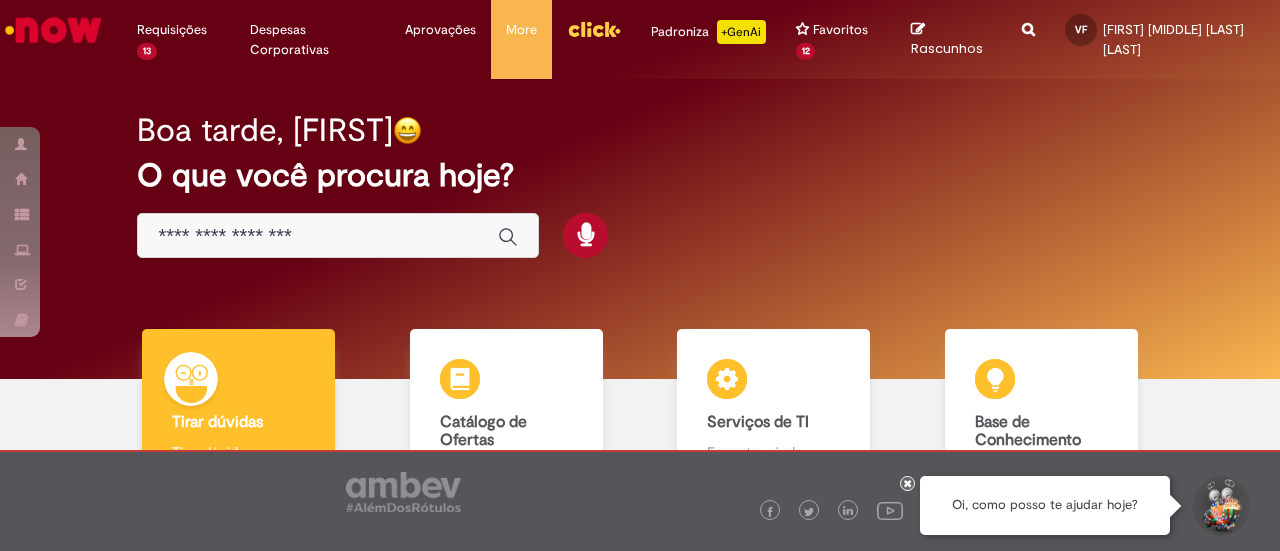 scroll, scrollTop: 0, scrollLeft: 0, axis: both 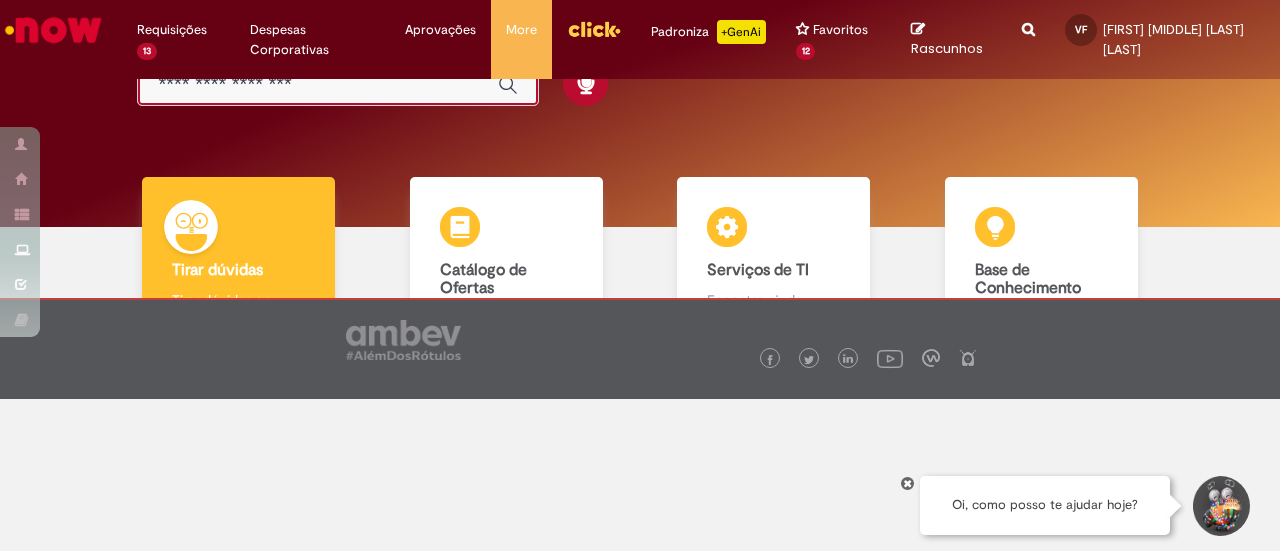 click at bounding box center [318, 84] 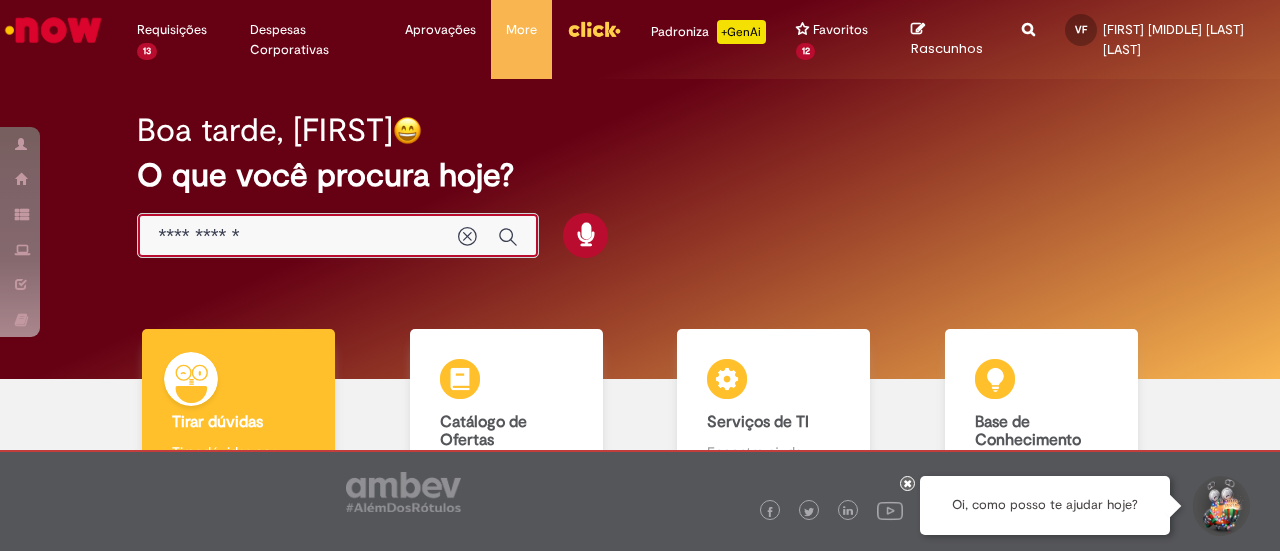 type on "**********" 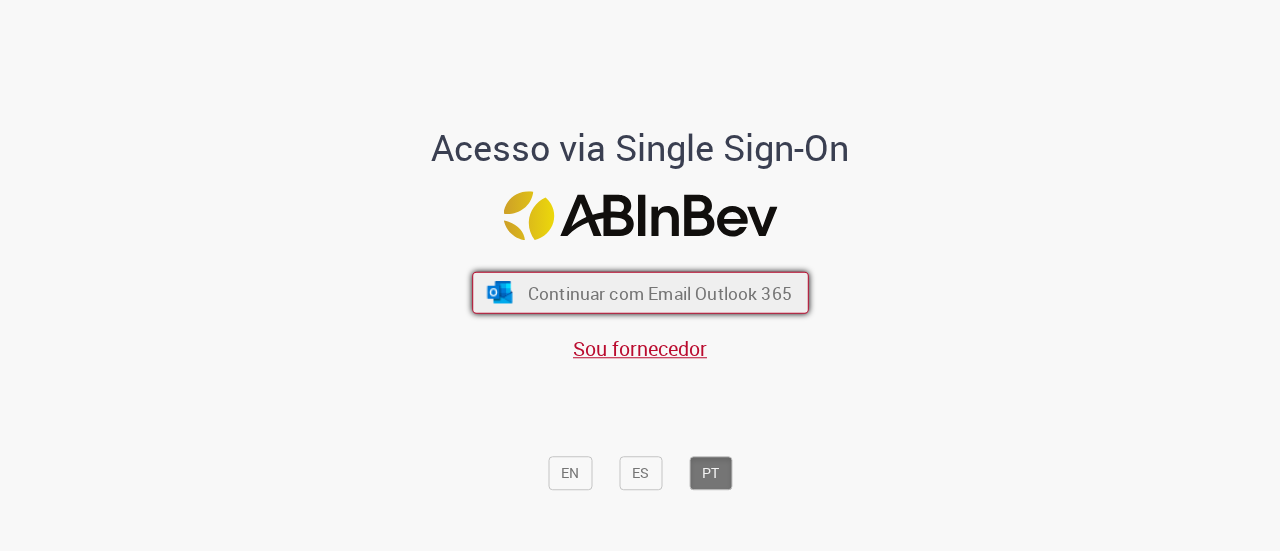 click on "Continuar com Email Outlook 365" at bounding box center (659, 292) 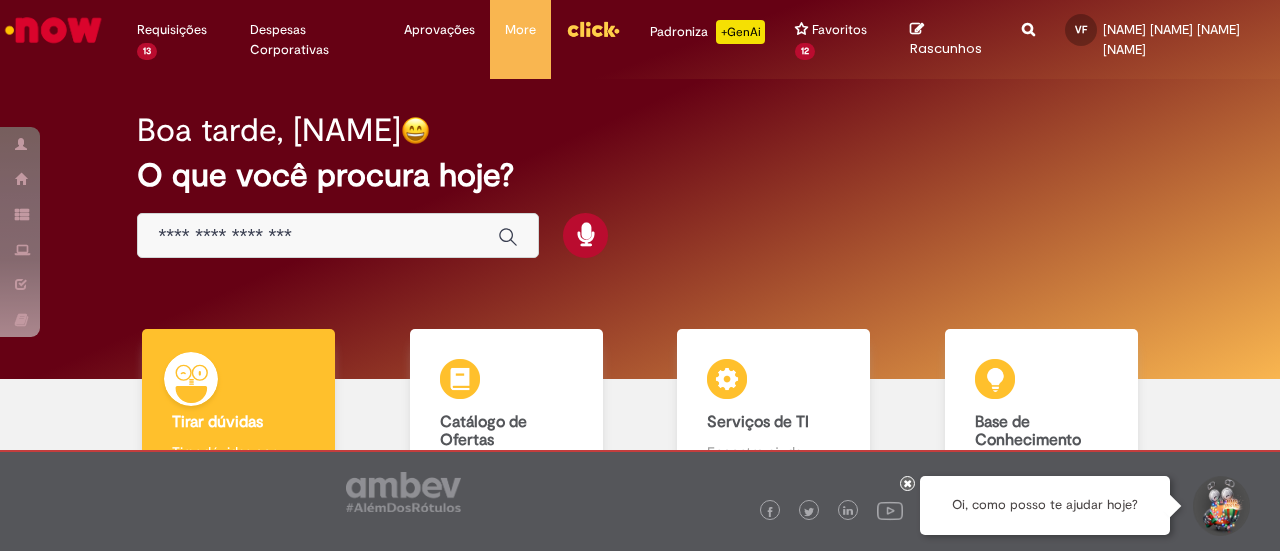 scroll, scrollTop: 0, scrollLeft: 0, axis: both 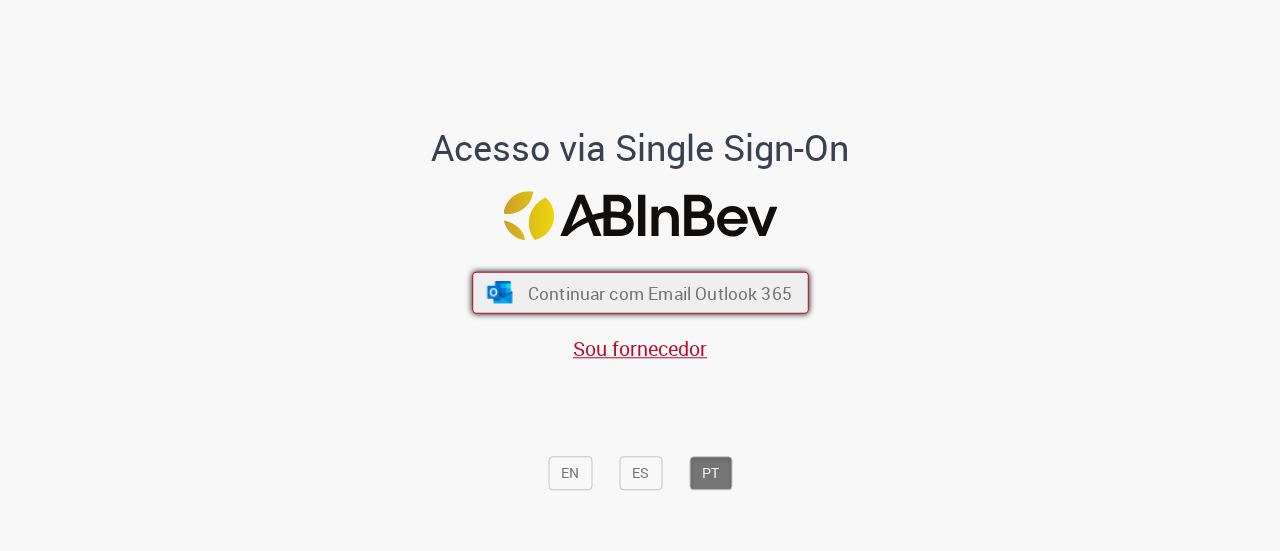 click on "Continuar com Email Outlook 365" at bounding box center (659, 292) 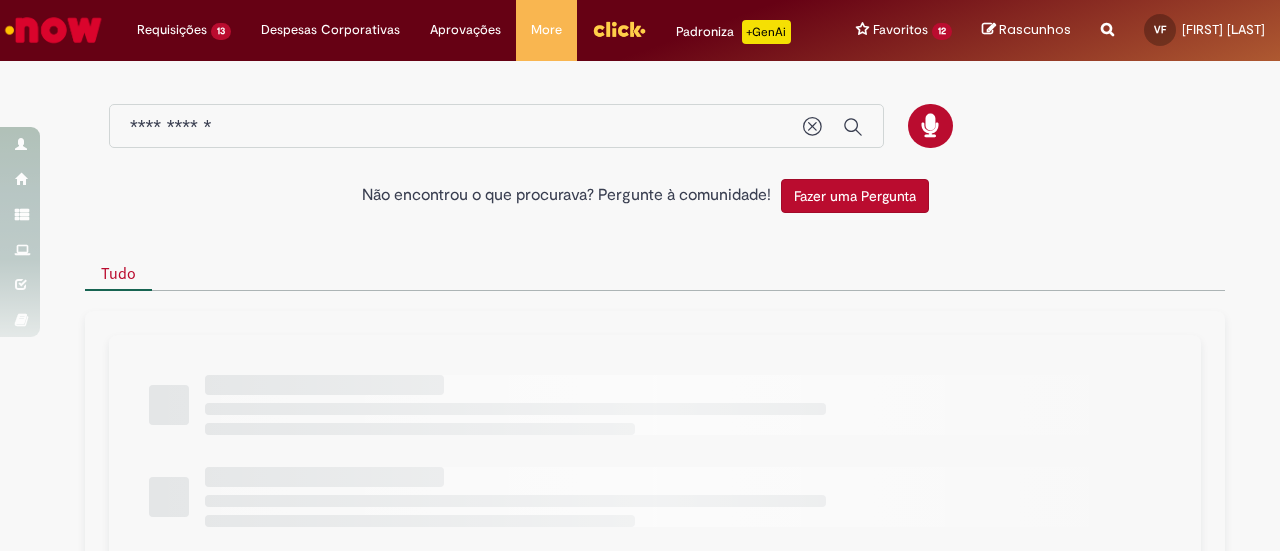 scroll, scrollTop: 0, scrollLeft: 0, axis: both 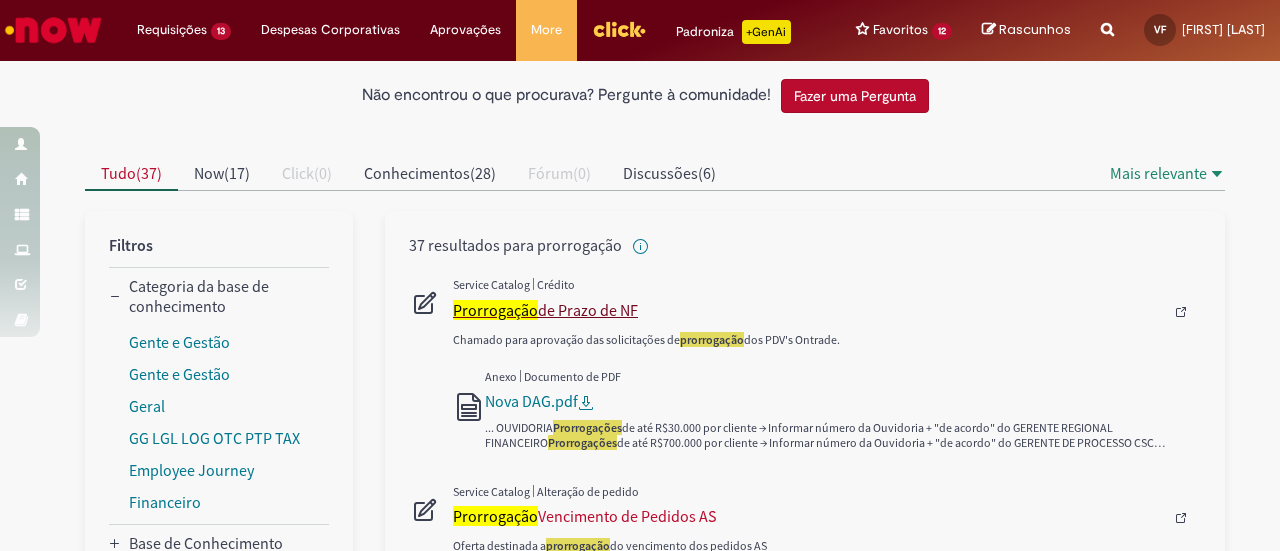 click on "Prorrogação  de Prazo de NF" at bounding box center [808, 310] 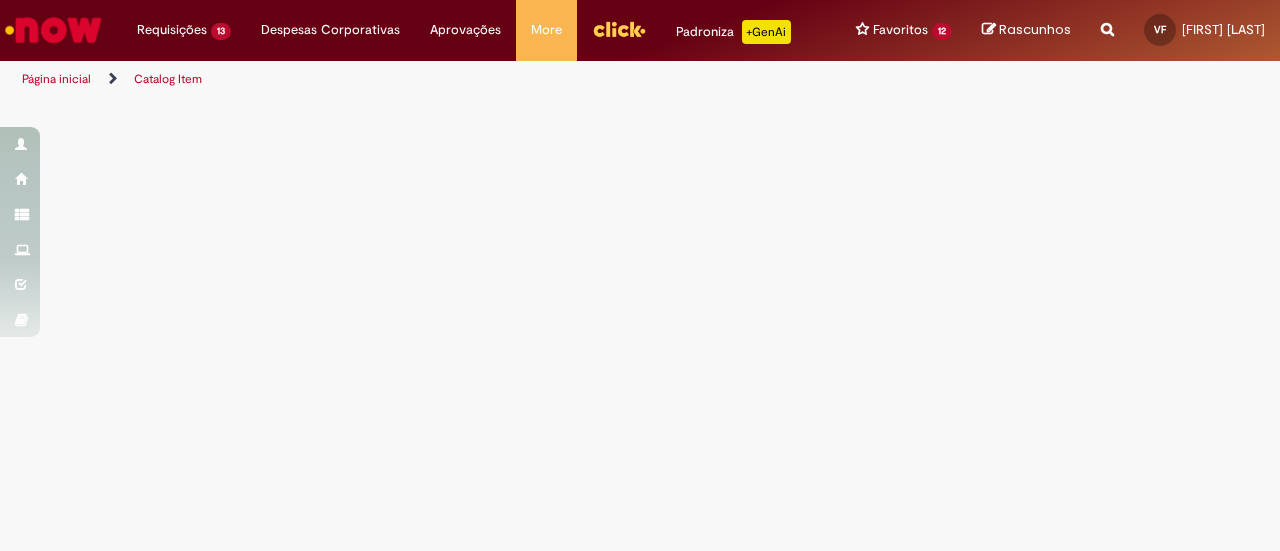 scroll, scrollTop: 0, scrollLeft: 0, axis: both 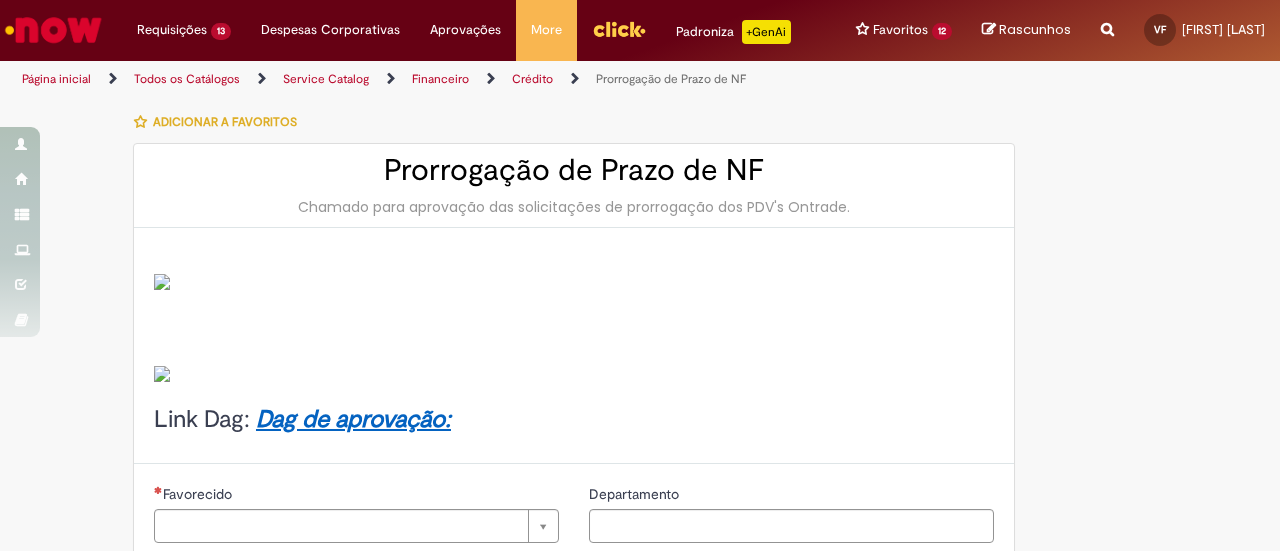 type on "********" 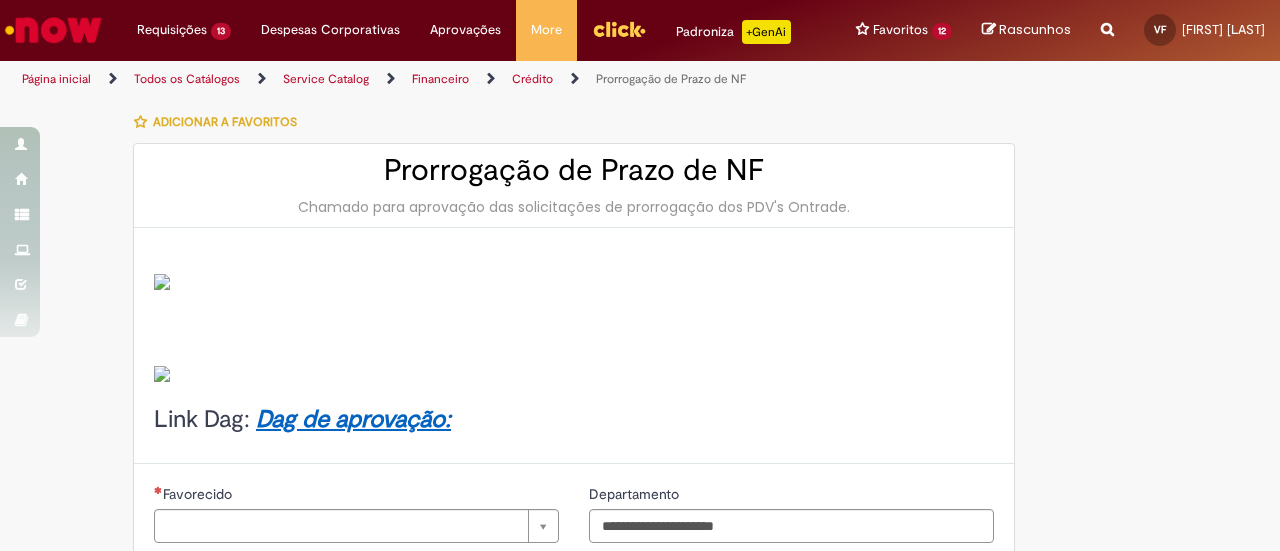 type on "**********" 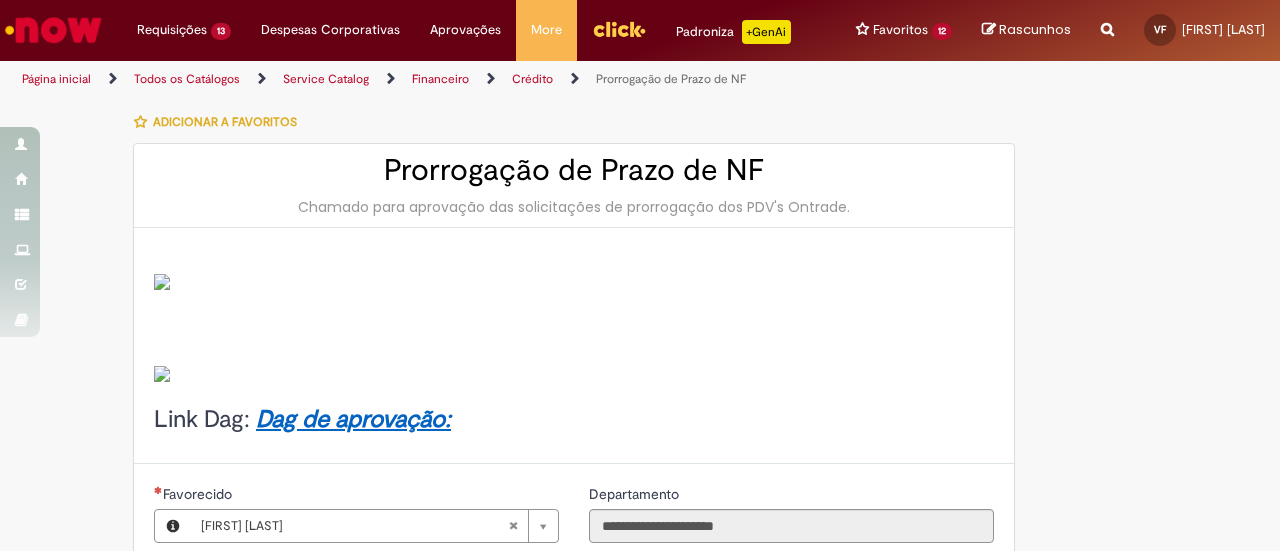 scroll, scrollTop: 200, scrollLeft: 0, axis: vertical 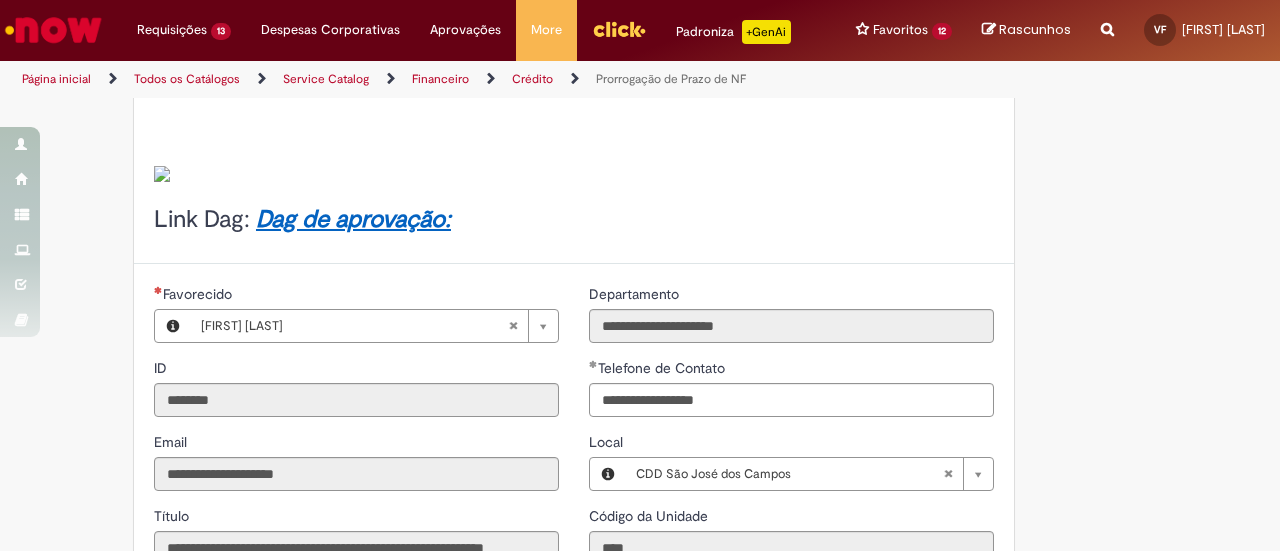 type on "**********" 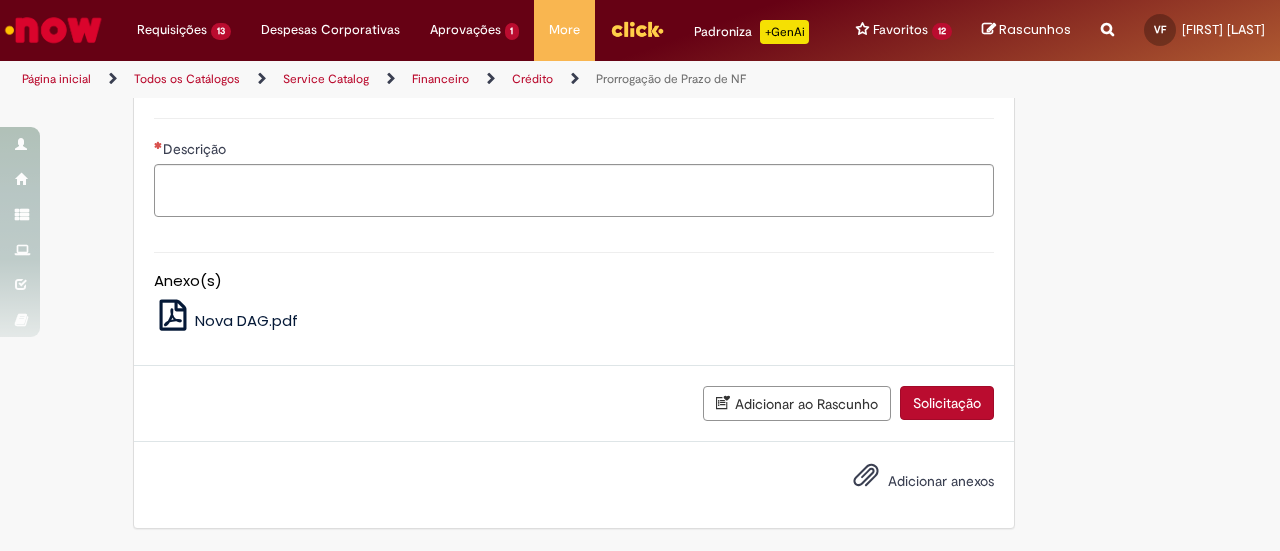 scroll, scrollTop: 1800, scrollLeft: 0, axis: vertical 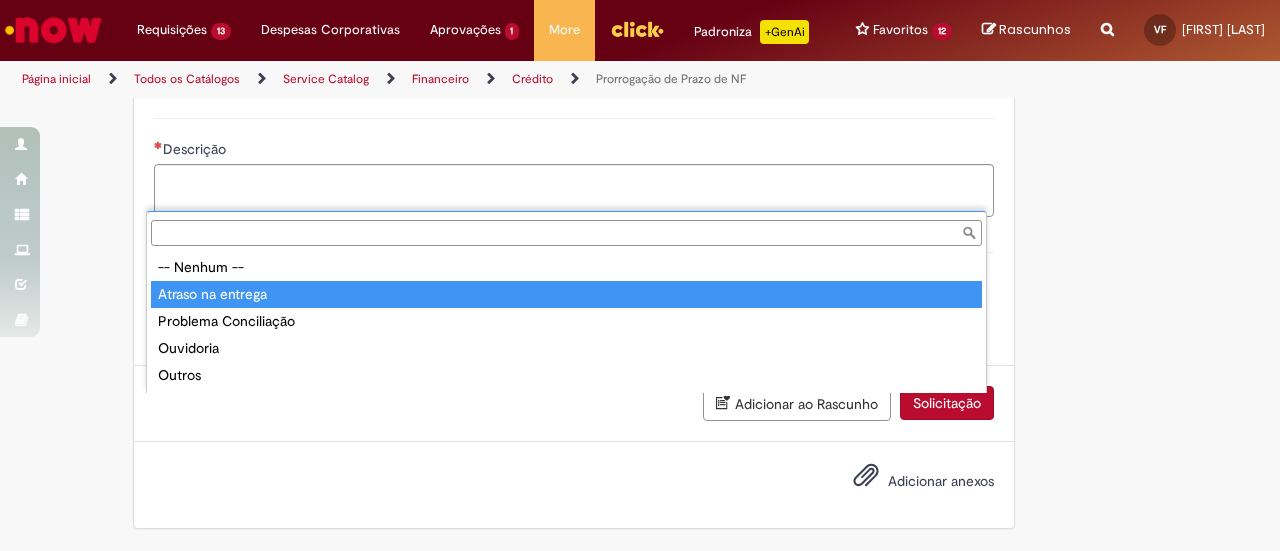 type on "**********" 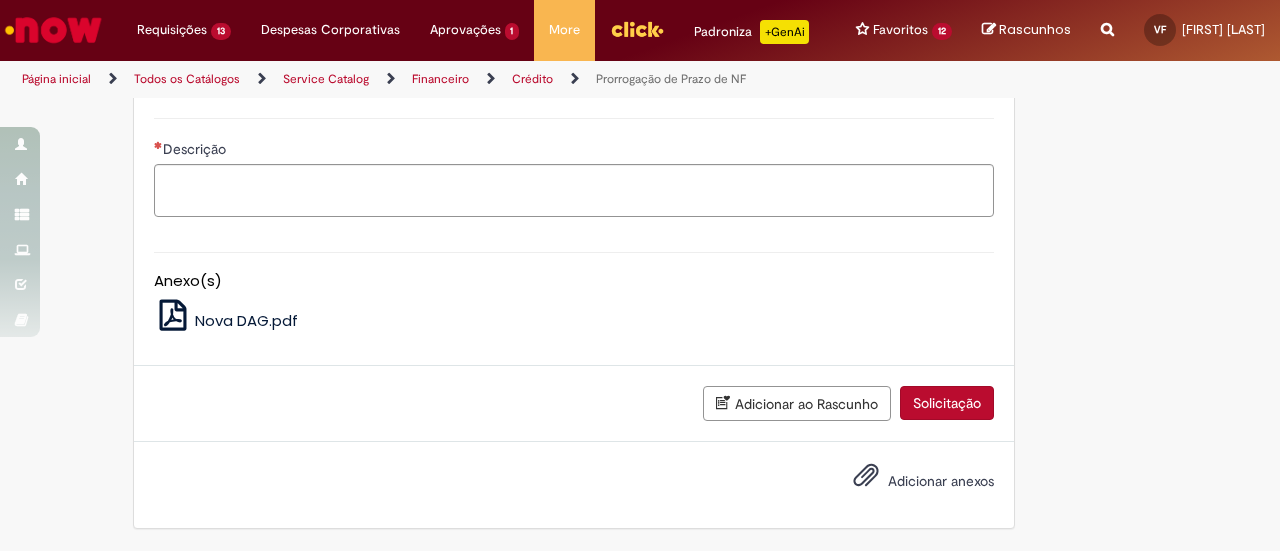 scroll, scrollTop: 2000, scrollLeft: 0, axis: vertical 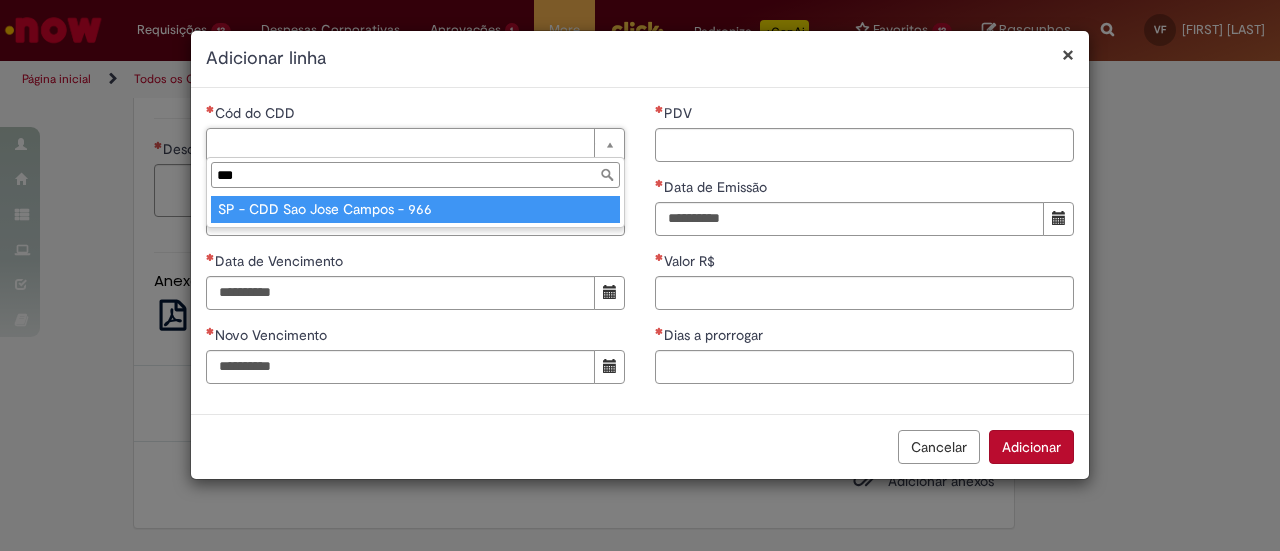 type on "***" 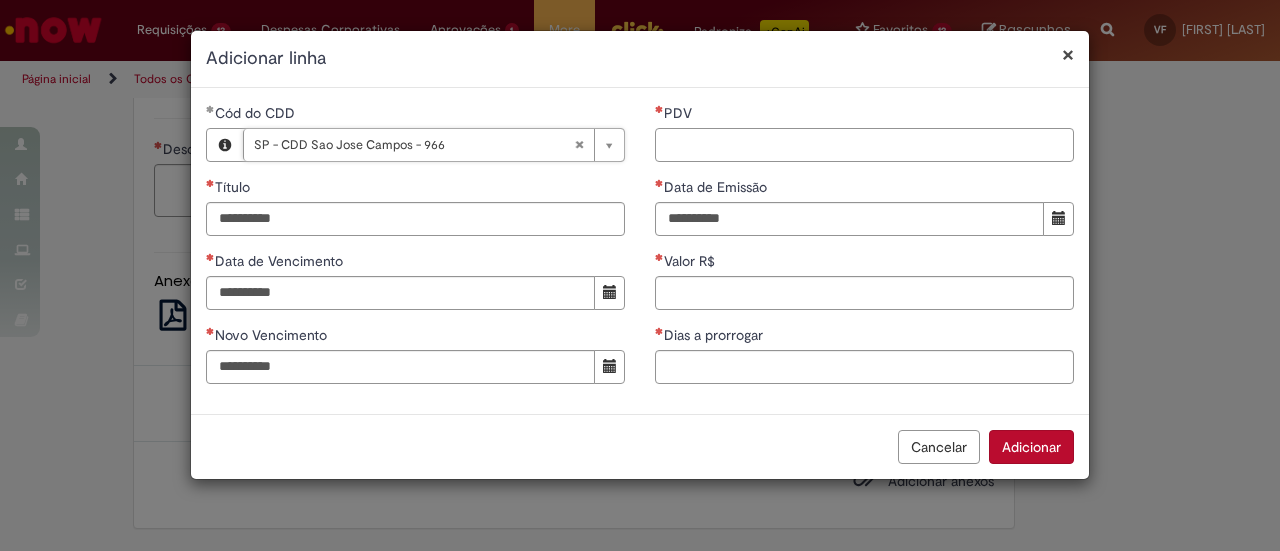 click on "PDV" at bounding box center [864, 145] 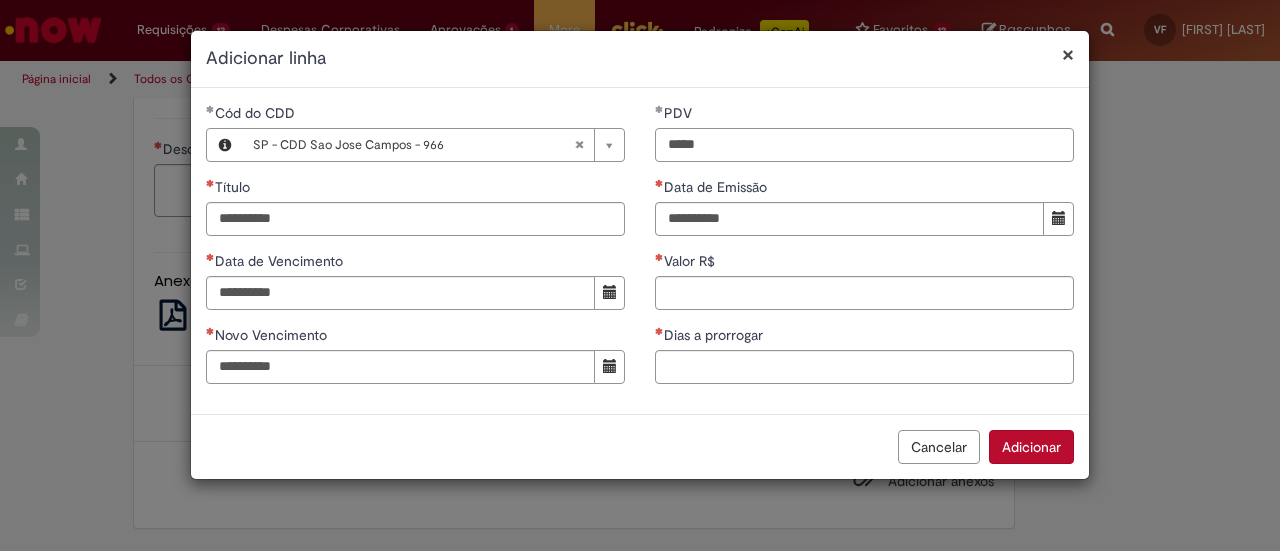 type on "*****" 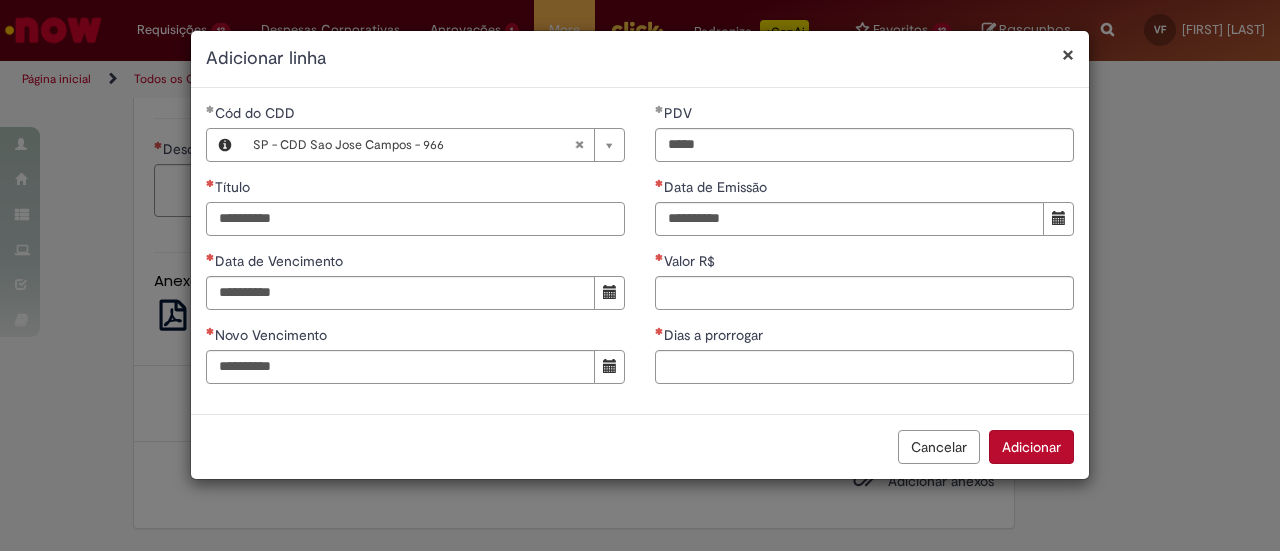 click on "Título" at bounding box center [415, 219] 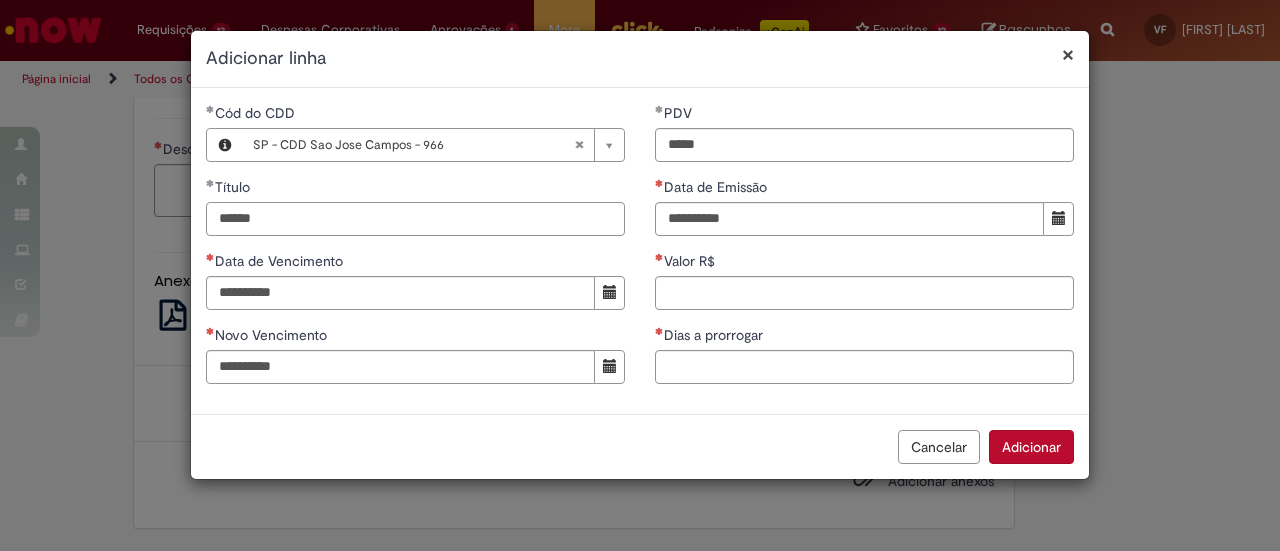 type on "******" 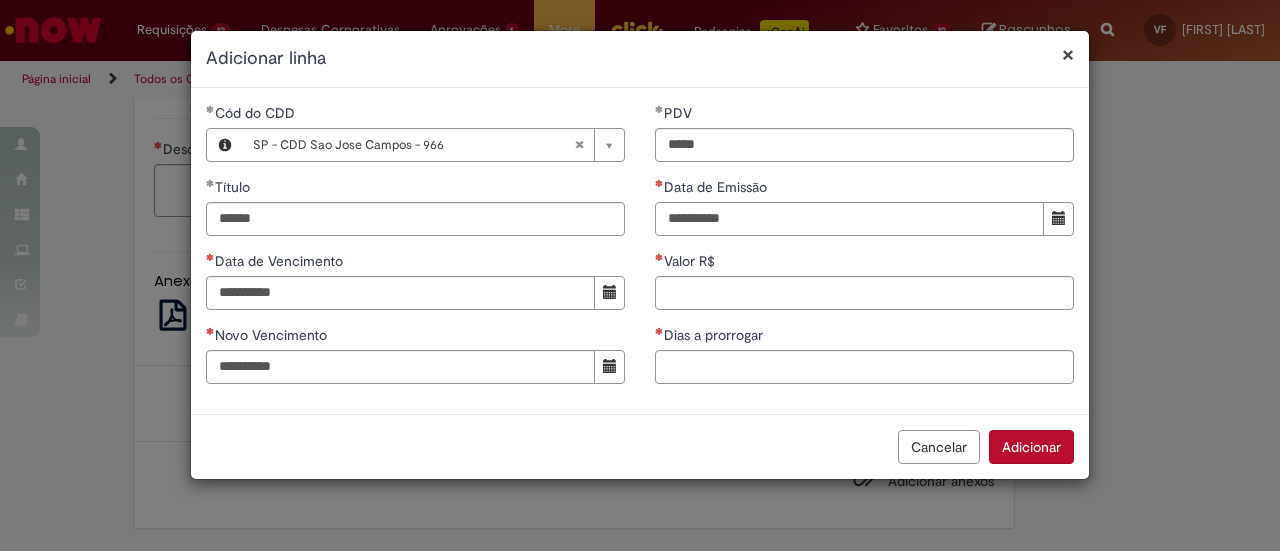 click on "Data de Emissão" at bounding box center (849, 219) 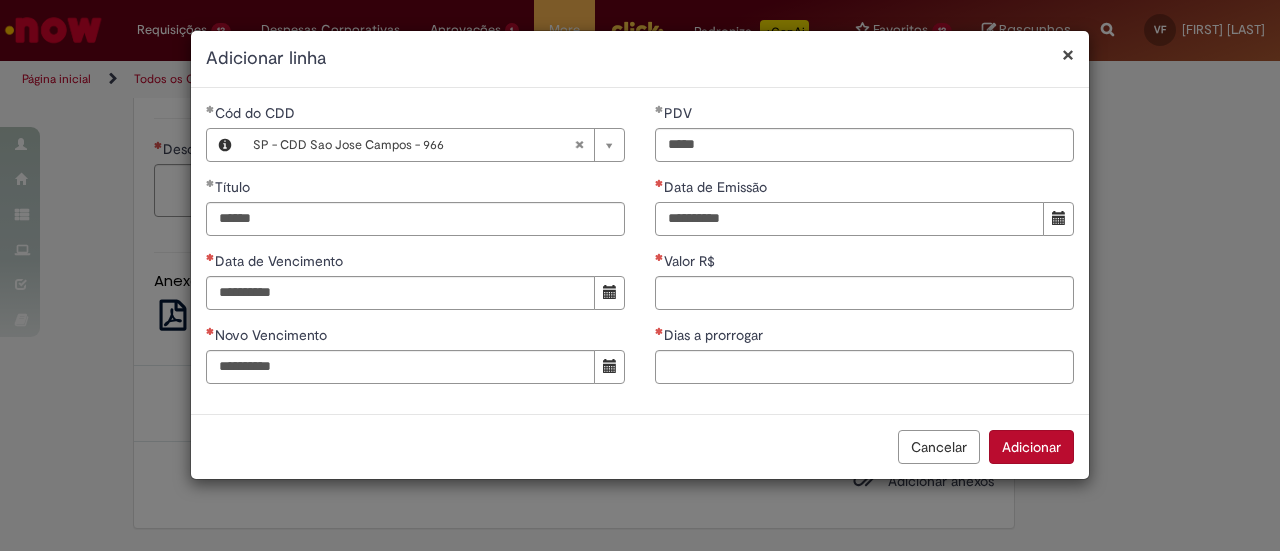 type on "*" 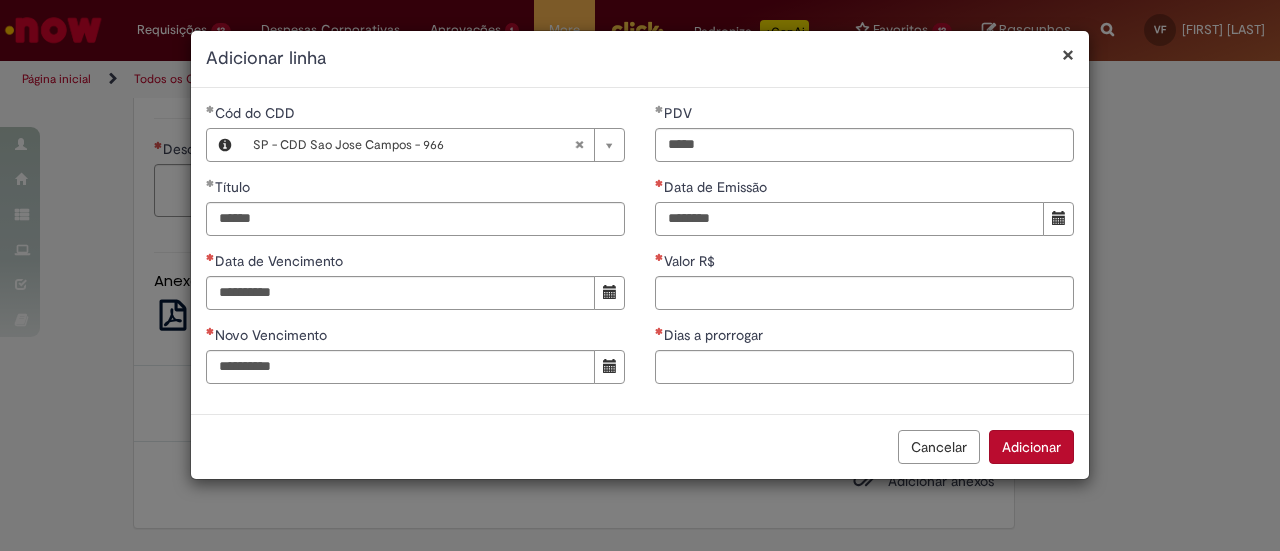 type on "********" 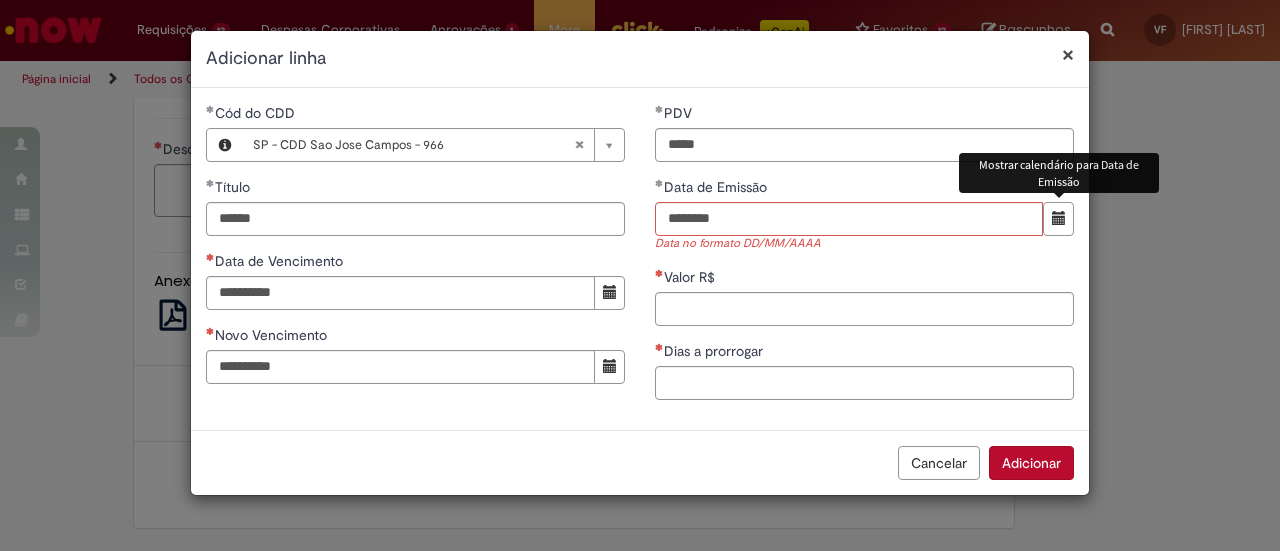 type 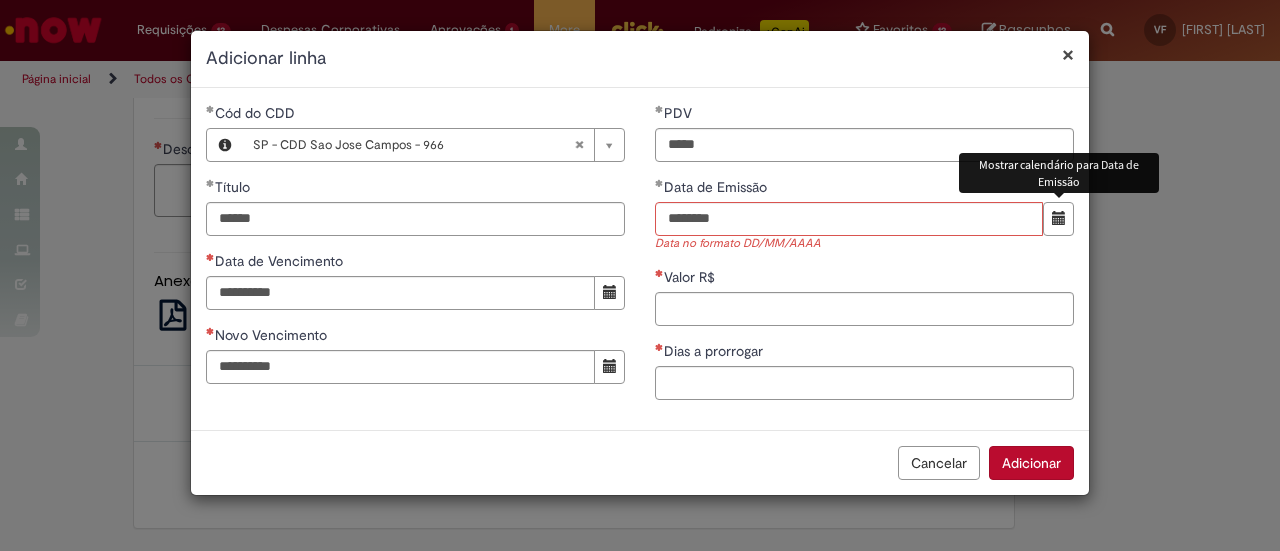 click at bounding box center [1058, 219] 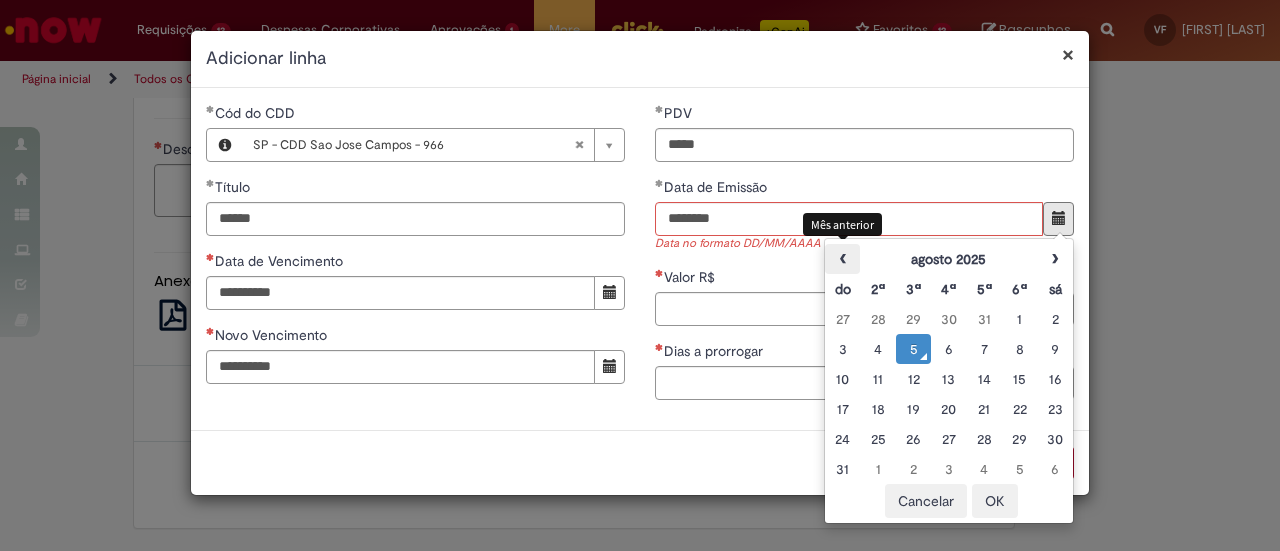 click on "‹" at bounding box center [842, 259] 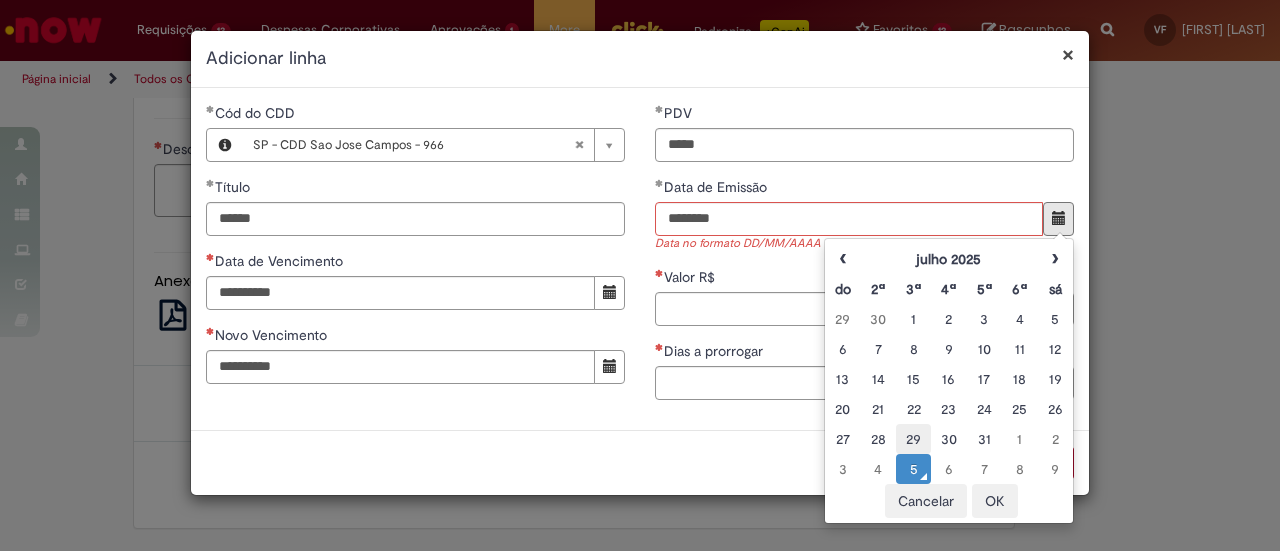 click on "29" at bounding box center [913, 439] 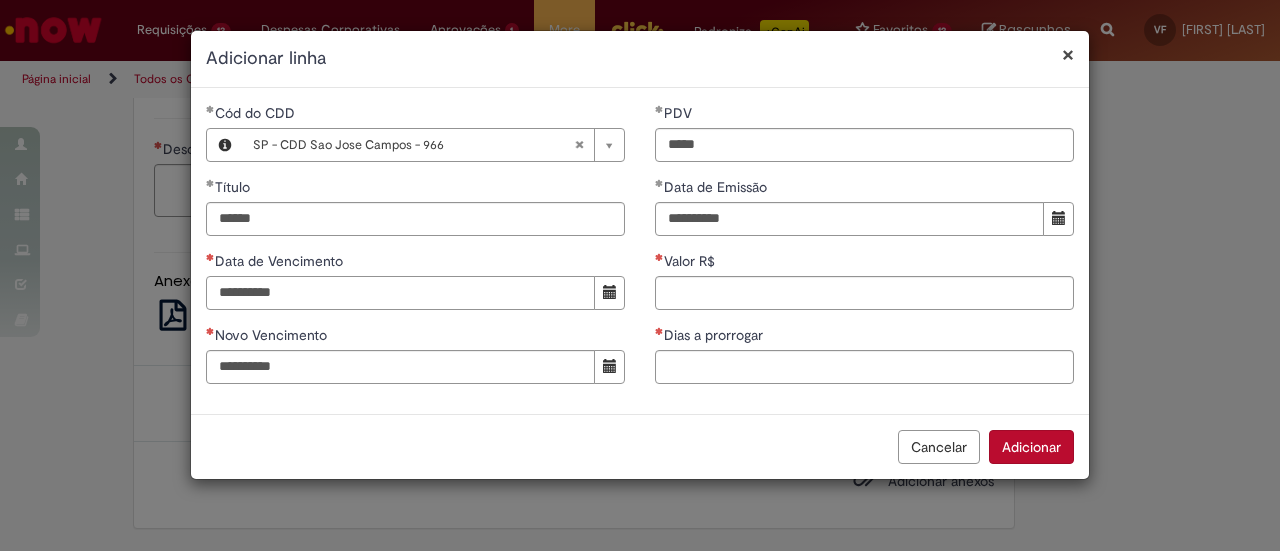 click on "Data de Vencimento" at bounding box center [400, 293] 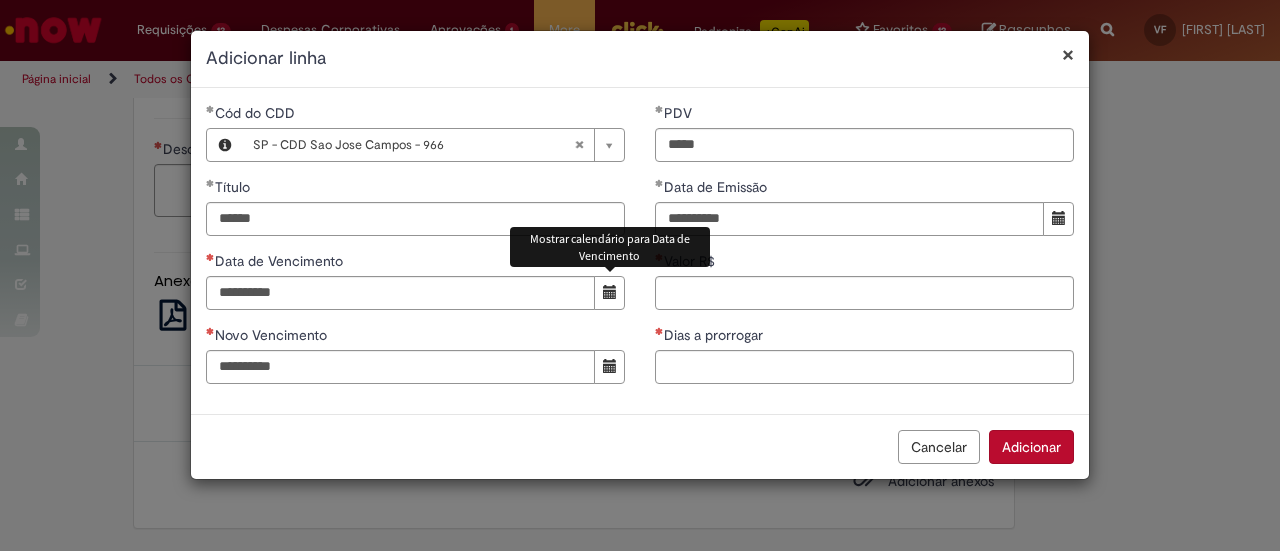 click at bounding box center [609, 293] 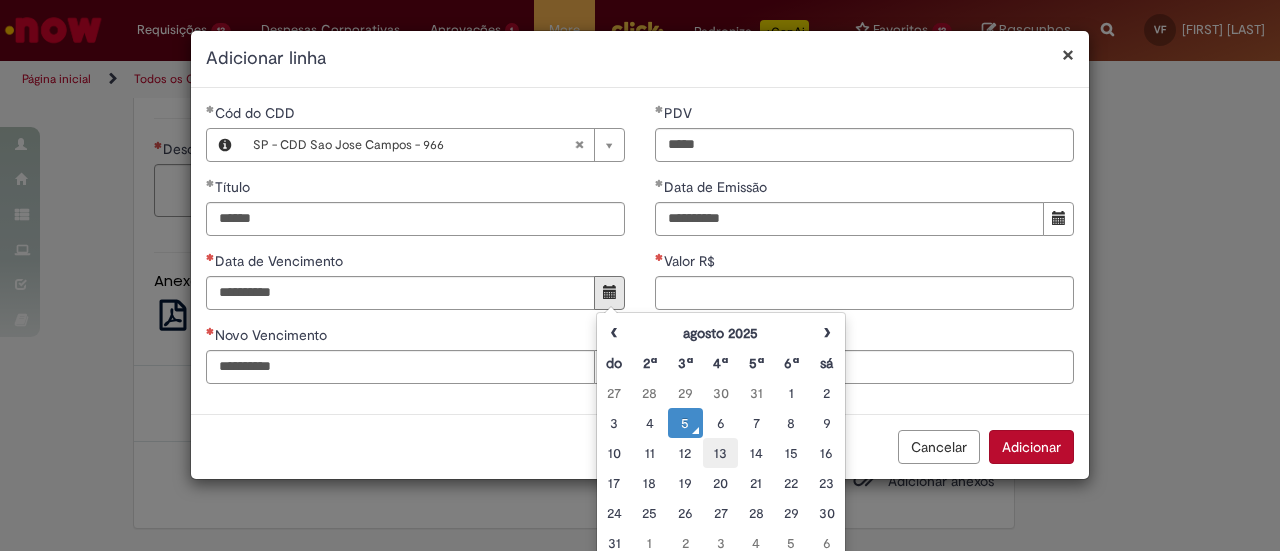 click on "13" at bounding box center [720, 453] 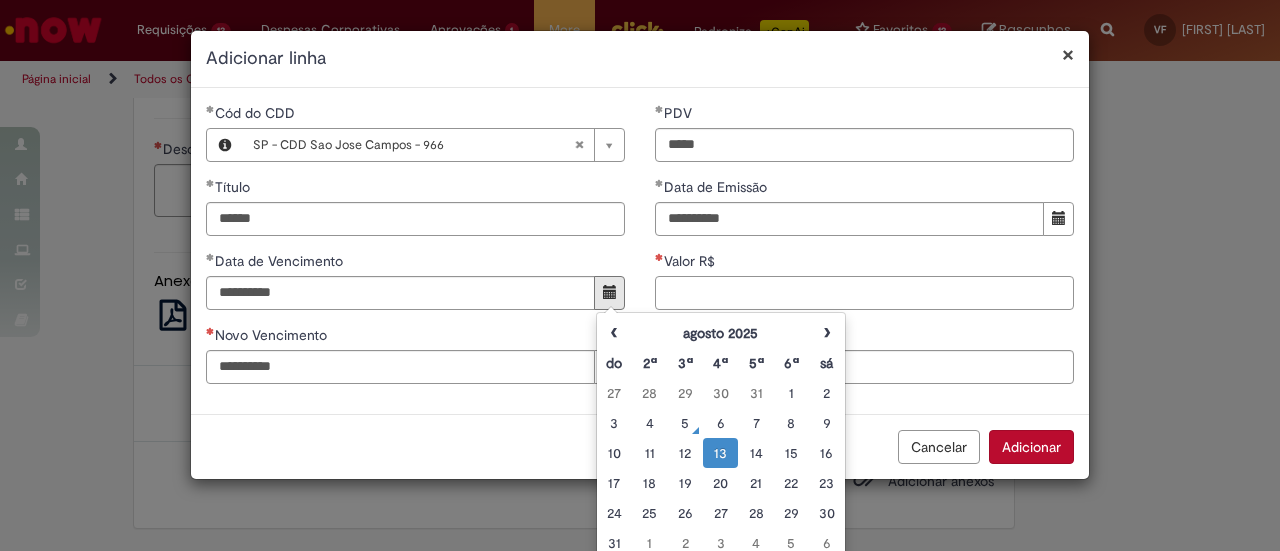 click on "Valor R$" at bounding box center [864, 293] 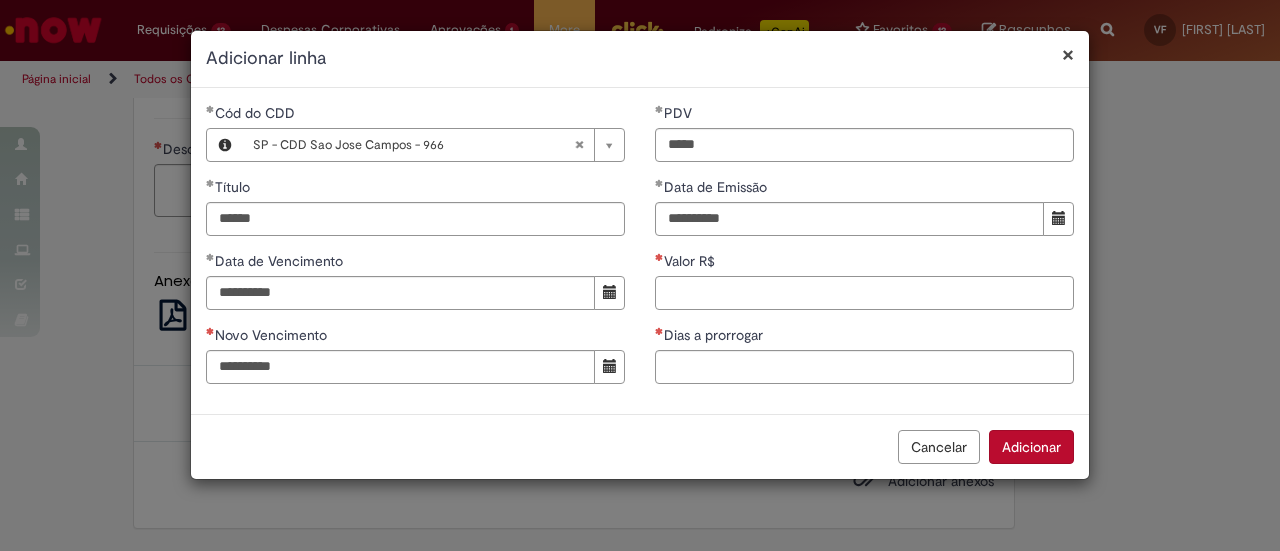 paste on "******" 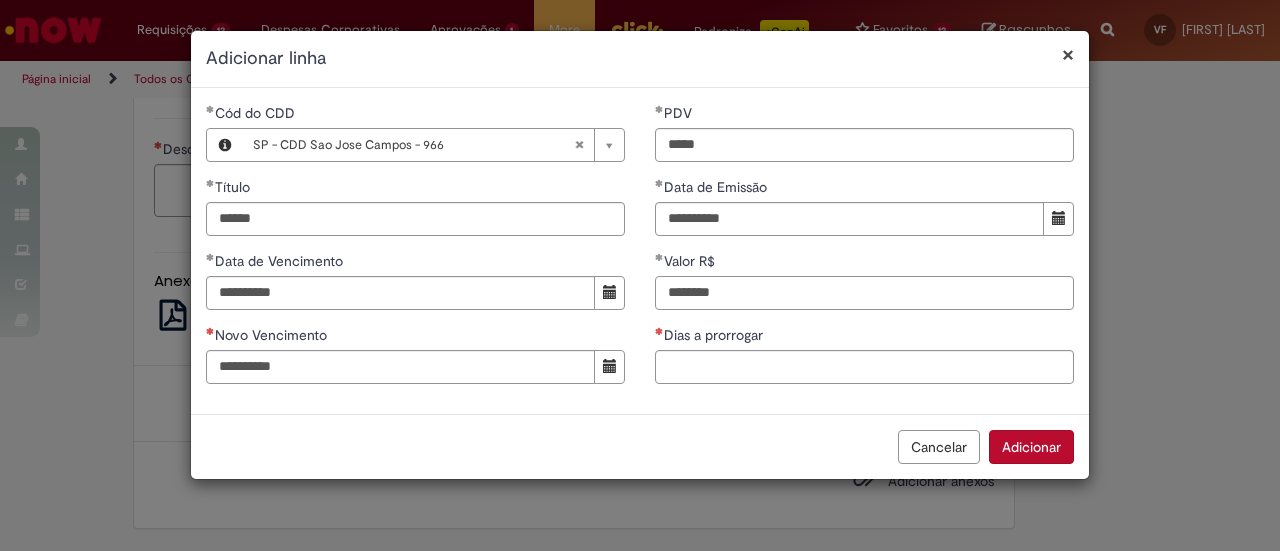 type on "******" 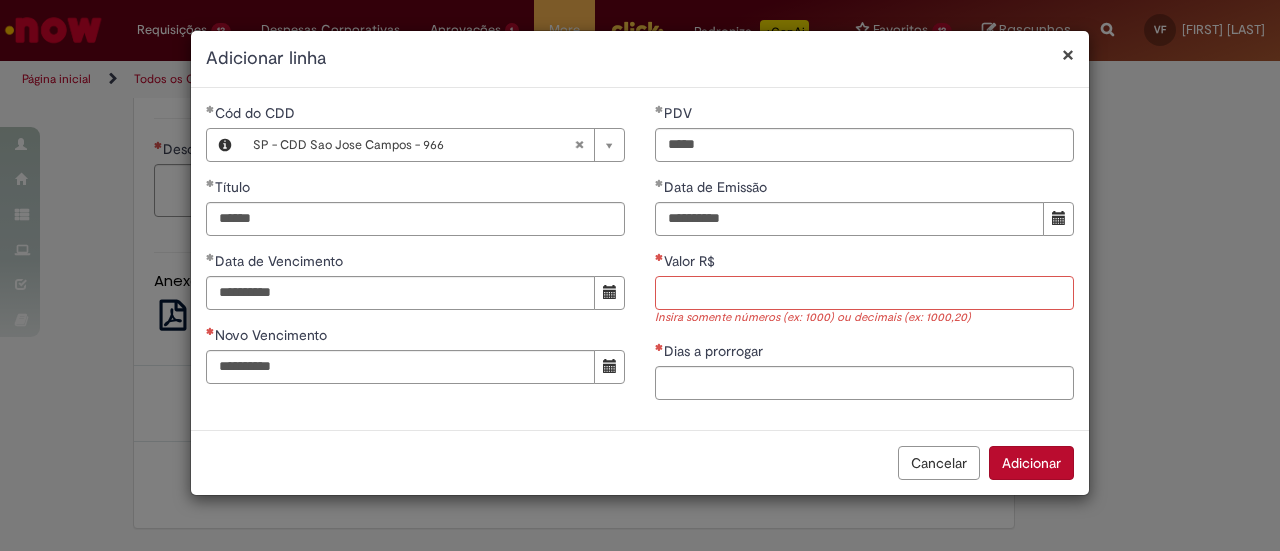 click on "Valor R$" at bounding box center [864, 293] 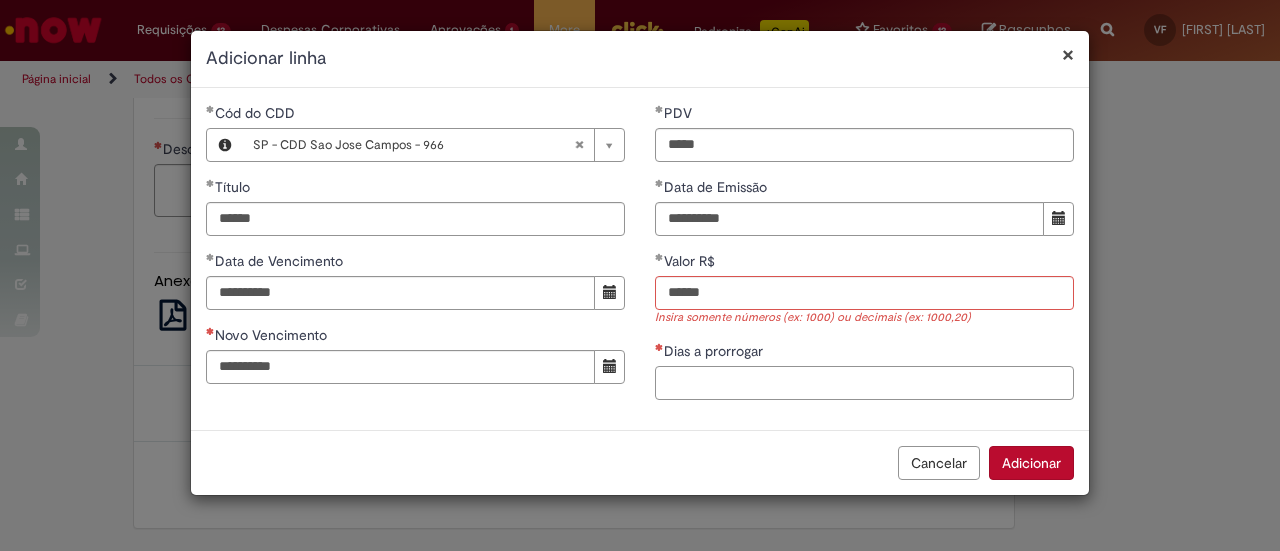 type on "*********" 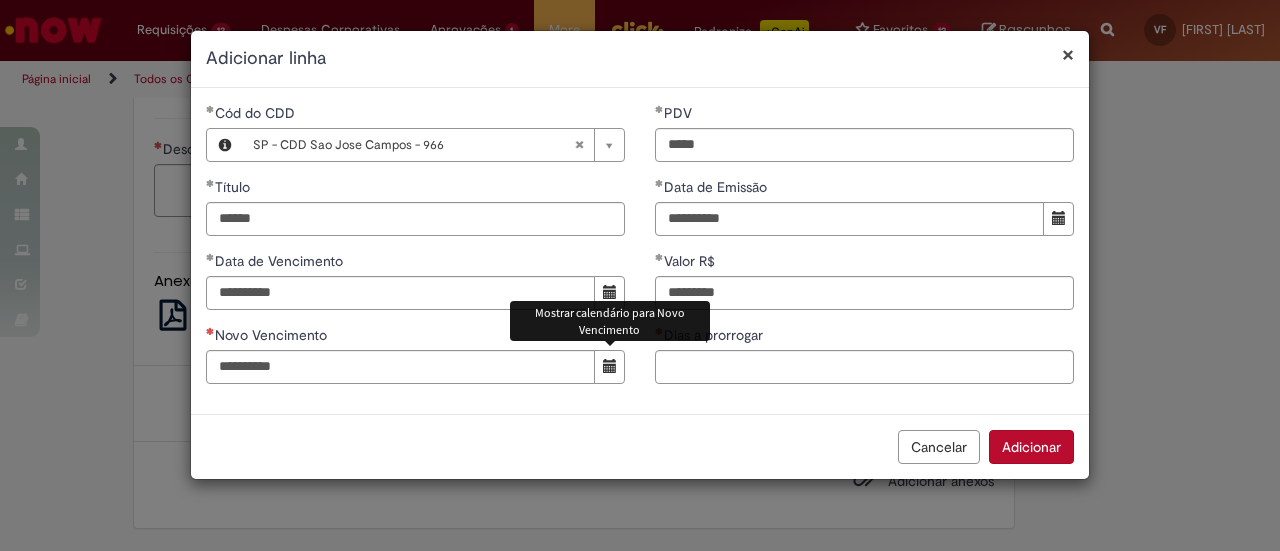click at bounding box center [610, 366] 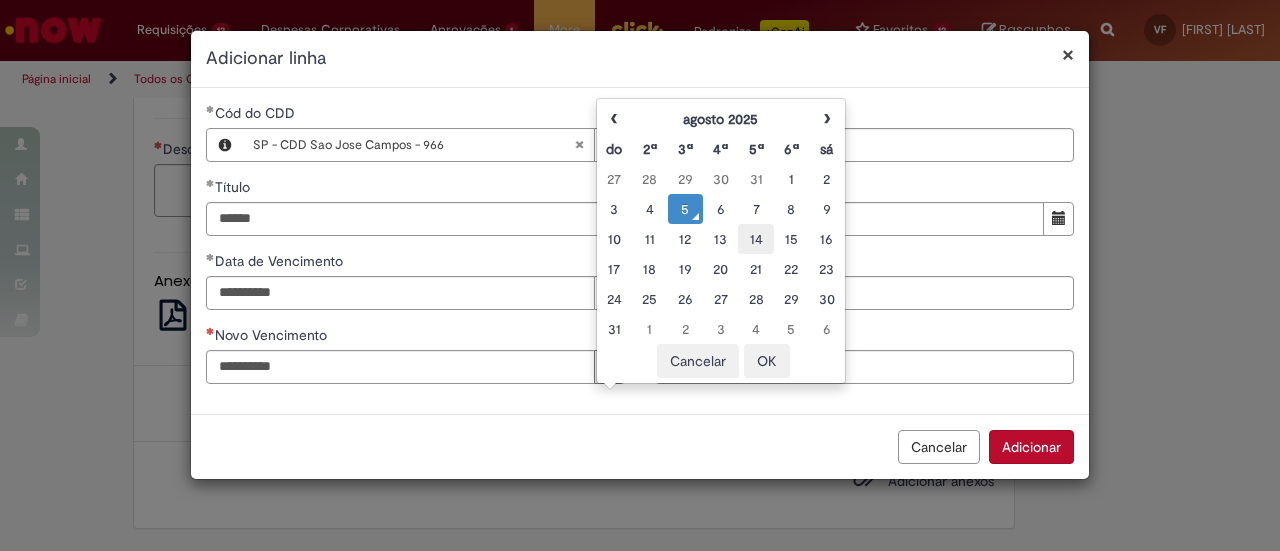 click on "14" at bounding box center [755, 239] 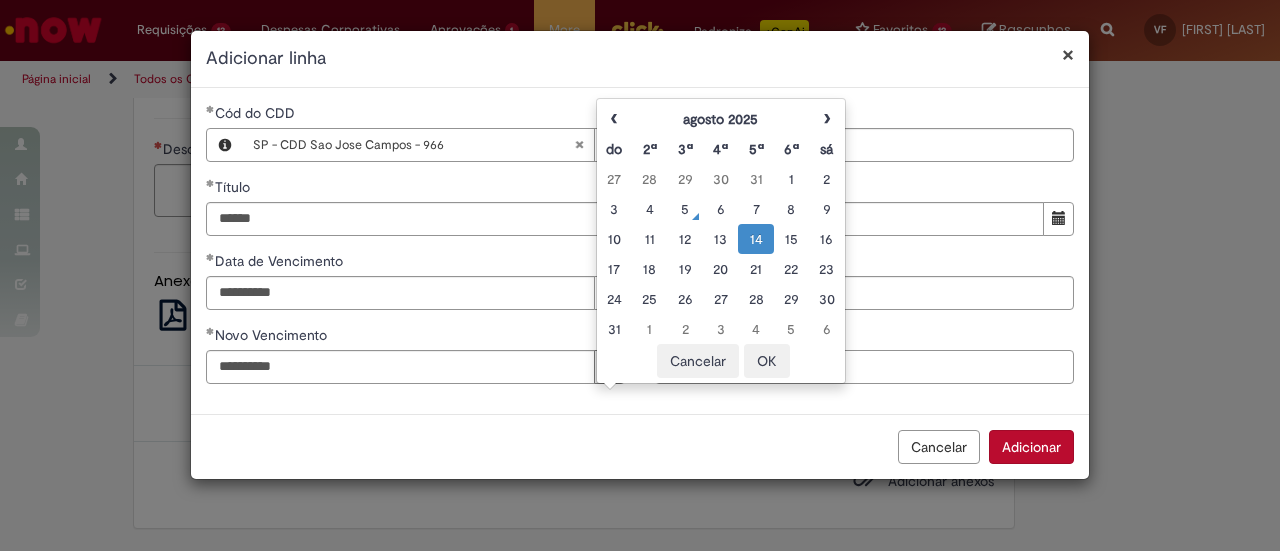 click on "Dias a prorrogar" at bounding box center [864, 367] 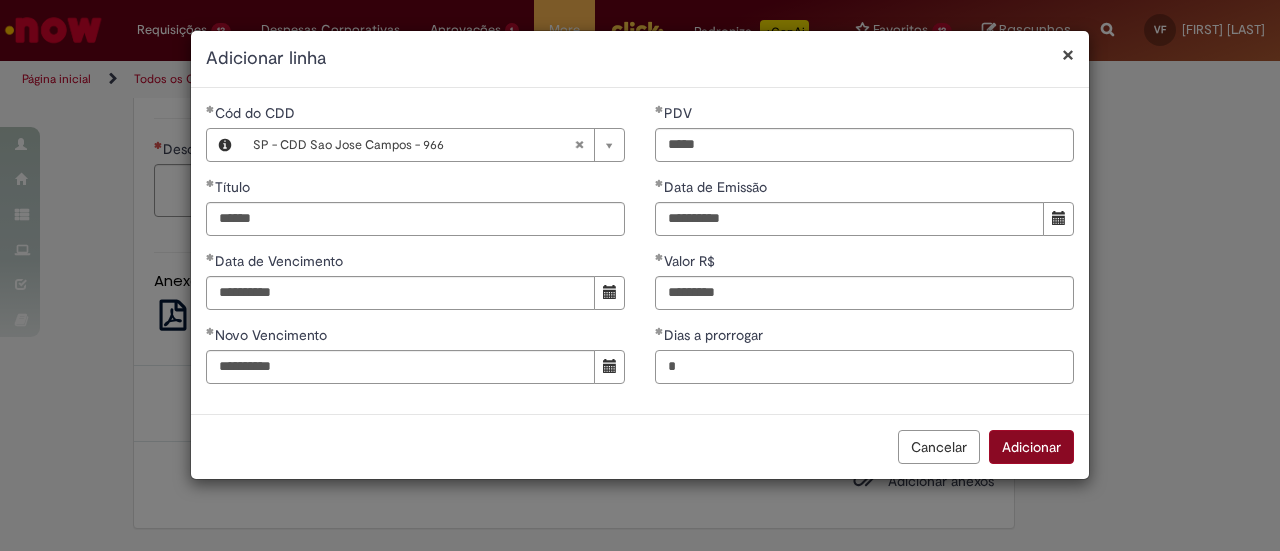 type on "*" 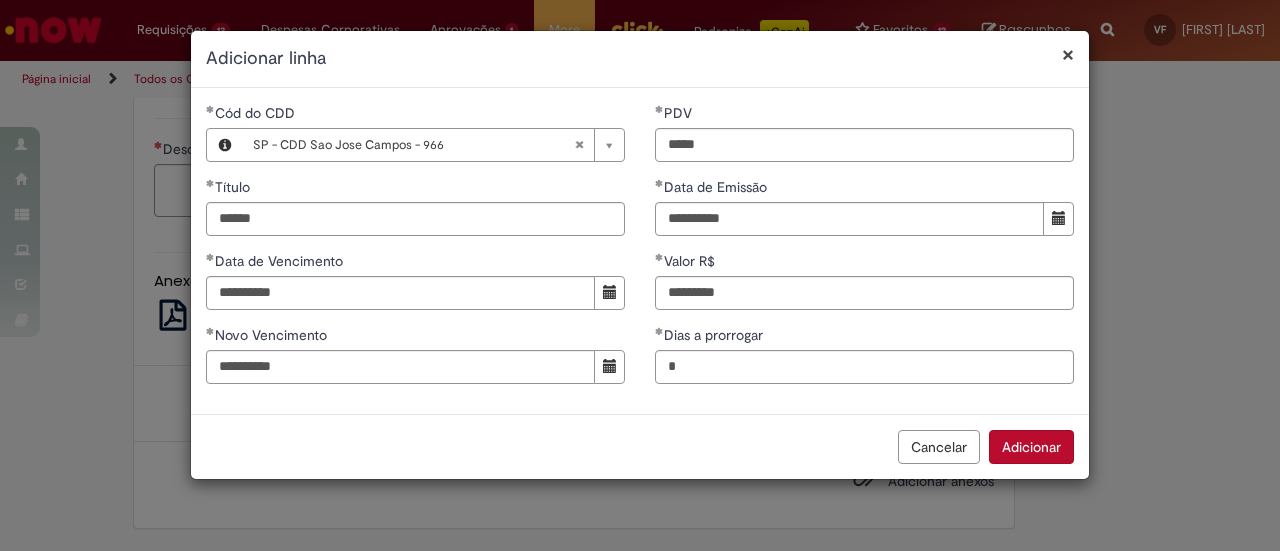 click on "Adicionar" at bounding box center (1031, 447) 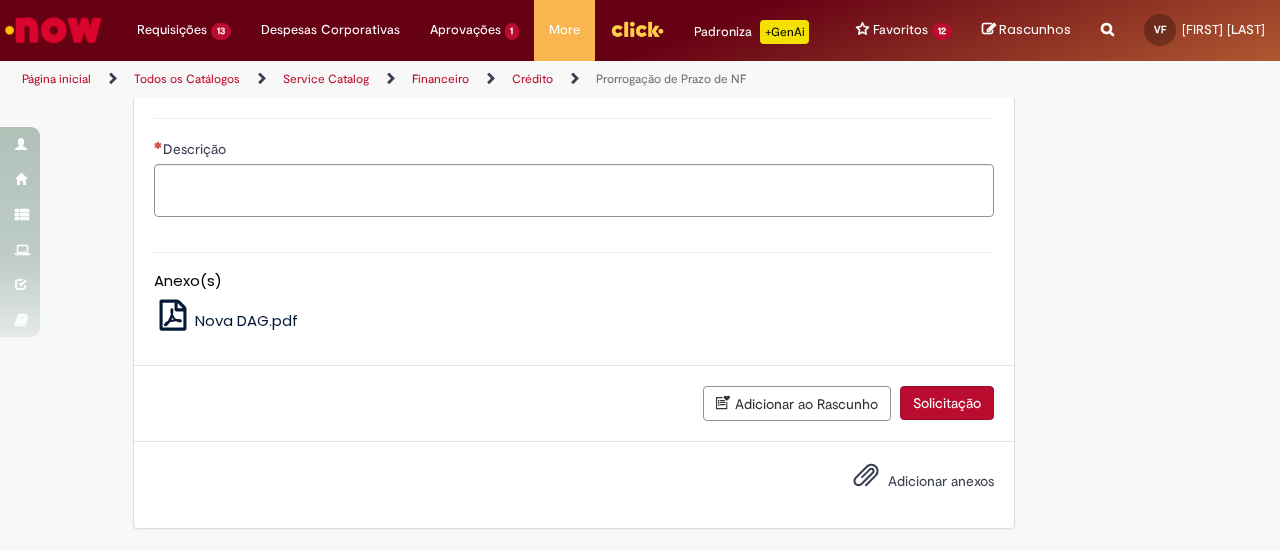 click on "Adicionar" at bounding box center [217, -197] 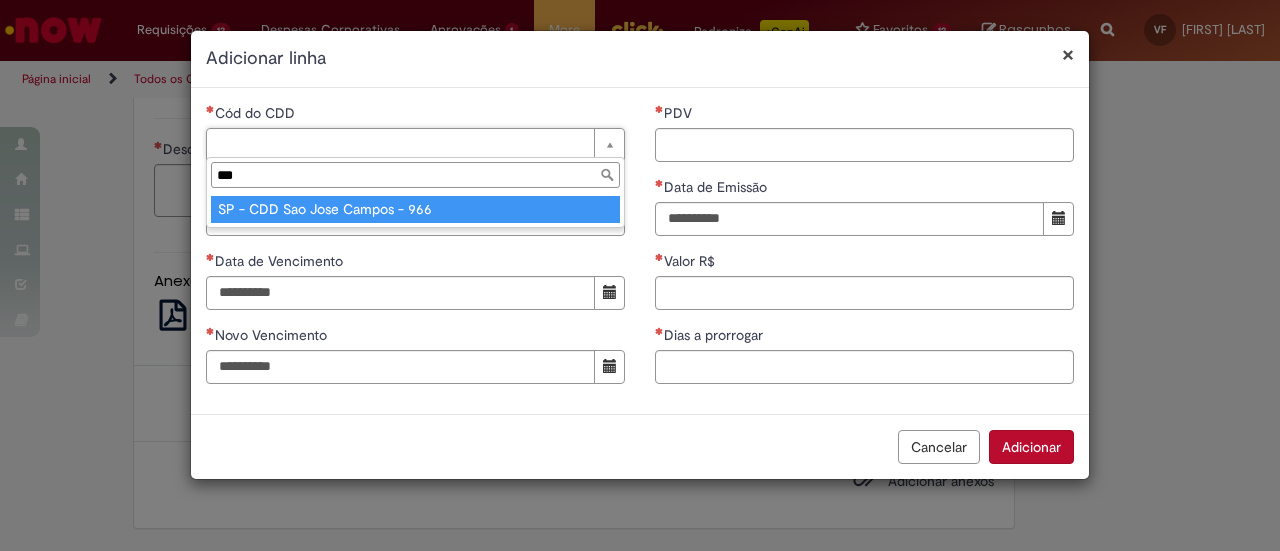 type on "***" 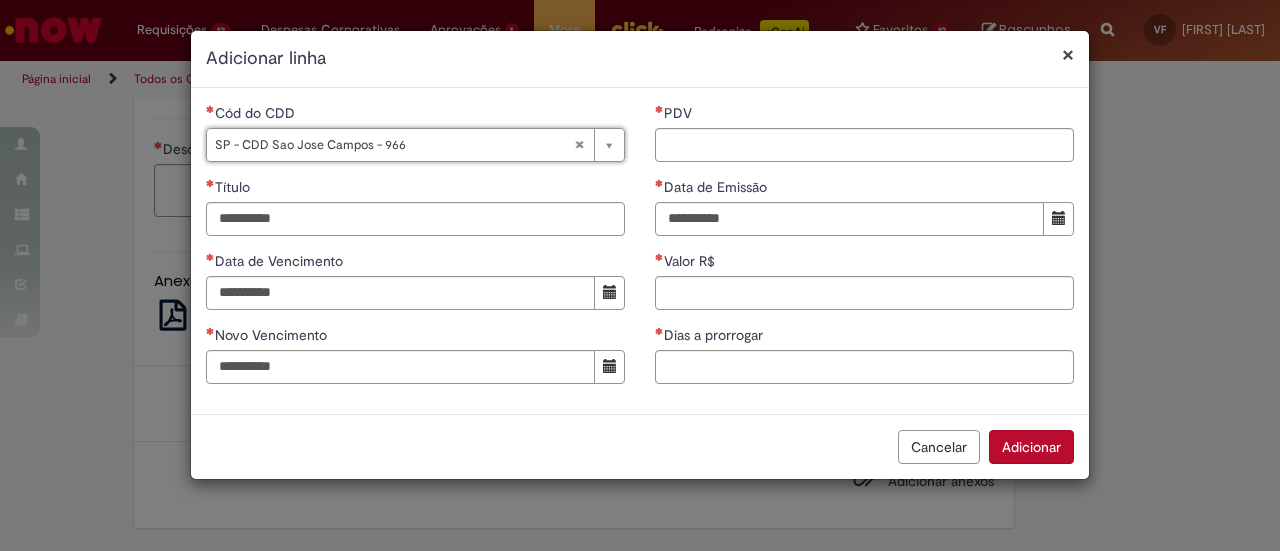 type on "**********" 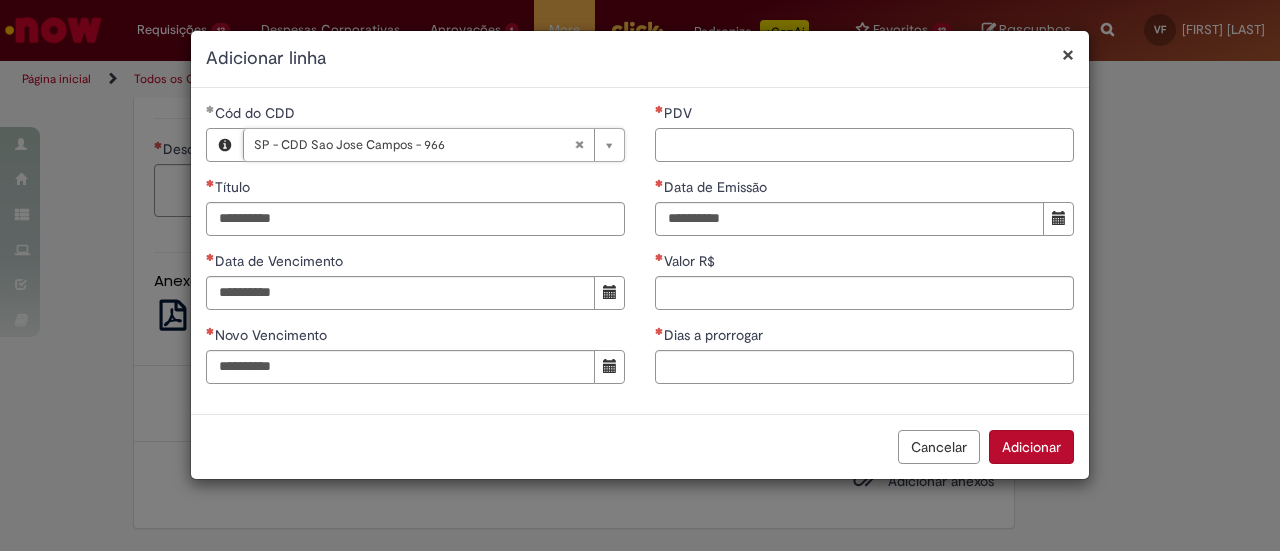 click on "PDV" at bounding box center (864, 145) 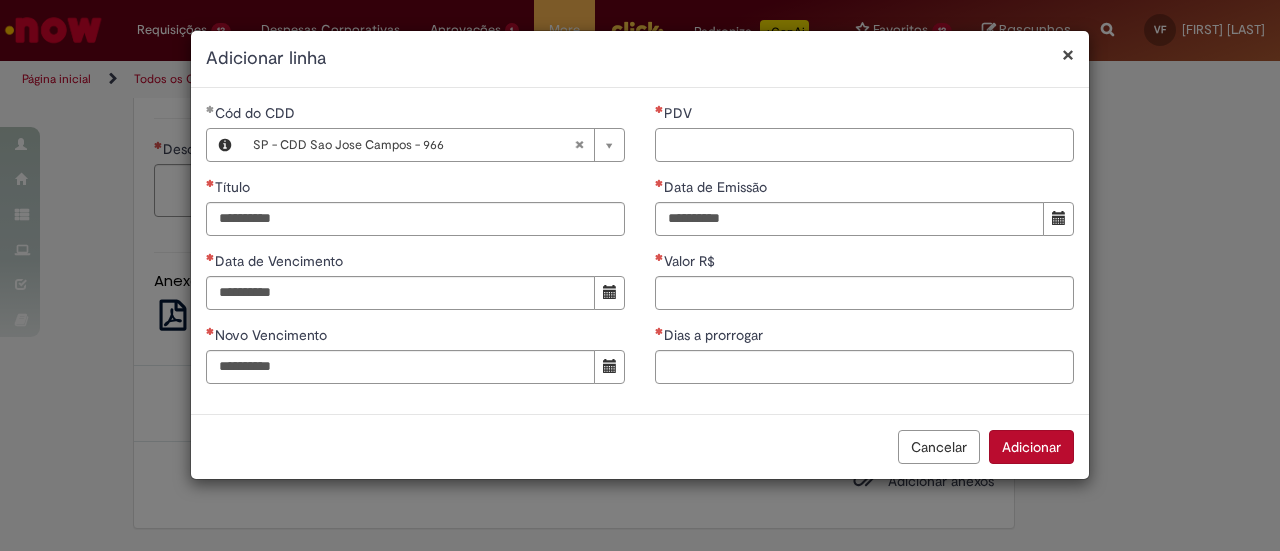 type on "*" 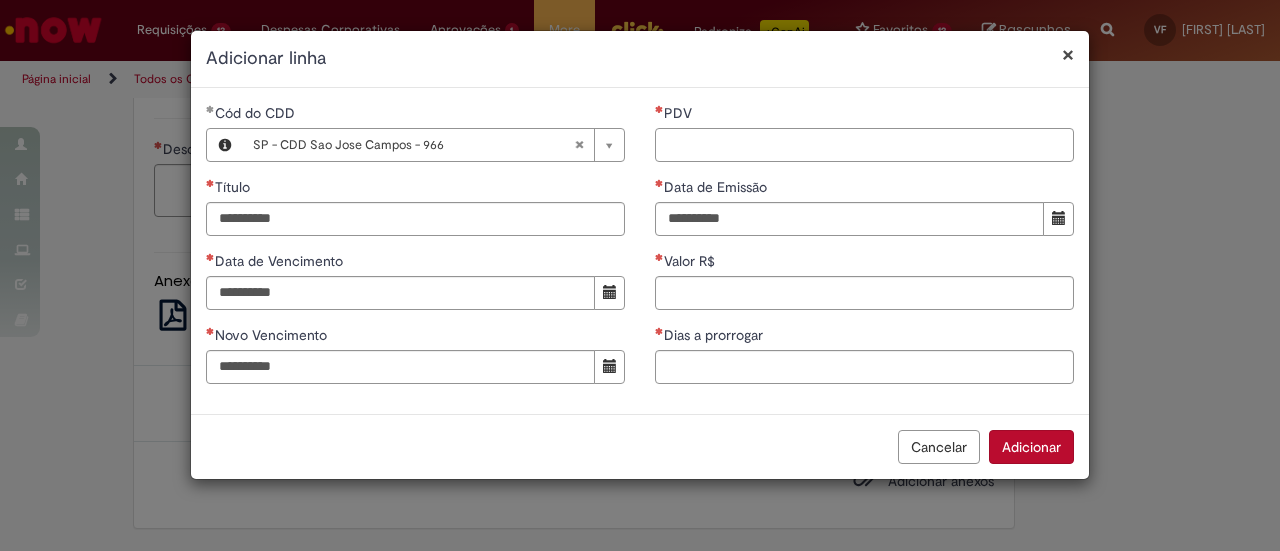 paste on "*****" 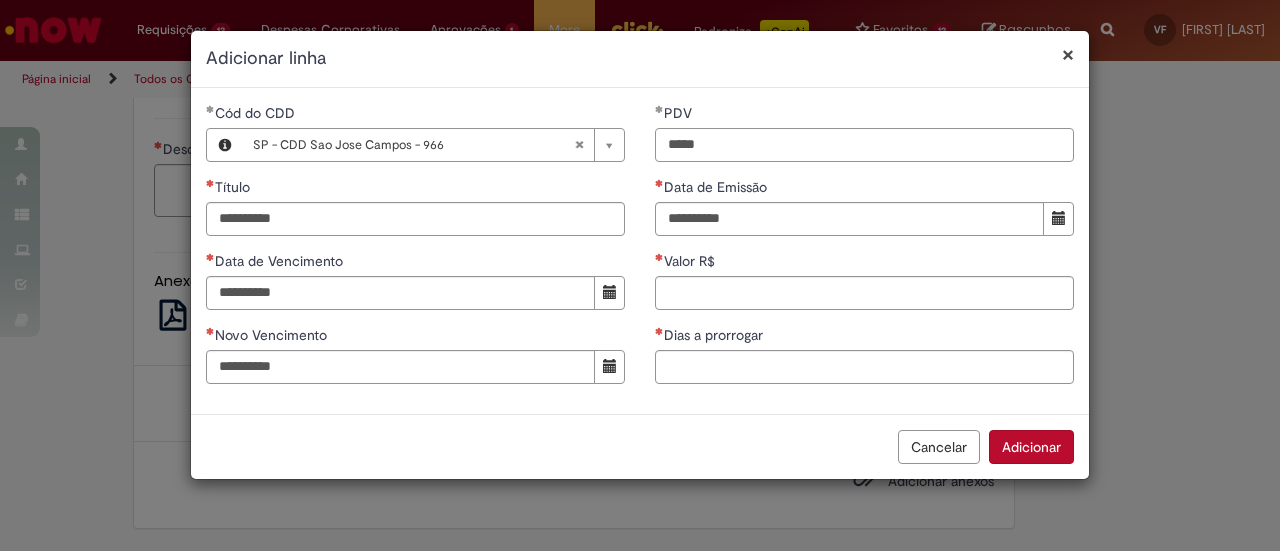 type on "*****" 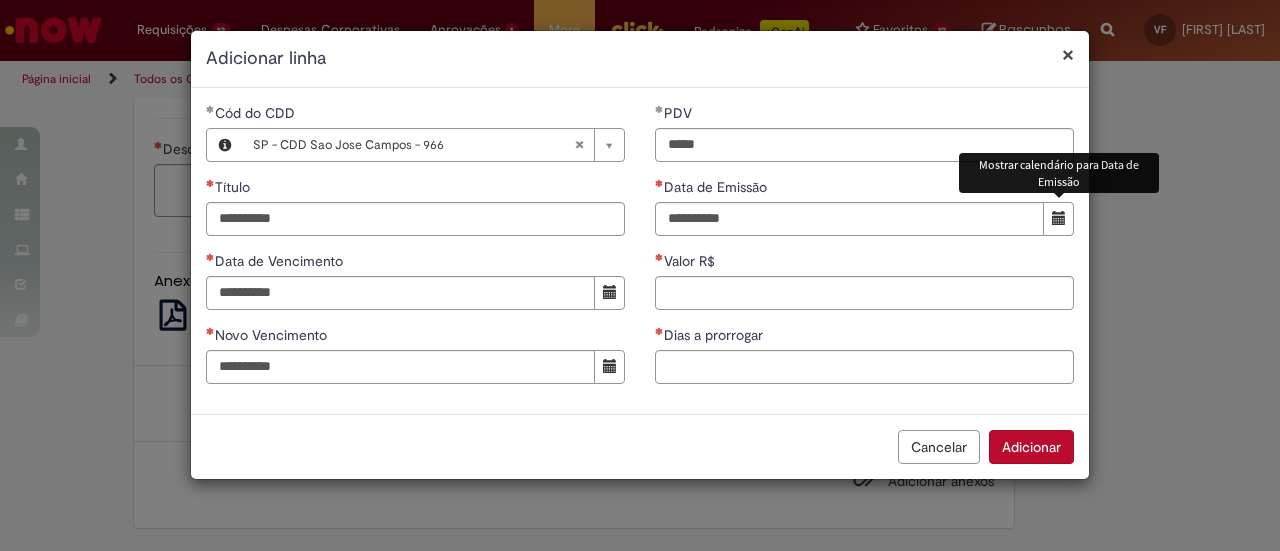 type 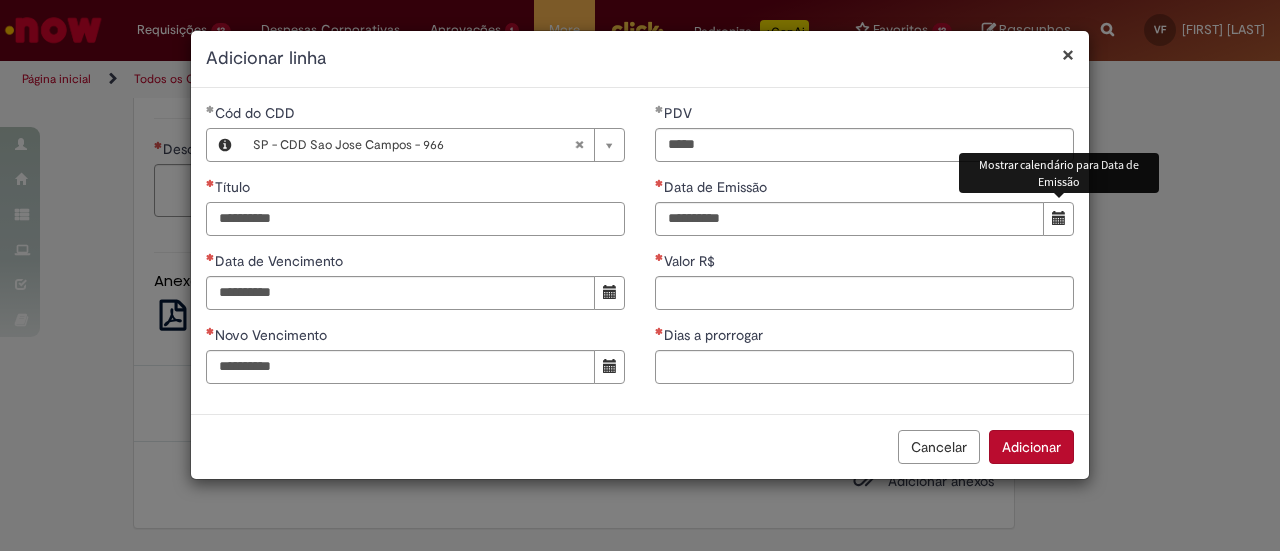 click on "Título" at bounding box center [415, 219] 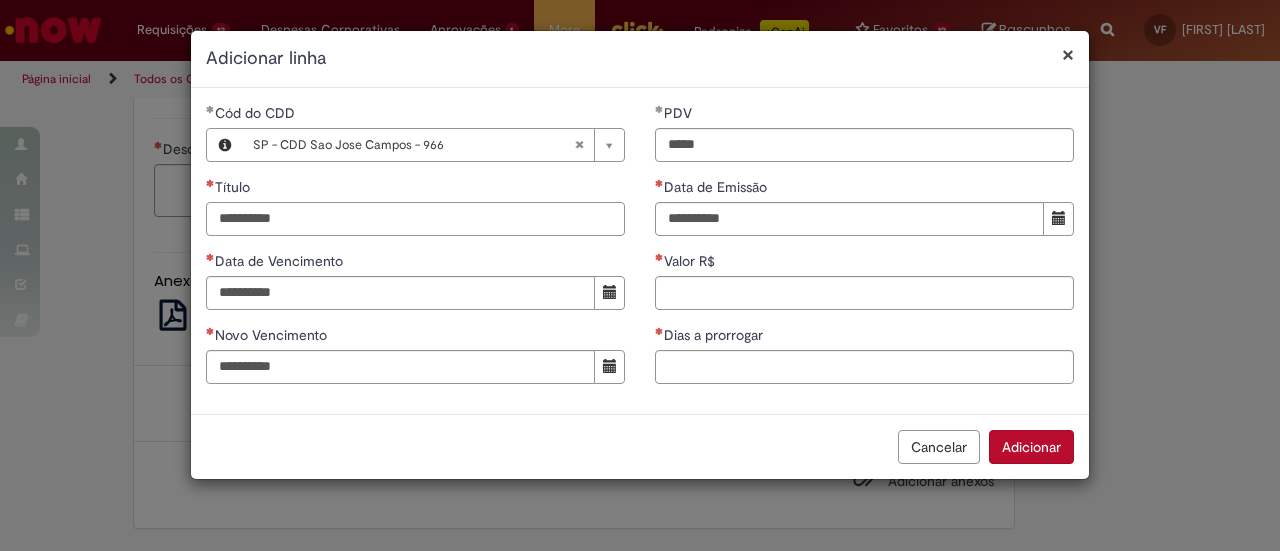paste on "******" 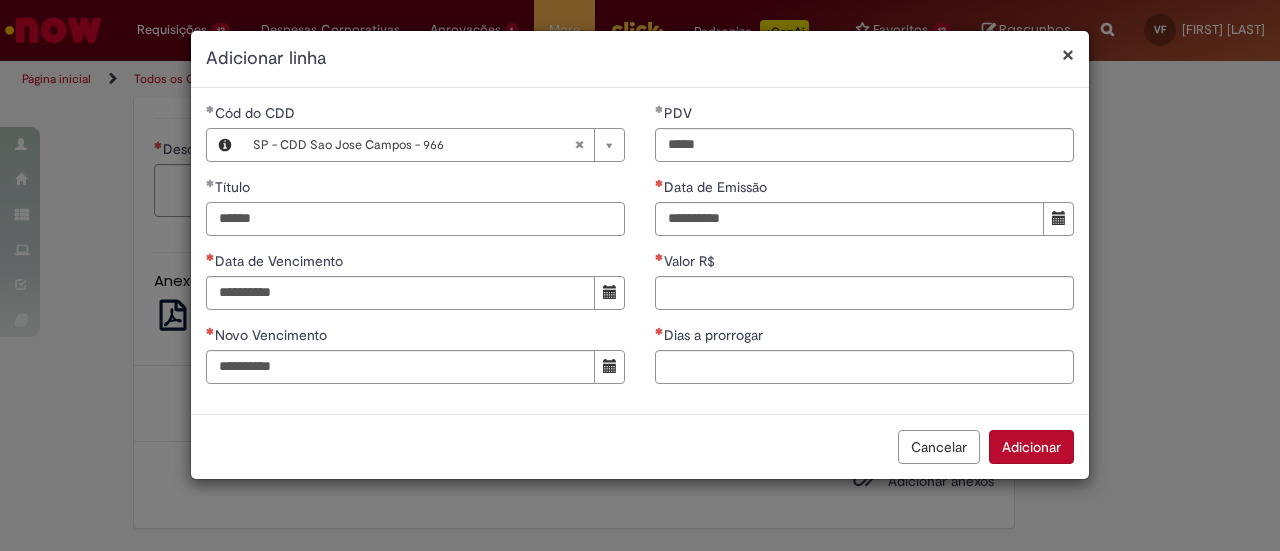 type on "******" 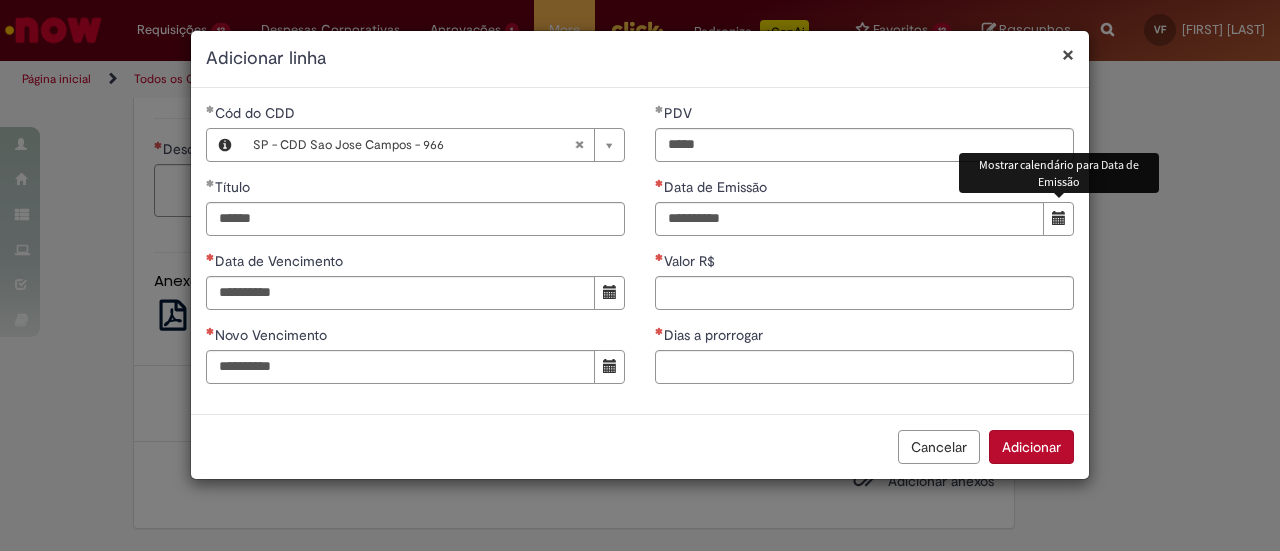 click at bounding box center [1059, 218] 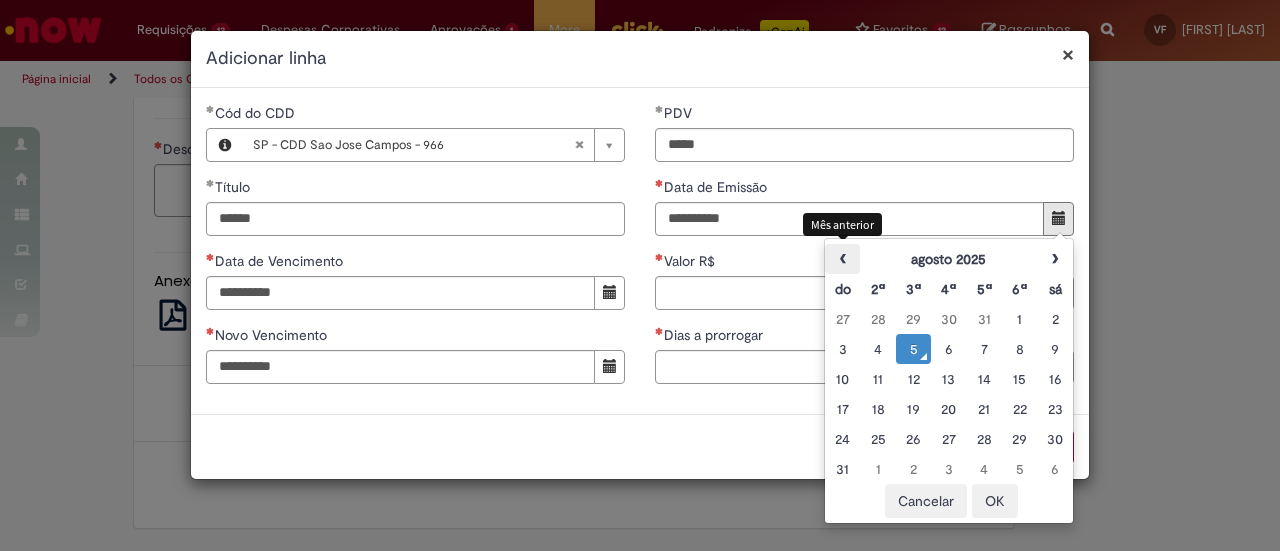 click on "‹" at bounding box center (842, 259) 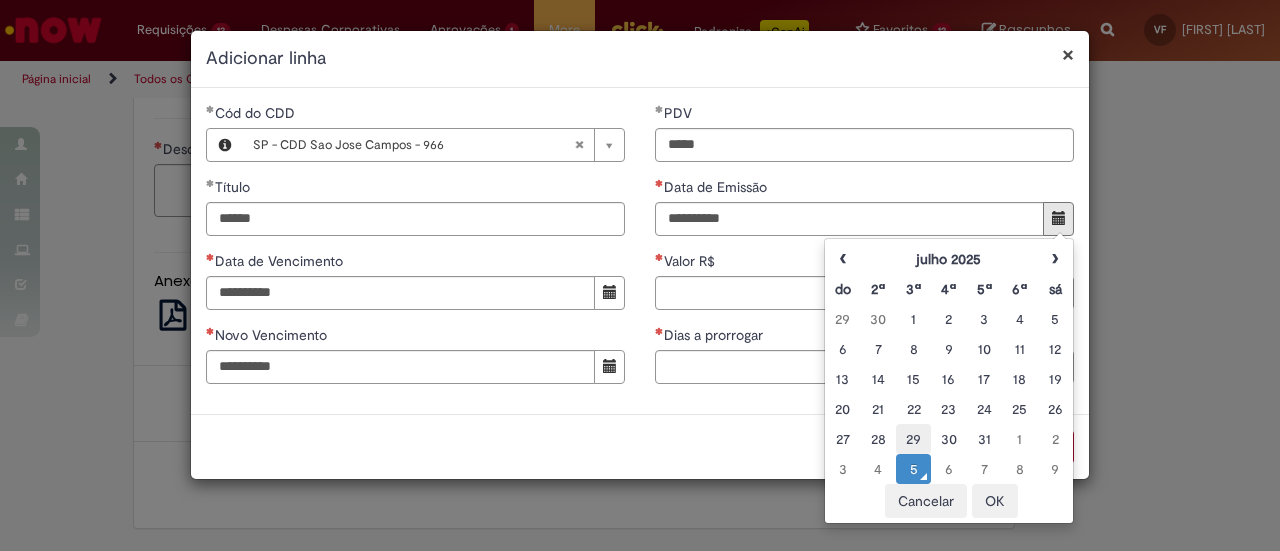 click on "29" at bounding box center (913, 439) 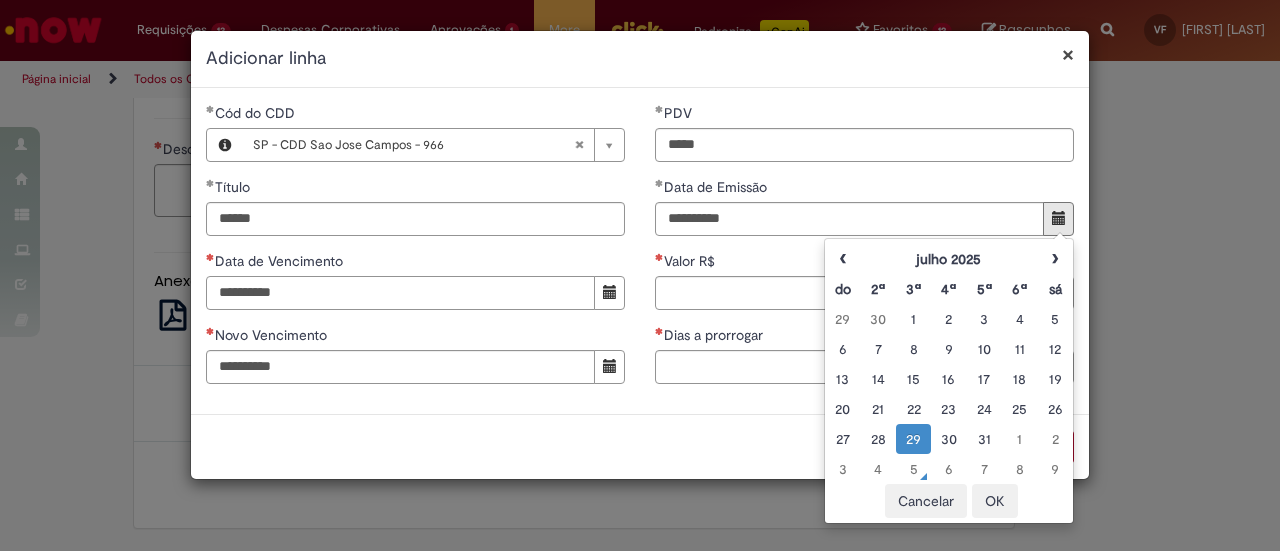 click on "Data de Vencimento" at bounding box center (400, 293) 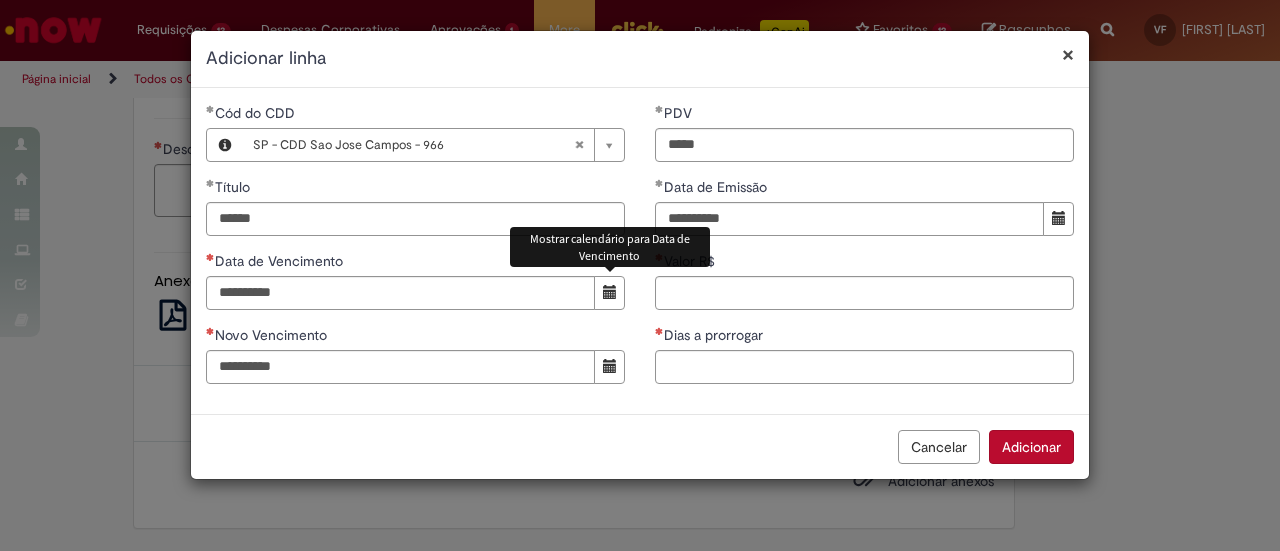 click at bounding box center [610, 292] 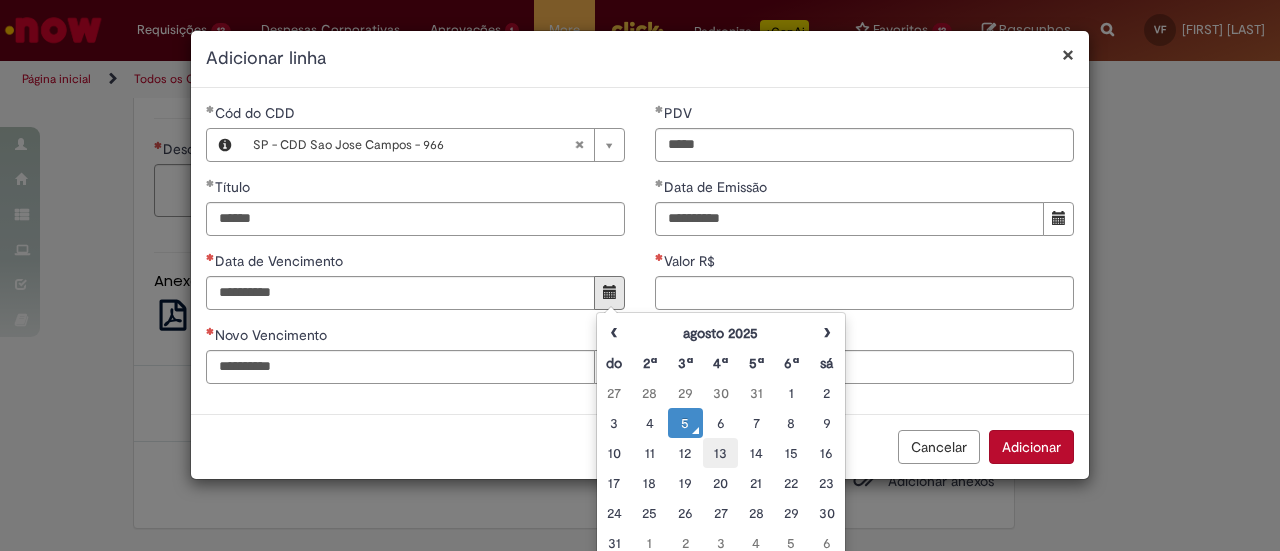 click on "13" at bounding box center [720, 453] 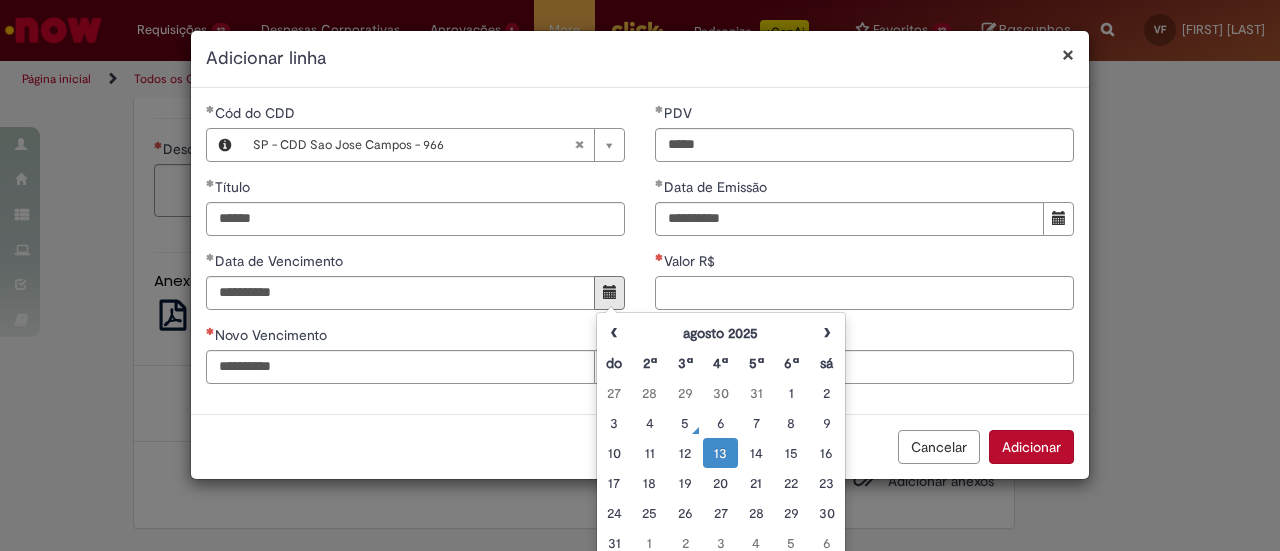click on "Valor R$" at bounding box center (864, 293) 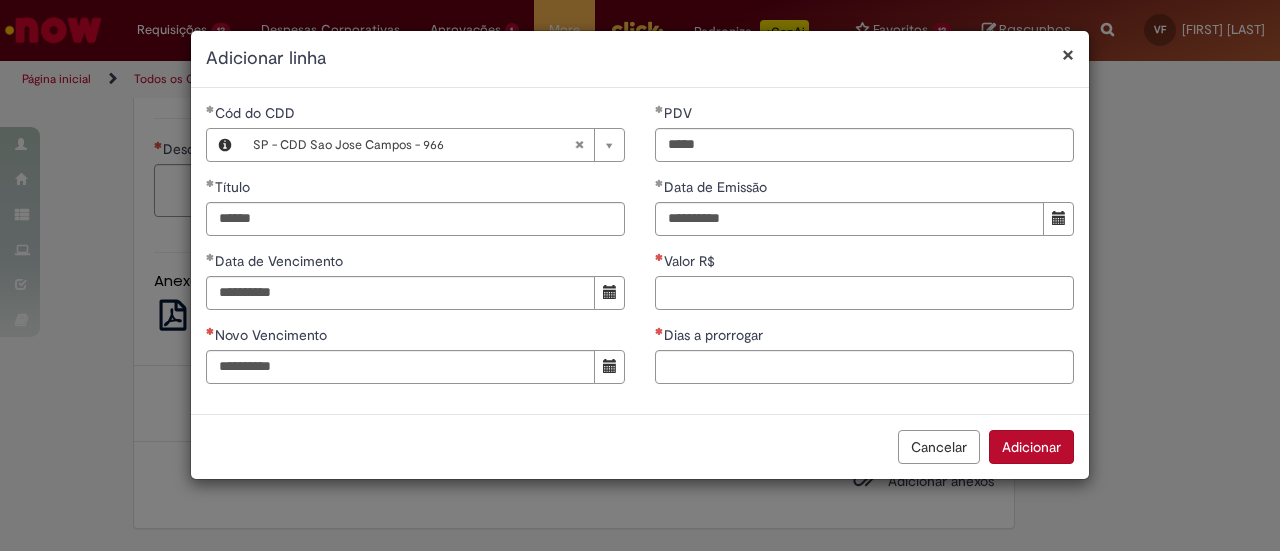 paste on "*******" 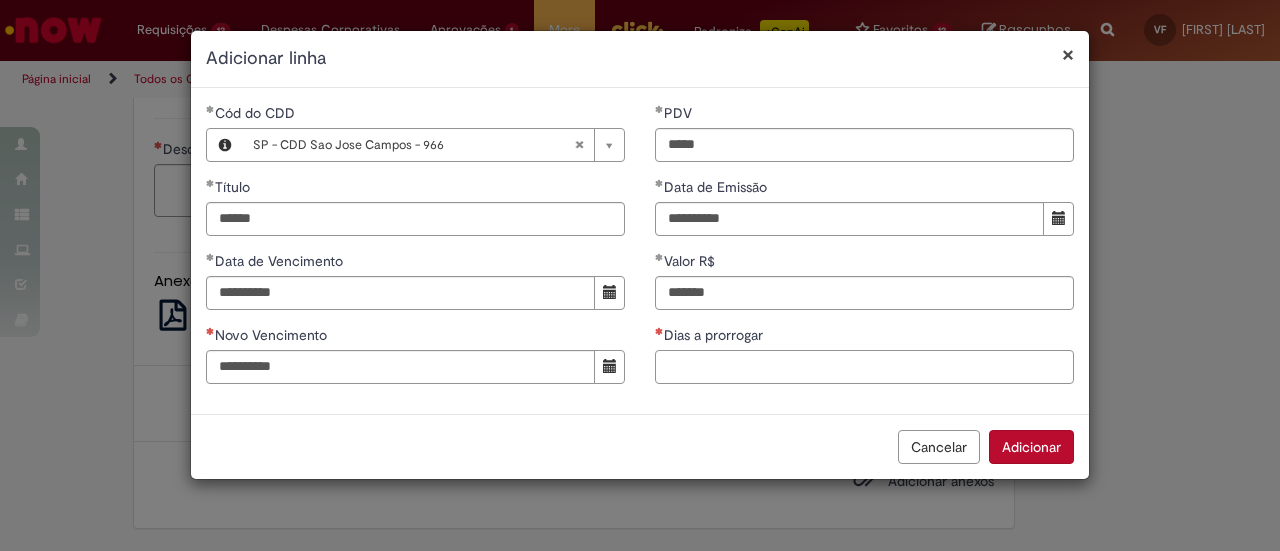 type on "**********" 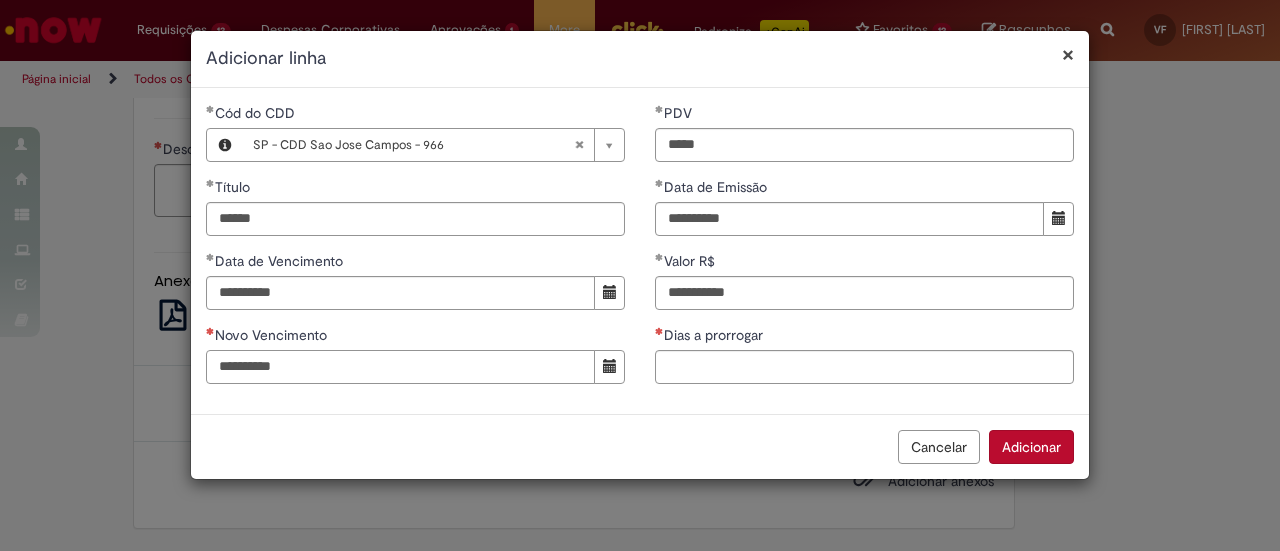 click on "Novo Vencimento" at bounding box center (400, 367) 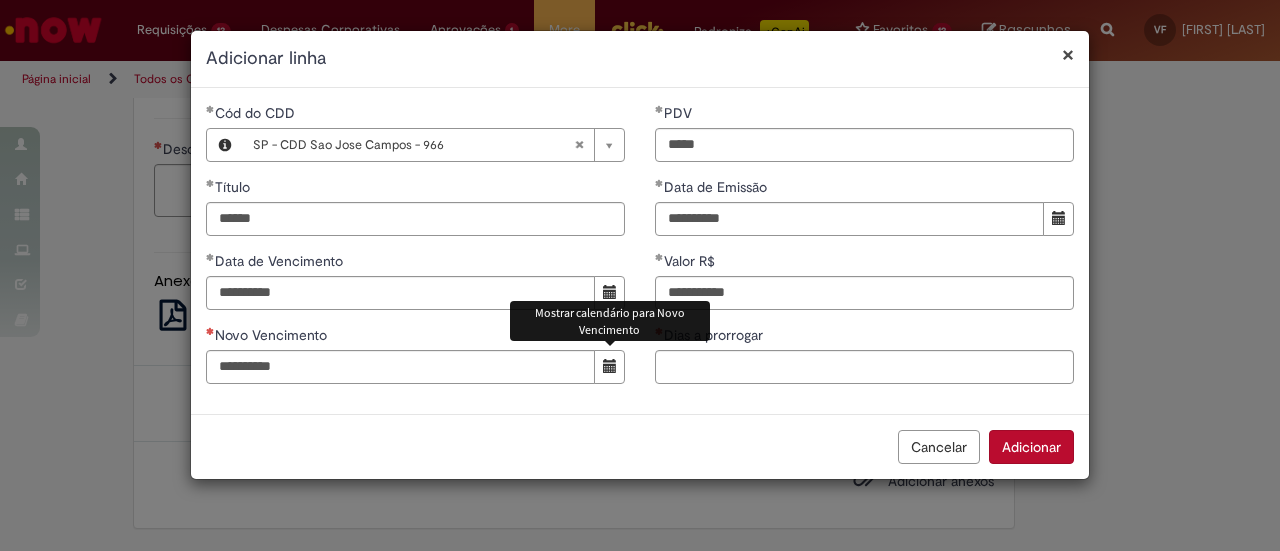 click at bounding box center [610, 366] 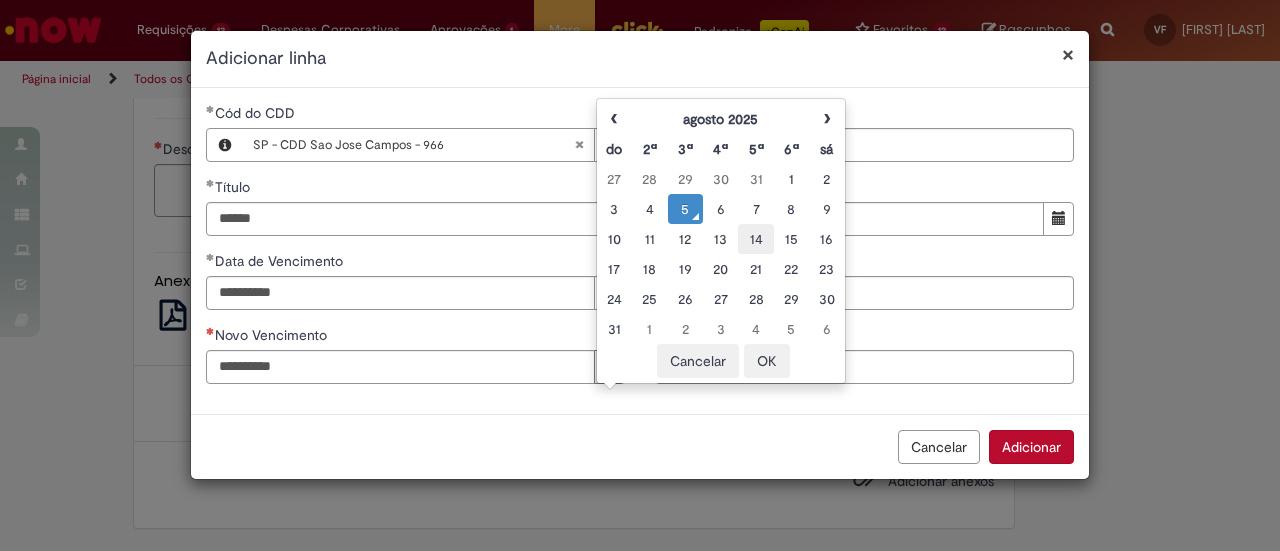 click on "14" at bounding box center [755, 239] 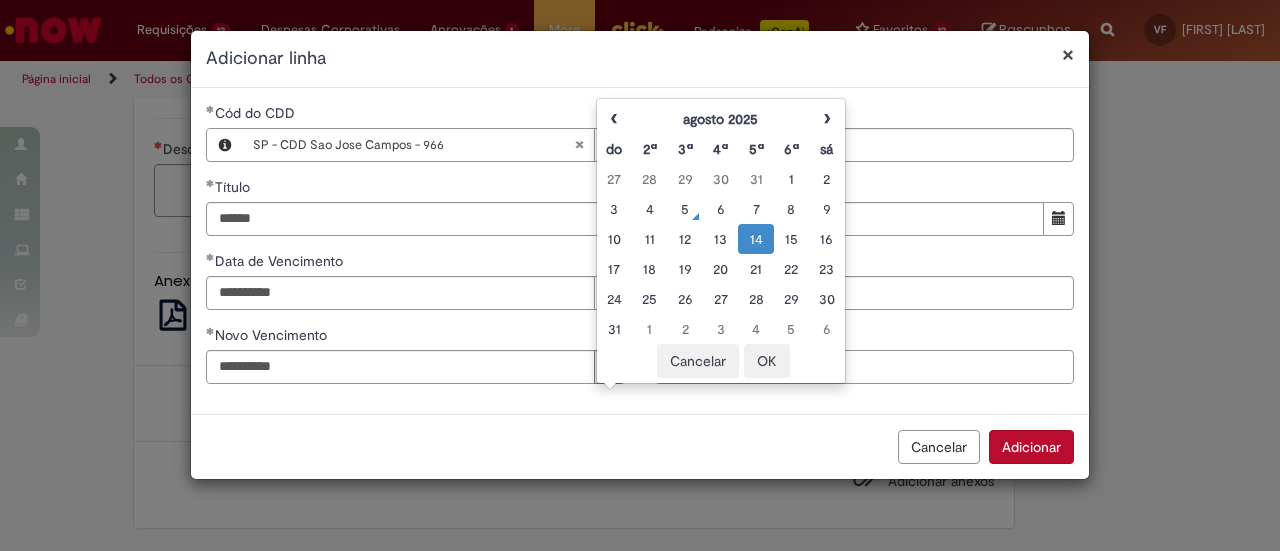 click on "Dias a prorrogar" at bounding box center [864, 367] 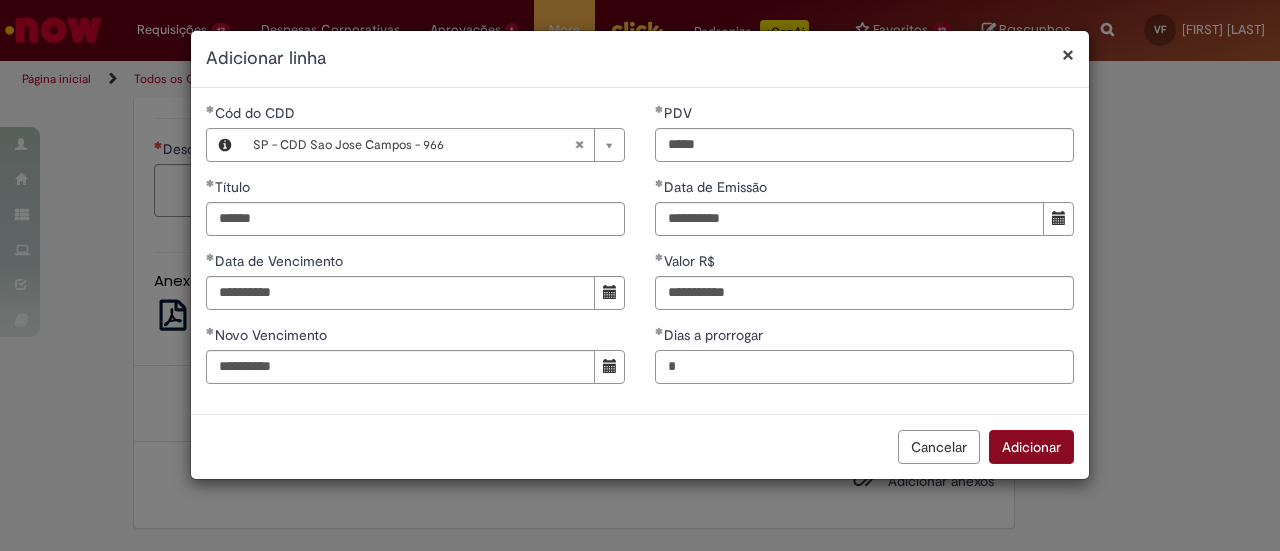 type on "*" 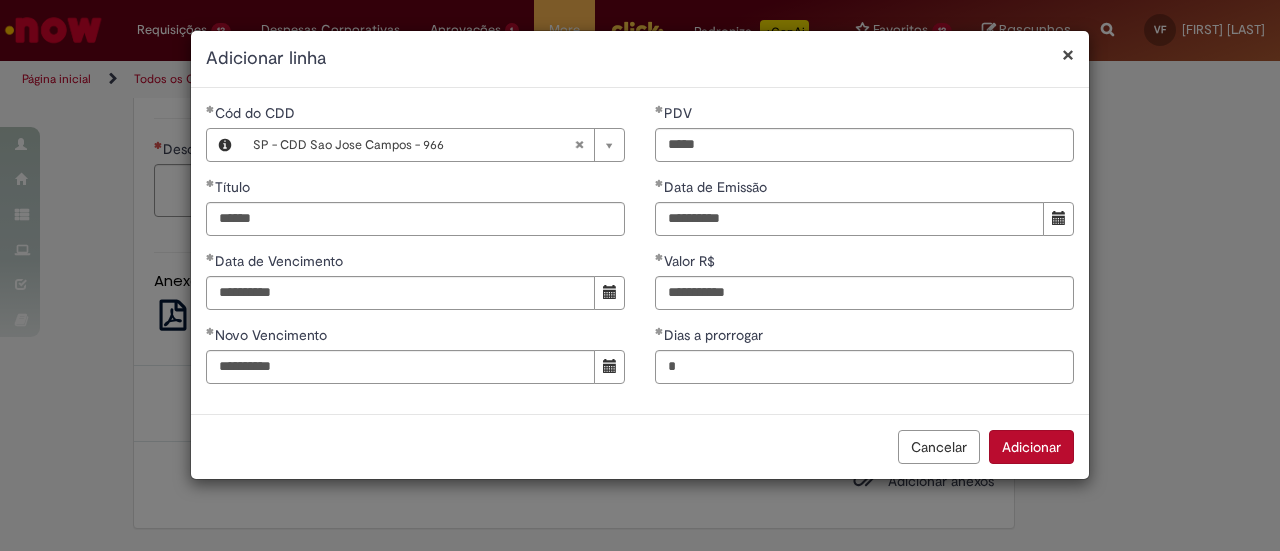 click on "Adicionar" at bounding box center (1031, 447) 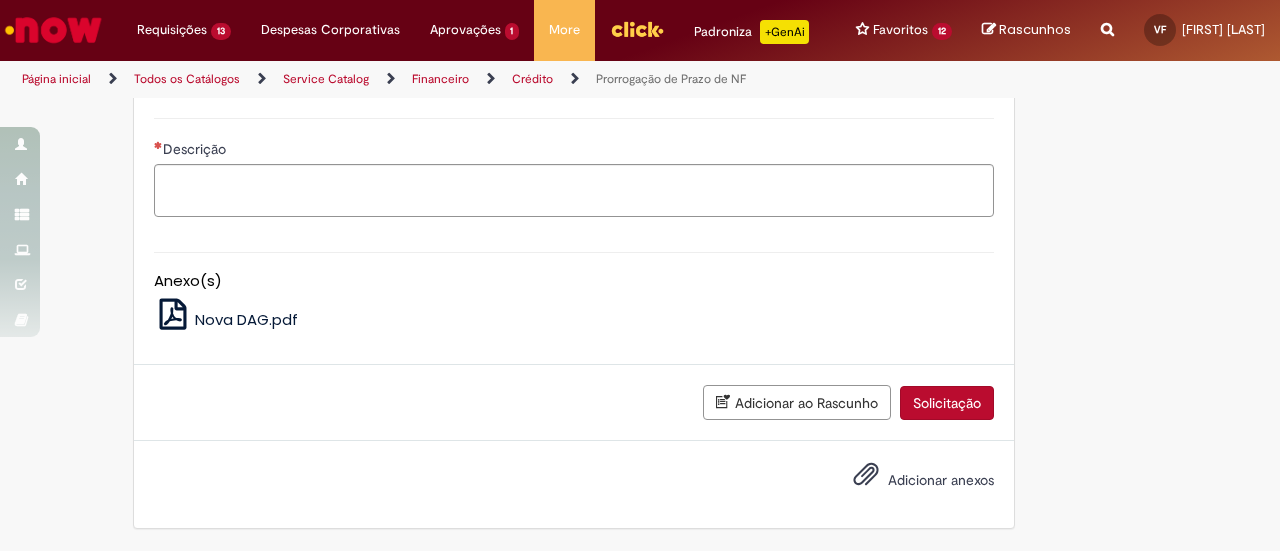 scroll, scrollTop: 2100, scrollLeft: 0, axis: vertical 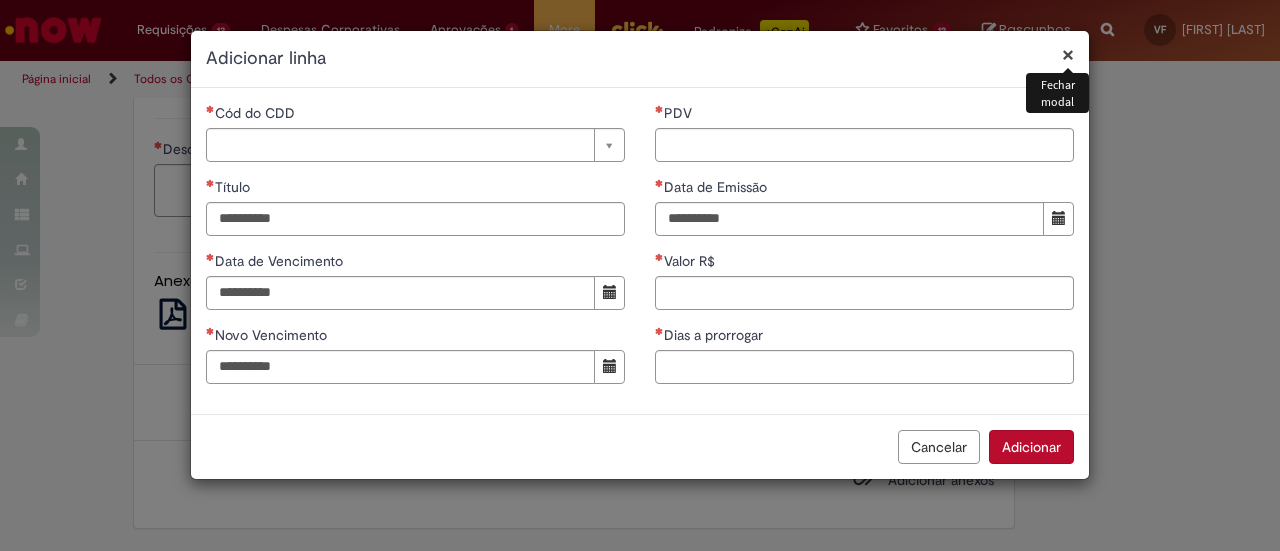 click on "Data de Vencimento" at bounding box center [415, 263] 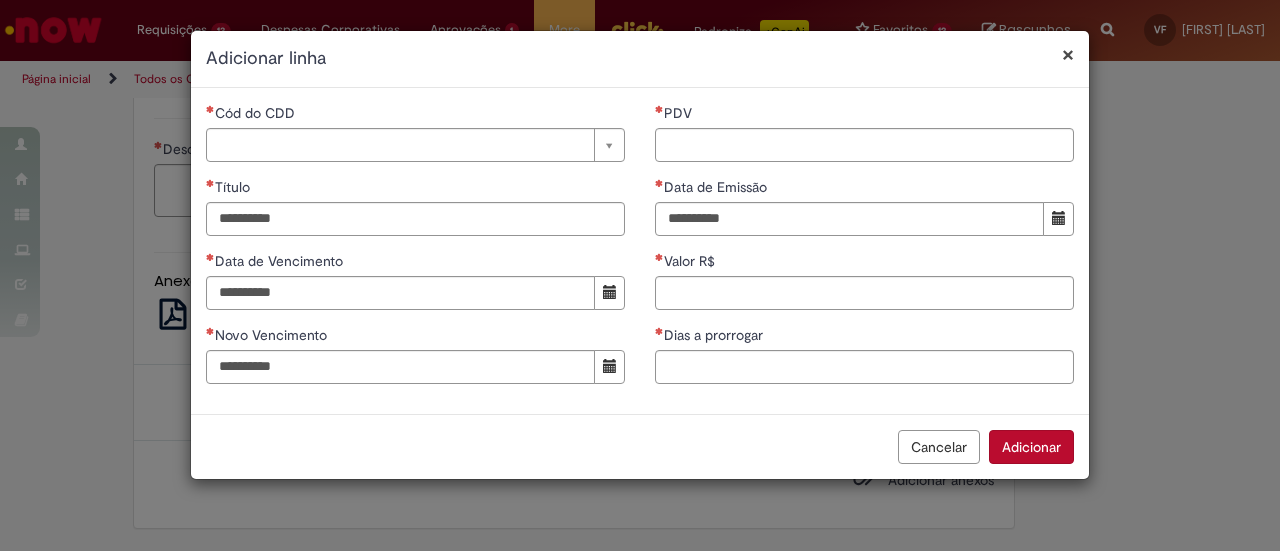 click on "Data de Vencimento" at bounding box center [415, 263] 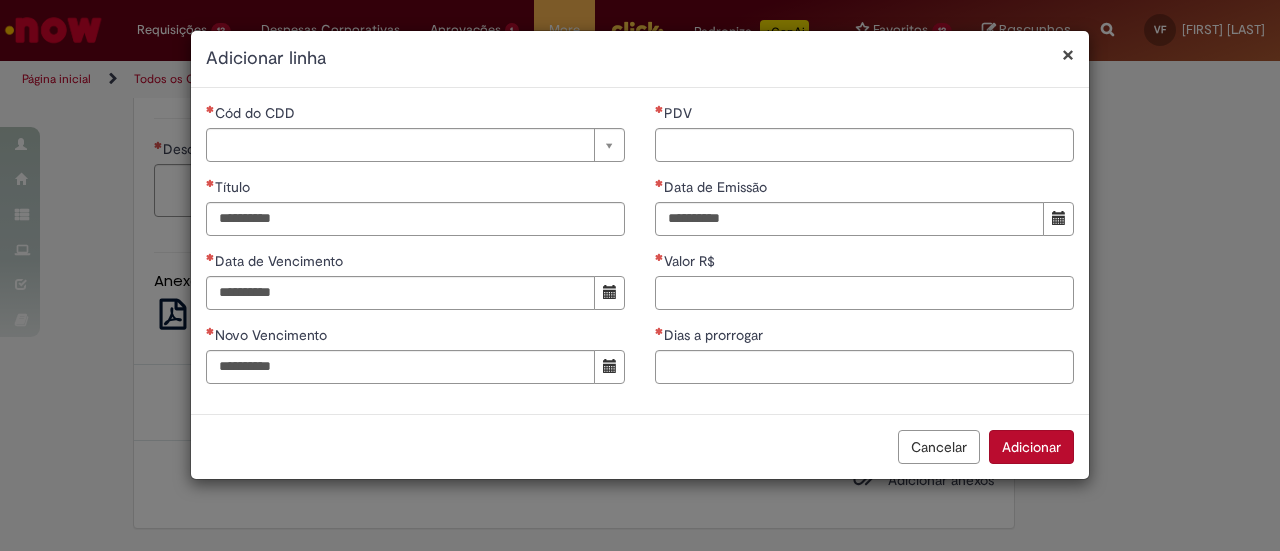 click on "Valor R$" at bounding box center (864, 293) 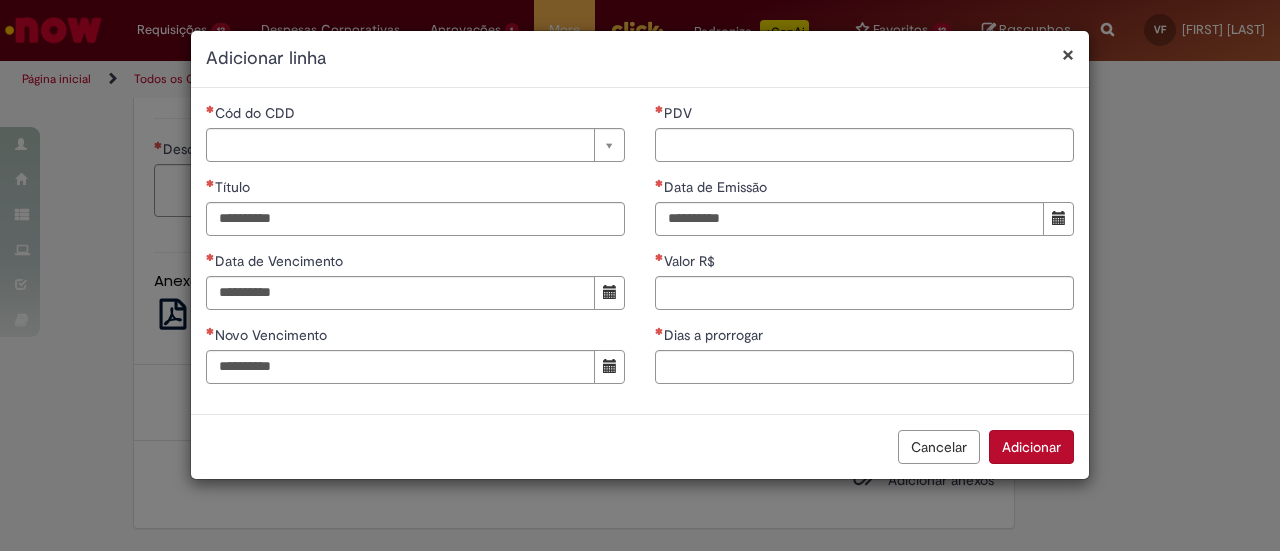 click on "Data de Vencimento" at bounding box center [281, 261] 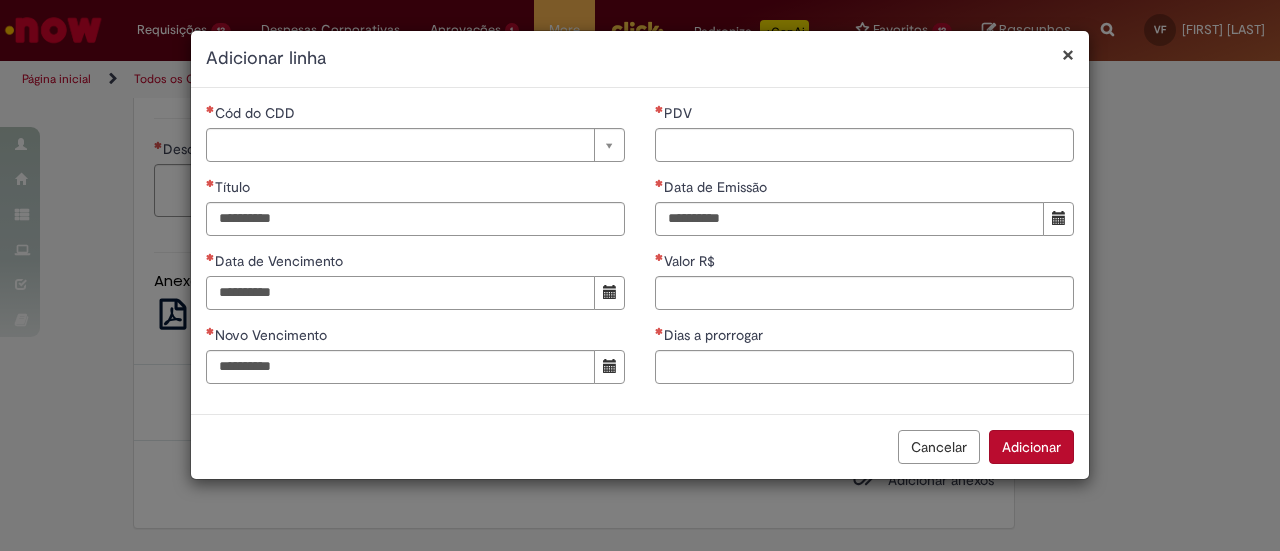 click on "Data de Vencimento" at bounding box center [400, 293] 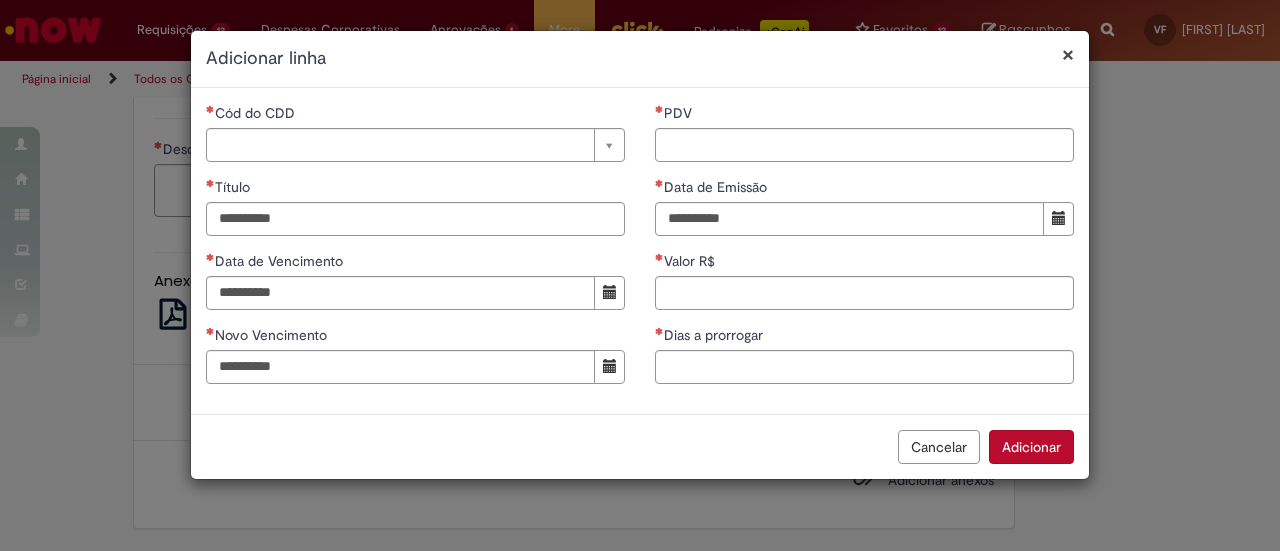 click on "Data de Vencimento" at bounding box center [281, 261] 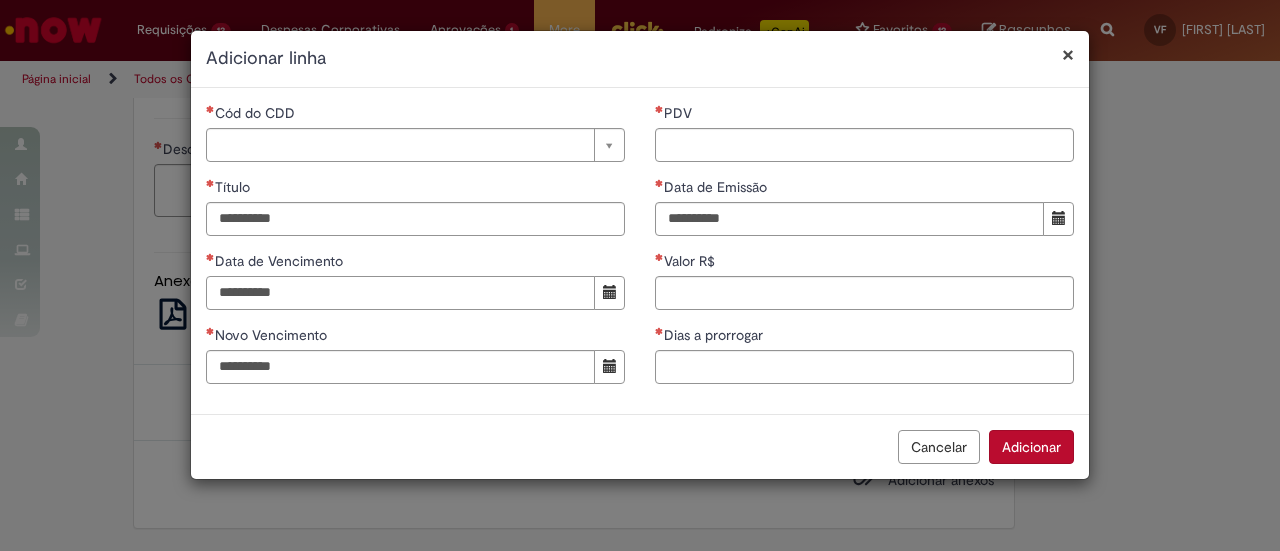 click on "Data de Vencimento" at bounding box center (400, 293) 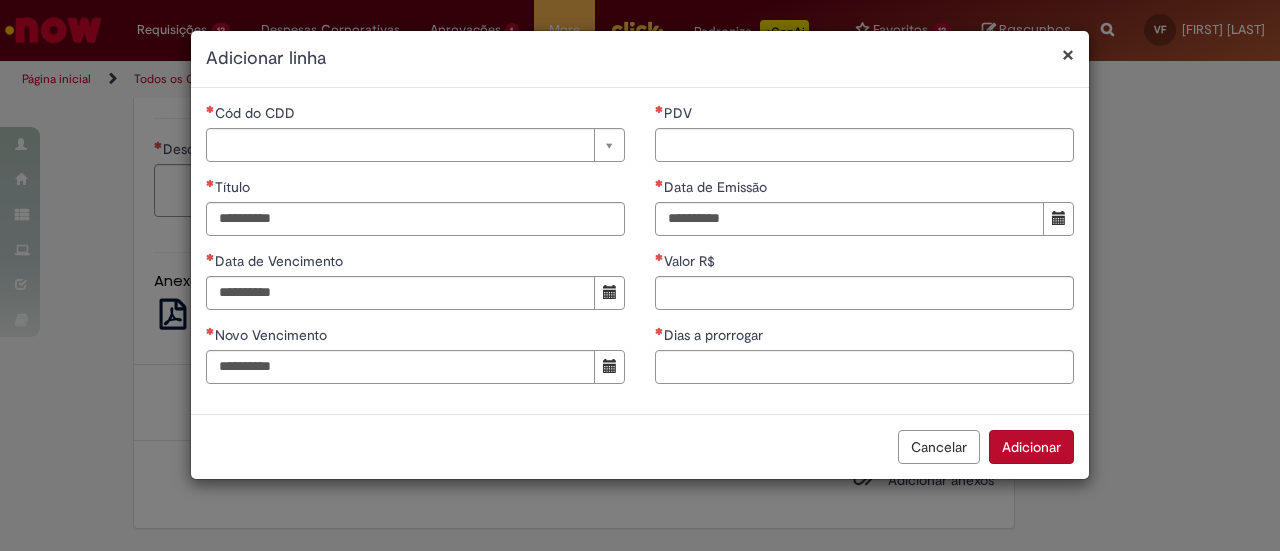 click on "Data de Vencimento" at bounding box center [281, 261] 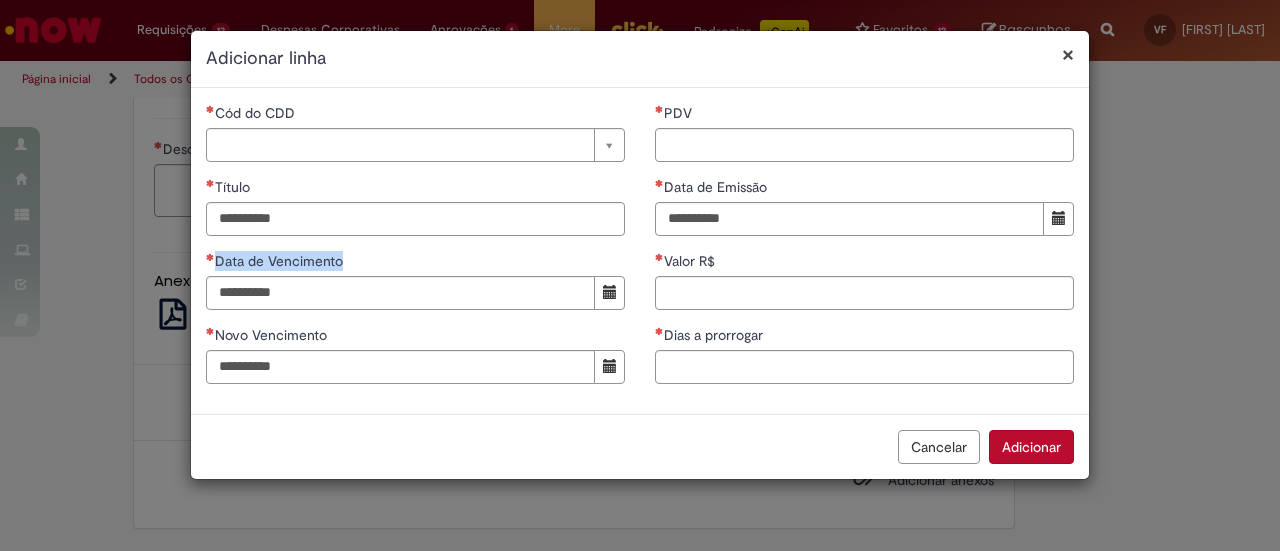 click on "Data de Vencimento" at bounding box center [281, 261] 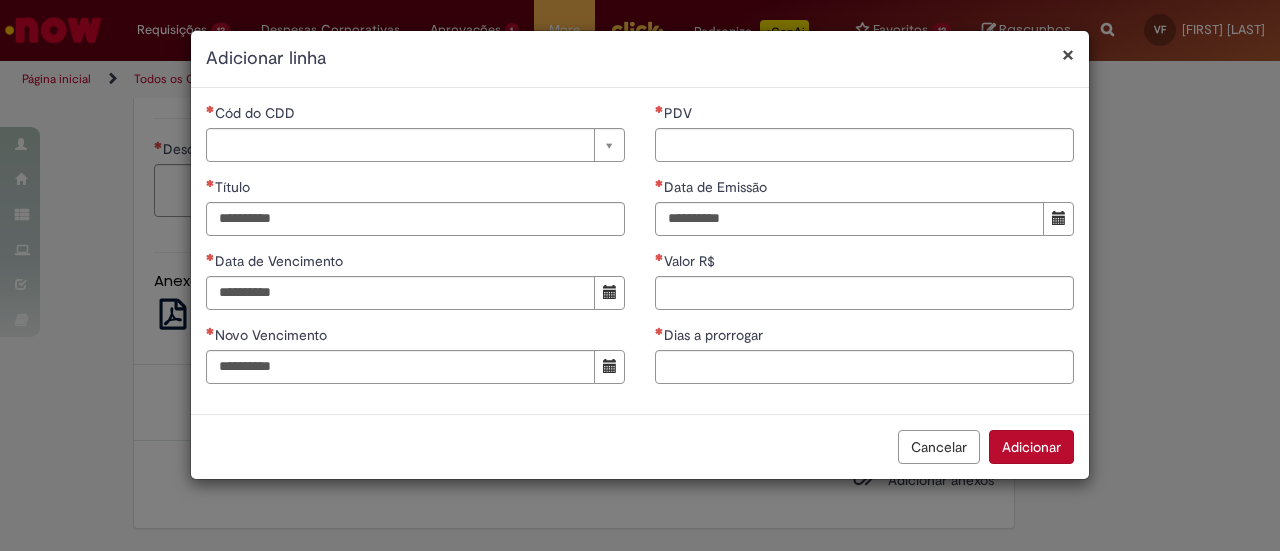 click on "PDV Data de Emissão Valor R$ Dias a prorrogar" at bounding box center (864, 251) 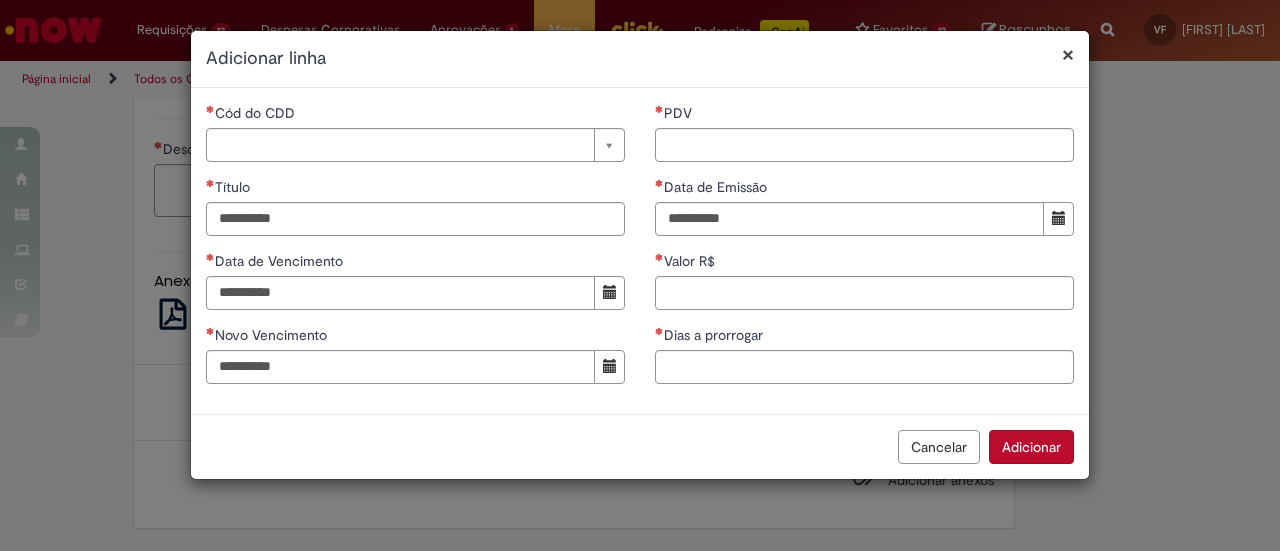 drag, startPoint x: 487, startPoint y: 222, endPoint x: 1014, endPoint y: 378, distance: 549.60443 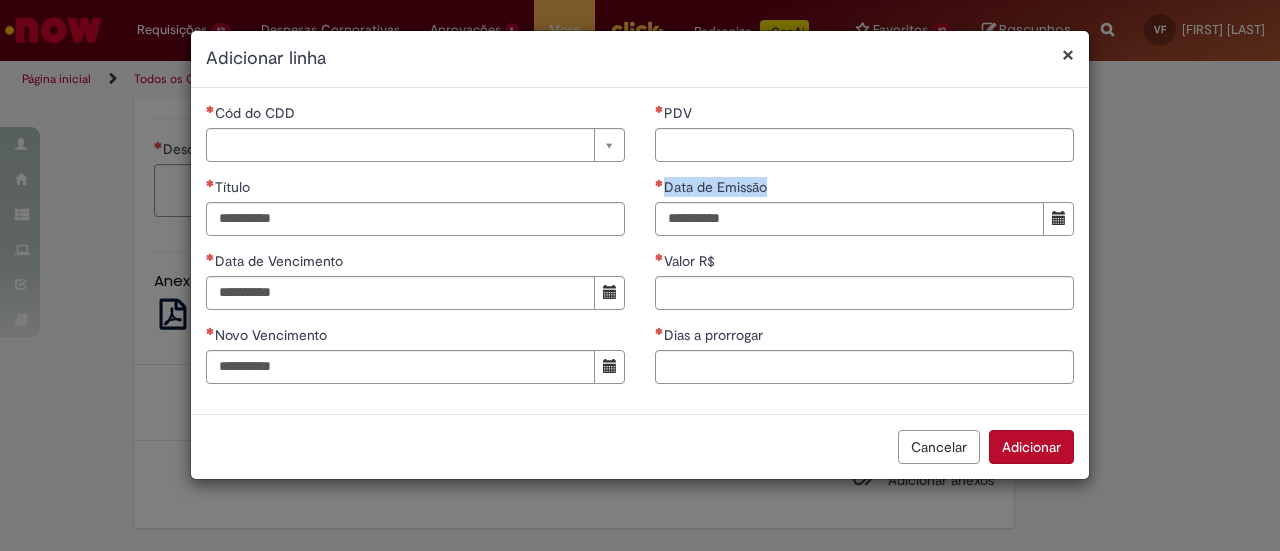 click on "PDV Data de Emissão Valor R$ Dias a prorrogar" at bounding box center (864, 251) 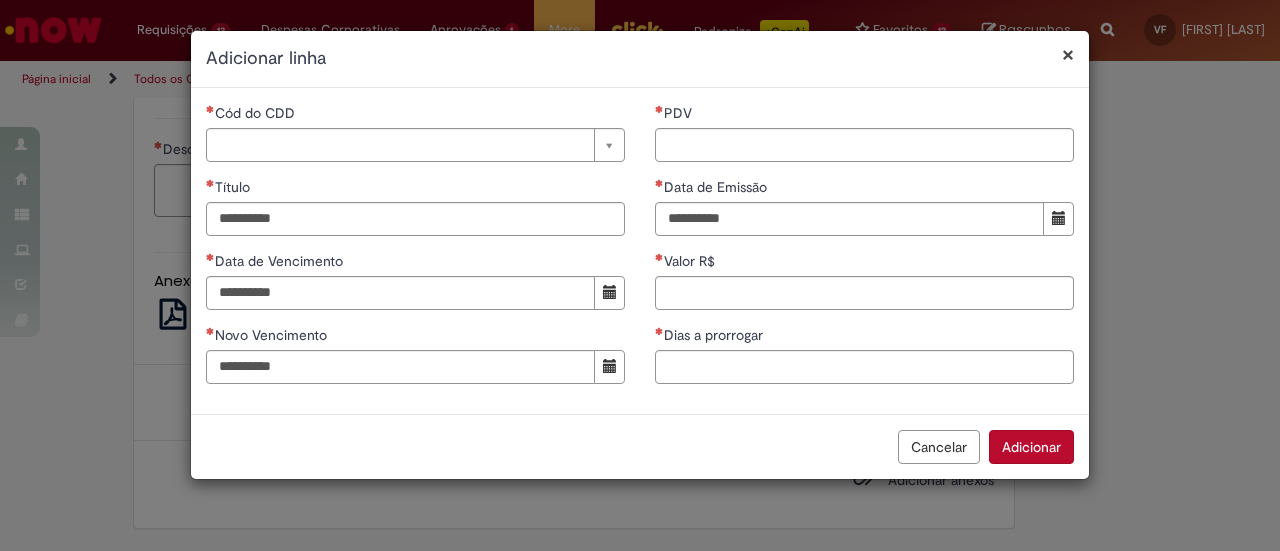 click on "×
Adicionar linha
Cód do CDD          Pesquisar usando lista                 Cód do CDD                     Título Data de Vencimento Novo Vencimento PDV Data de Emissão Valor R$ Dias a prorrogar
Cancelar   Adicionar" at bounding box center (640, 275) 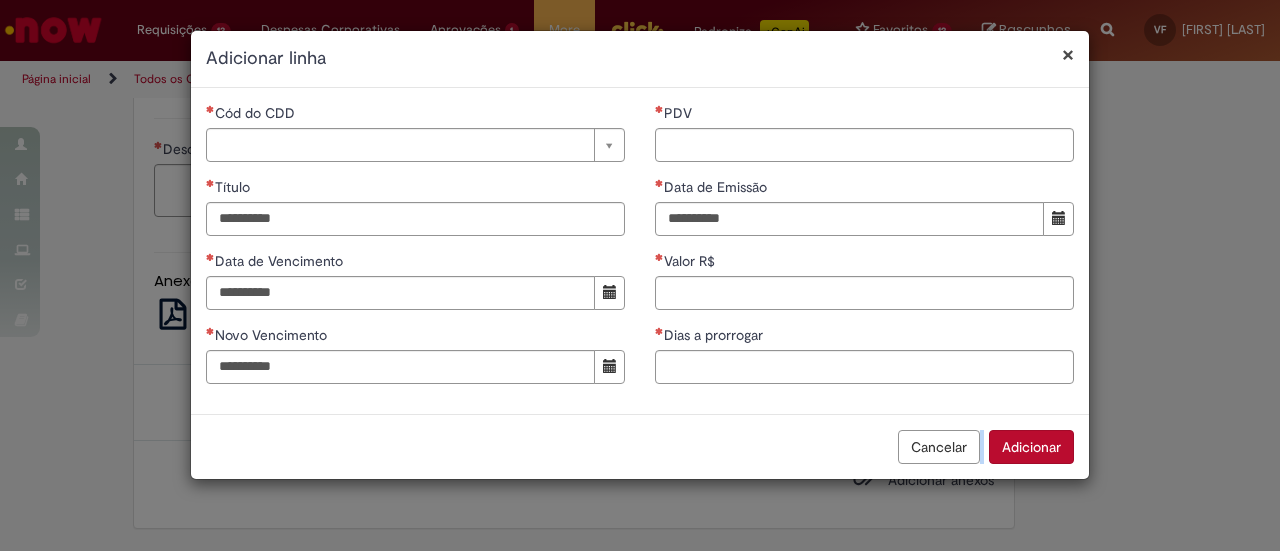 click on "×
Adicionar linha
Cód do CDD          Pesquisar usando lista                 Cód do CDD                     Título Data de Vencimento Novo Vencimento PDV Data de Emissão Valor R$ Dias a prorrogar
Cancelar   Adicionar" at bounding box center (640, 275) 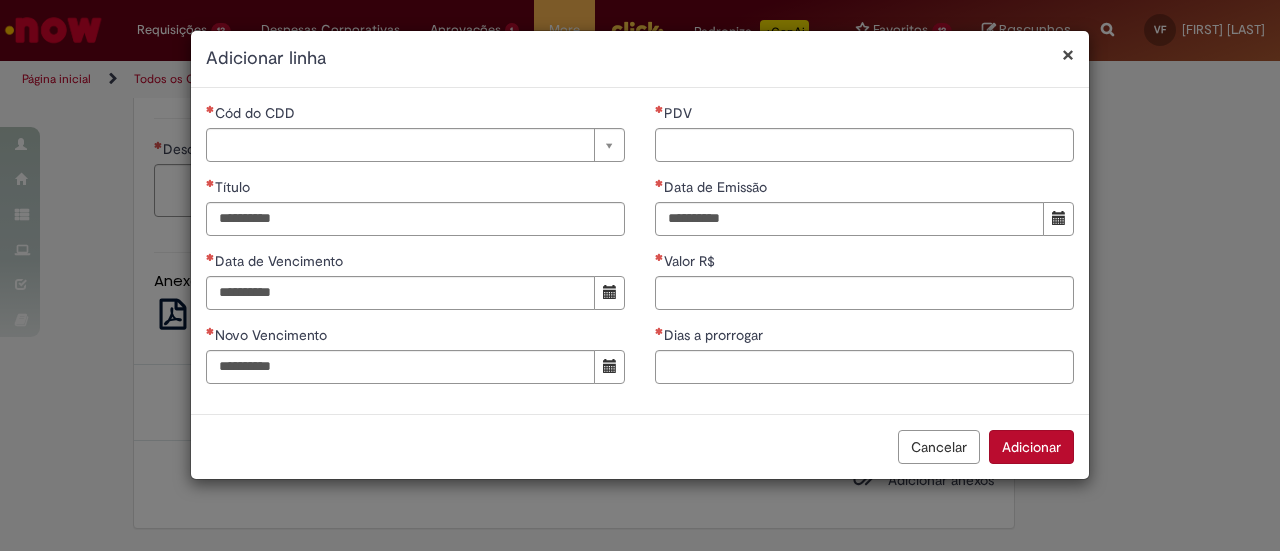 click on "×
Adicionar linha
Cód do CDD          Pesquisar usando lista                 Cód do CDD                     Título Data de Vencimento Novo Vencimento PDV Data de Emissão Valor R$ Dias a prorrogar
Cancelar   Adicionar" at bounding box center [640, 275] 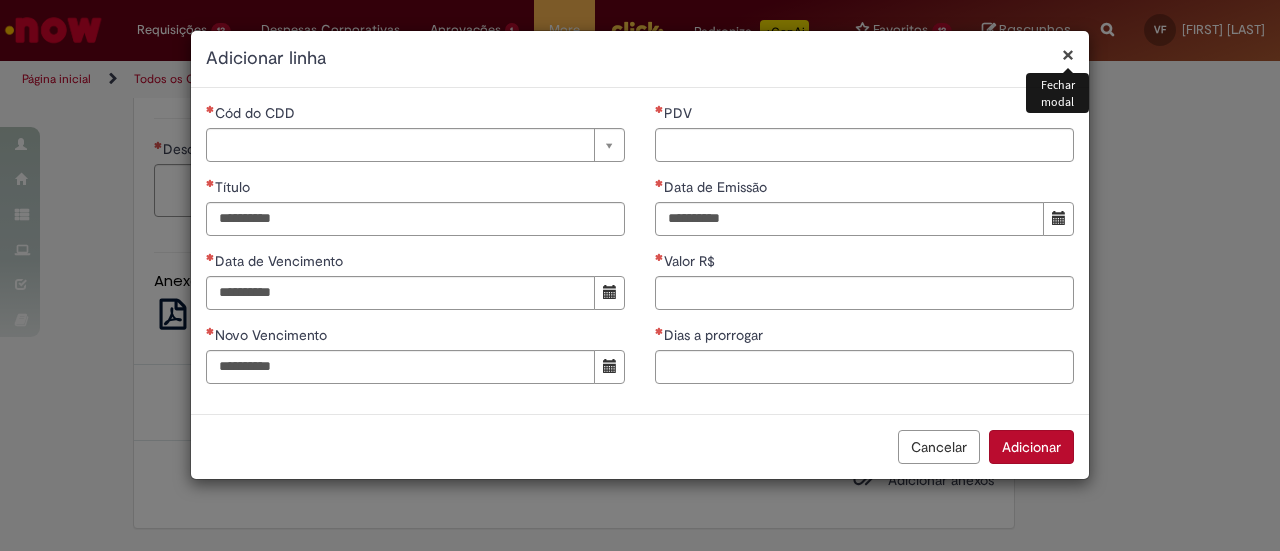 click on "×" at bounding box center [1068, 54] 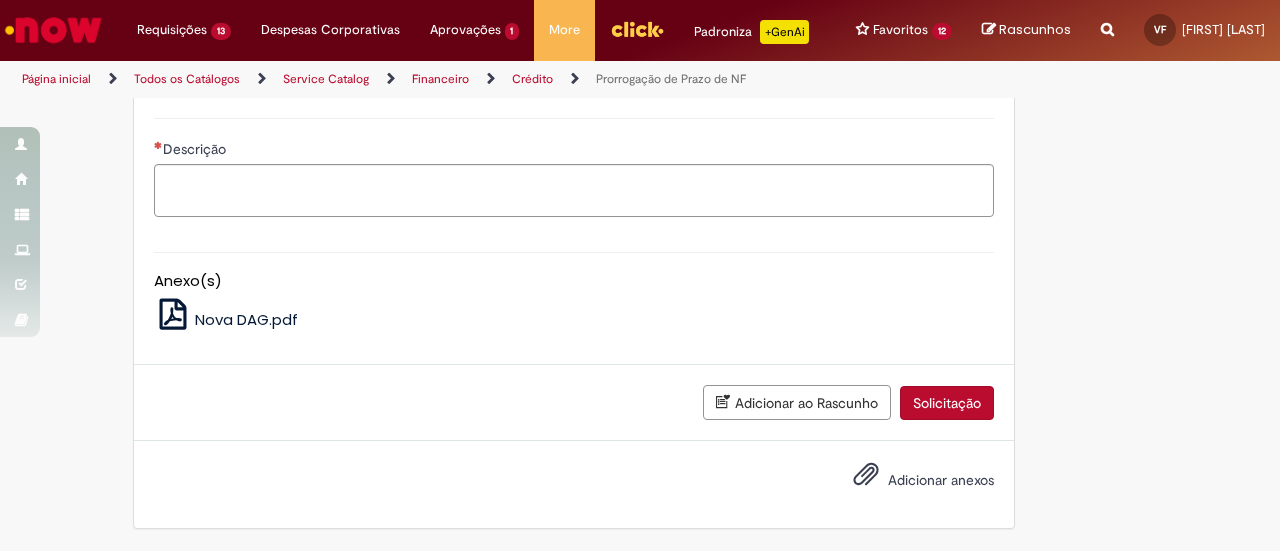 click on "Fechar modal" at bounding box center (1057, -19) 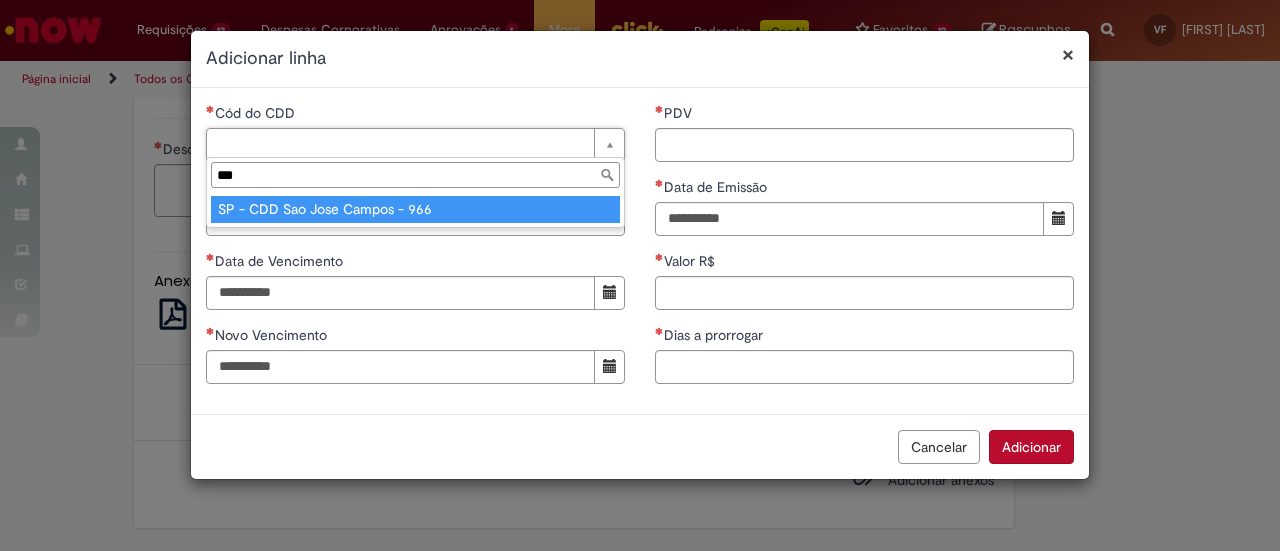 type on "***" 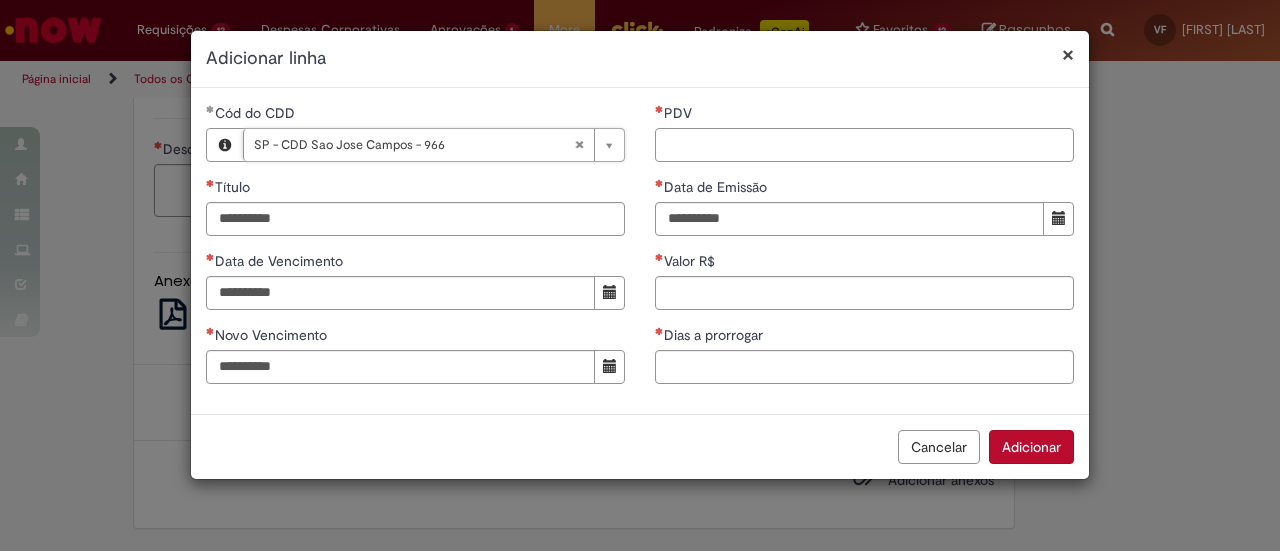 click on "PDV" at bounding box center [864, 145] 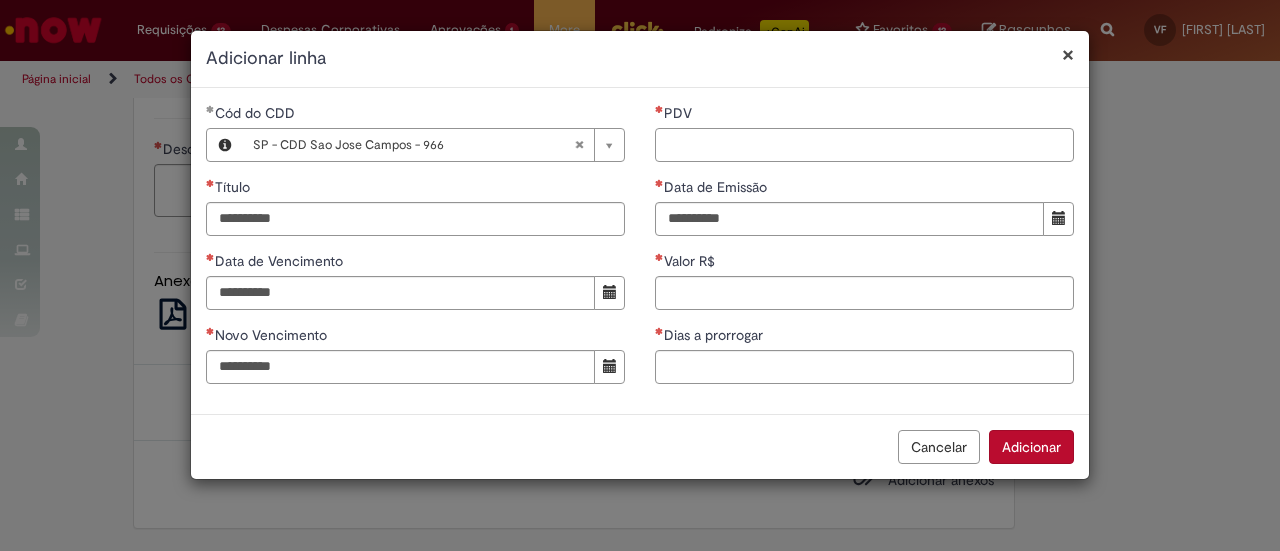 click on "PDV" at bounding box center (864, 145) 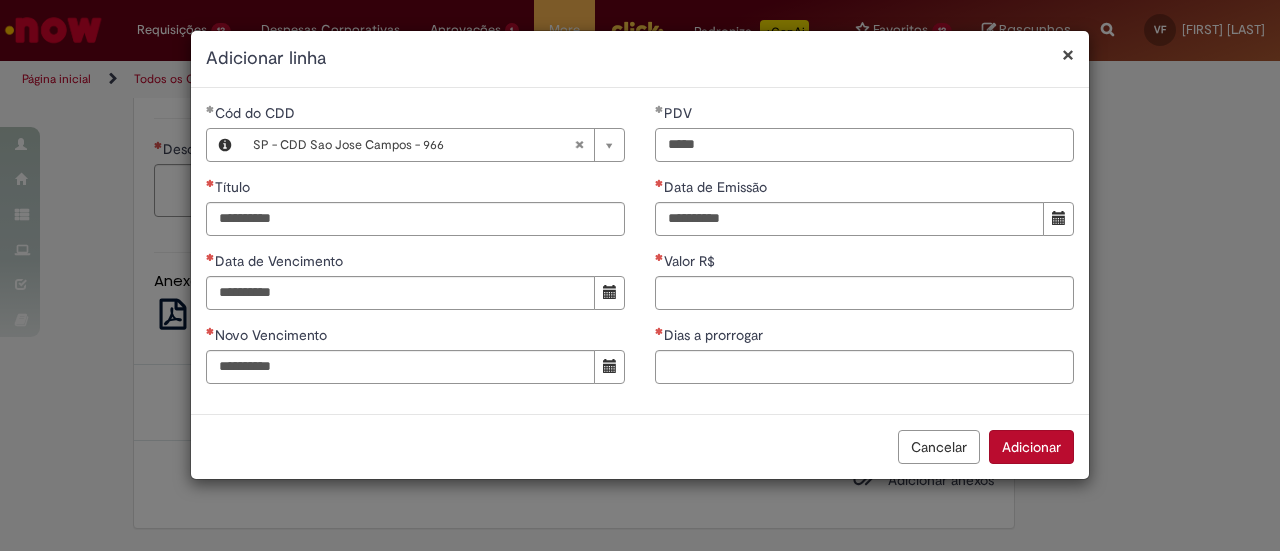 type on "*****" 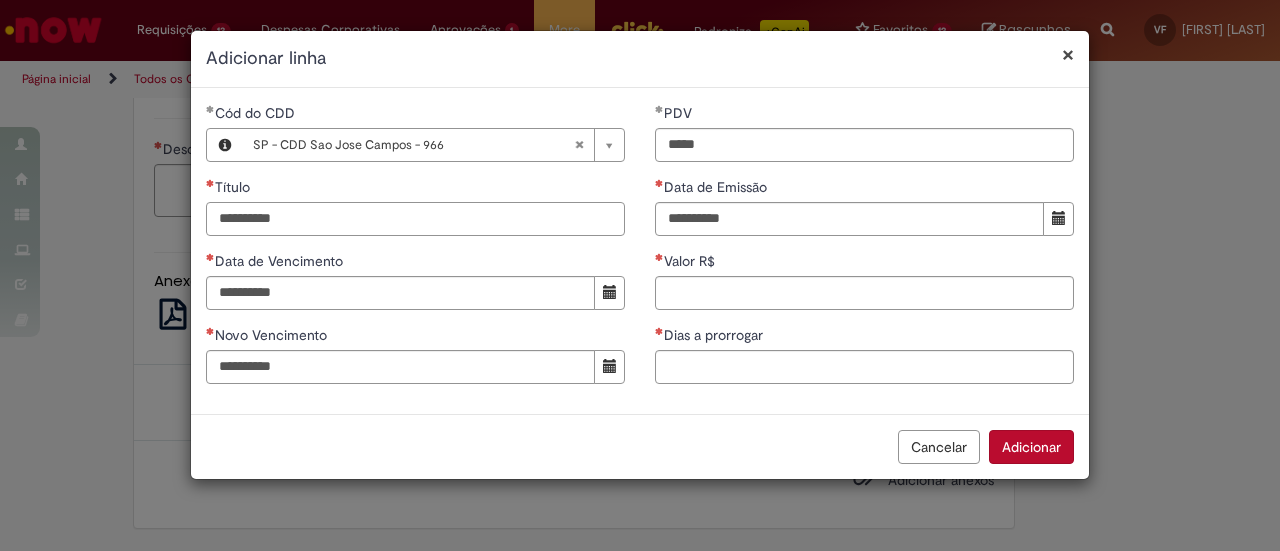 click on "Título" at bounding box center (415, 219) 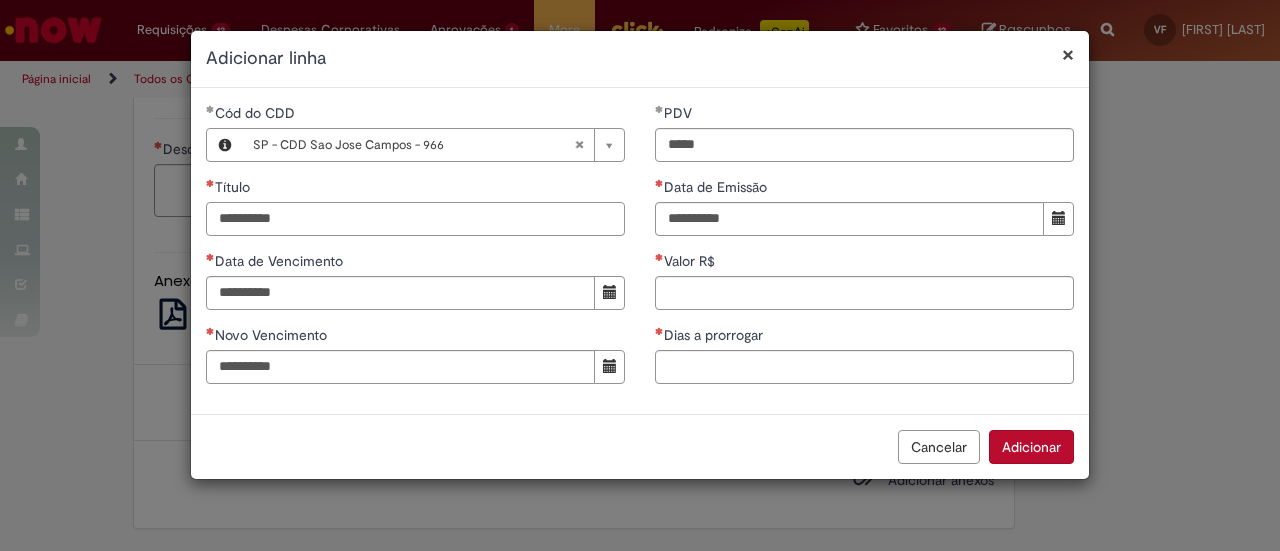 paste on "******" 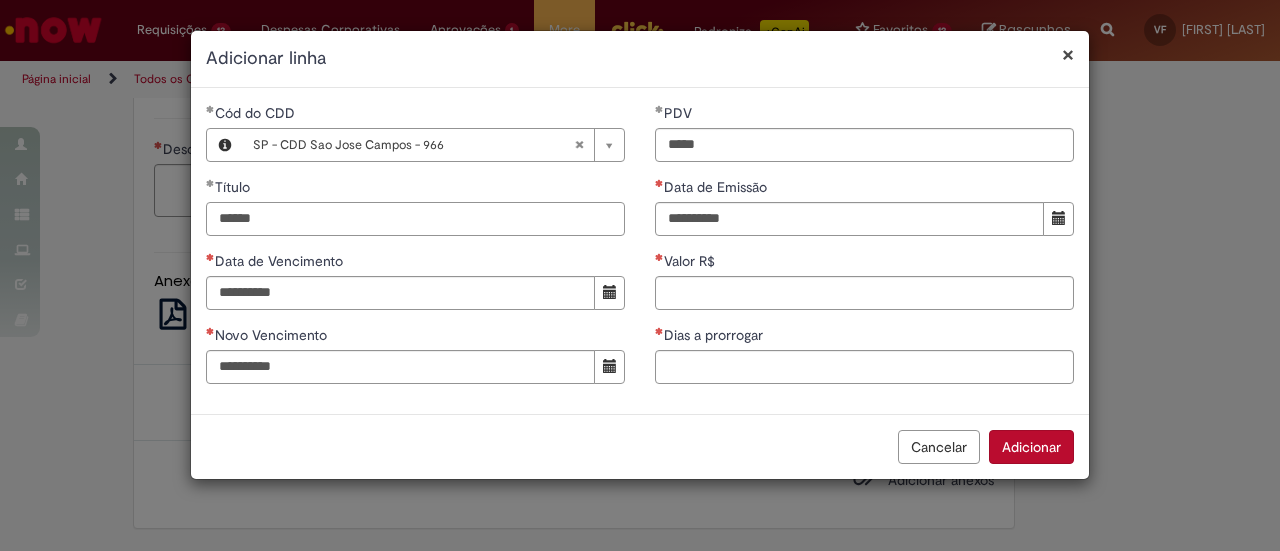 type on "******" 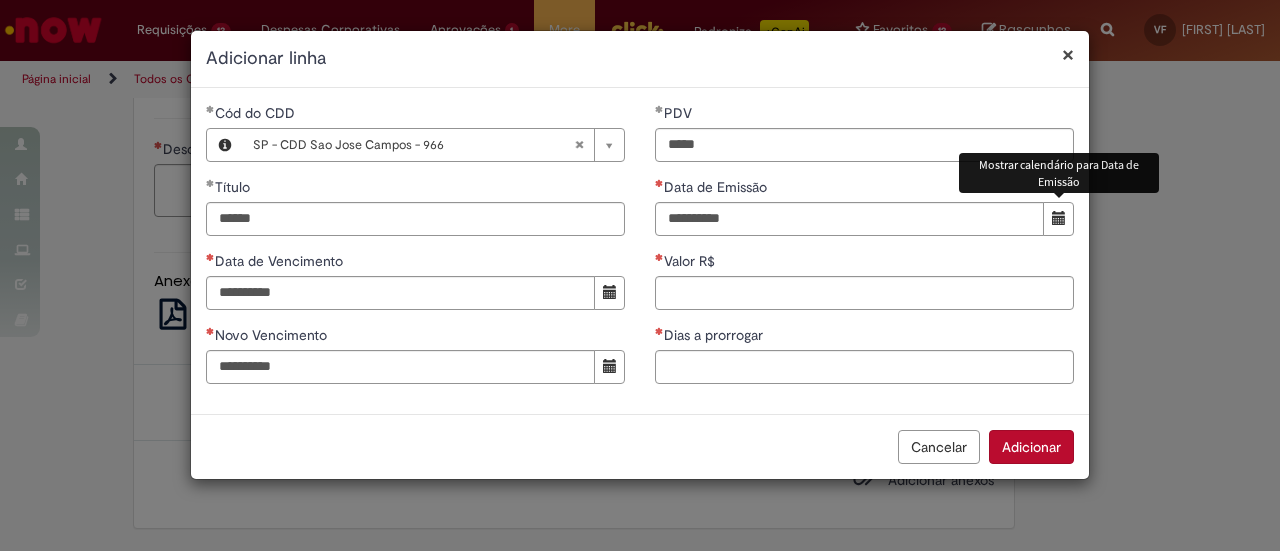 click at bounding box center (1058, 219) 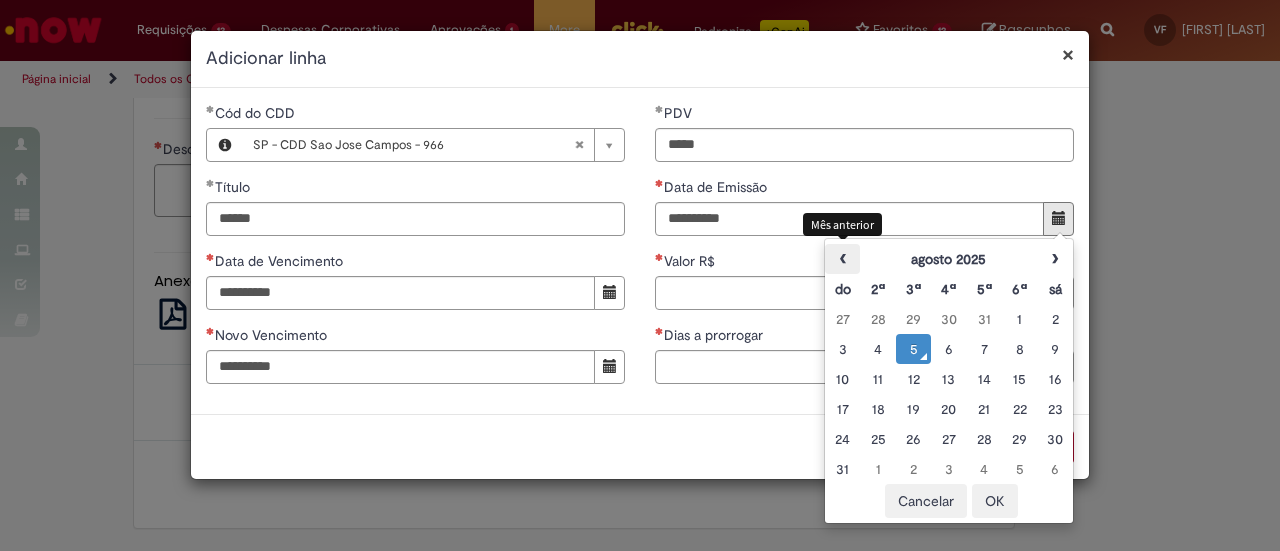 click on "‹" at bounding box center (842, 259) 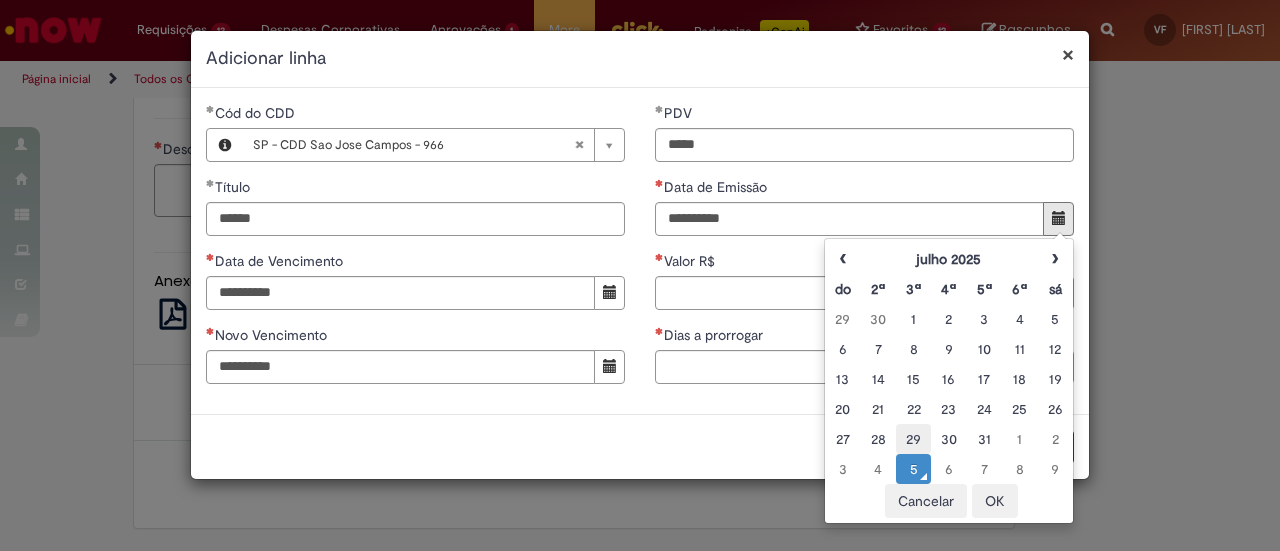 click on "29" at bounding box center (913, 439) 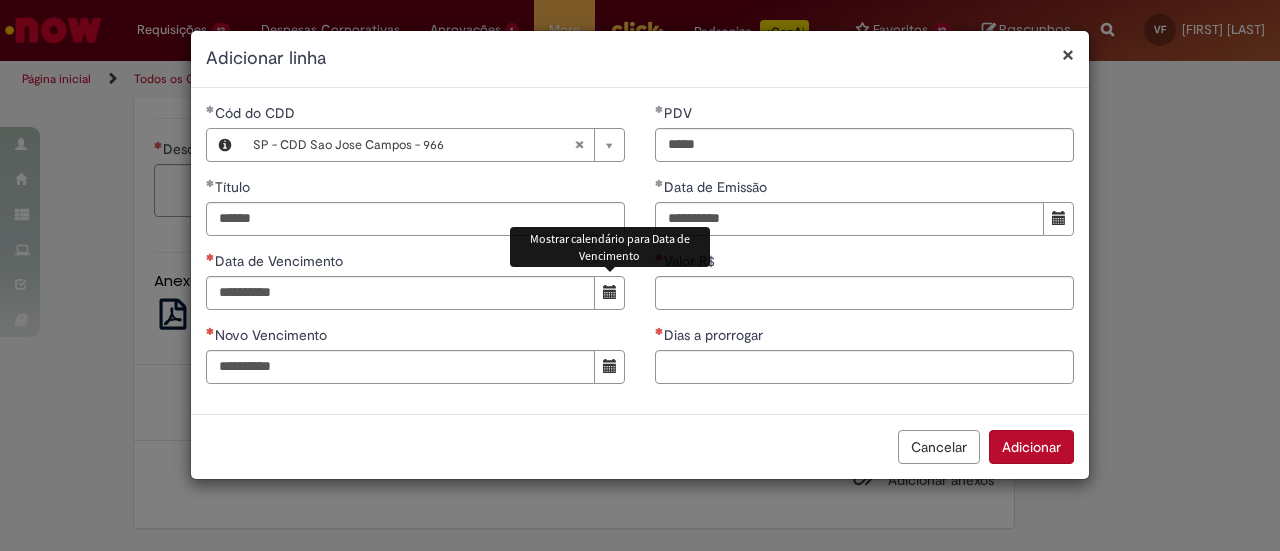 click at bounding box center (609, 293) 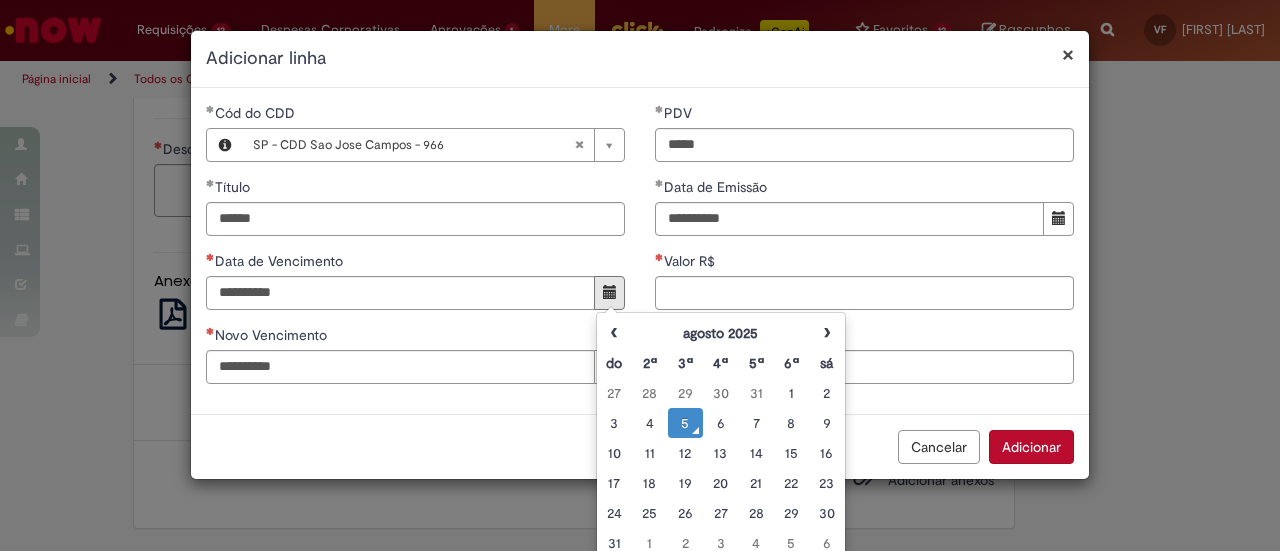 drag, startPoint x: 712, startPoint y: 458, endPoint x: 807, endPoint y: 363, distance: 134.3503 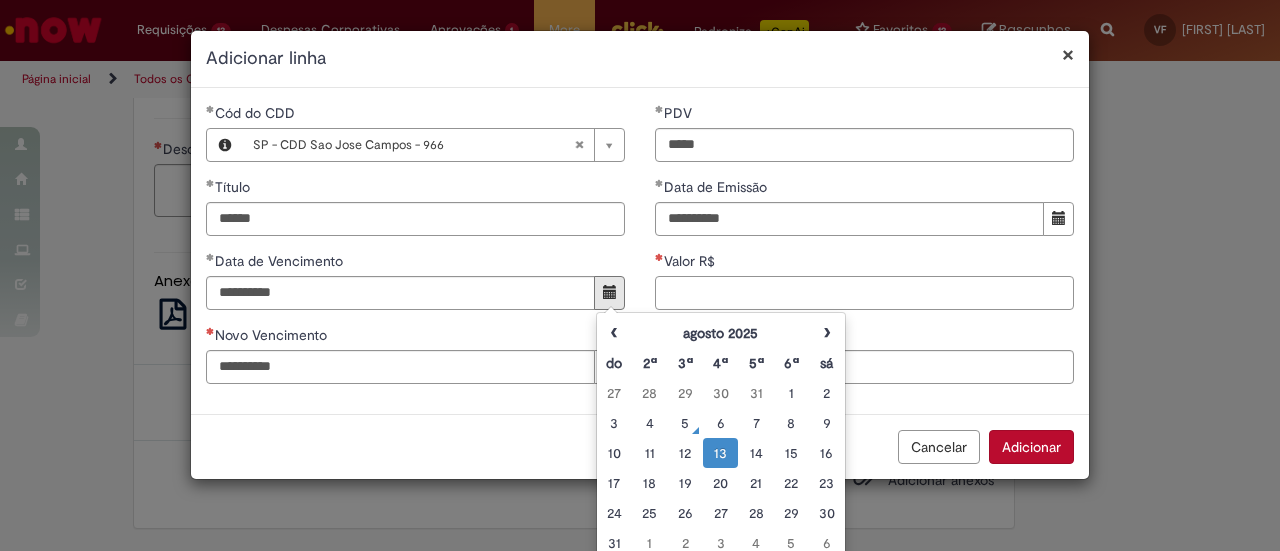 click on "Valor R$" at bounding box center (864, 293) 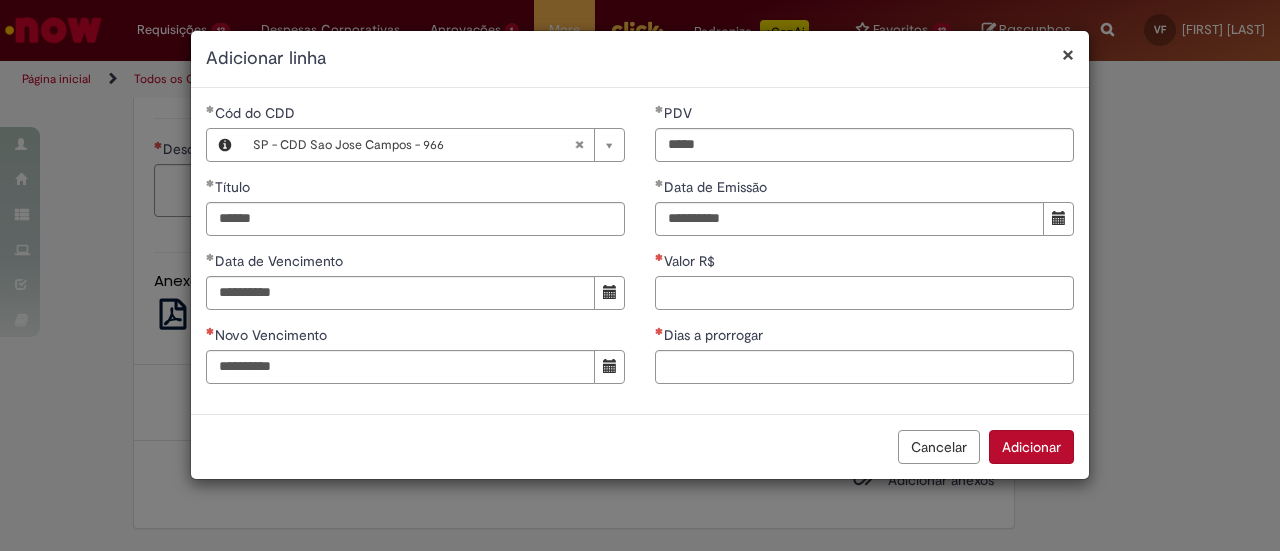 paste on "****" 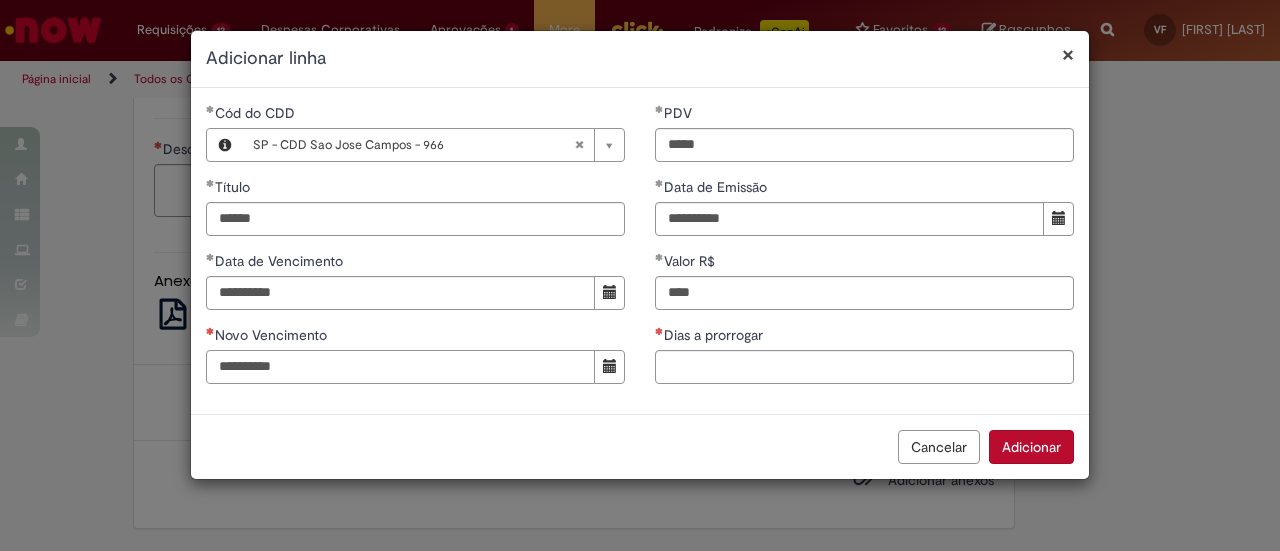 type on "**********" 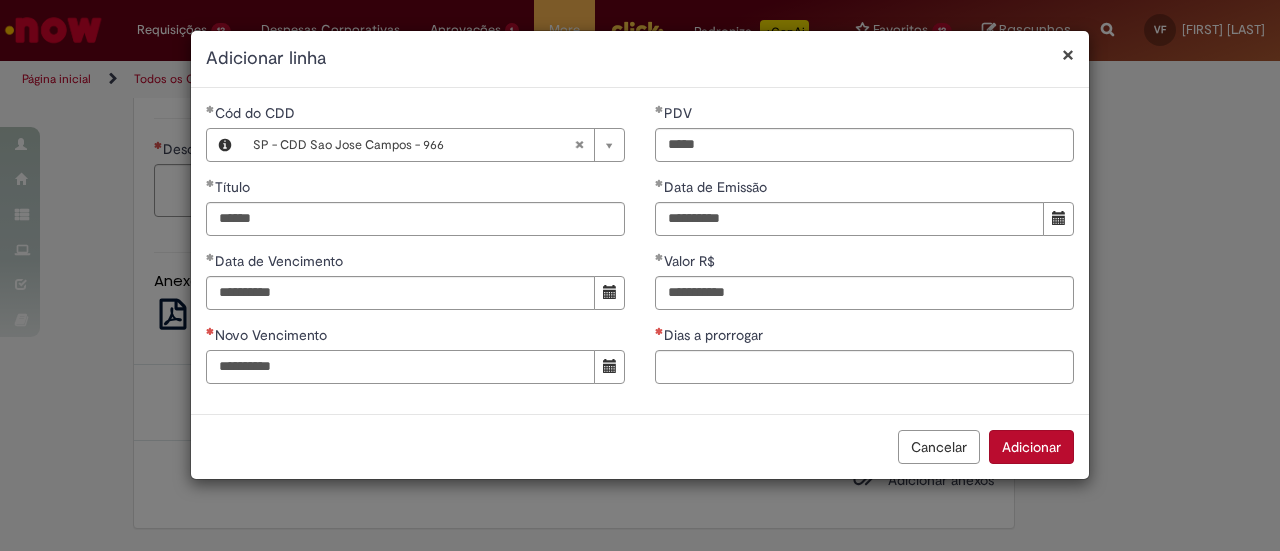 click on "Novo Vencimento" at bounding box center (400, 367) 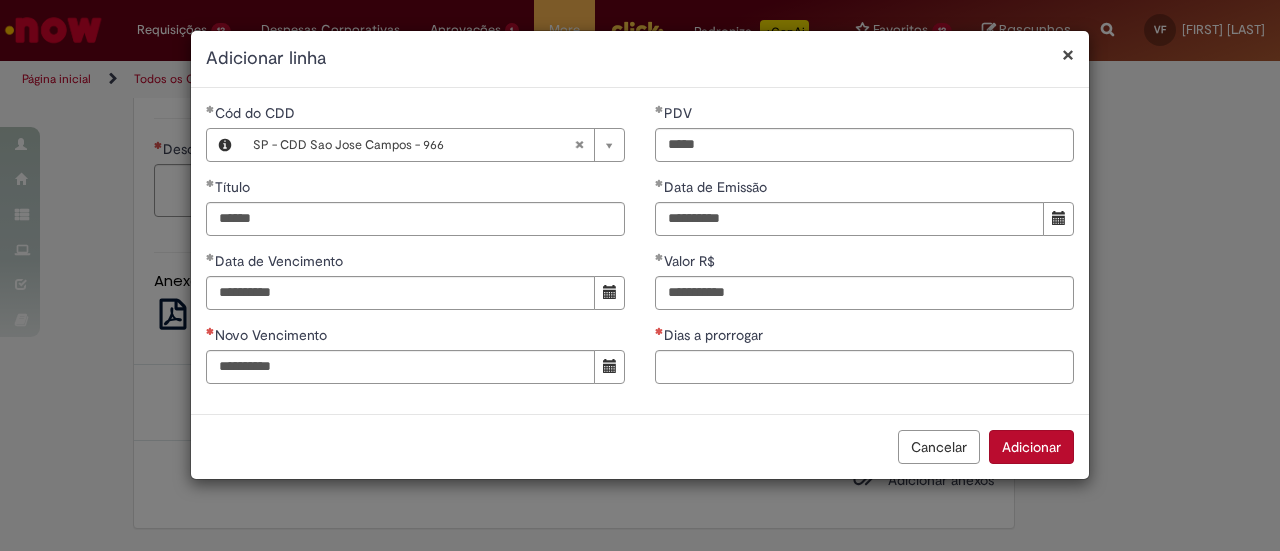click at bounding box center [610, 366] 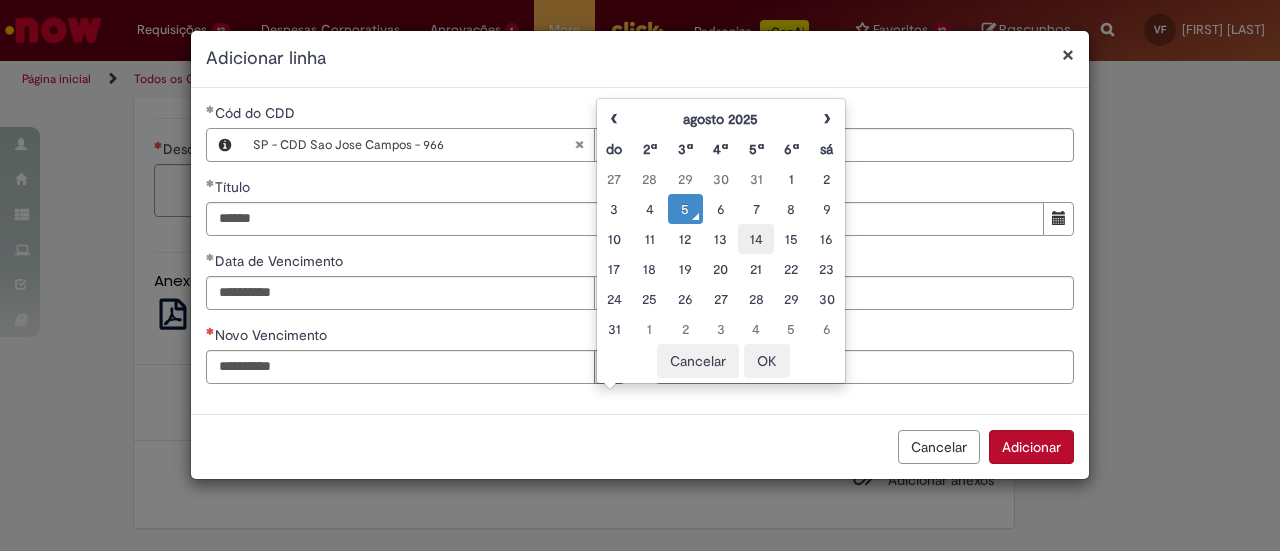 click on "14" at bounding box center (755, 239) 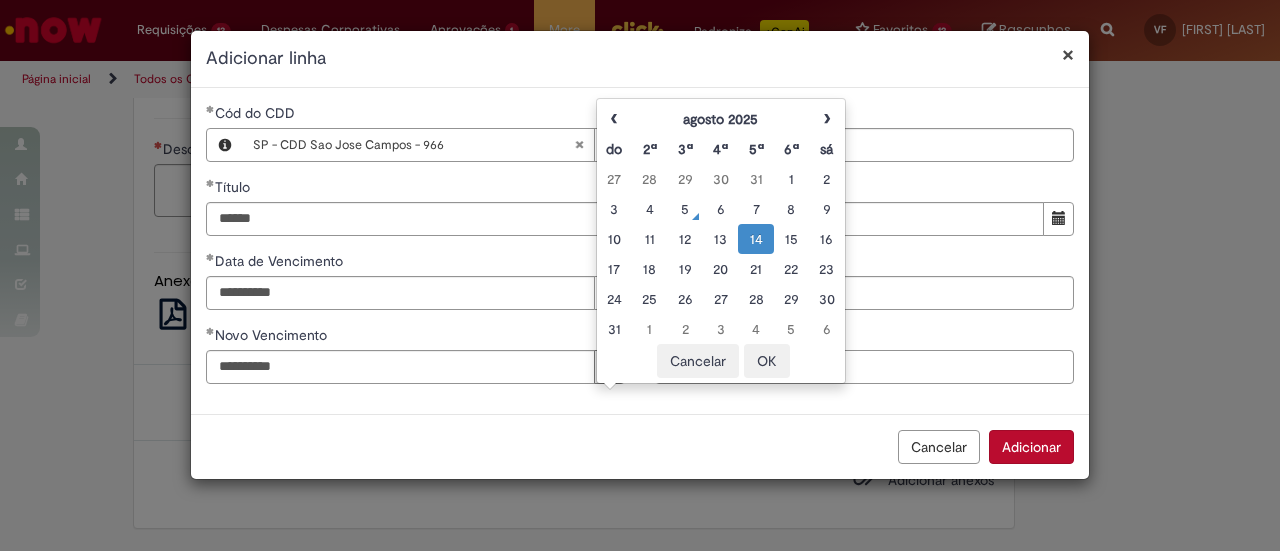 click on "Dias a prorrogar" at bounding box center (864, 367) 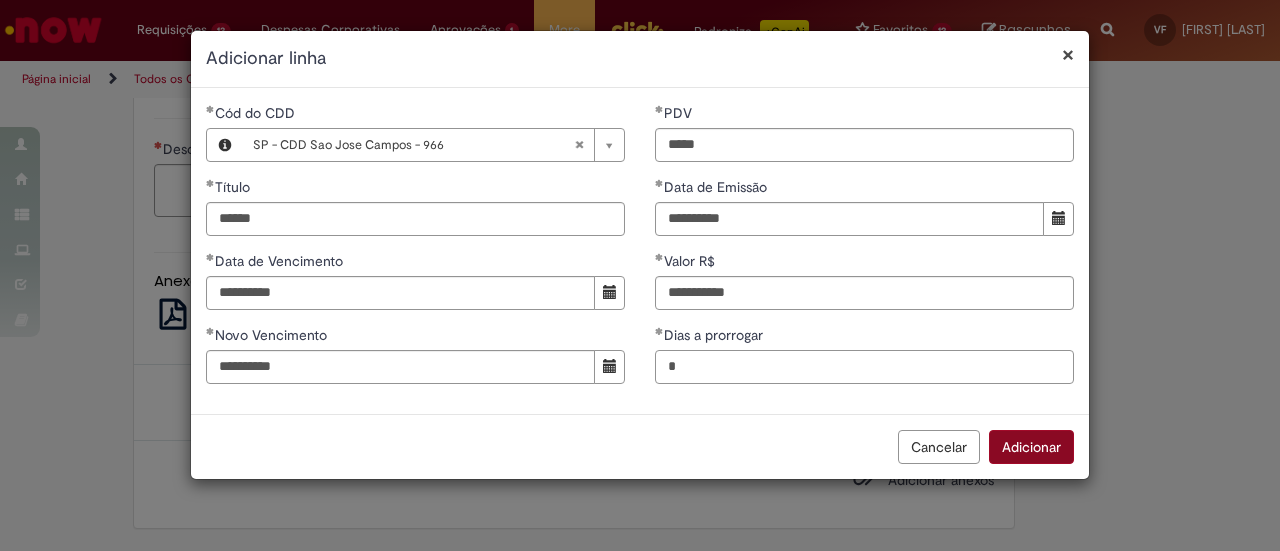 type on "*" 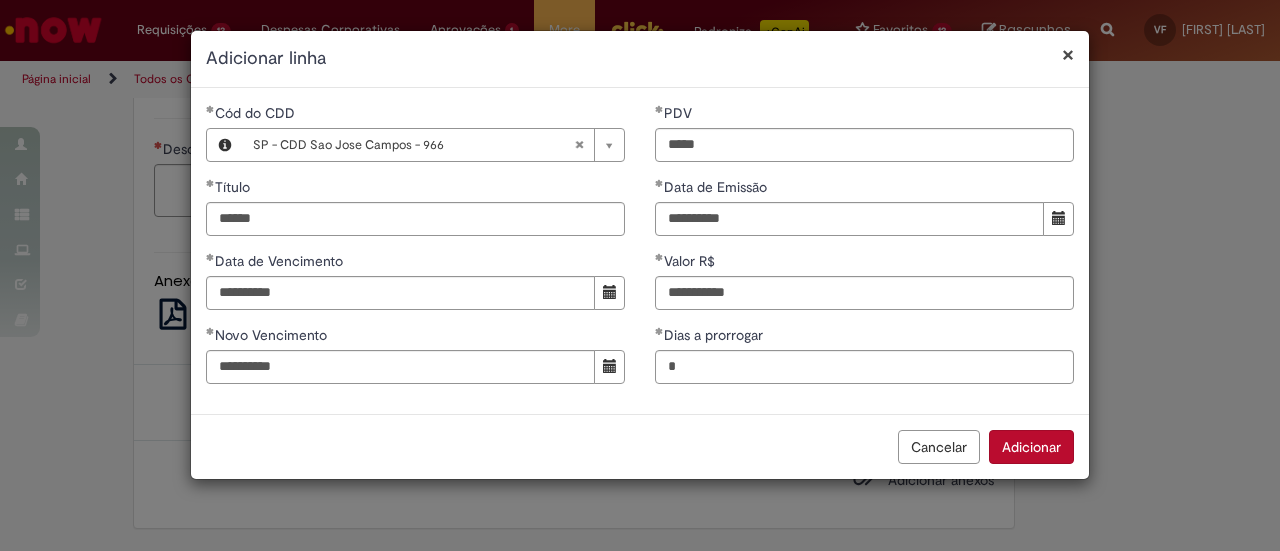 click on "Adicionar" at bounding box center [1031, 447] 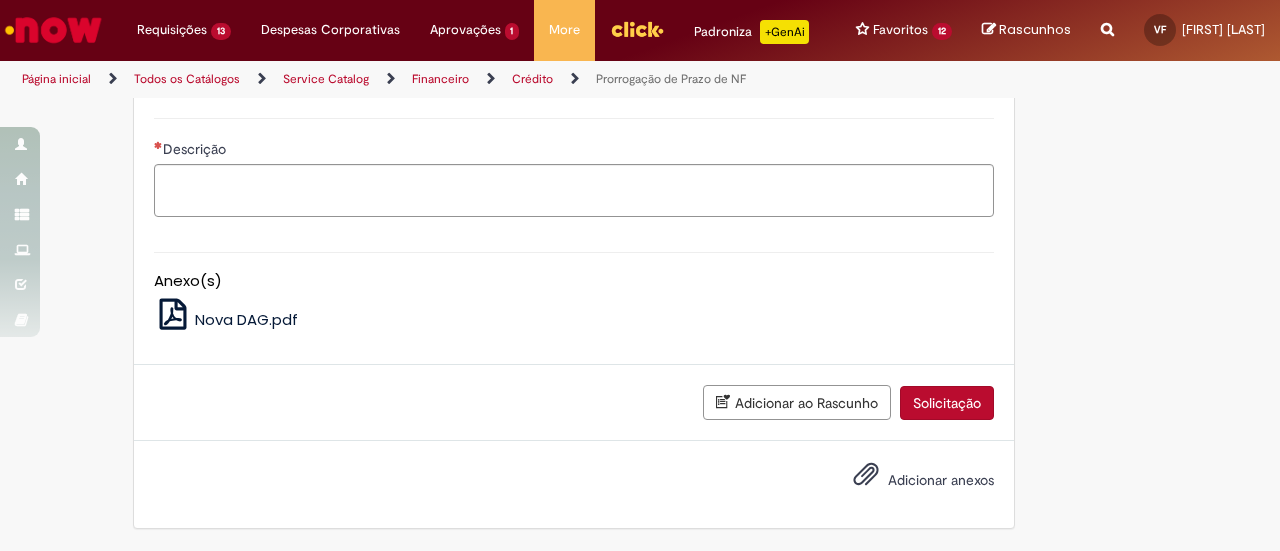 scroll, scrollTop: 2300, scrollLeft: 0, axis: vertical 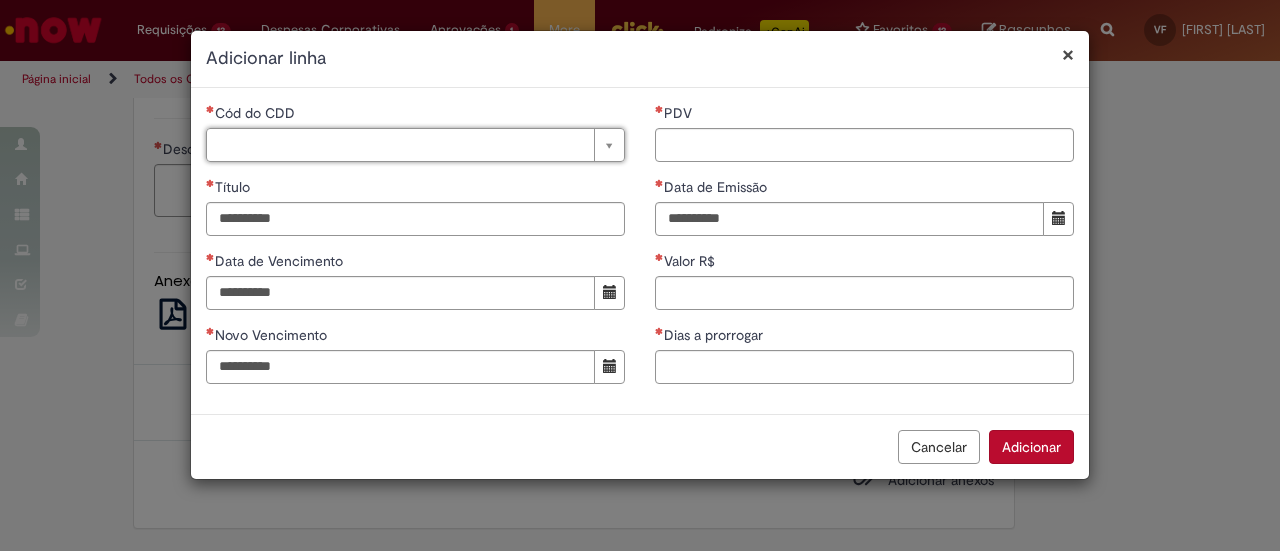paste on "*****" 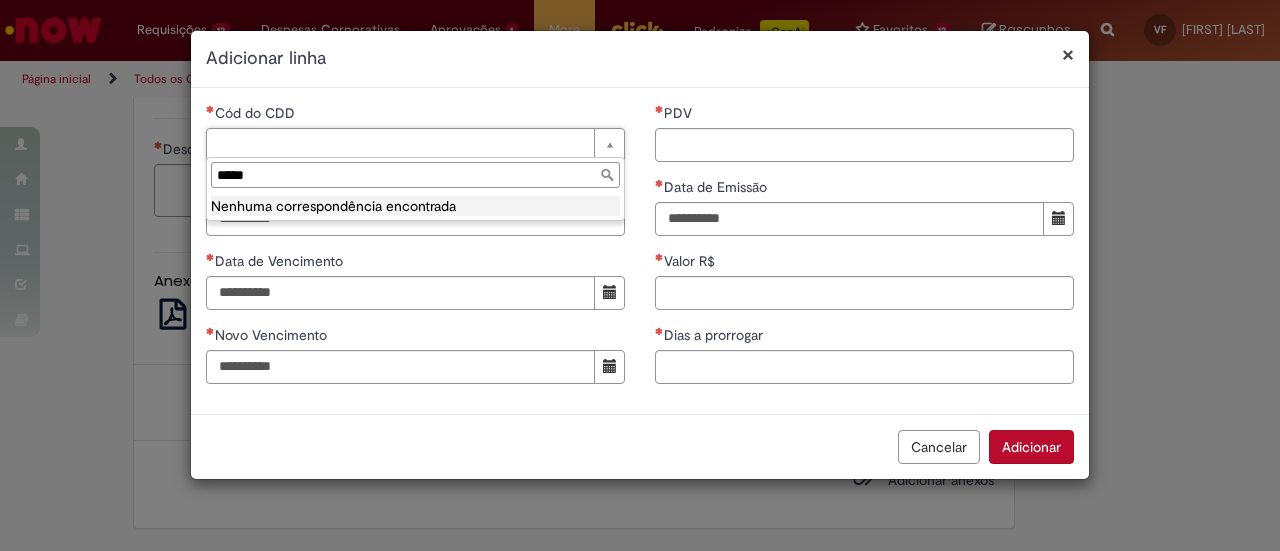 type 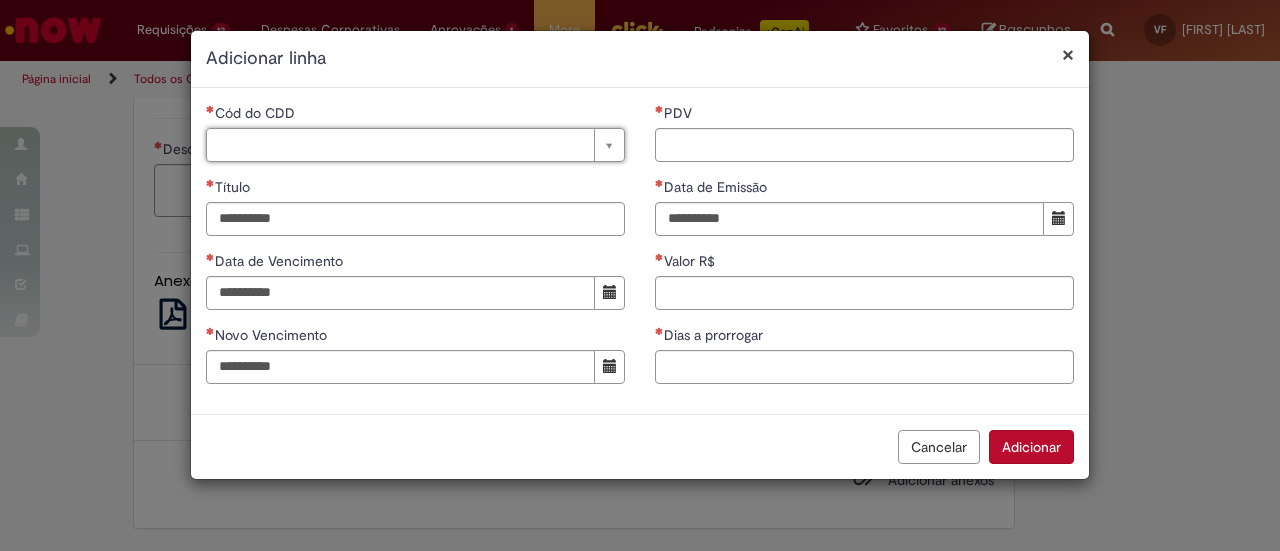 paste on "*****" 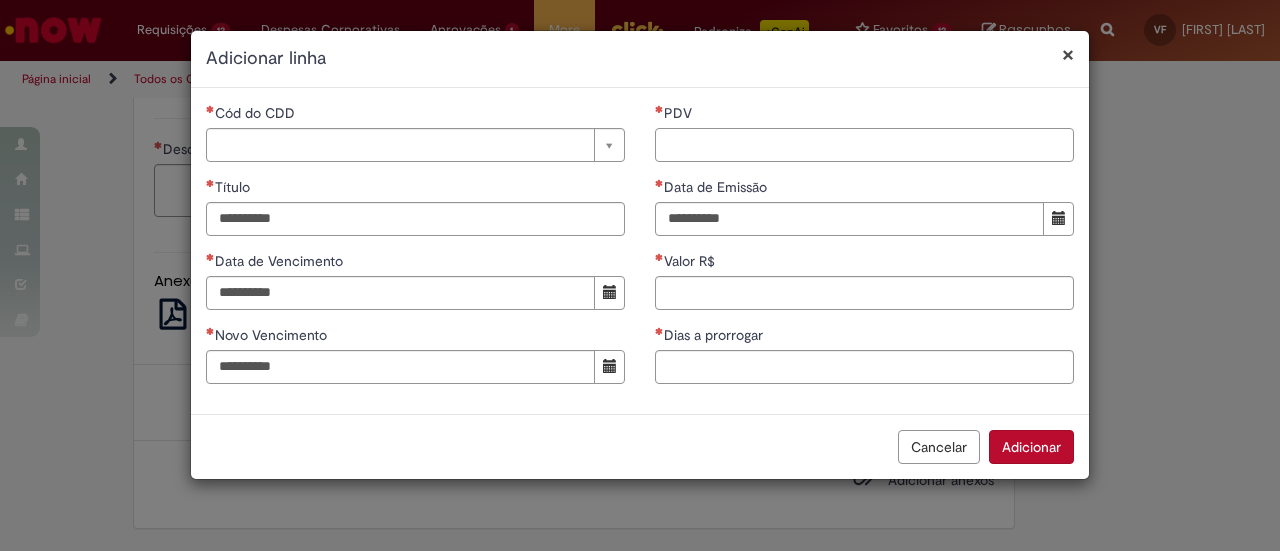 click on "PDV" at bounding box center [864, 145] 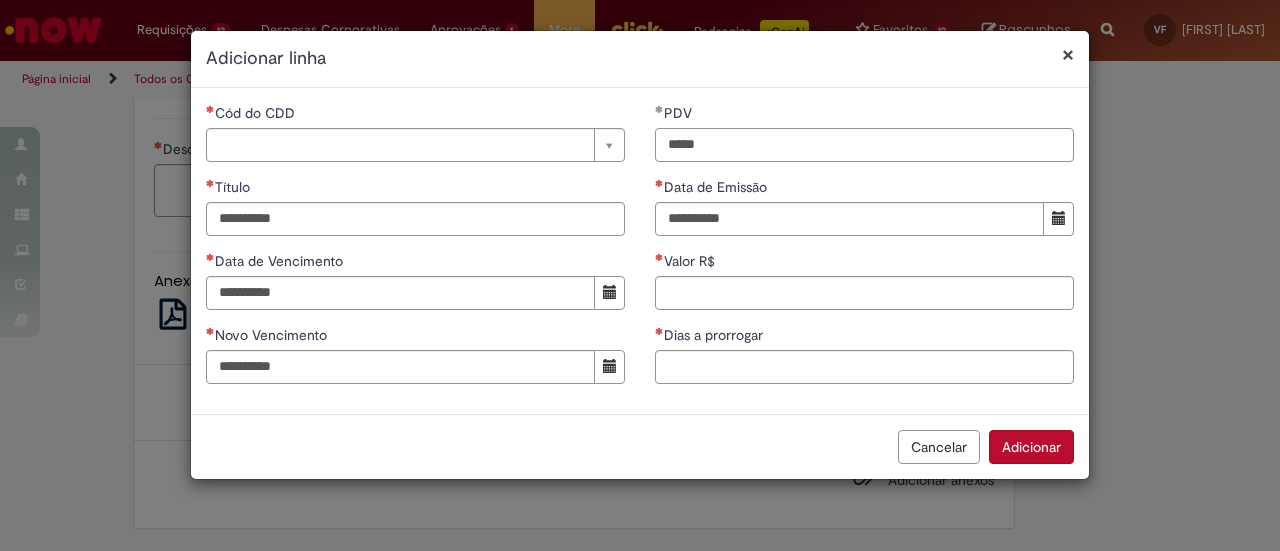type on "*****" 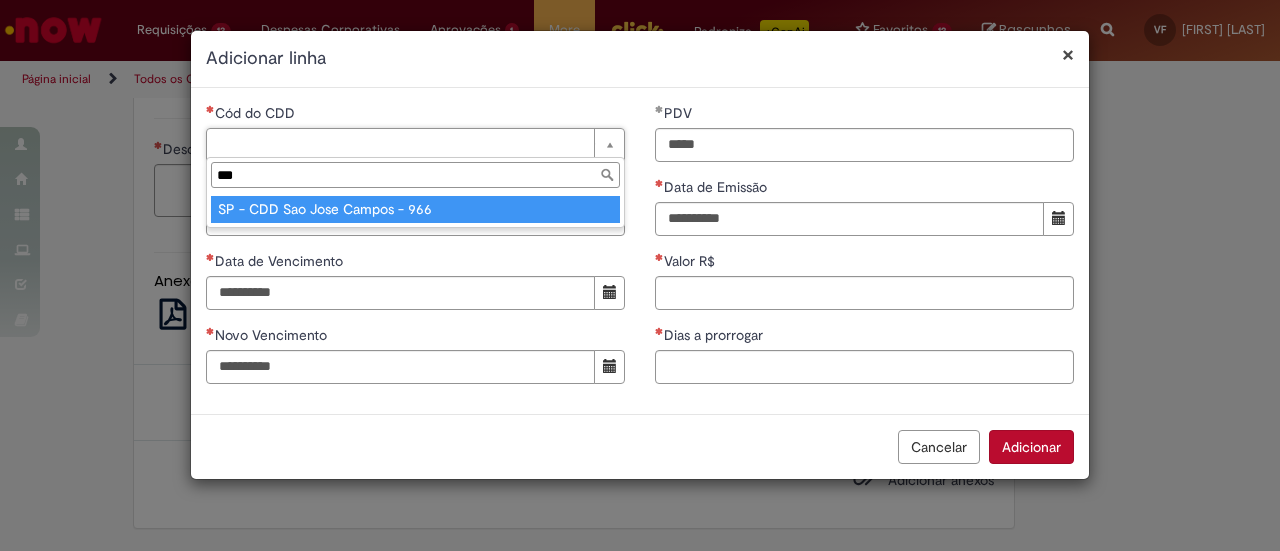 type on "***" 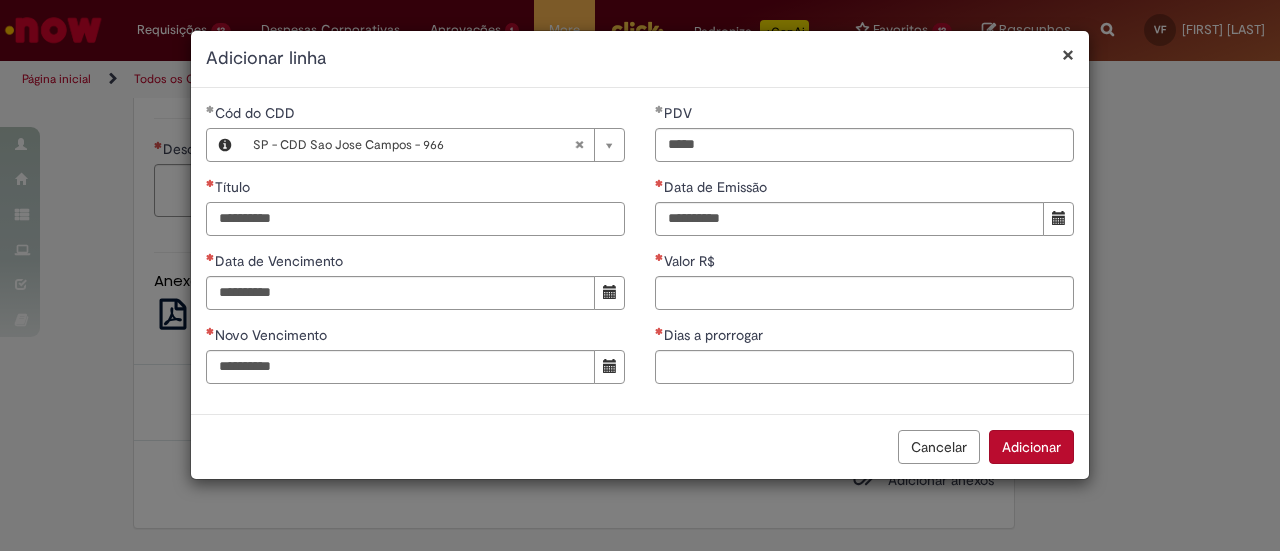 click on "Título" at bounding box center [415, 219] 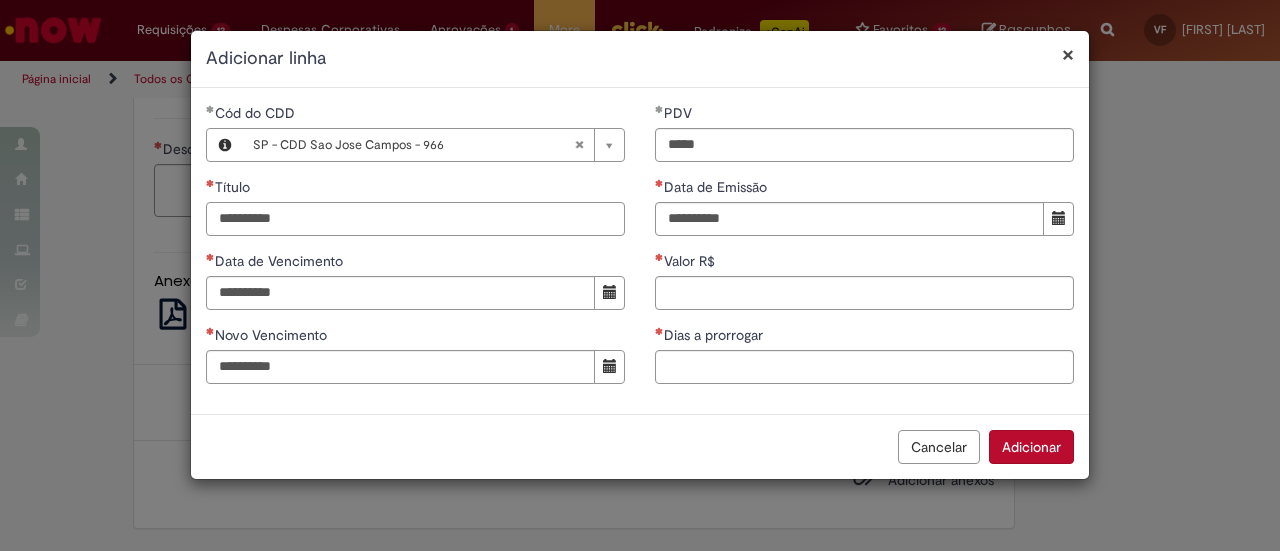 paste on "******" 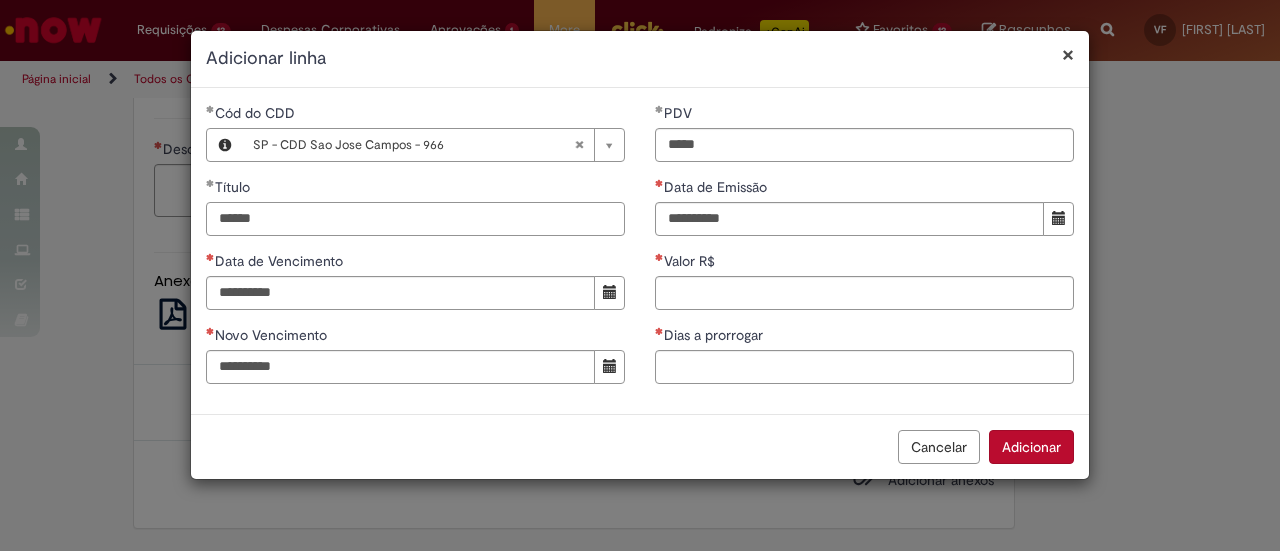 type on "******" 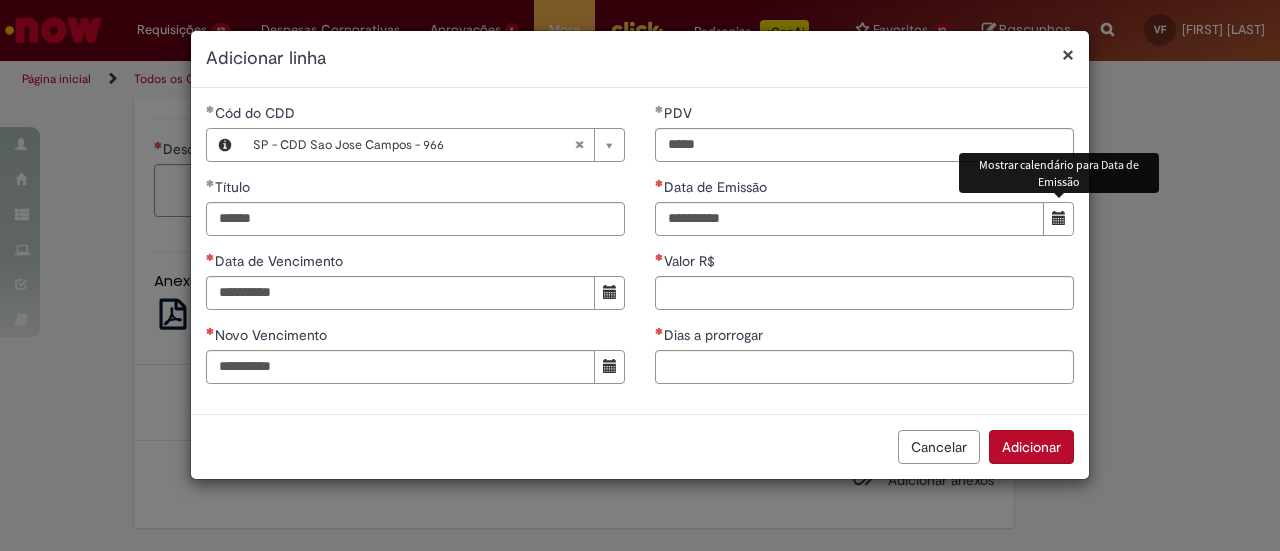click at bounding box center [1058, 219] 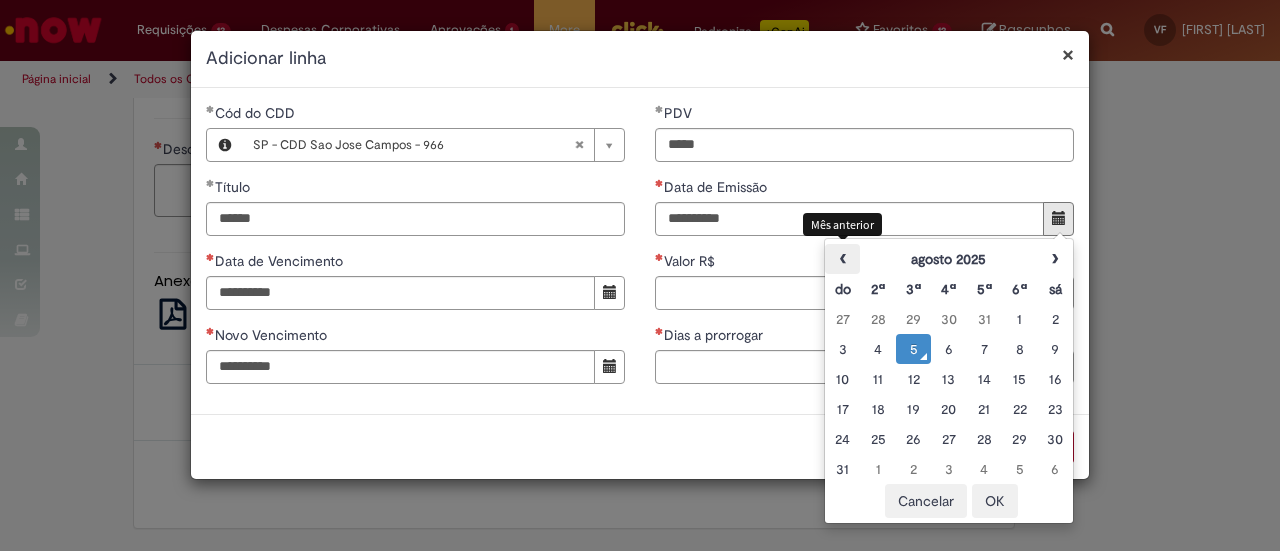 click on "‹" at bounding box center [842, 259] 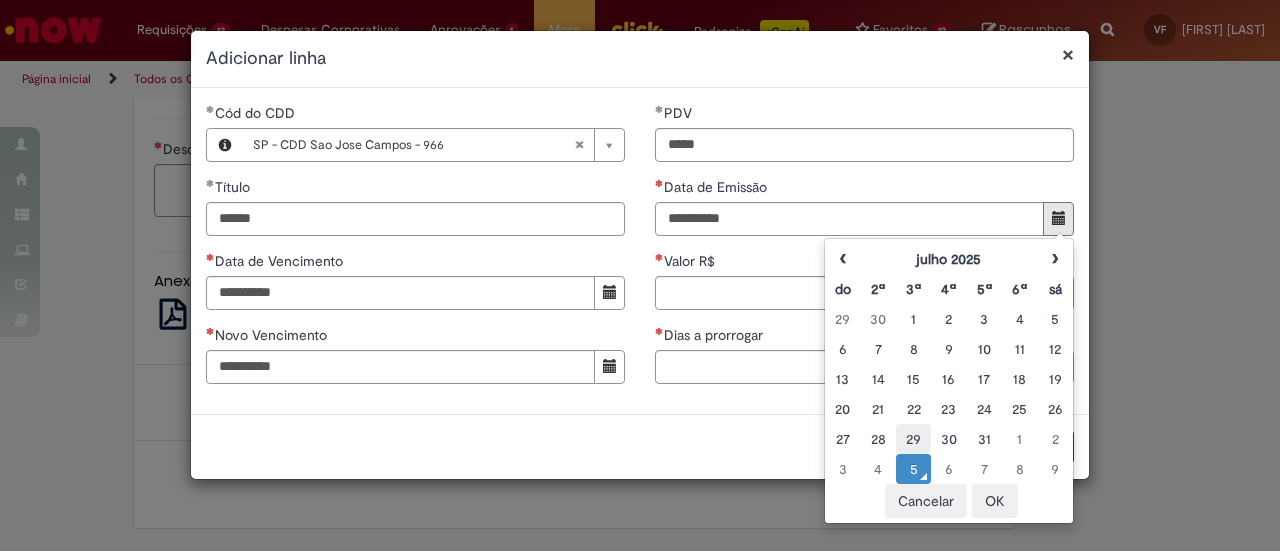 click on "29" at bounding box center (913, 439) 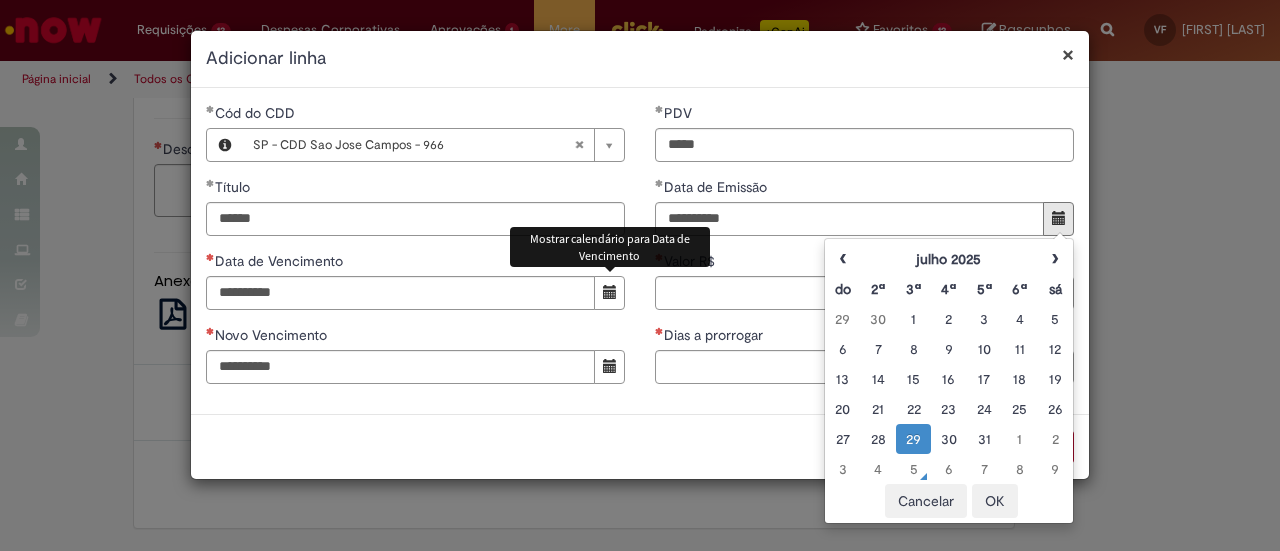 click at bounding box center [610, 292] 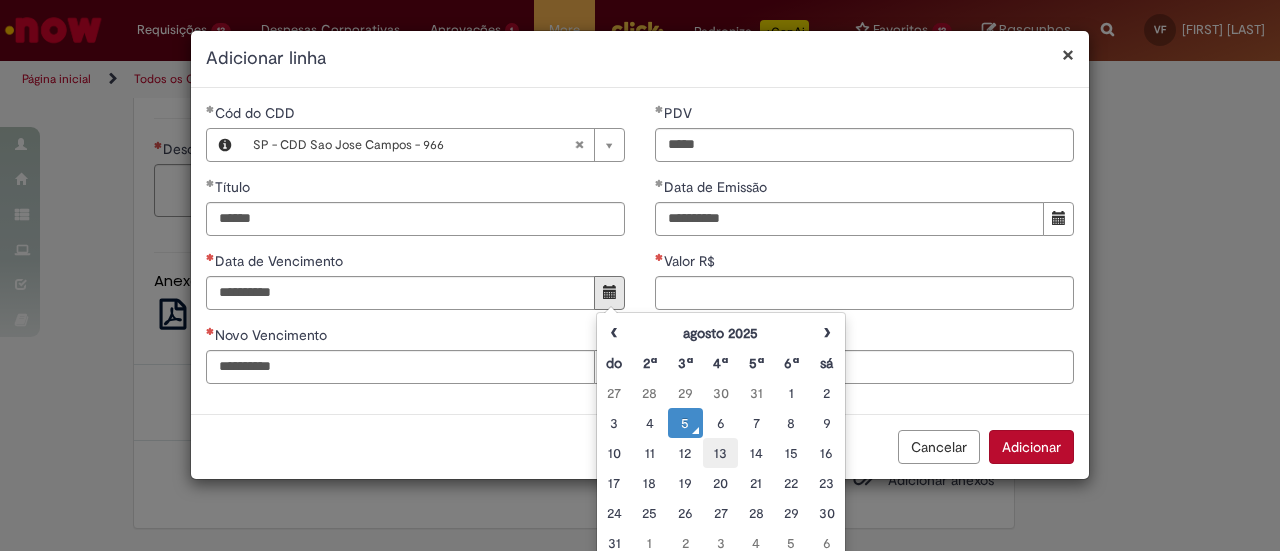 click on "13" at bounding box center (720, 453) 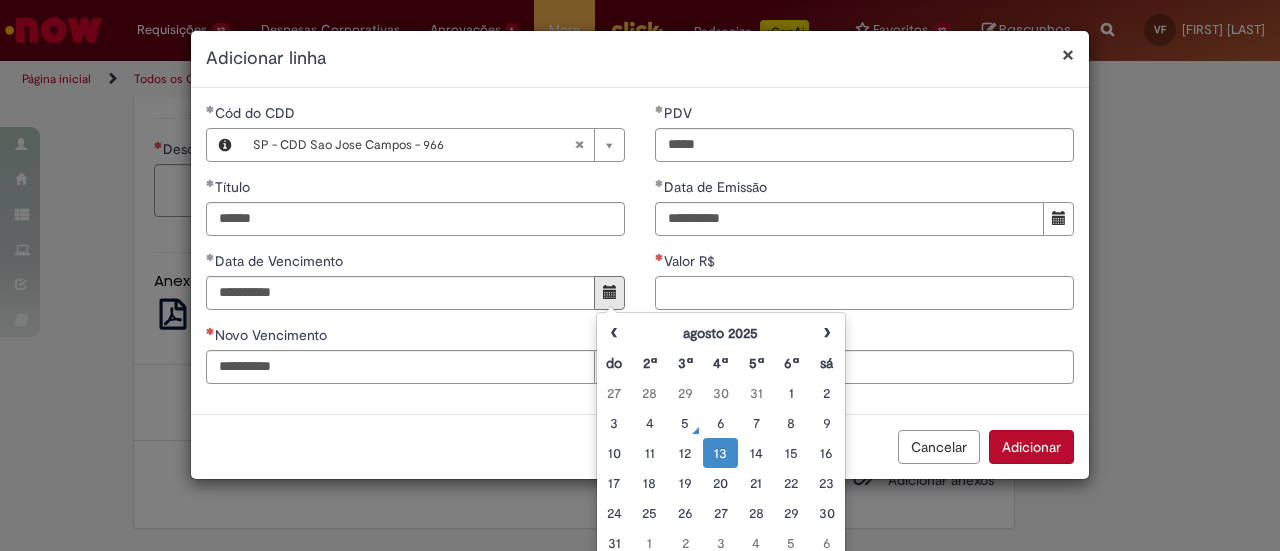 click on "Valor R$" at bounding box center [864, 293] 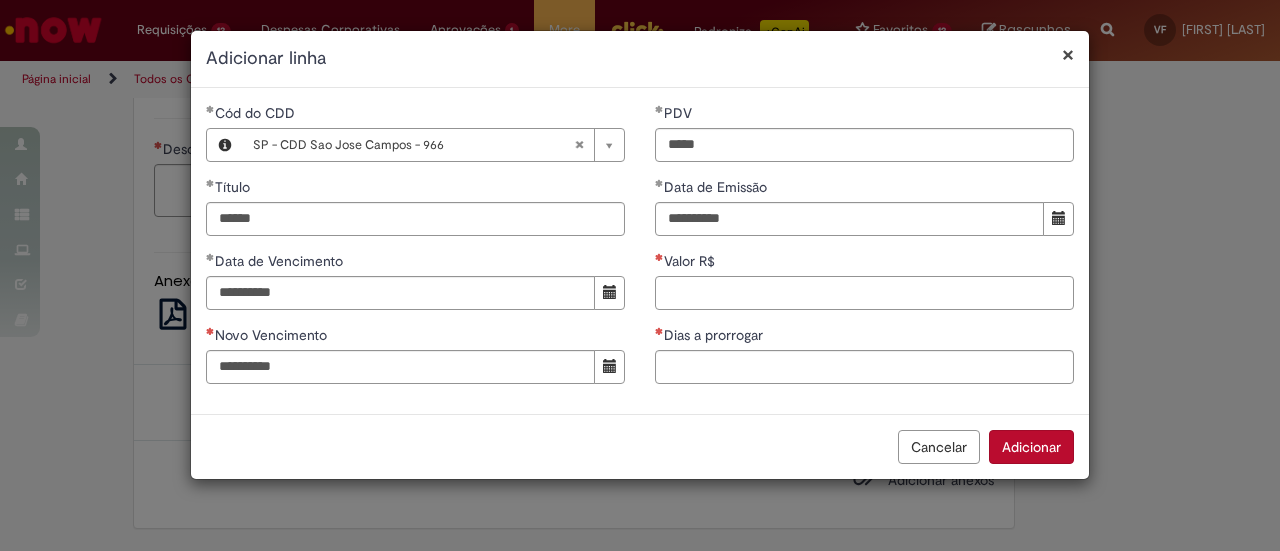 paste on "*******" 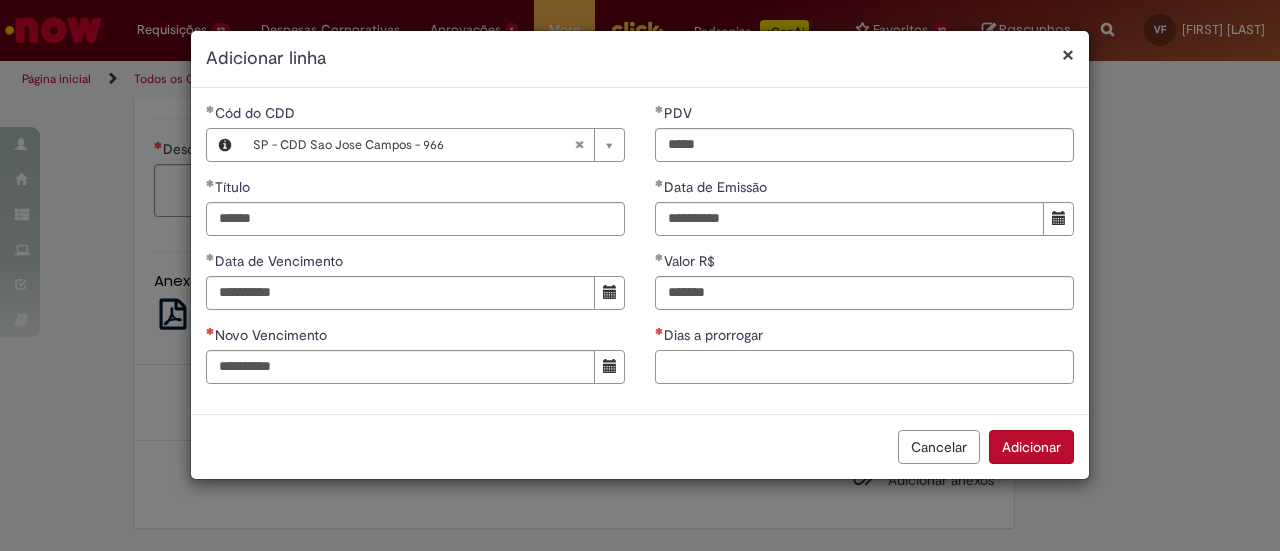 type on "**********" 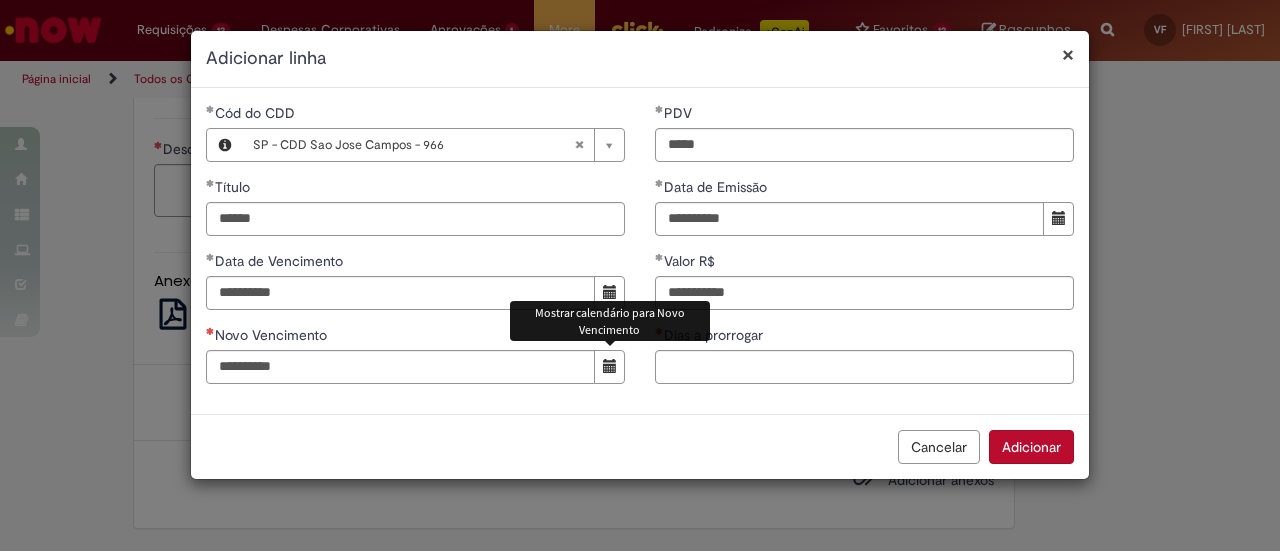 click at bounding box center [609, 367] 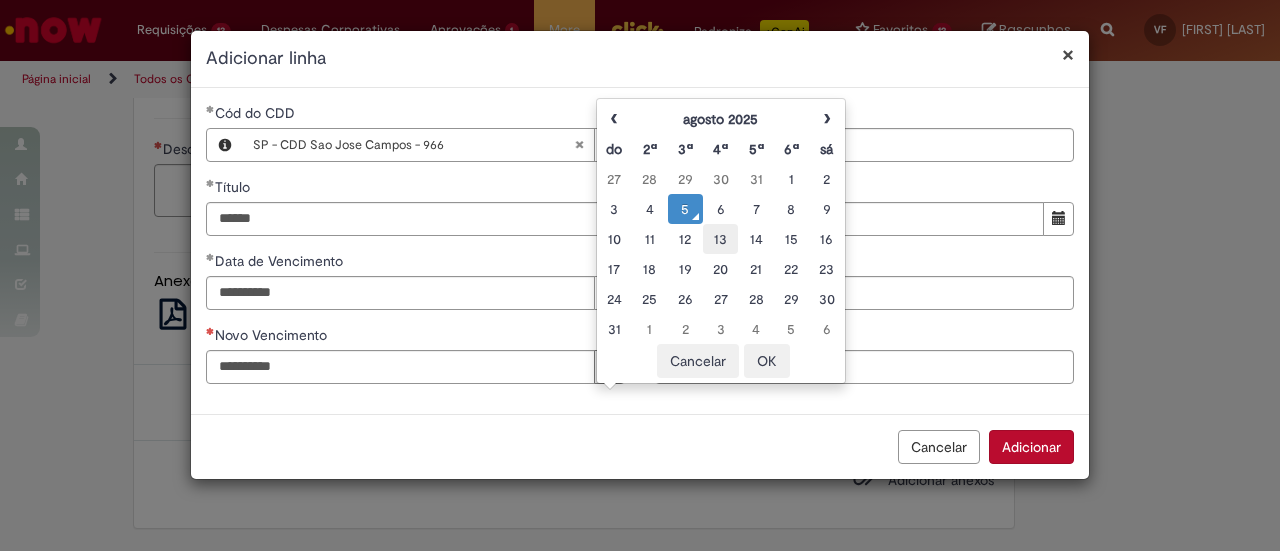 click on "13" at bounding box center [720, 239] 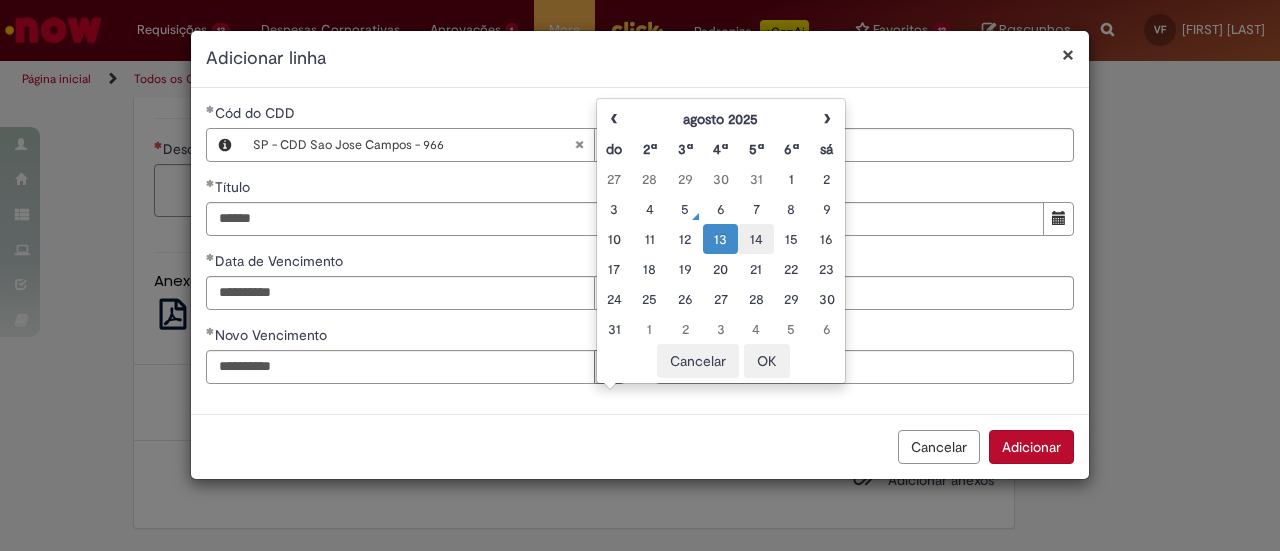 click on "14" at bounding box center [755, 239] 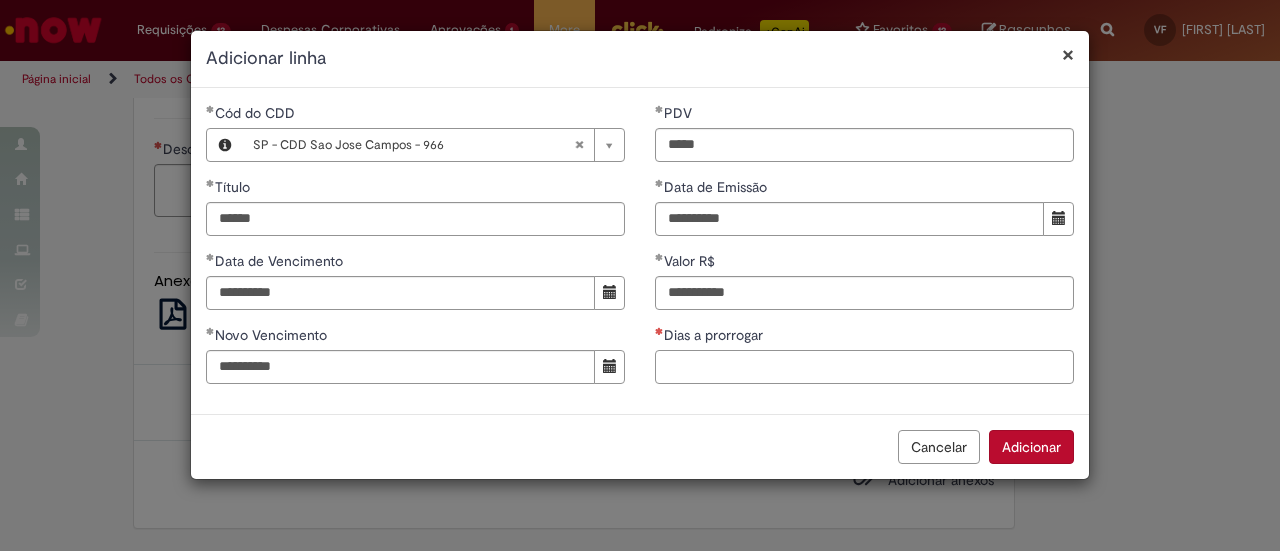 click on "Dias a prorrogar" at bounding box center (864, 367) 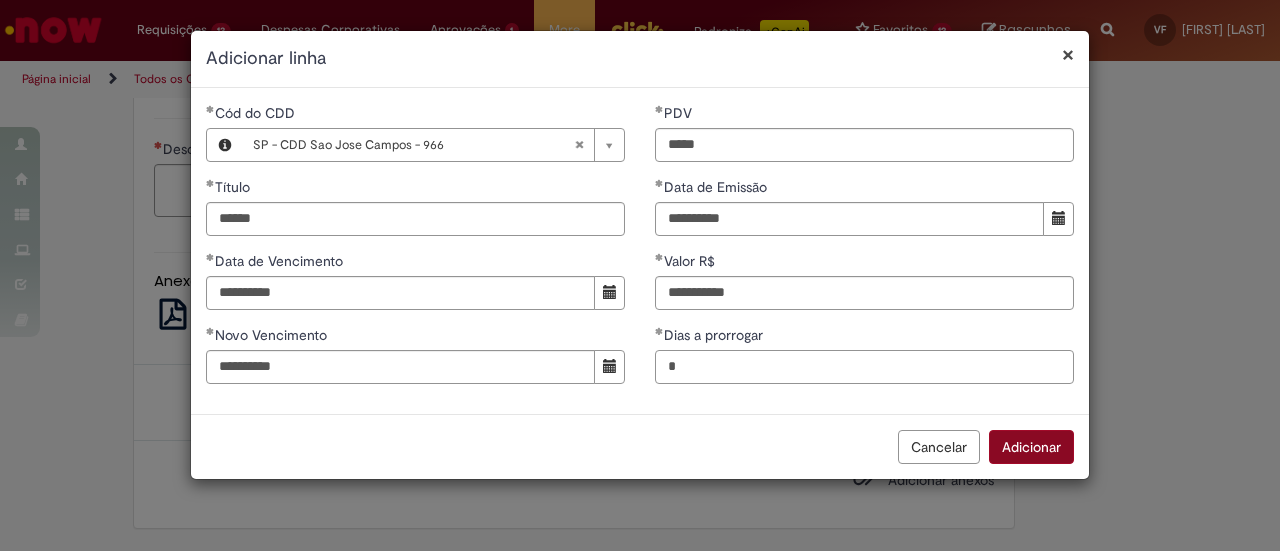 type on "*" 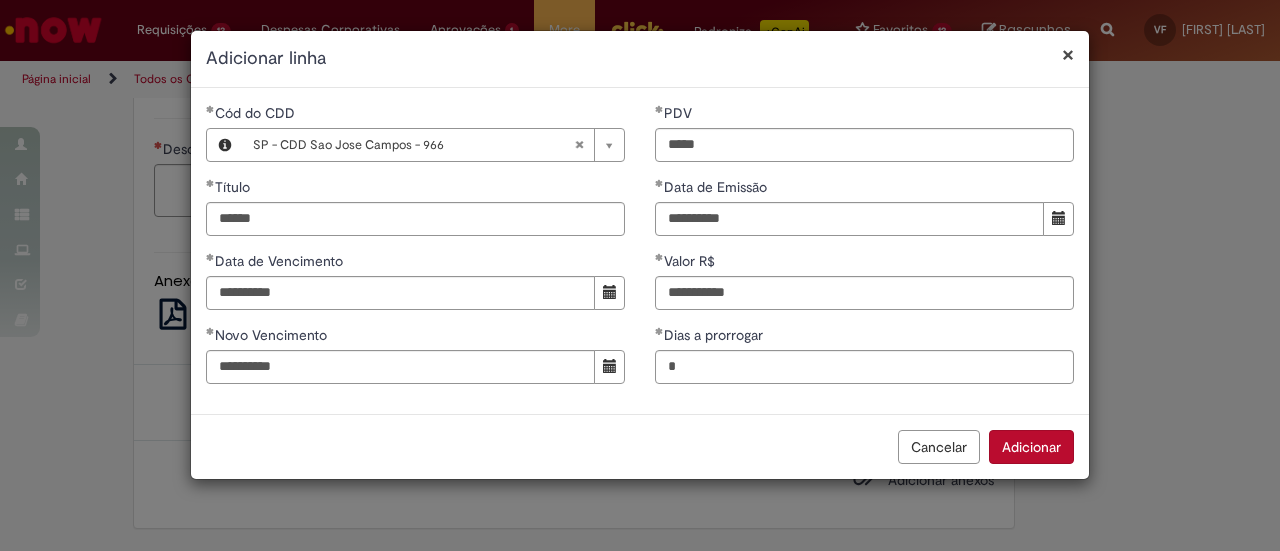 click on "Adicionar" at bounding box center [1031, 447] 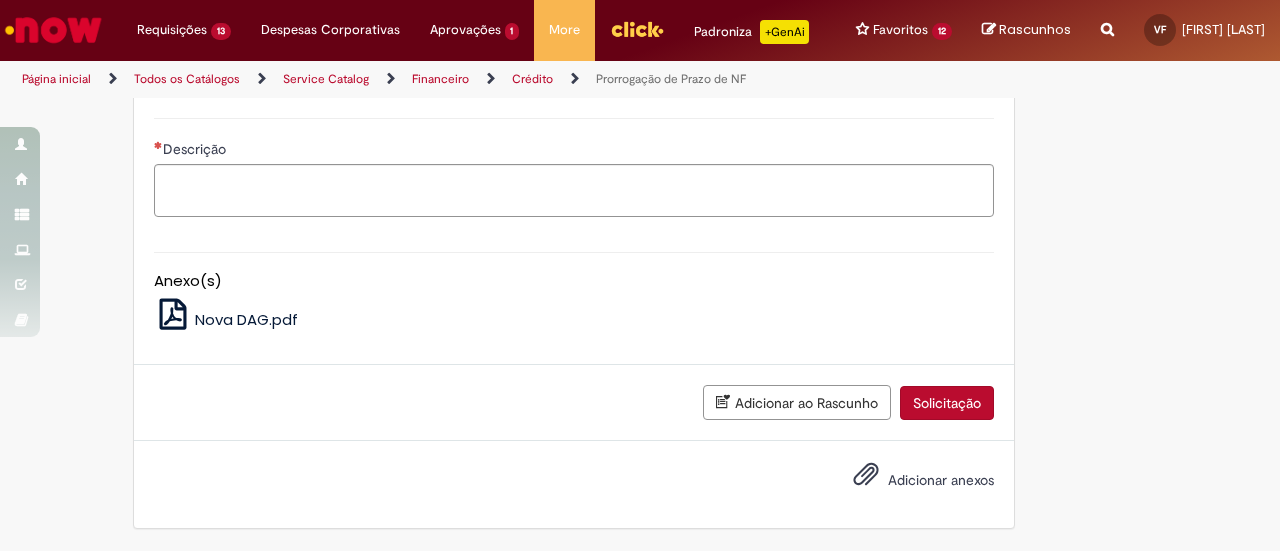 click on "Adicionar" at bounding box center (217, -488) 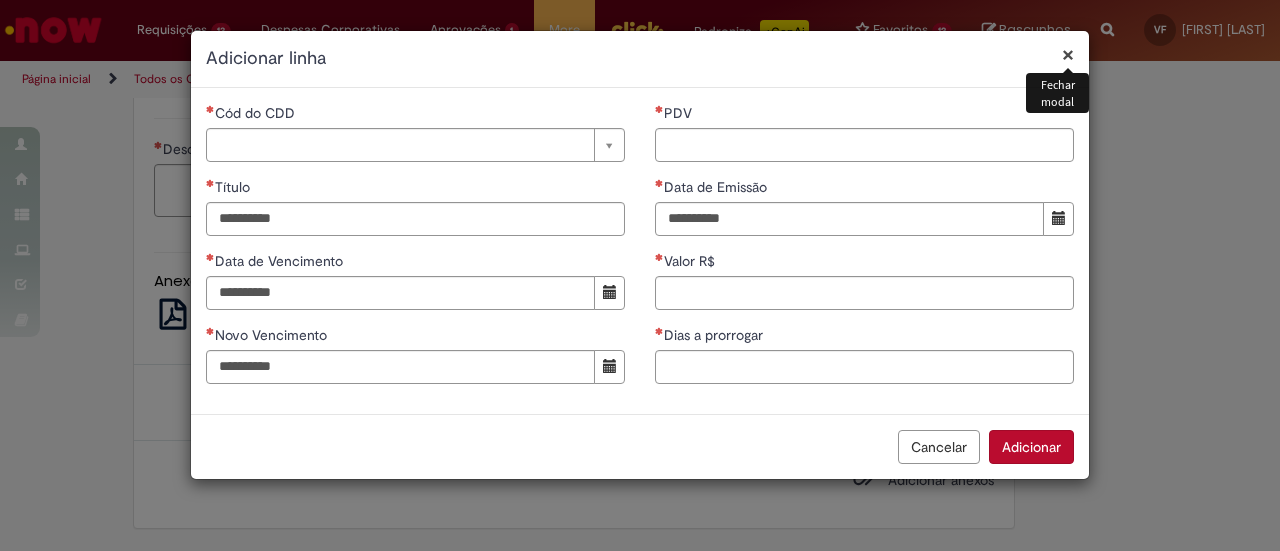 type 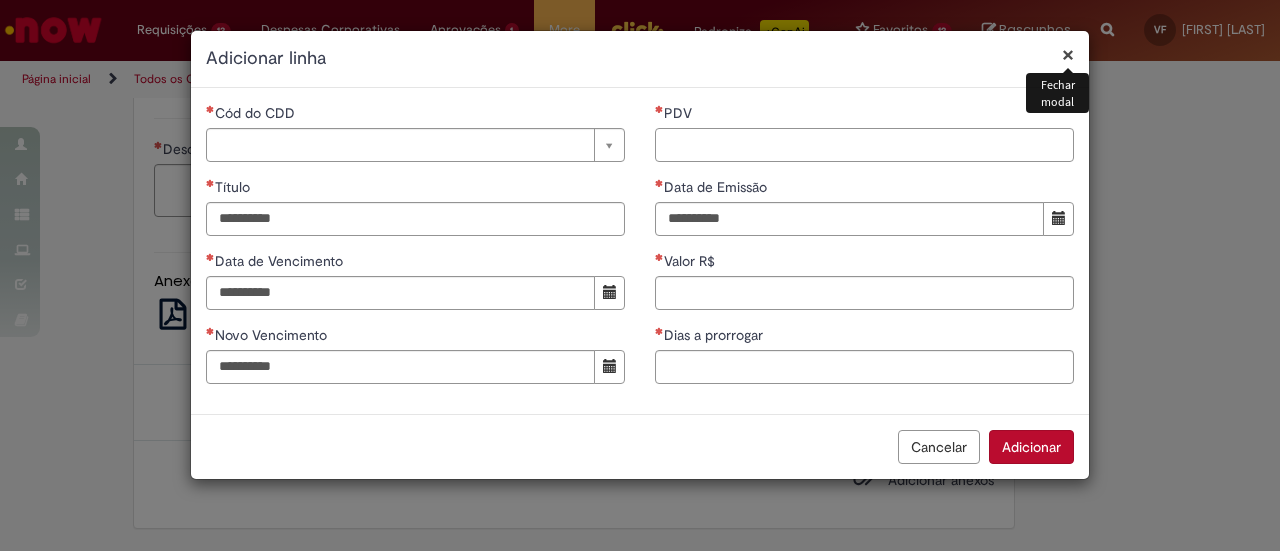 click on "PDV" at bounding box center (864, 145) 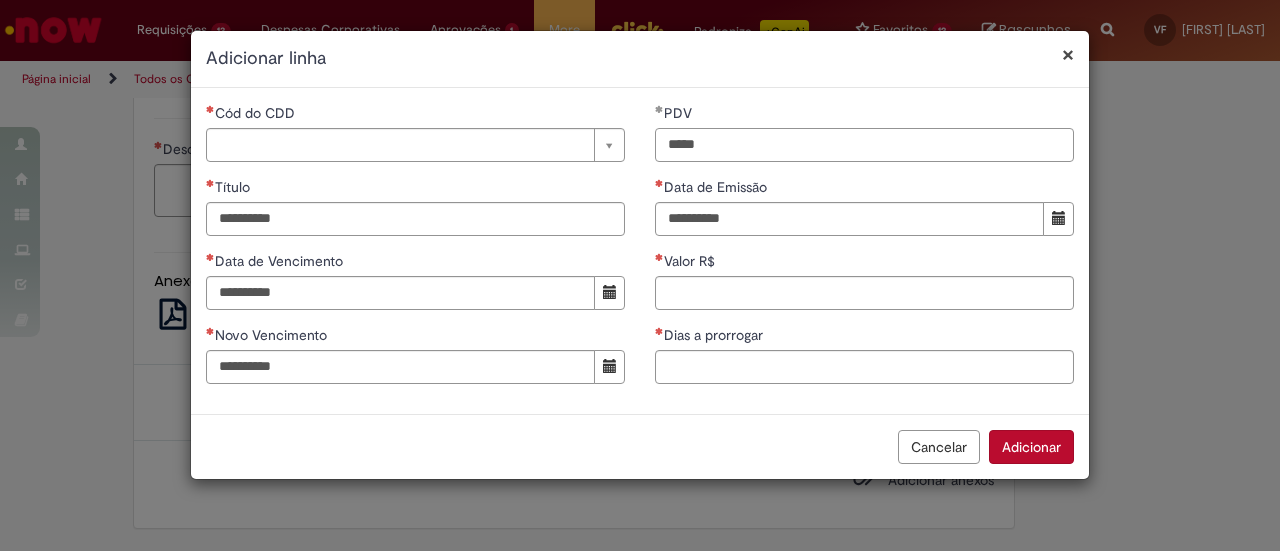 type on "*****" 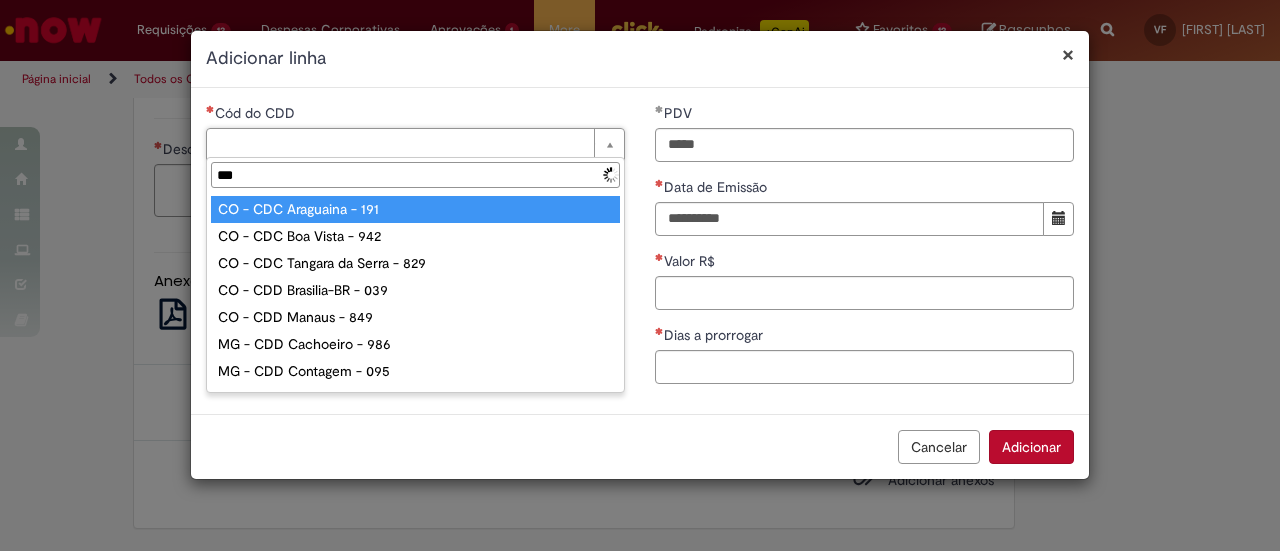 type on "***" 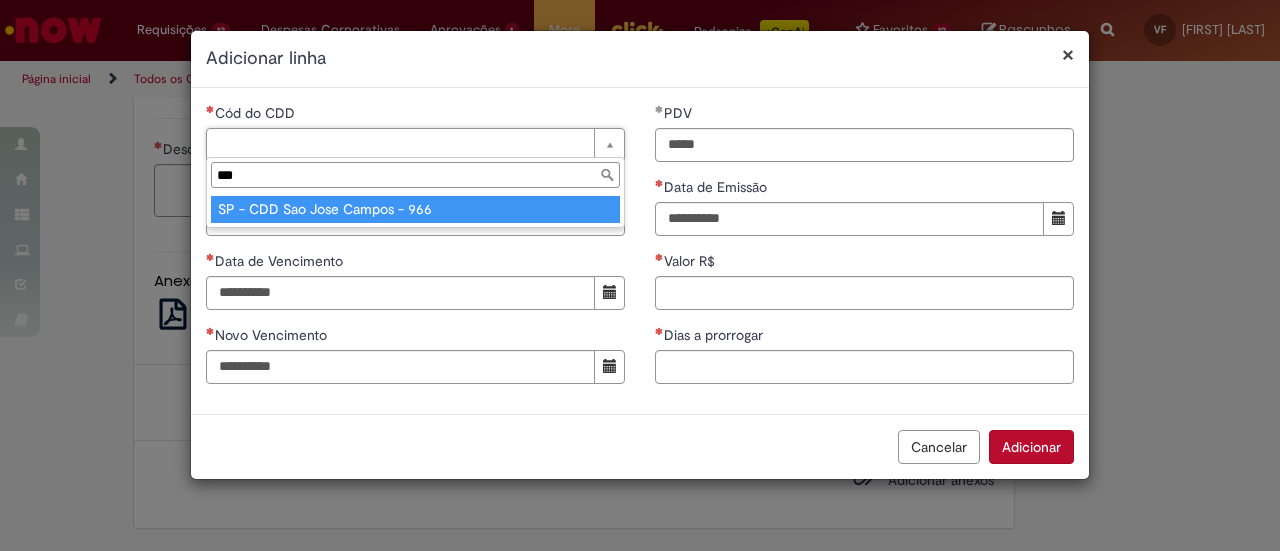 type on "**********" 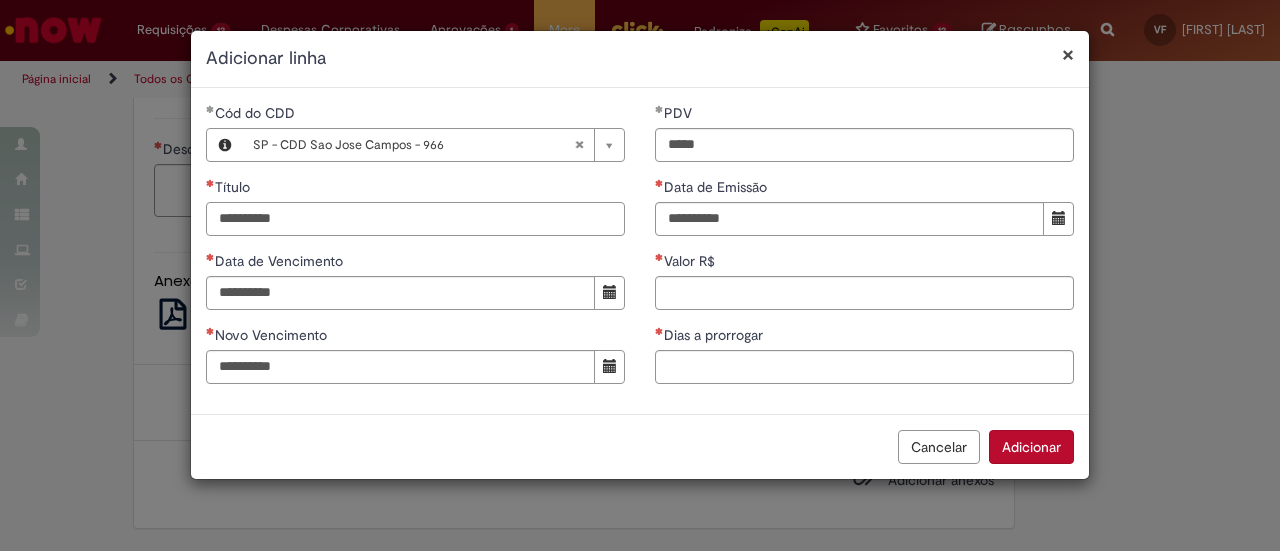 click on "Título" at bounding box center [415, 219] 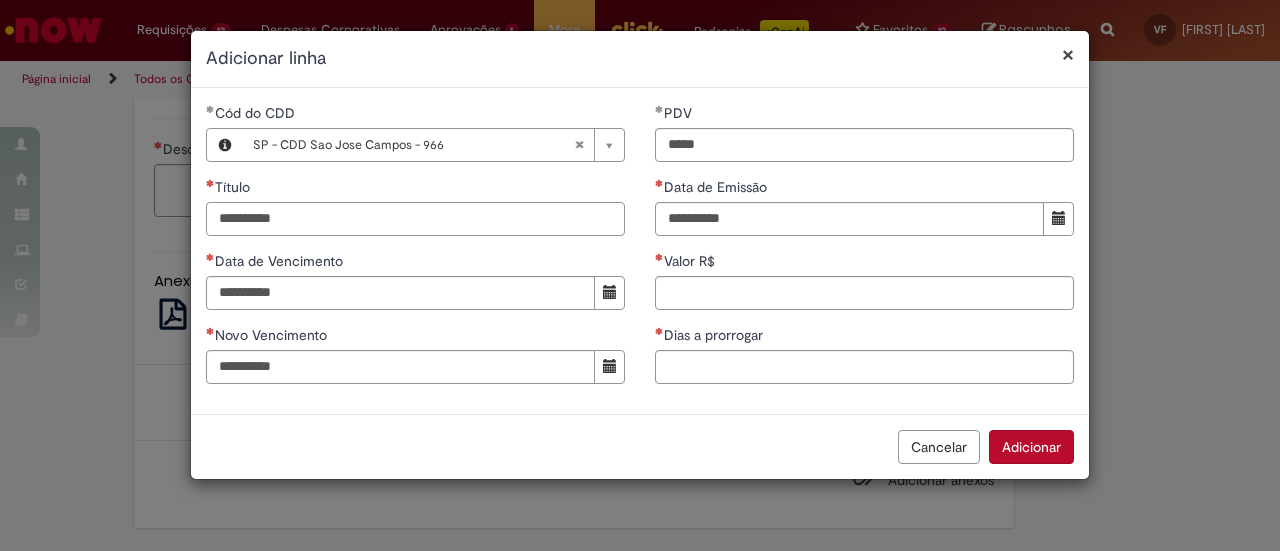 paste on "******" 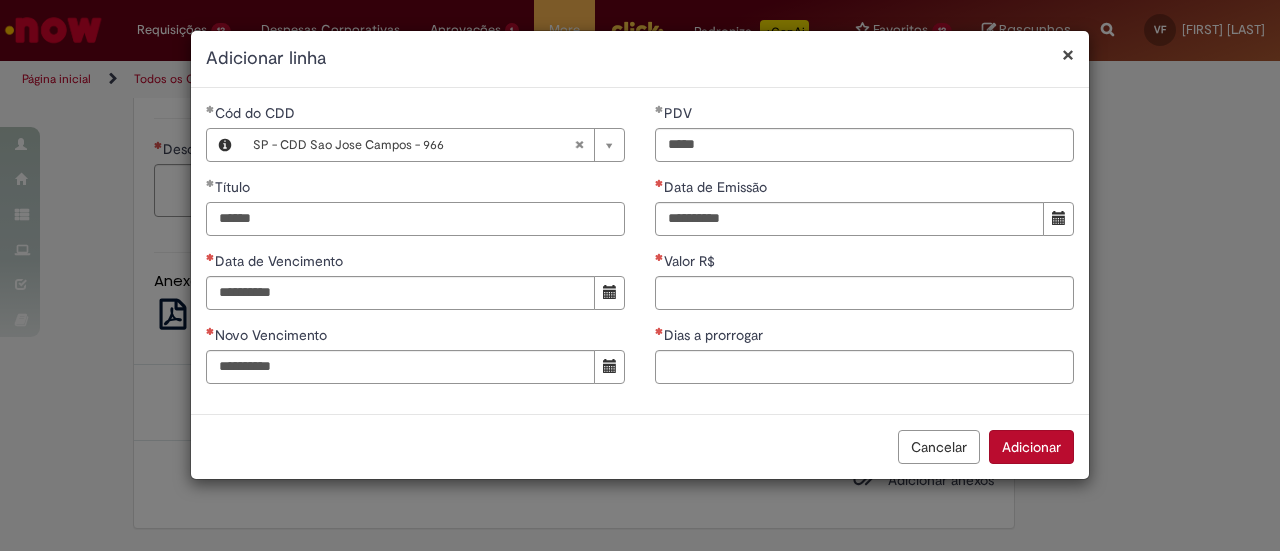 type on "******" 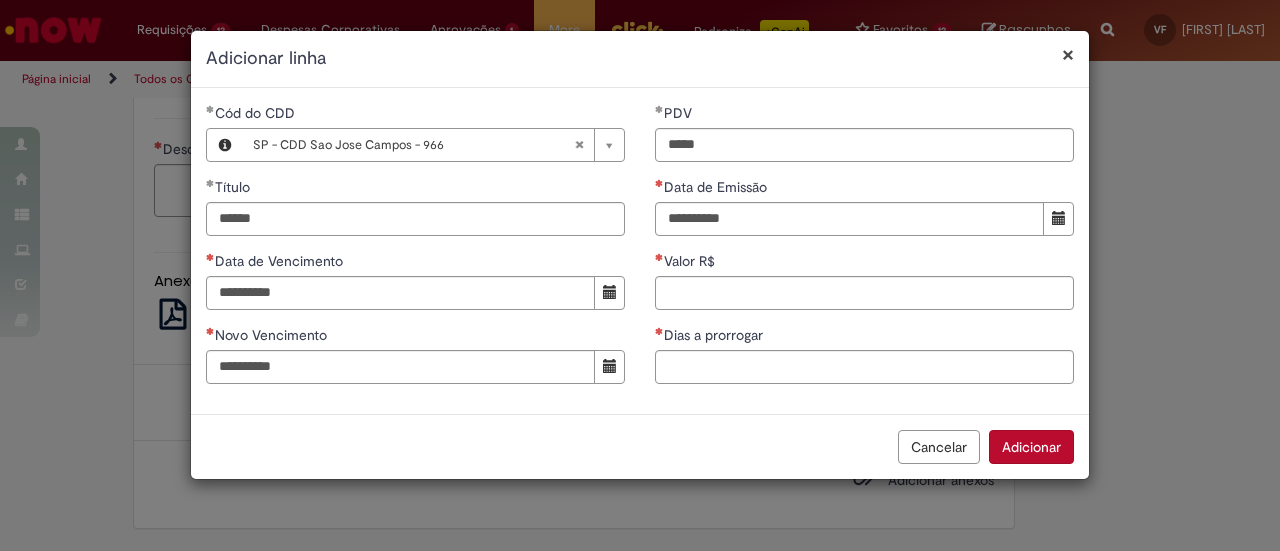 click at bounding box center [1059, 218] 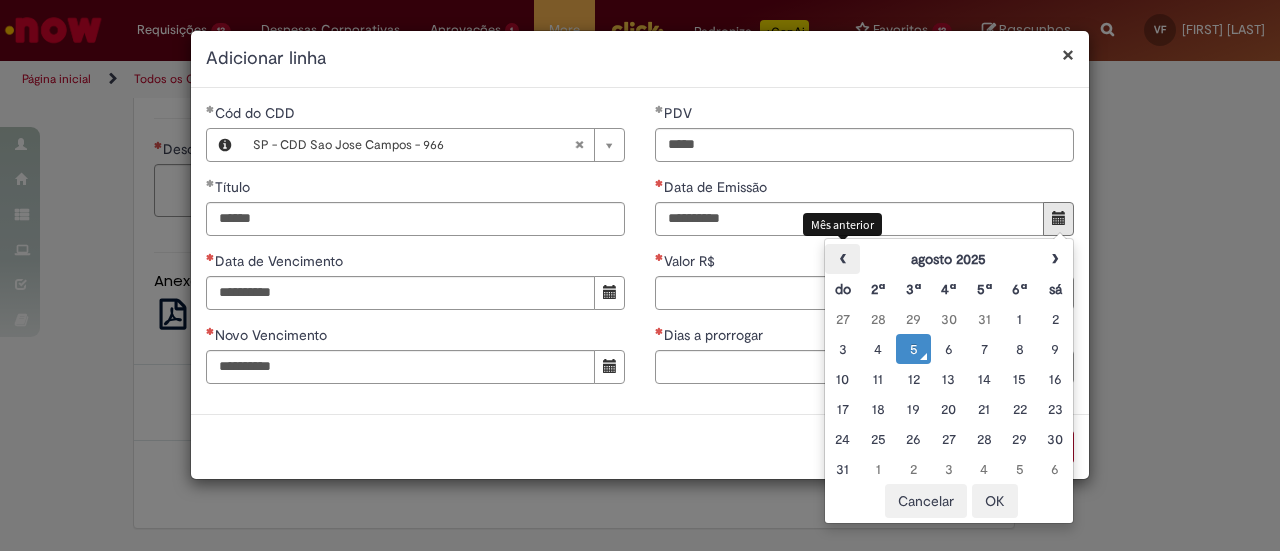 click on "‹" at bounding box center (842, 259) 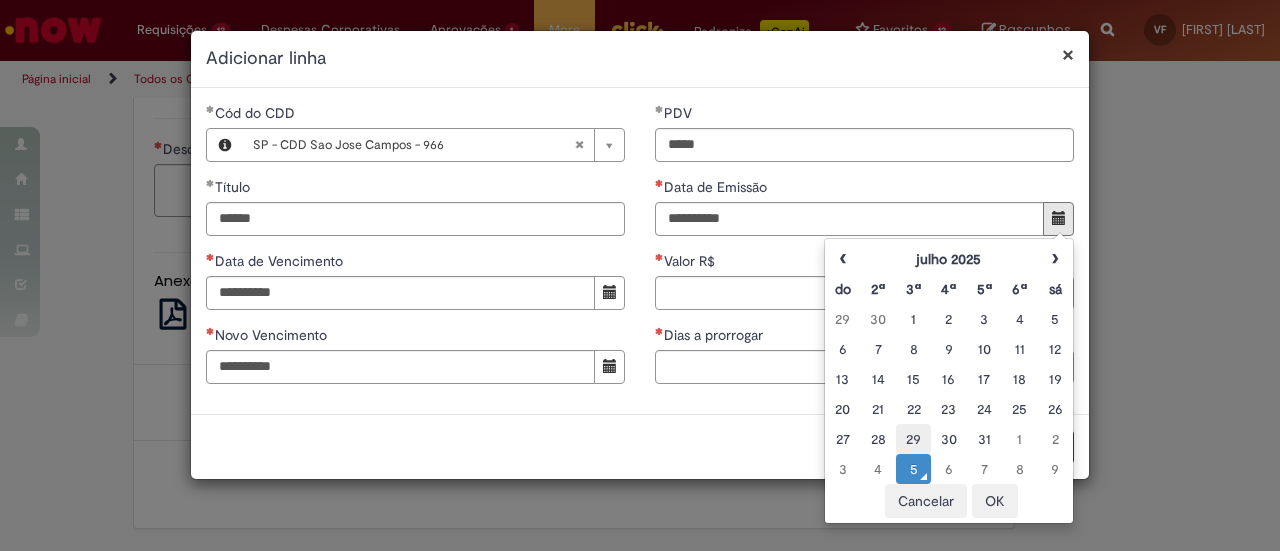 click on "29" at bounding box center (913, 439) 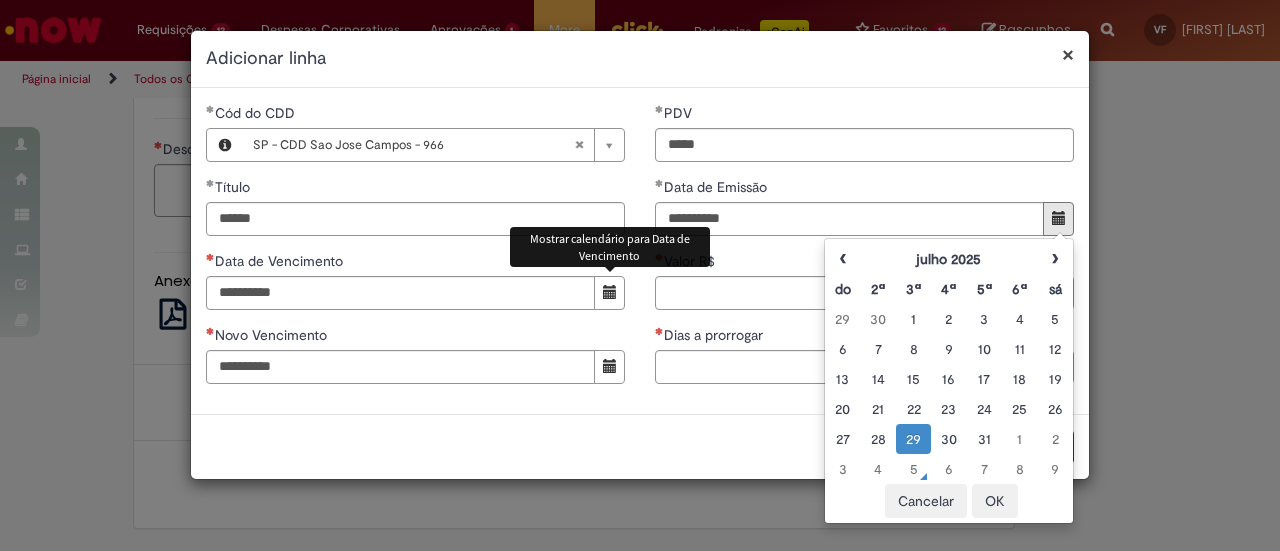 click at bounding box center [610, 292] 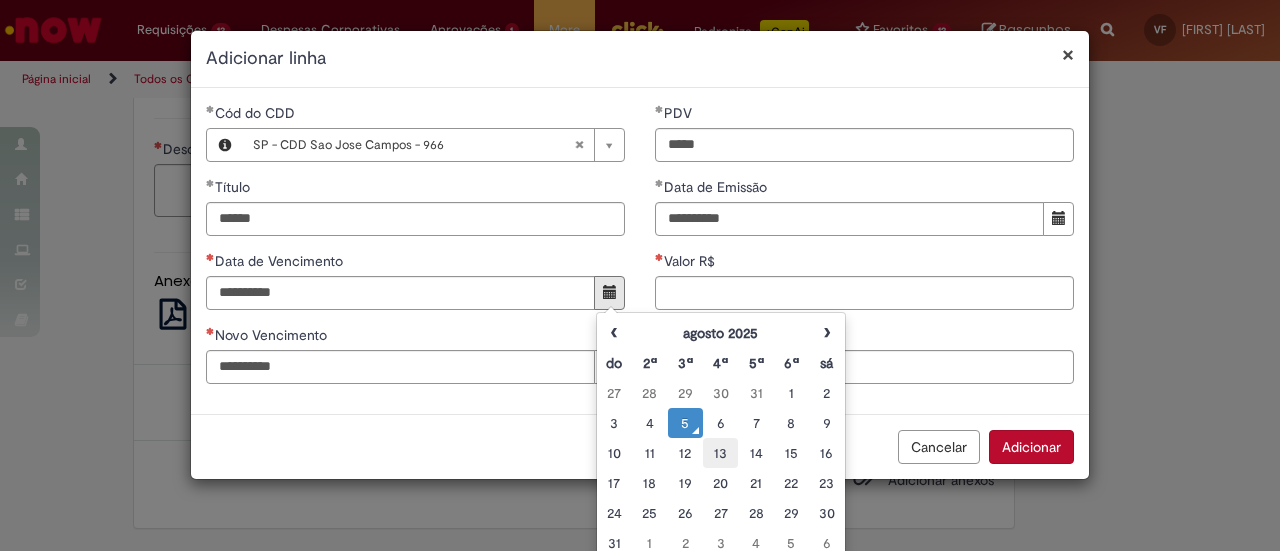 click on "13" at bounding box center (720, 453) 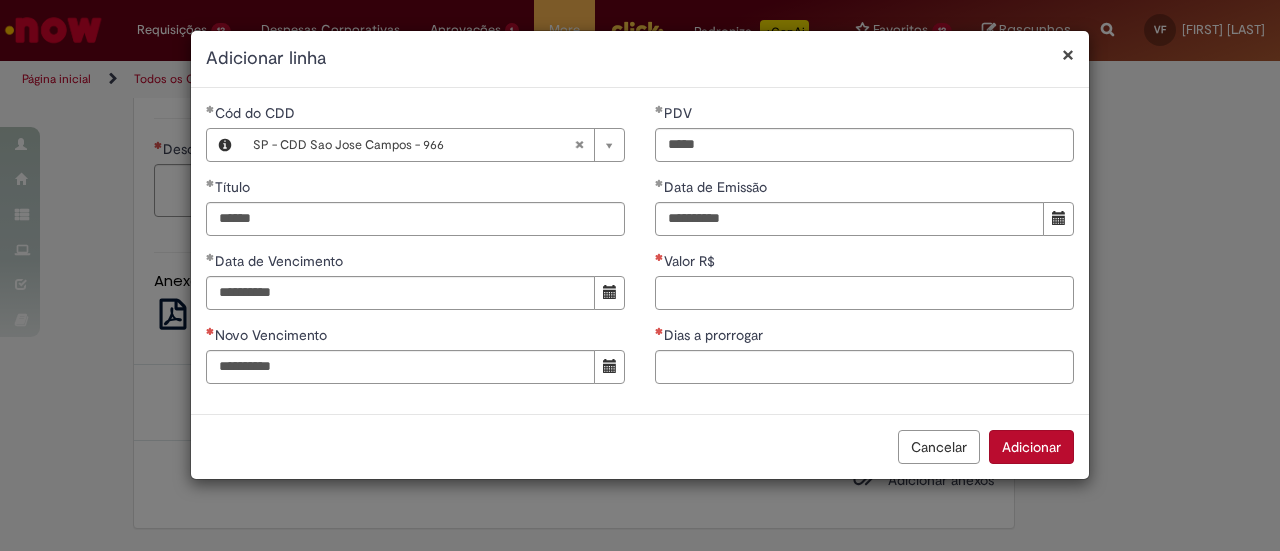 click on "Valor R$" at bounding box center [864, 293] 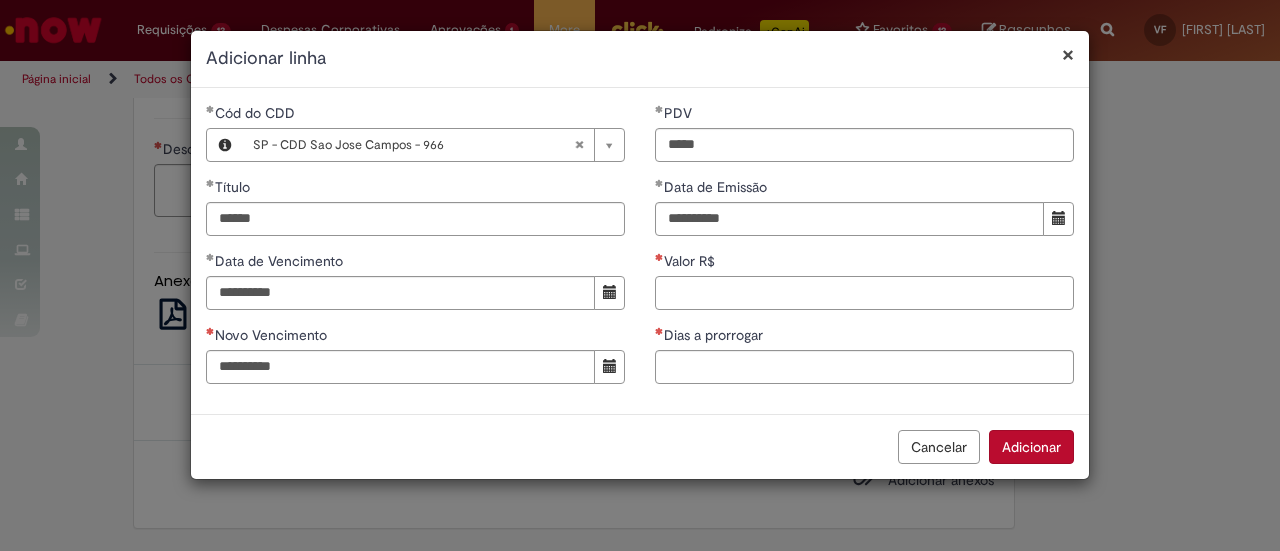 paste on "******" 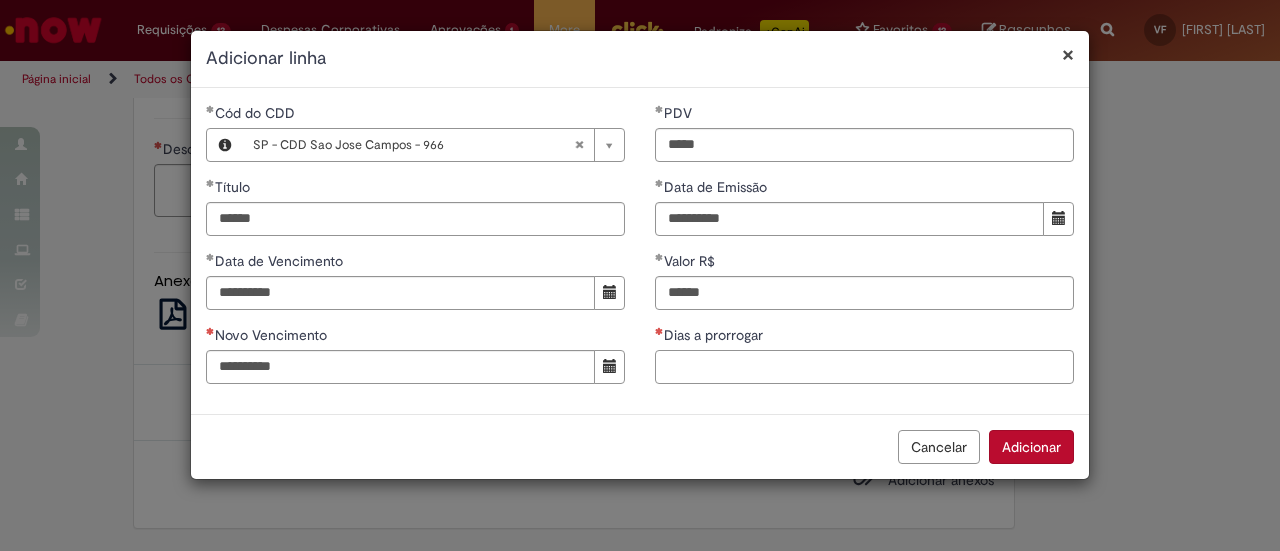 type on "**********" 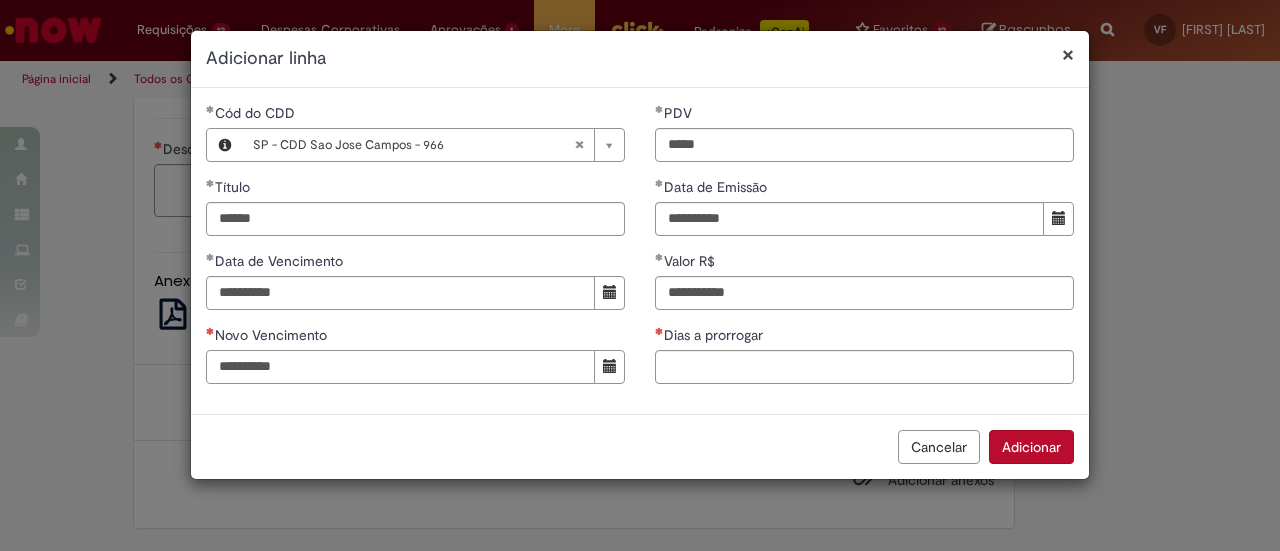 click on "Novo Vencimento" at bounding box center (400, 367) 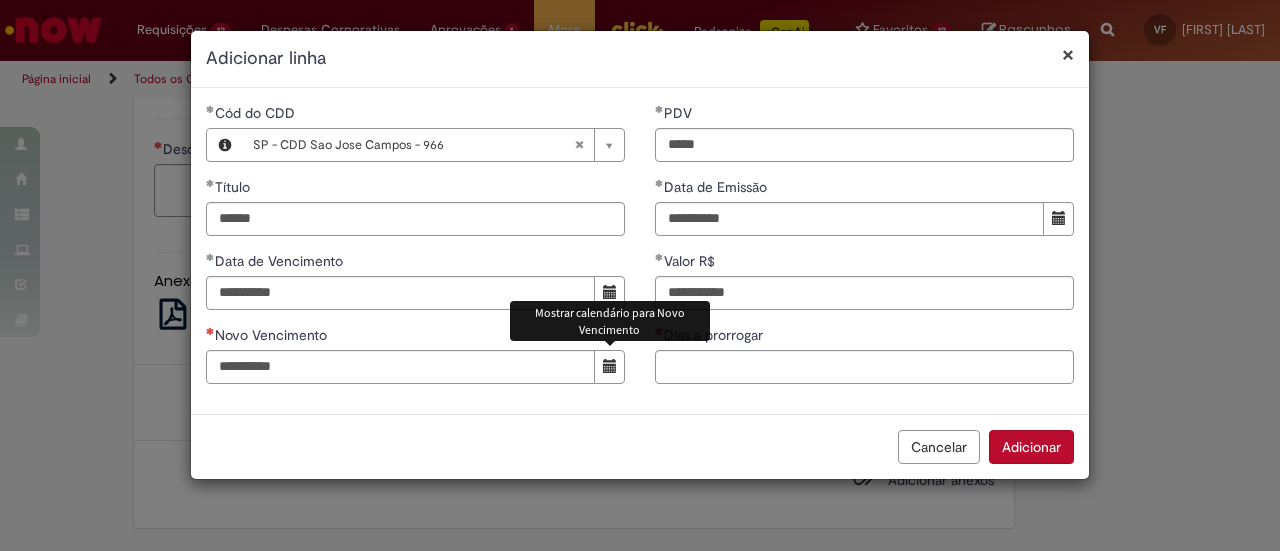click at bounding box center (609, 367) 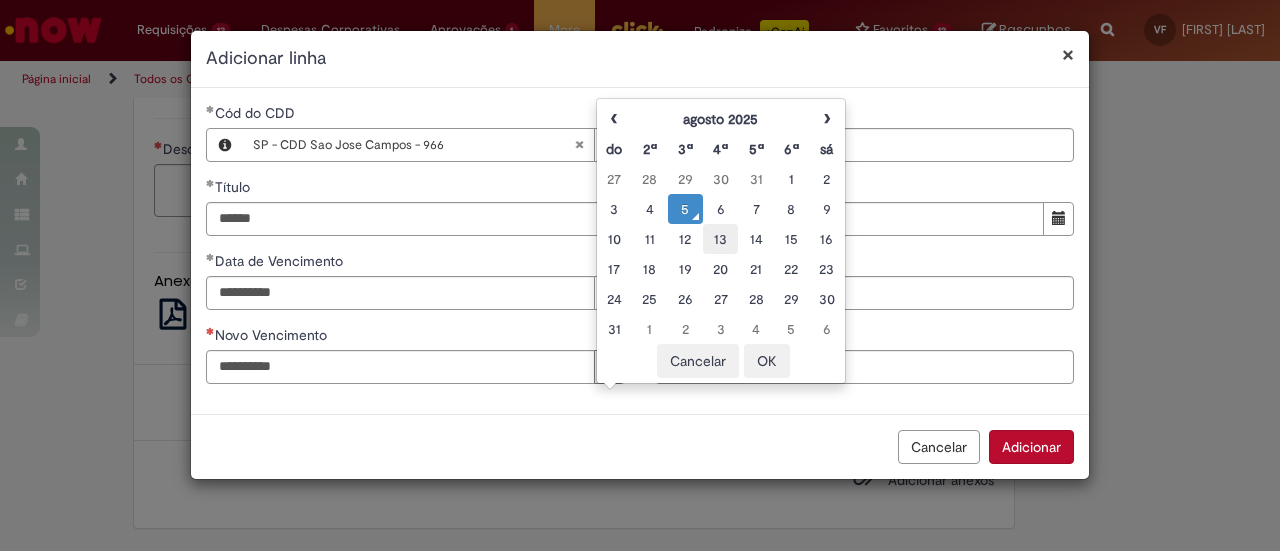 click on "13" at bounding box center [720, 239] 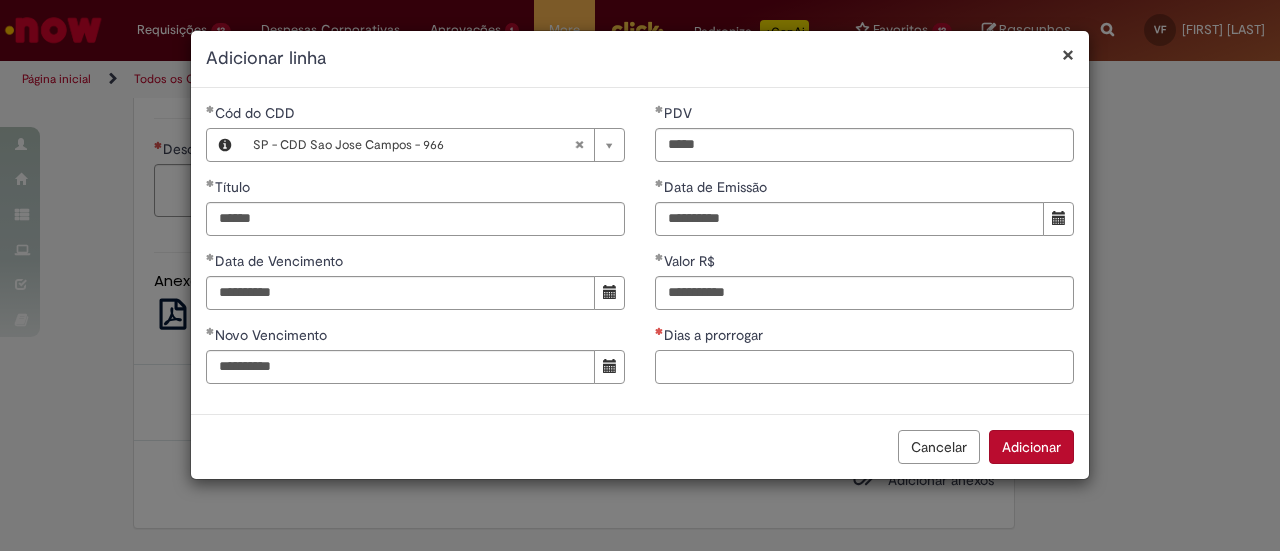 click on "Dias a prorrogar" at bounding box center (864, 367) 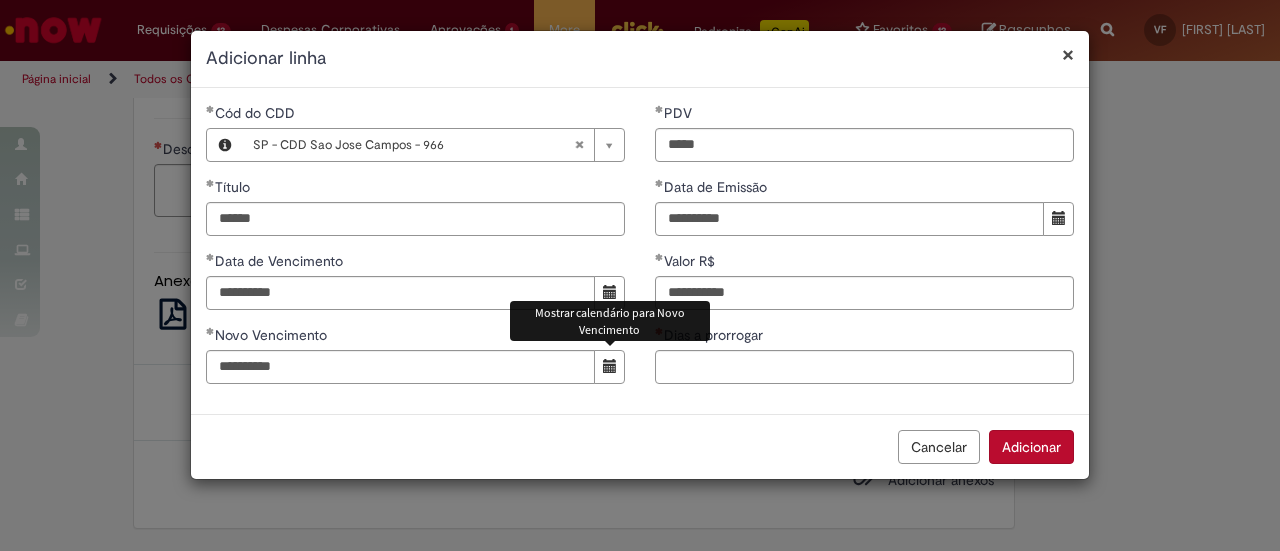 click at bounding box center [609, 367] 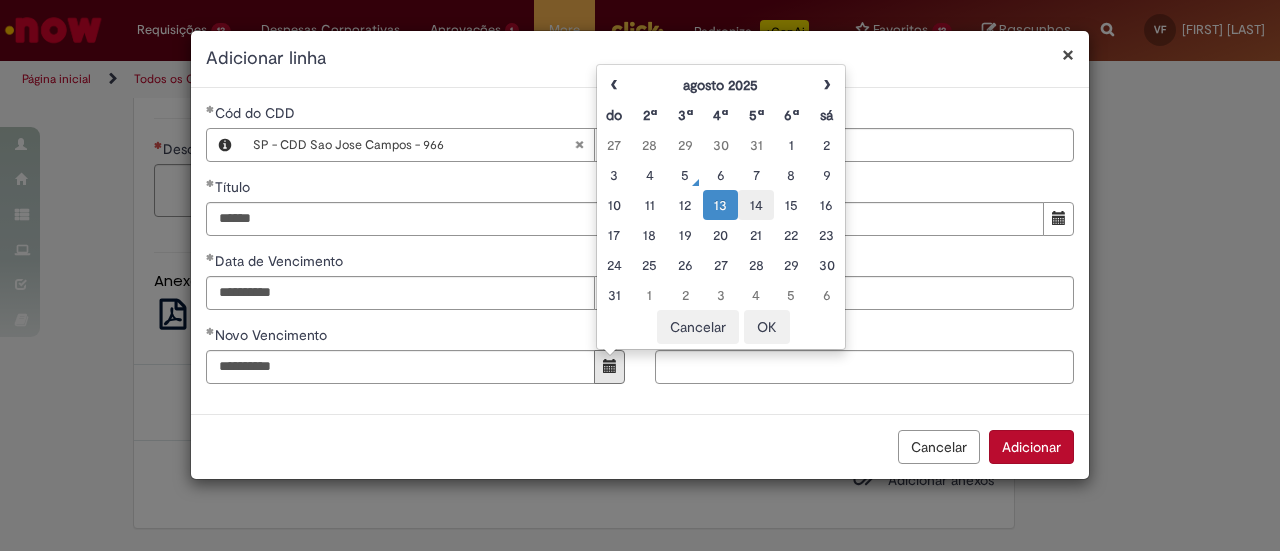 click on "14" at bounding box center (755, 205) 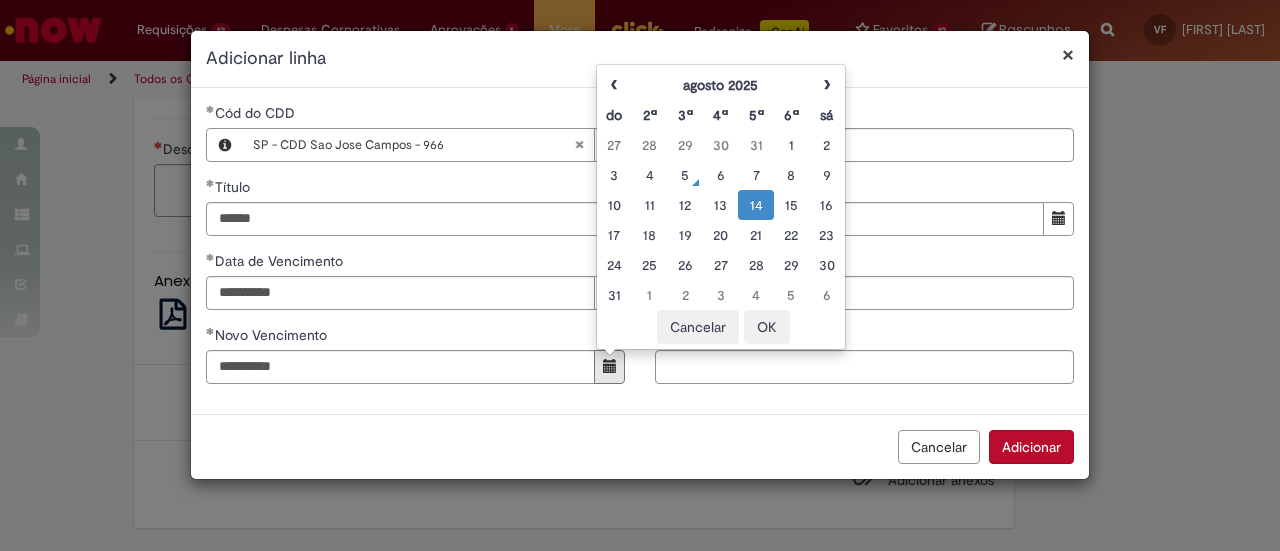 click on "**********" at bounding box center [864, 251] 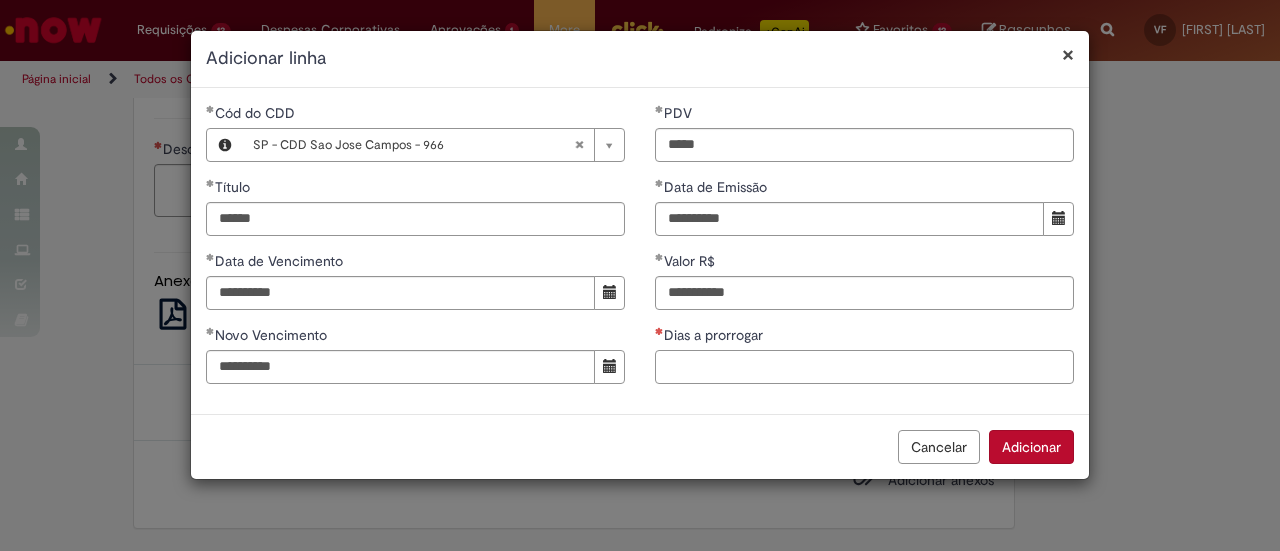 click on "Dias a prorrogar" at bounding box center (864, 367) 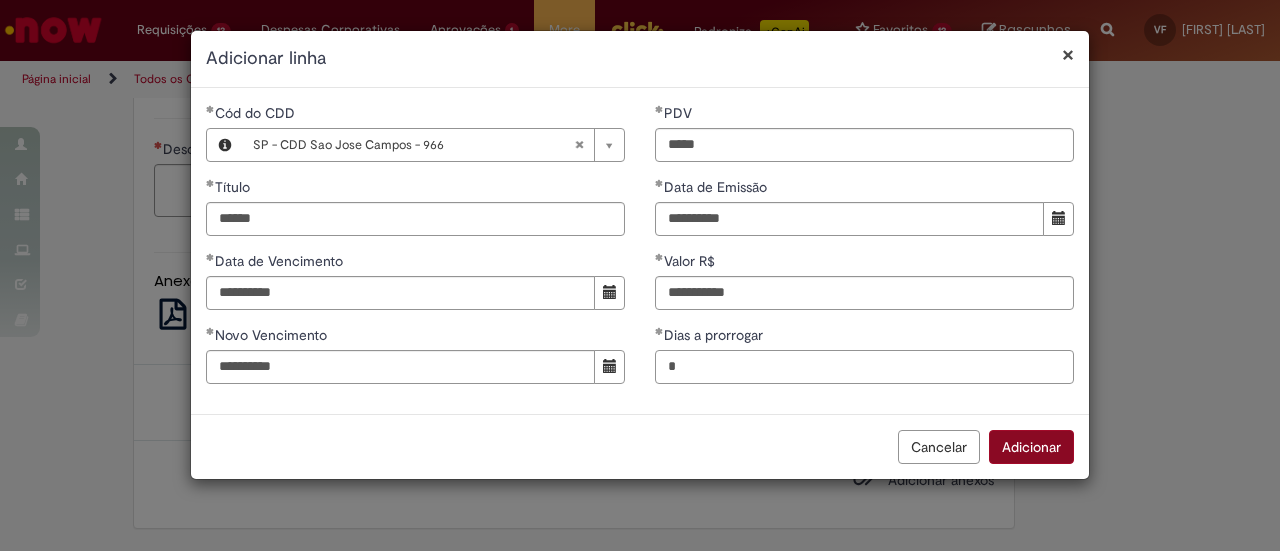 type on "*" 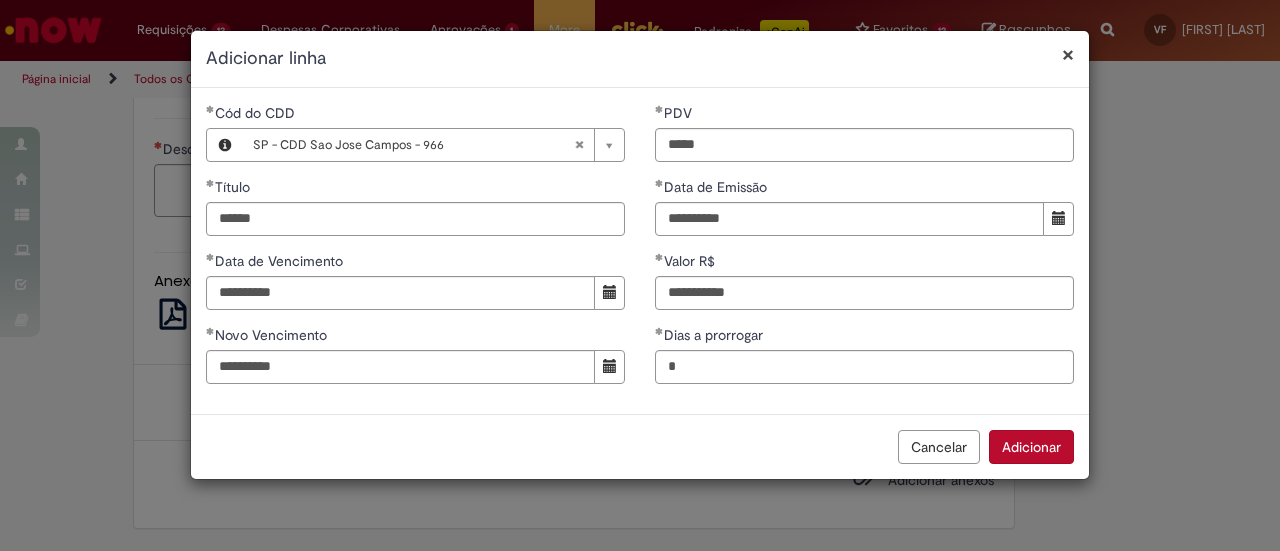 click on "Adicionar" at bounding box center (1031, 447) 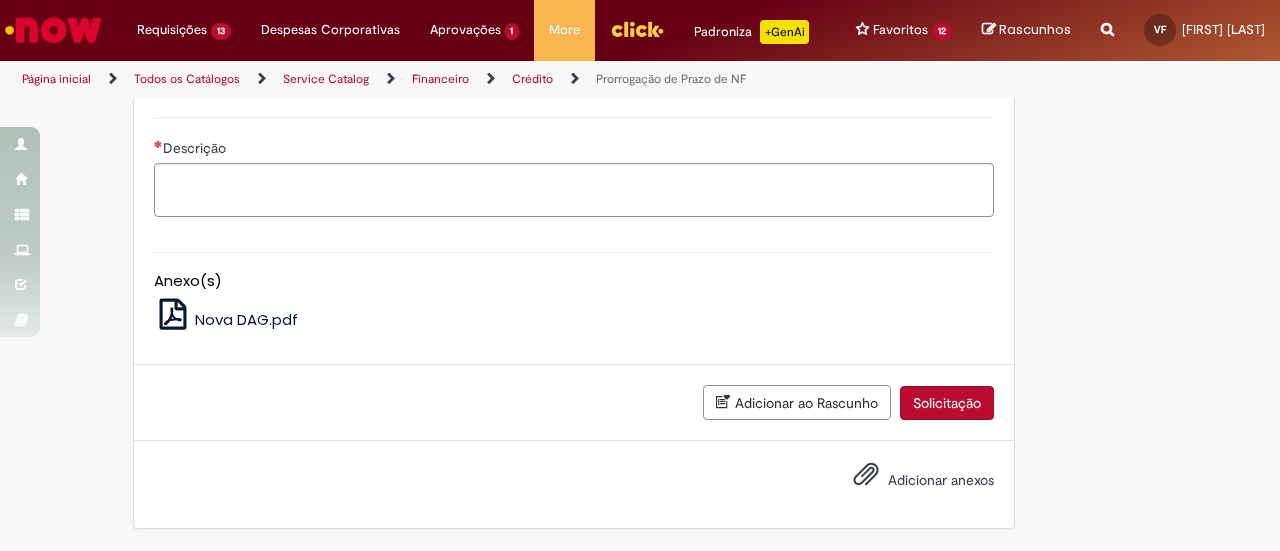 scroll, scrollTop: 2000, scrollLeft: 0, axis: vertical 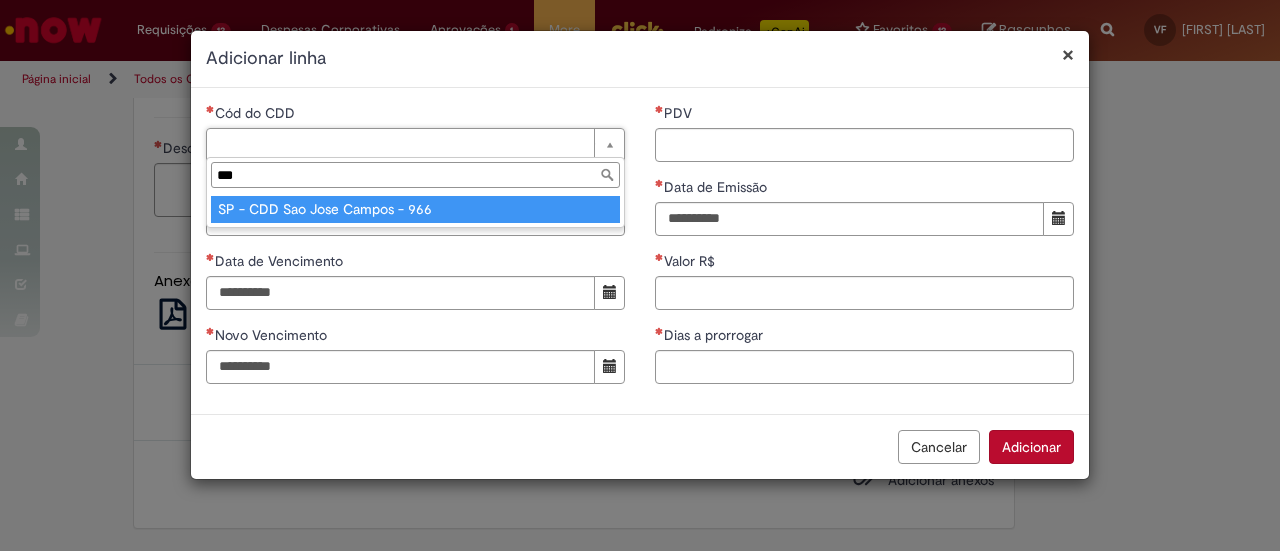 type on "***" 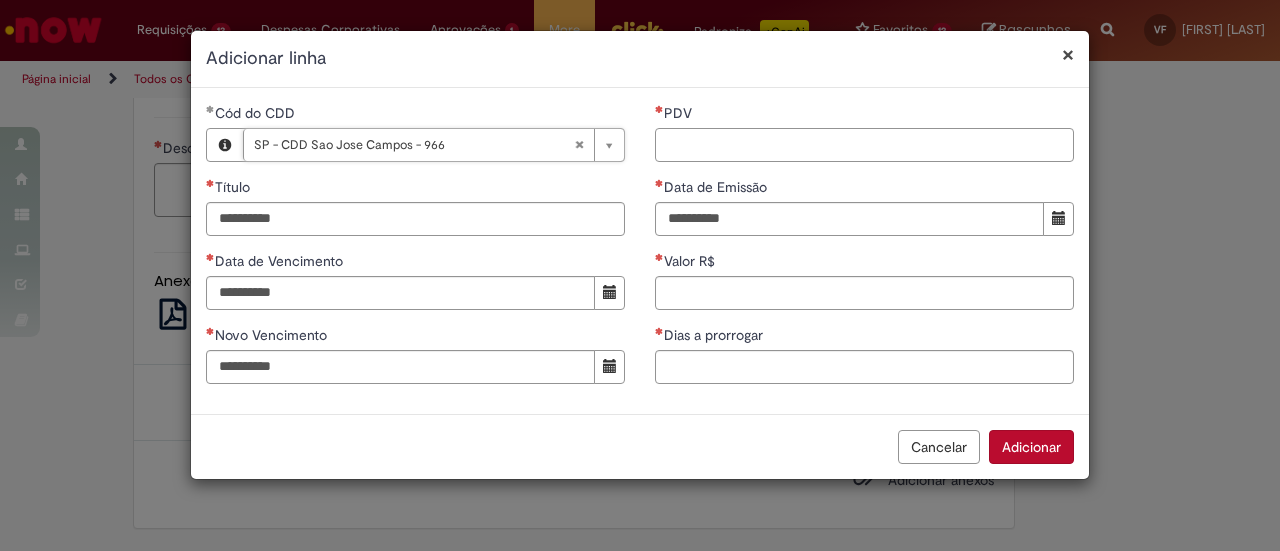 click on "PDV" at bounding box center (864, 145) 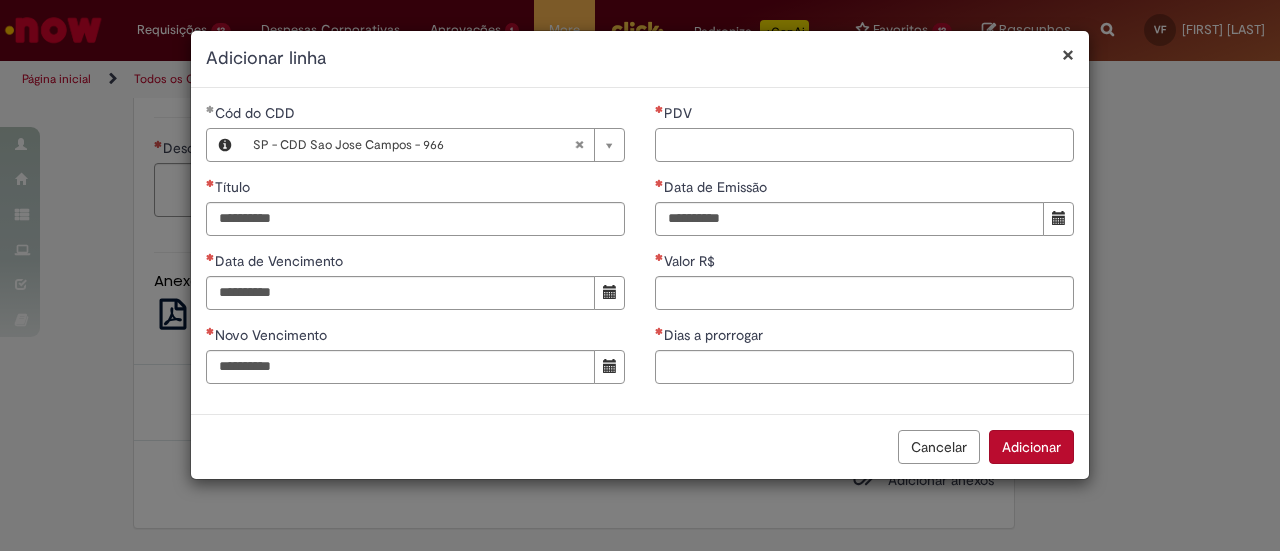 paste on "*****" 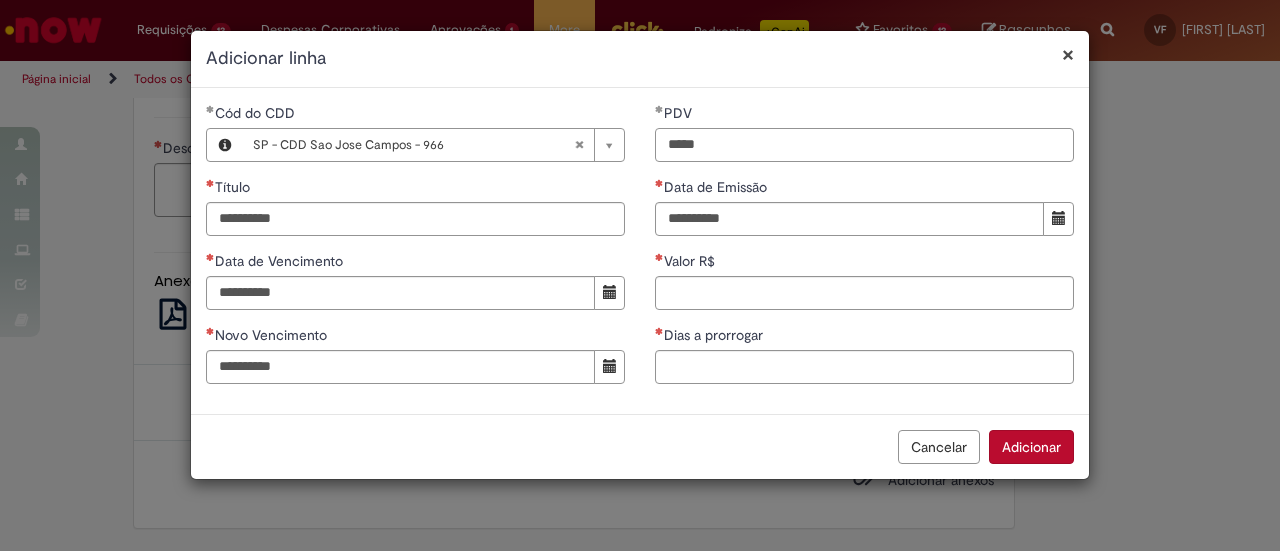 type on "*****" 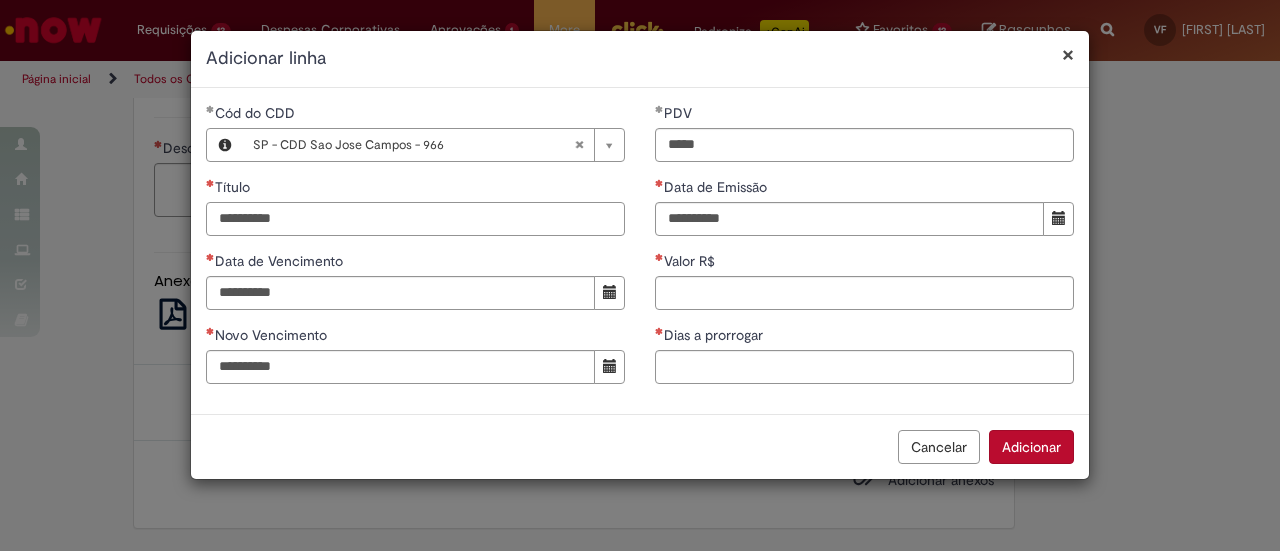 click on "Título" at bounding box center [415, 219] 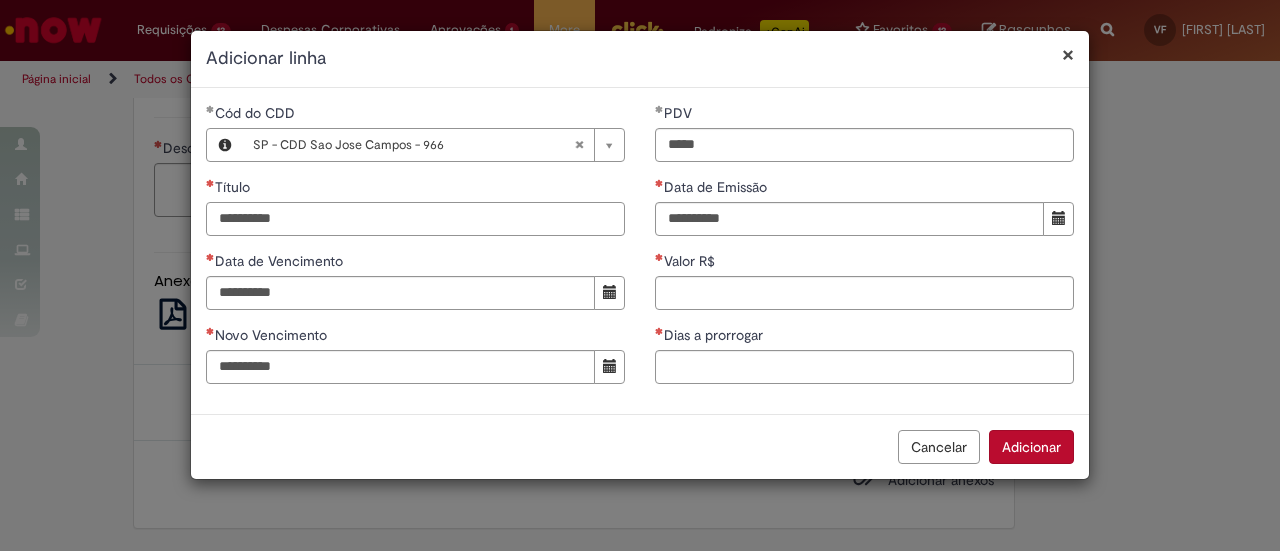 paste on "******" 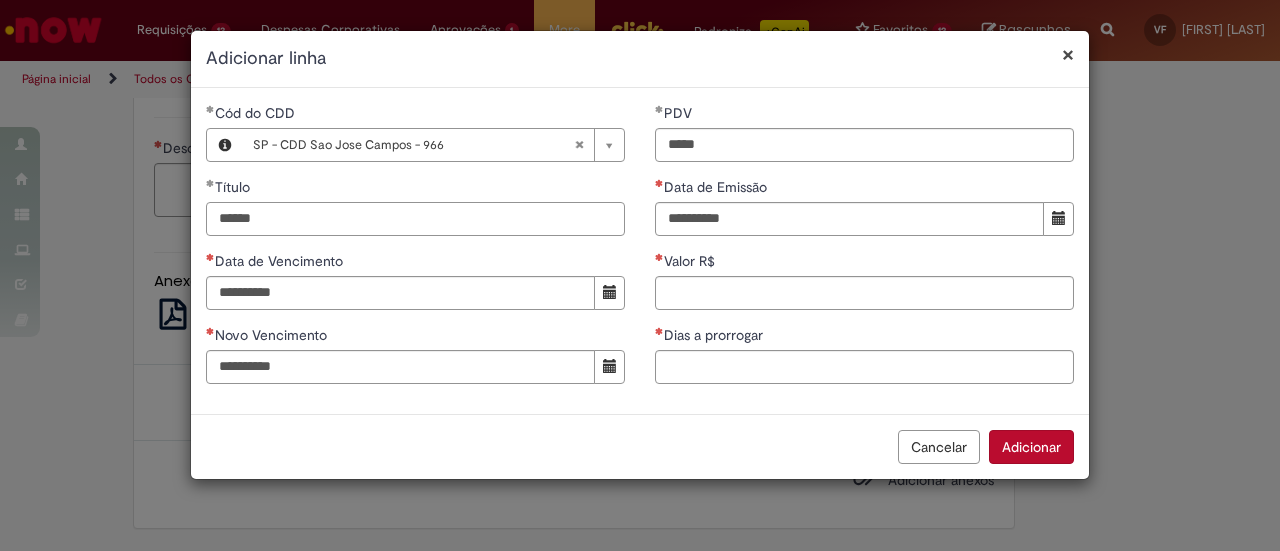 type on "******" 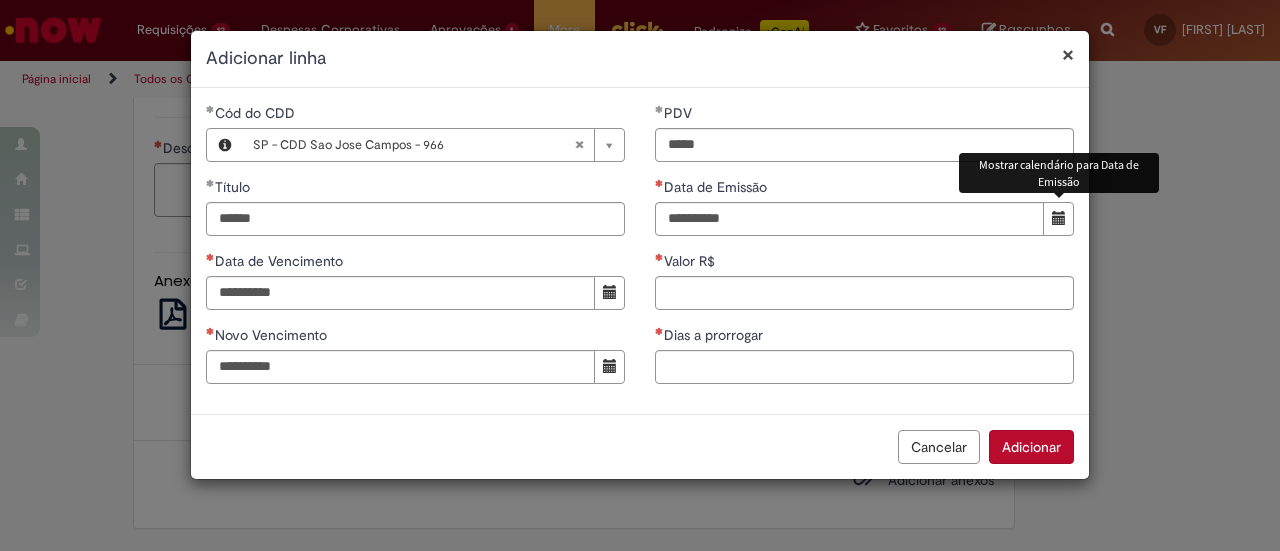 click at bounding box center [1059, 218] 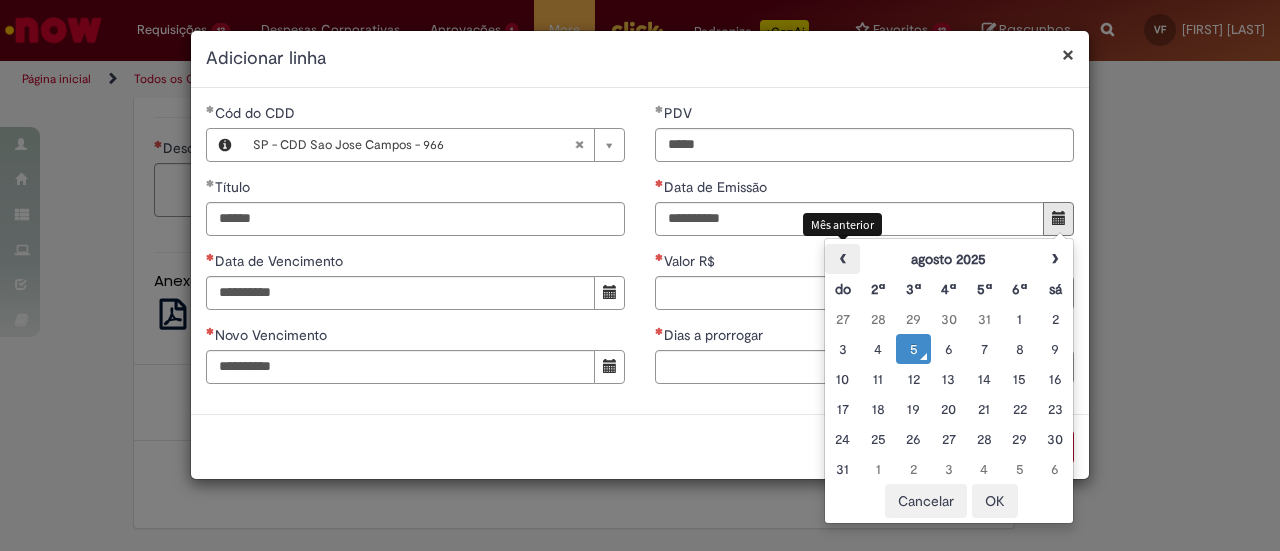 click on "‹" at bounding box center [842, 259] 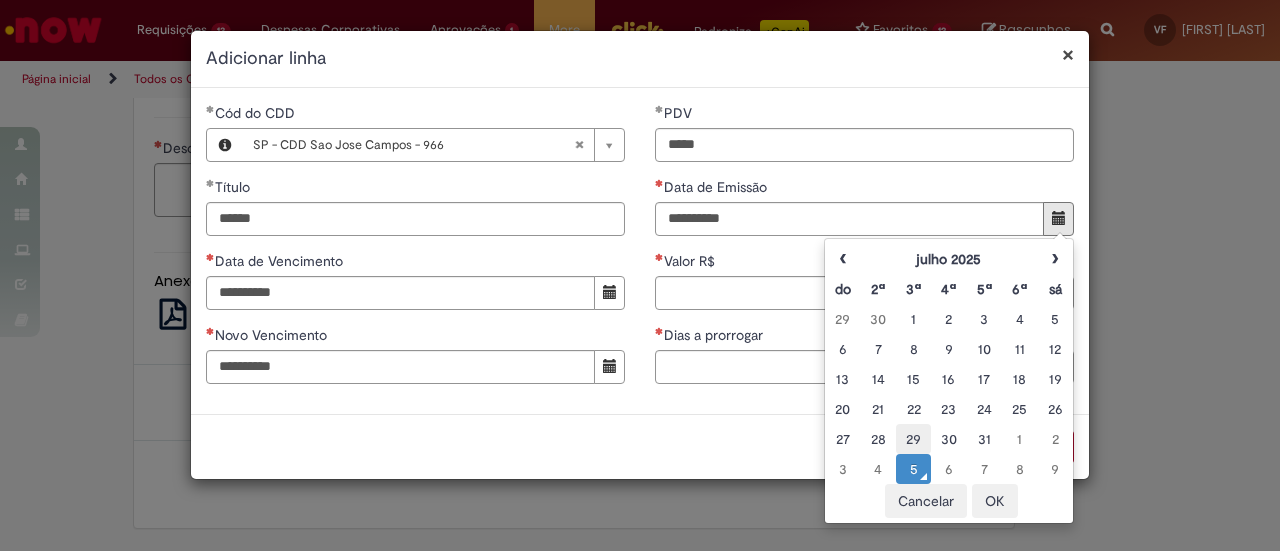 click on "29" at bounding box center (913, 439) 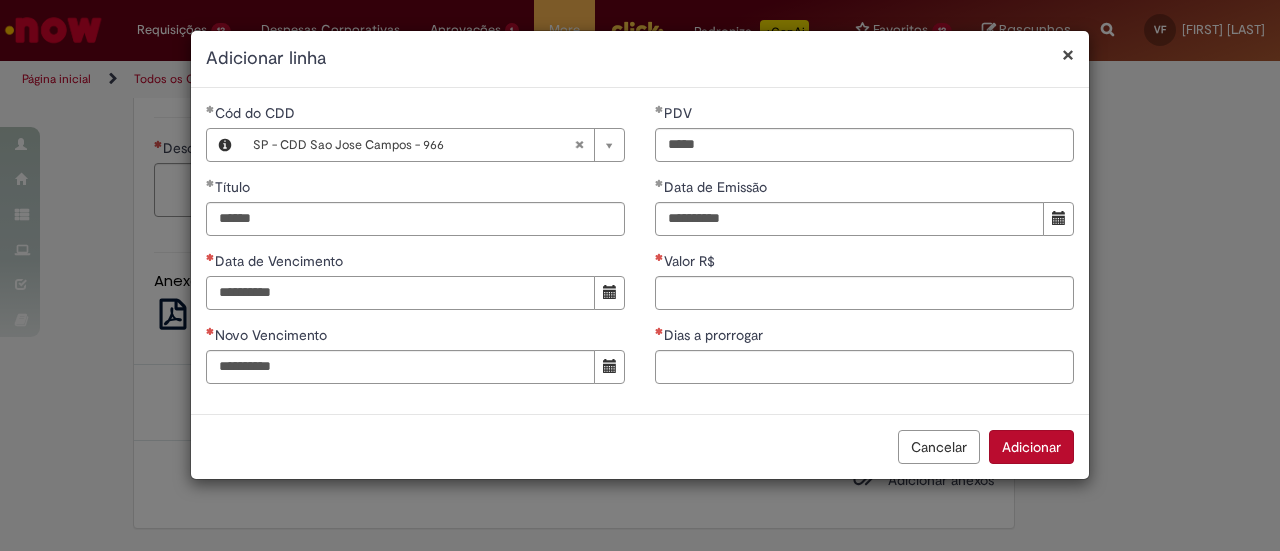 click on "Data de Vencimento" at bounding box center [400, 293] 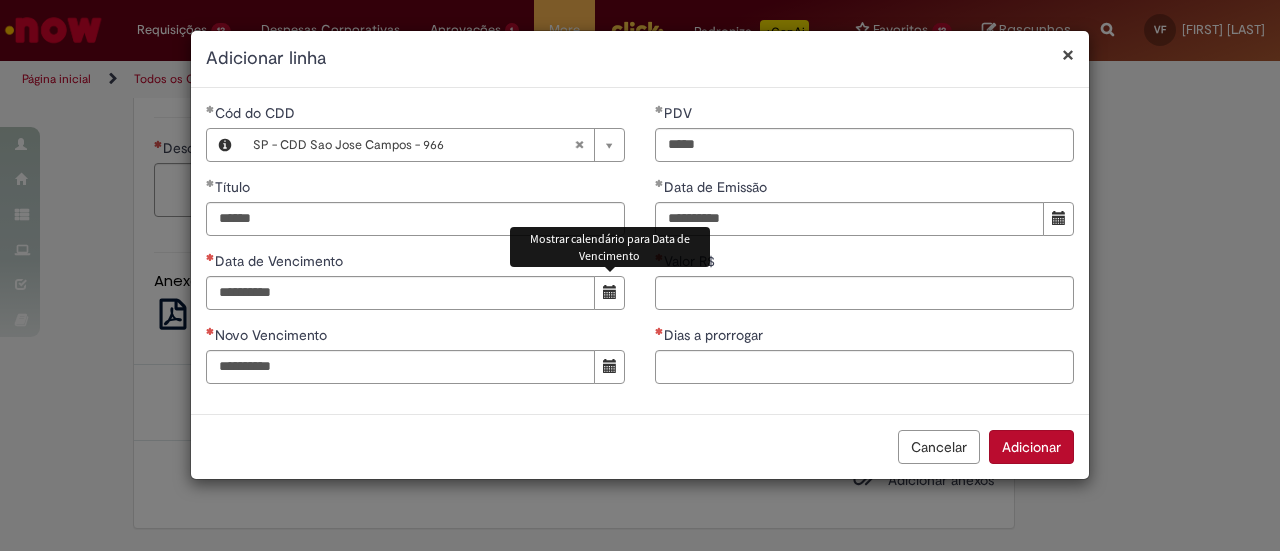 click at bounding box center (610, 292) 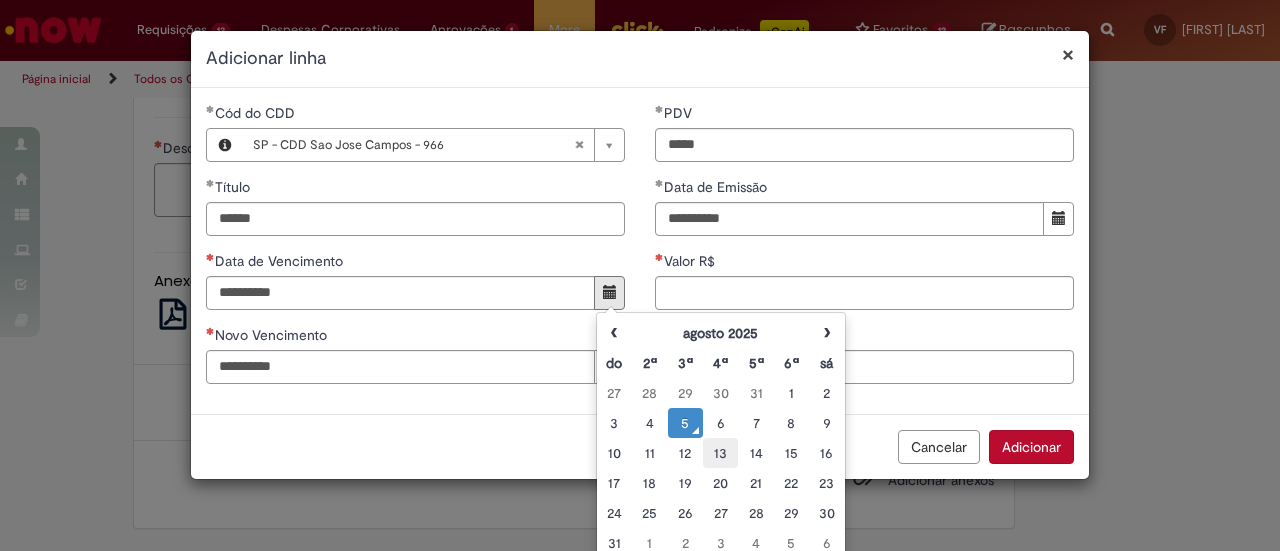 click on "13" at bounding box center (720, 453) 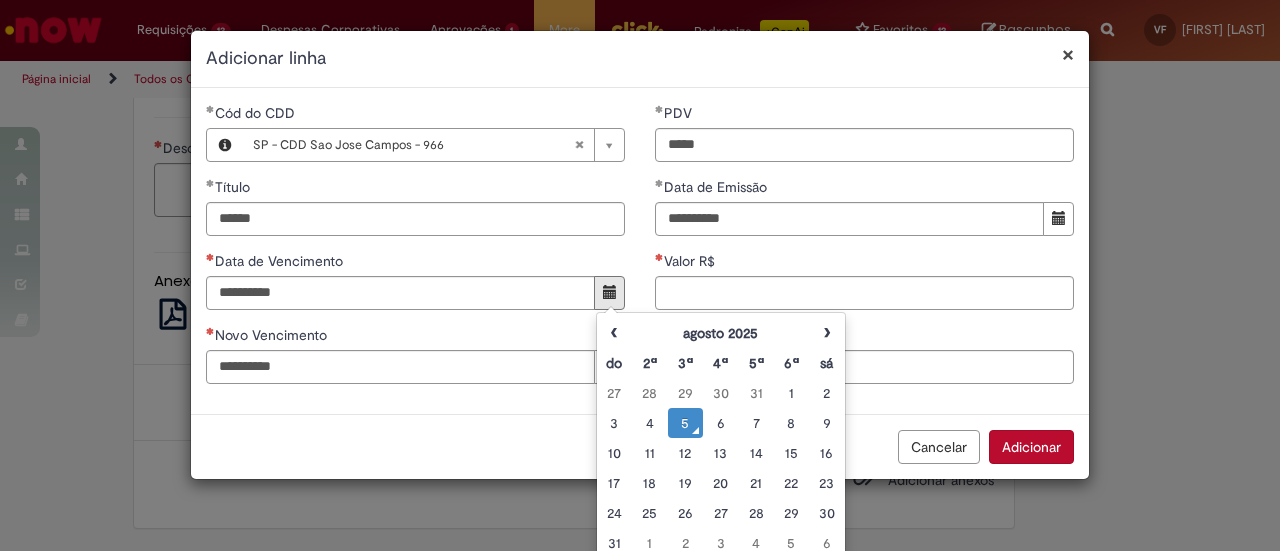 type on "**********" 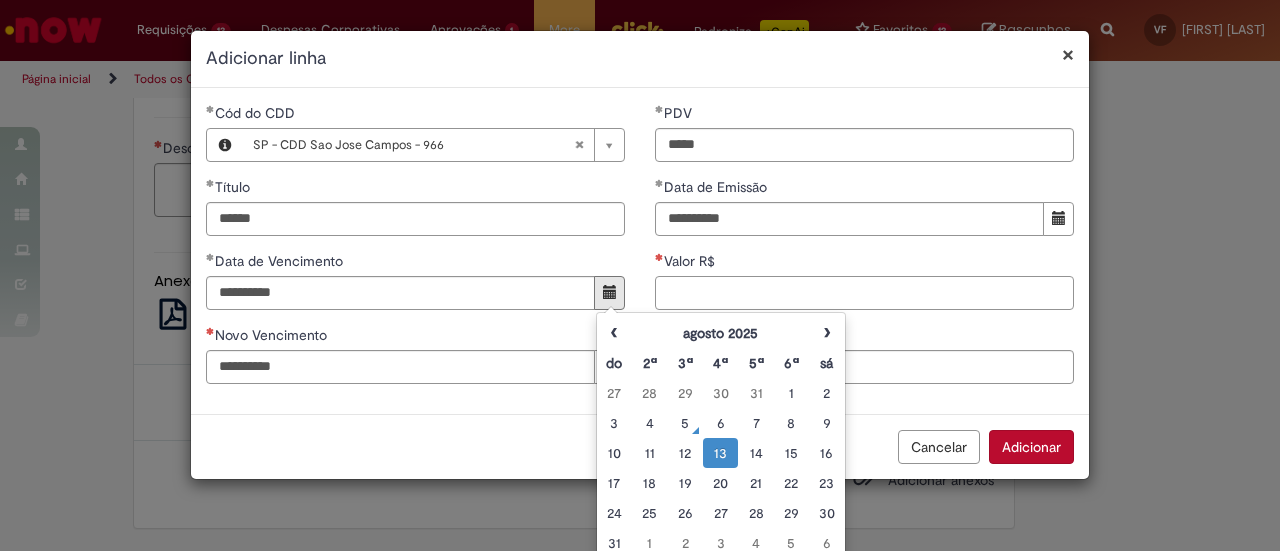 click on "Valor R$" at bounding box center (864, 293) 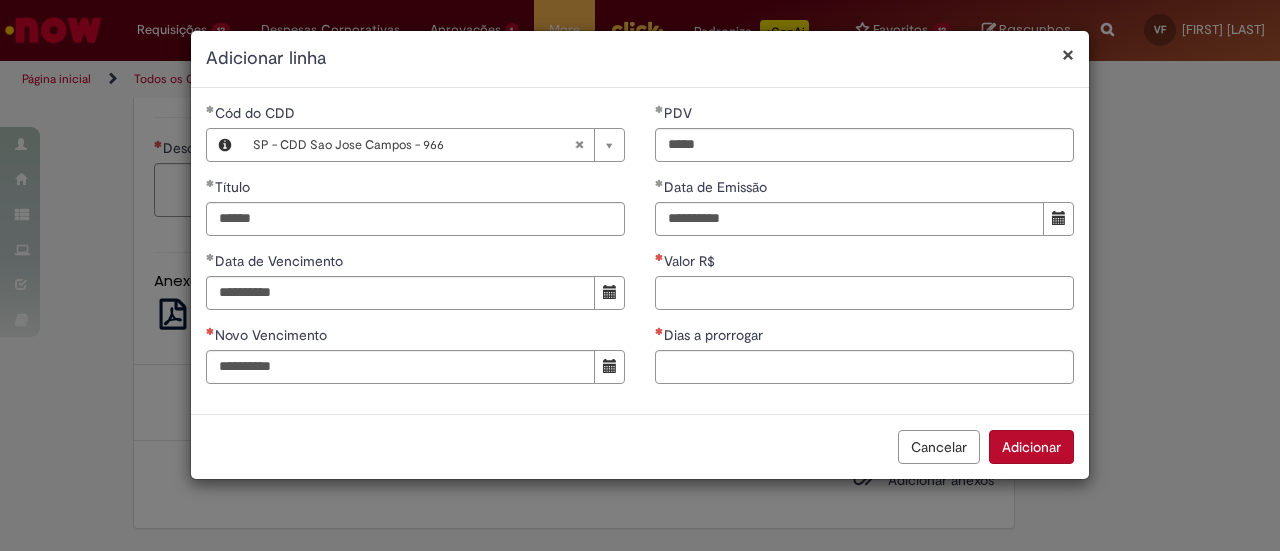paste on "******" 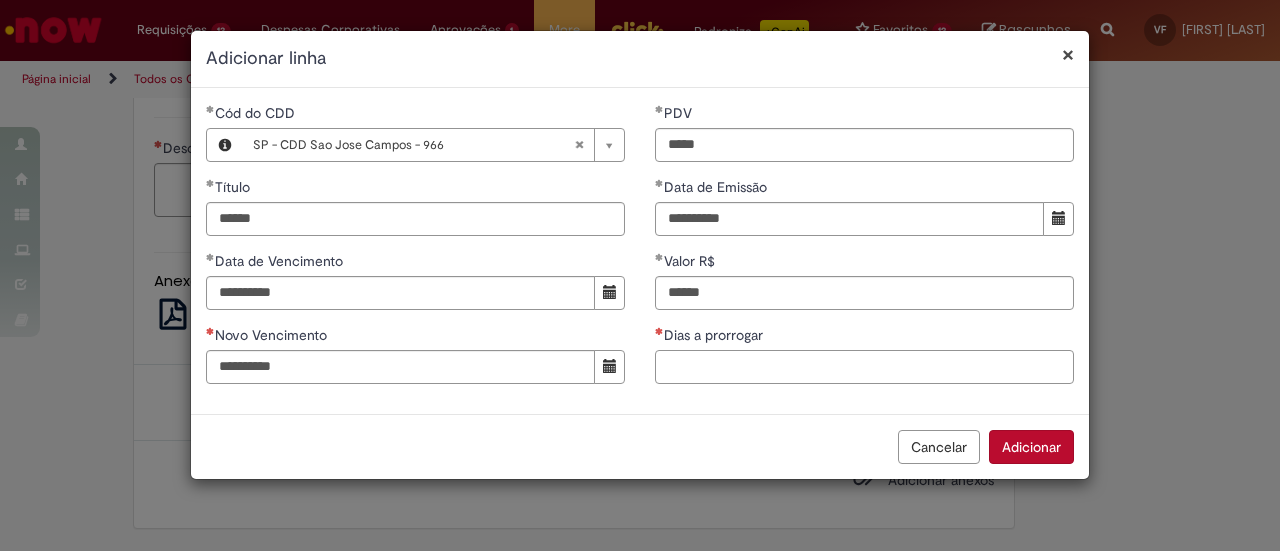 type on "**********" 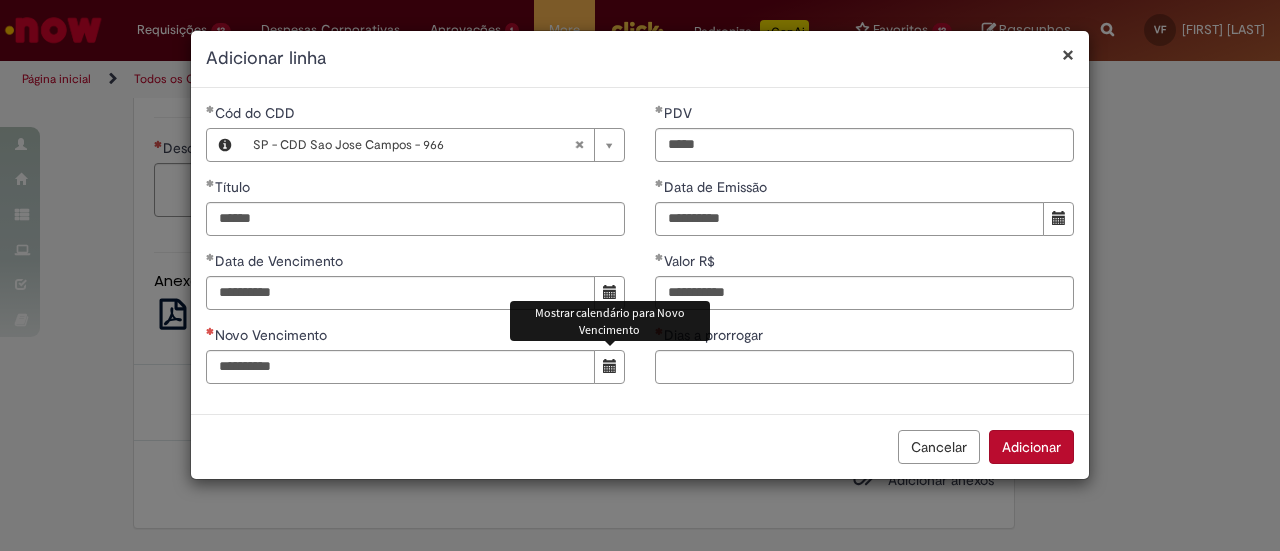 click at bounding box center (610, 366) 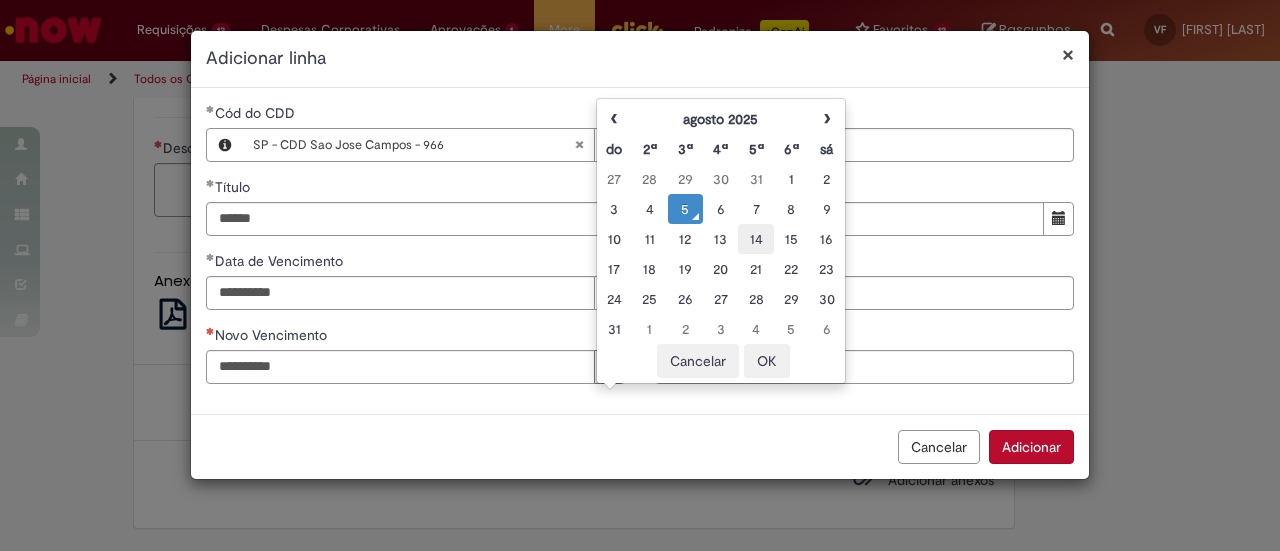 click on "14" at bounding box center [755, 239] 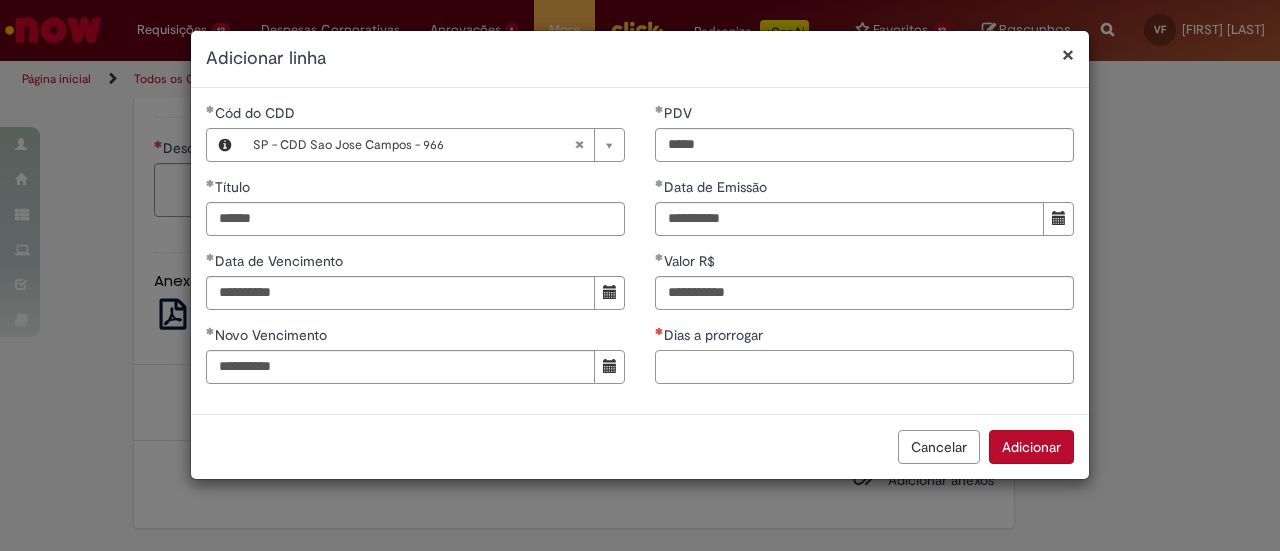 drag, startPoint x: 954, startPoint y: 364, endPoint x: 944, endPoint y: 389, distance: 26.925823 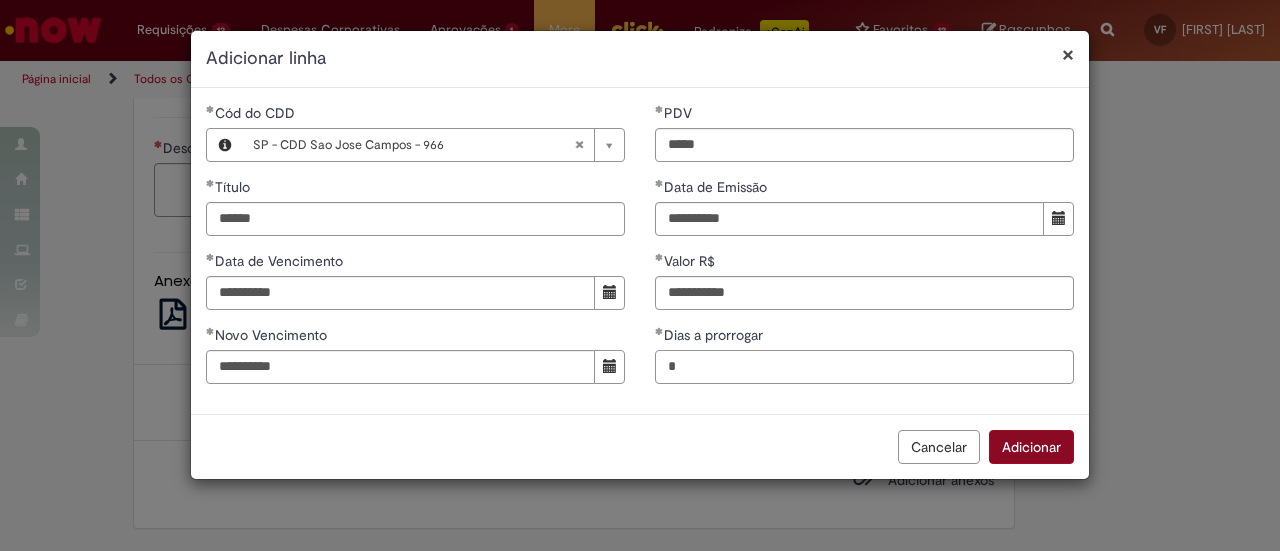 type on "*" 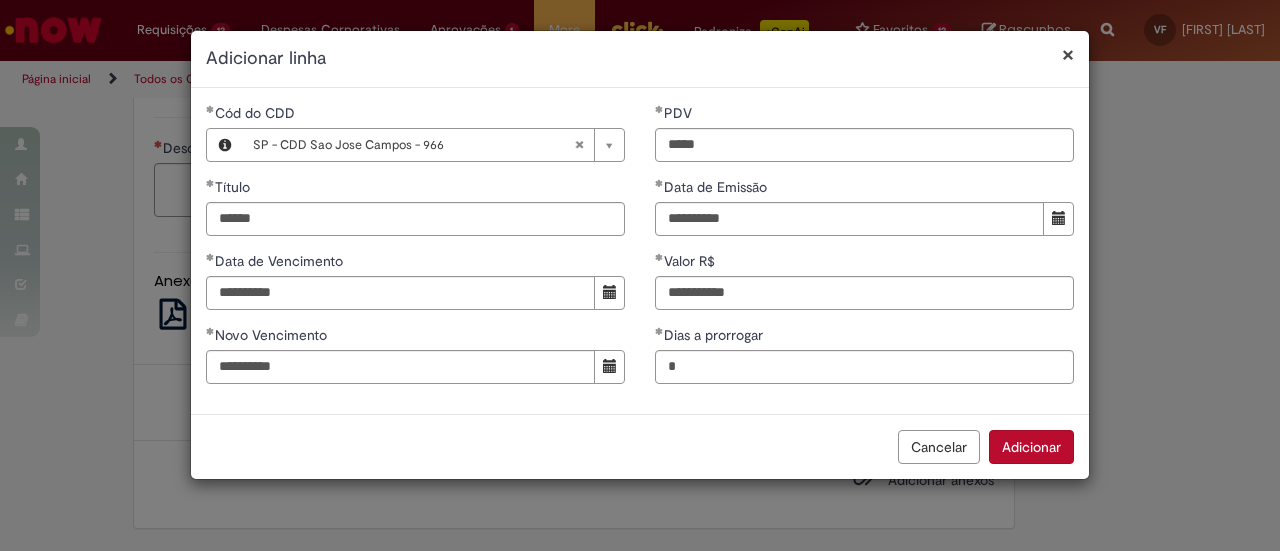 drag, startPoint x: 1030, startPoint y: 439, endPoint x: 991, endPoint y: 409, distance: 49.20366 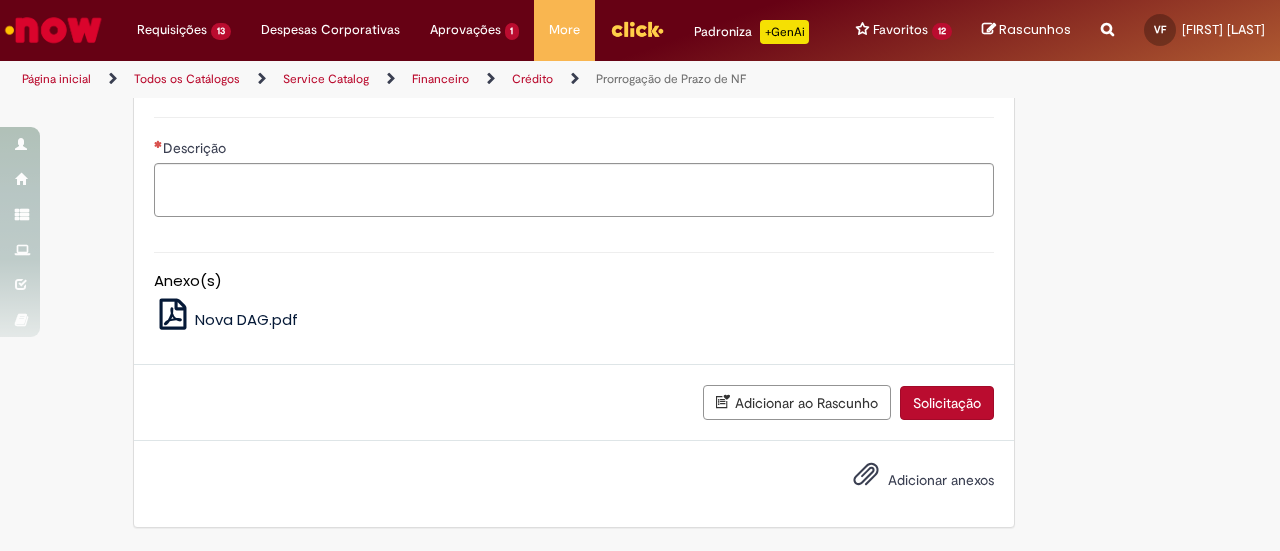 click on "Adicionar" at bounding box center [217, -682] 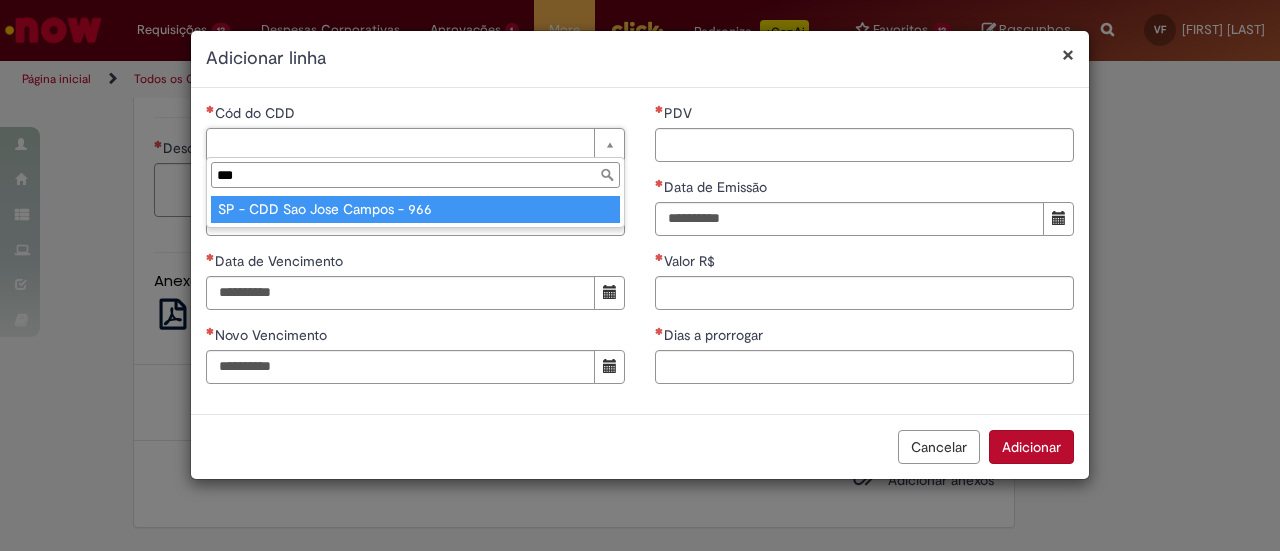 type on "***" 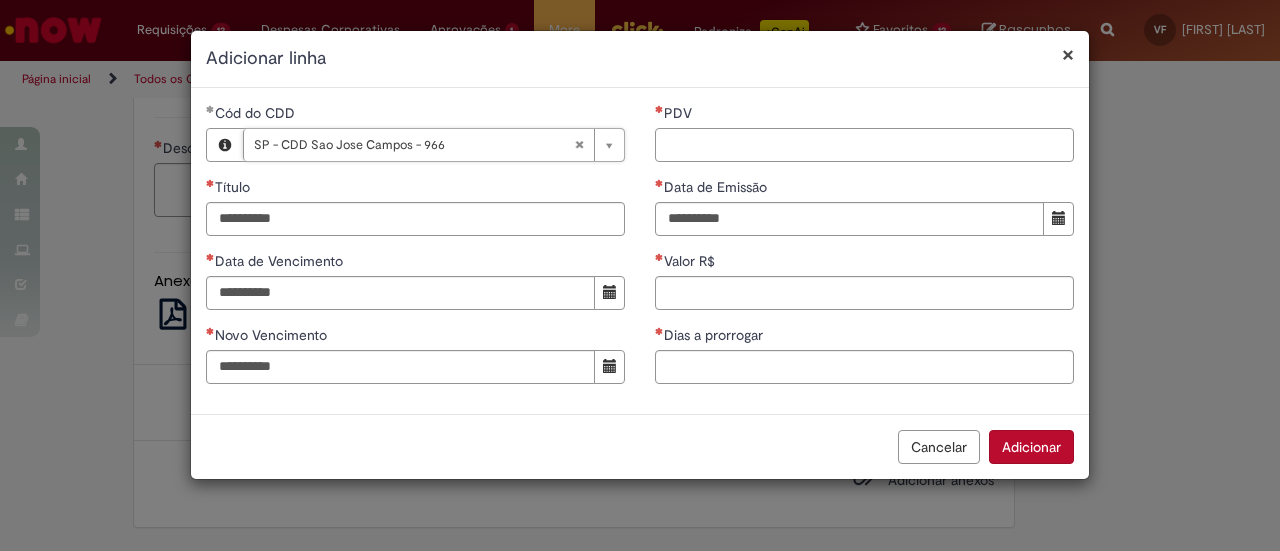 click on "PDV" at bounding box center [864, 145] 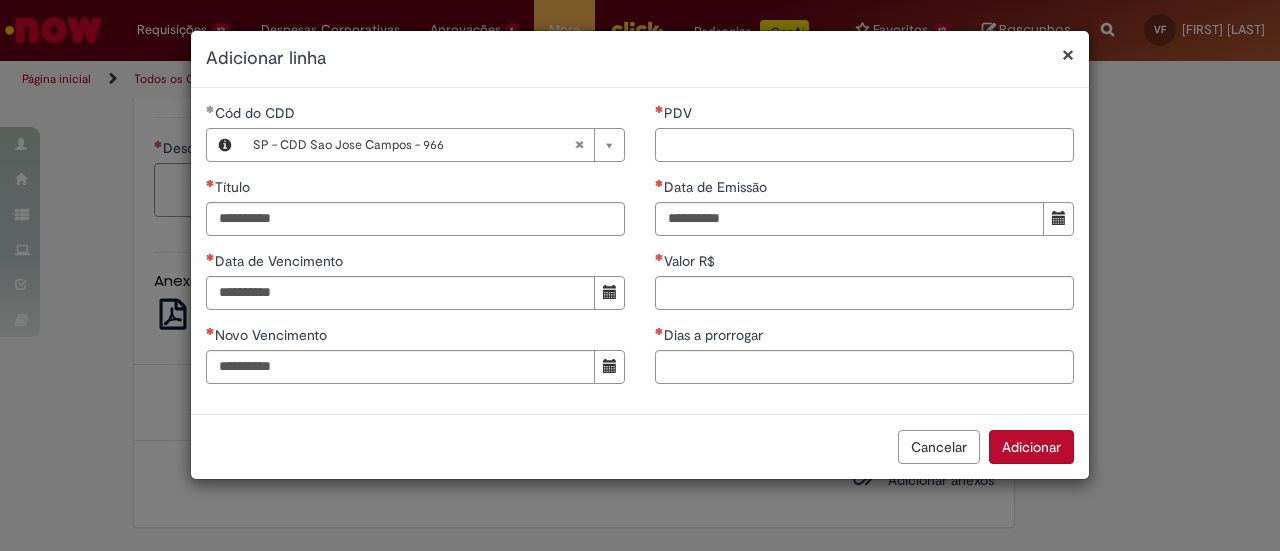 paste on "*****" 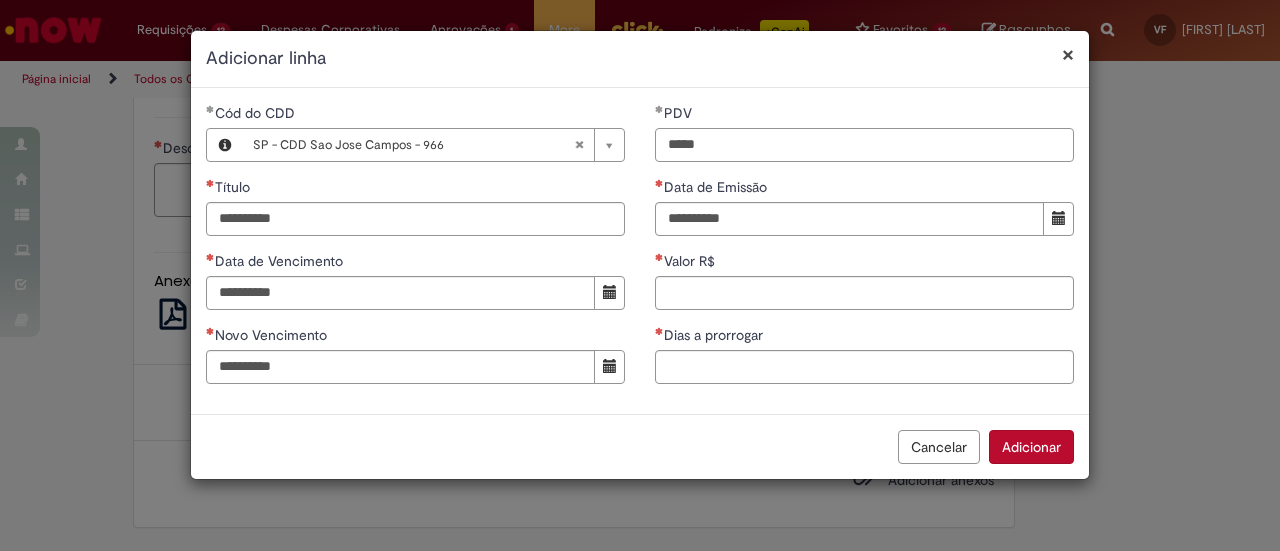 type on "*****" 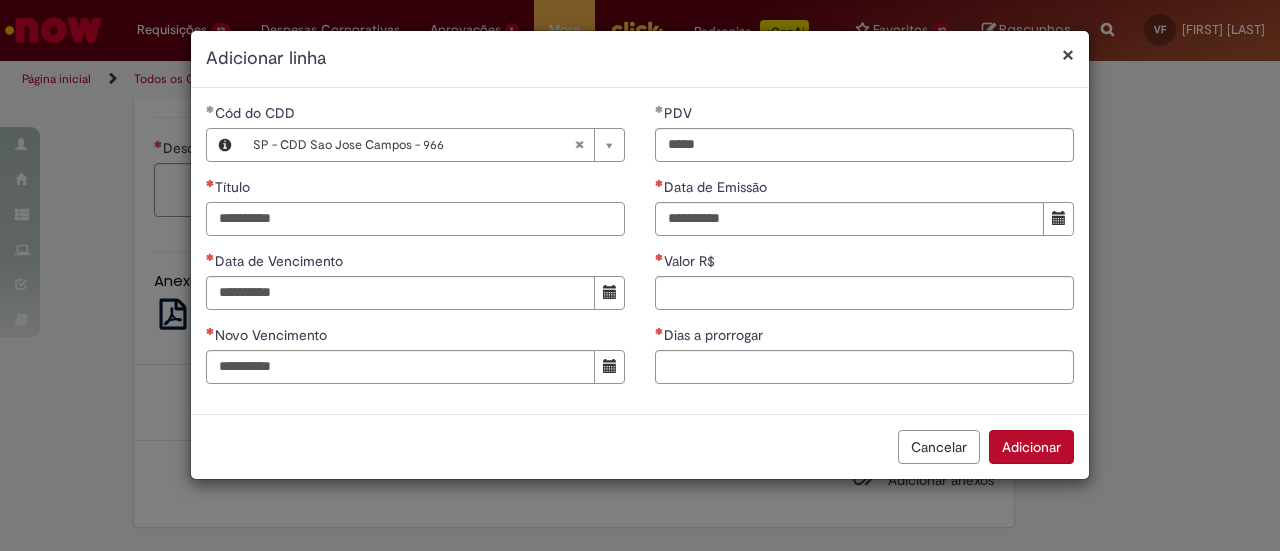 click on "Título" at bounding box center (415, 219) 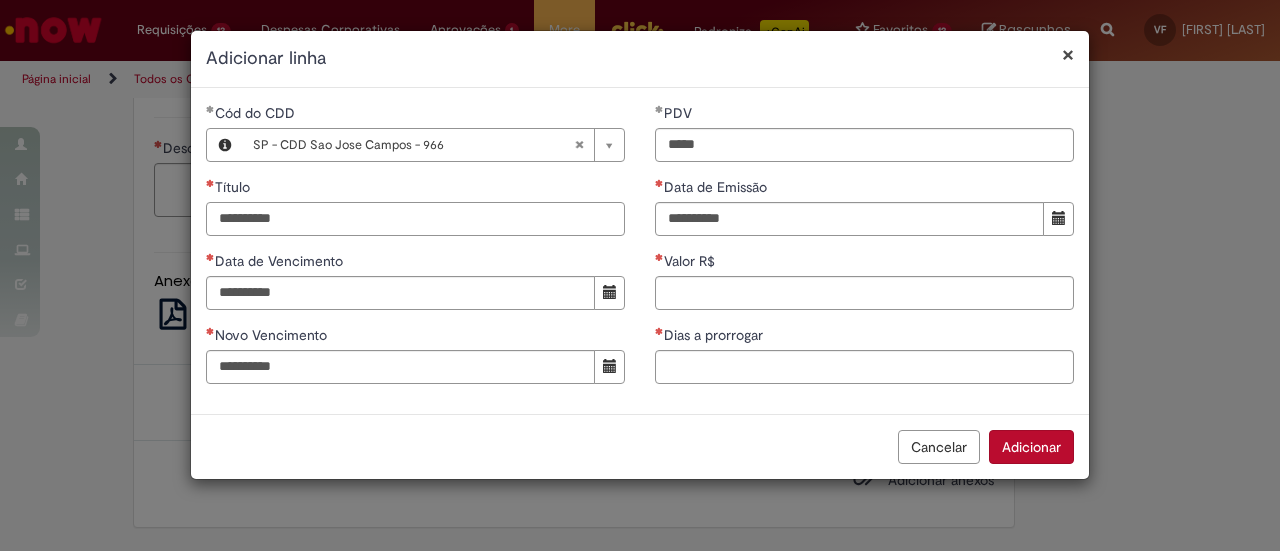 paste on "******" 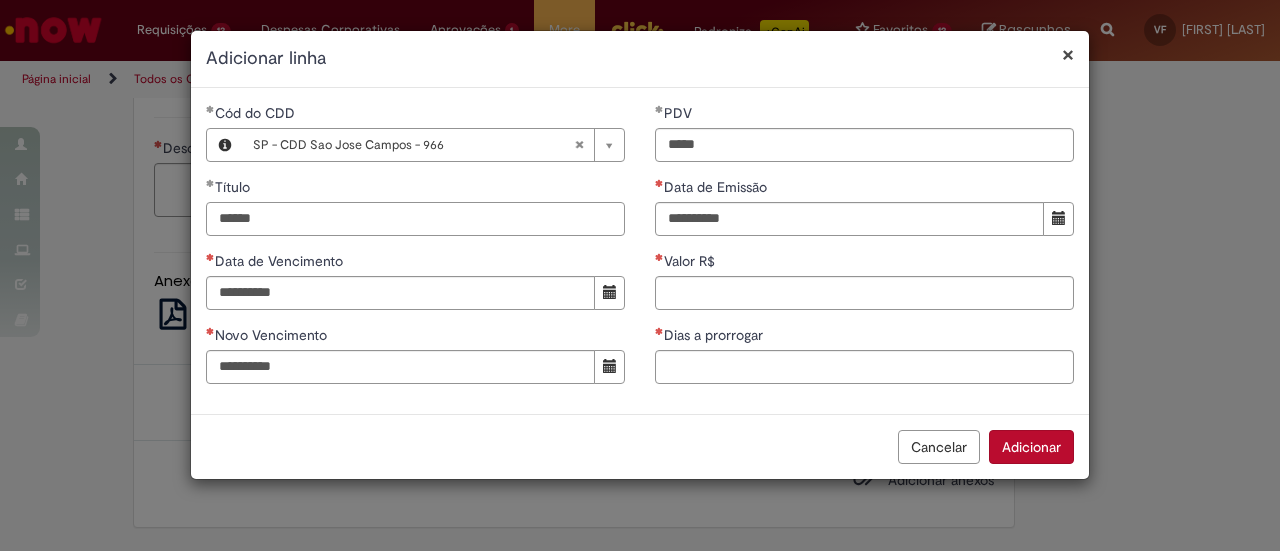 type on "******" 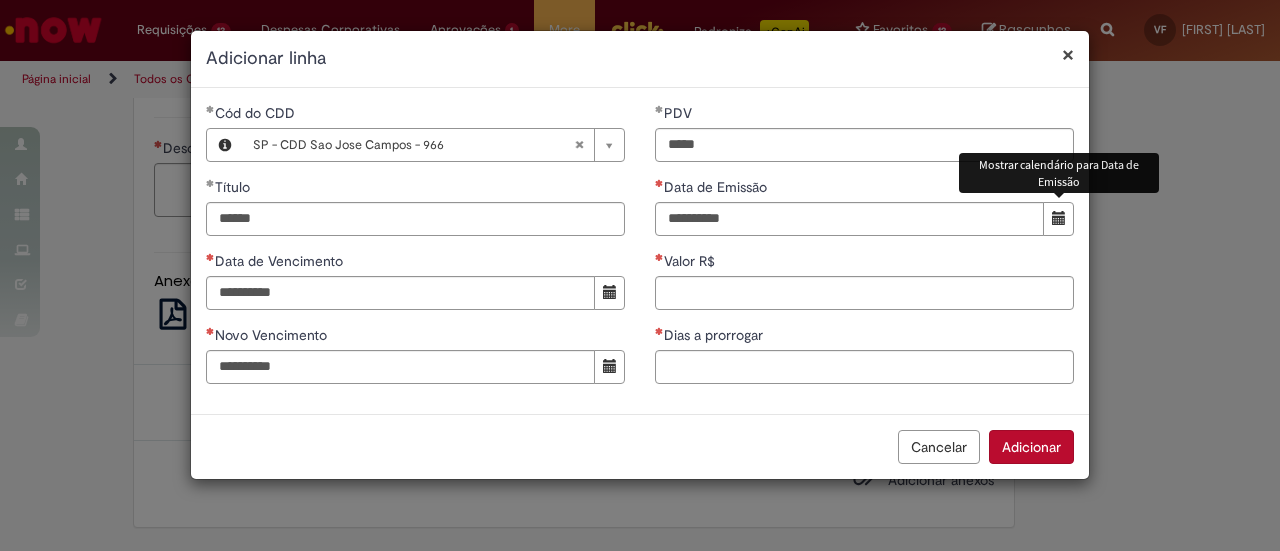 click at bounding box center (1059, 218) 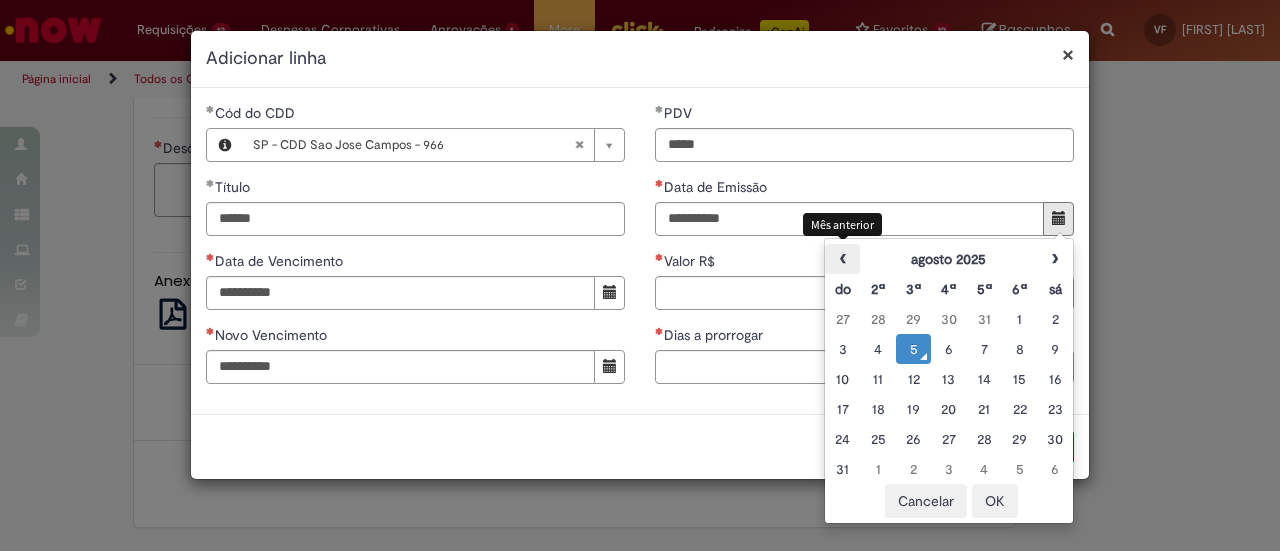 click on "‹" at bounding box center [842, 259] 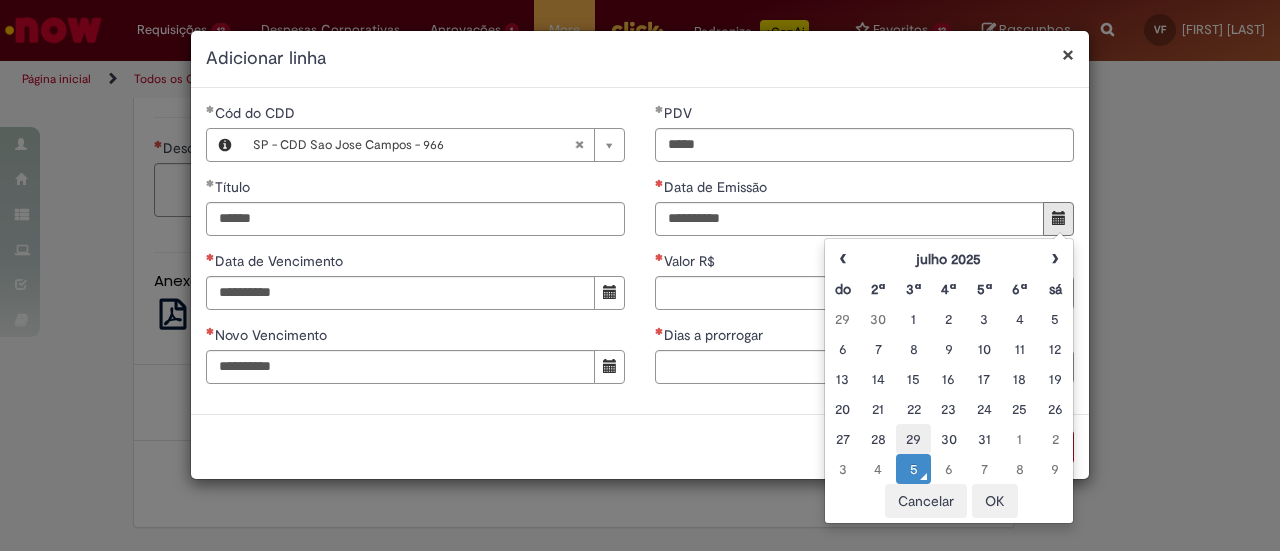 click on "29" at bounding box center [913, 439] 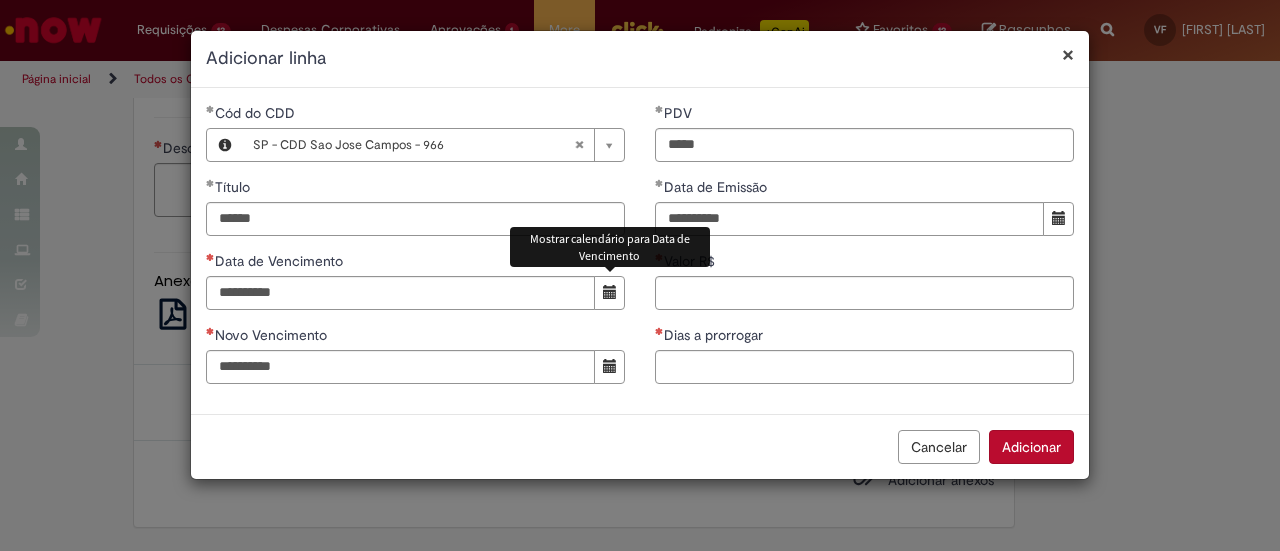 click at bounding box center [609, 293] 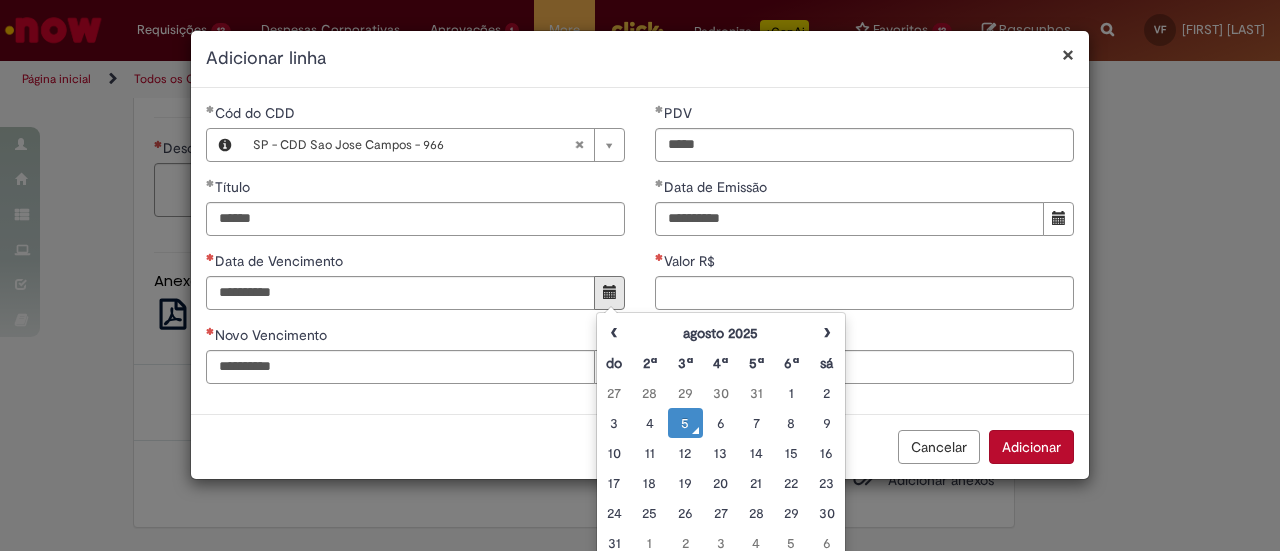drag, startPoint x: 722, startPoint y: 455, endPoint x: 907, endPoint y: 376, distance: 201.16162 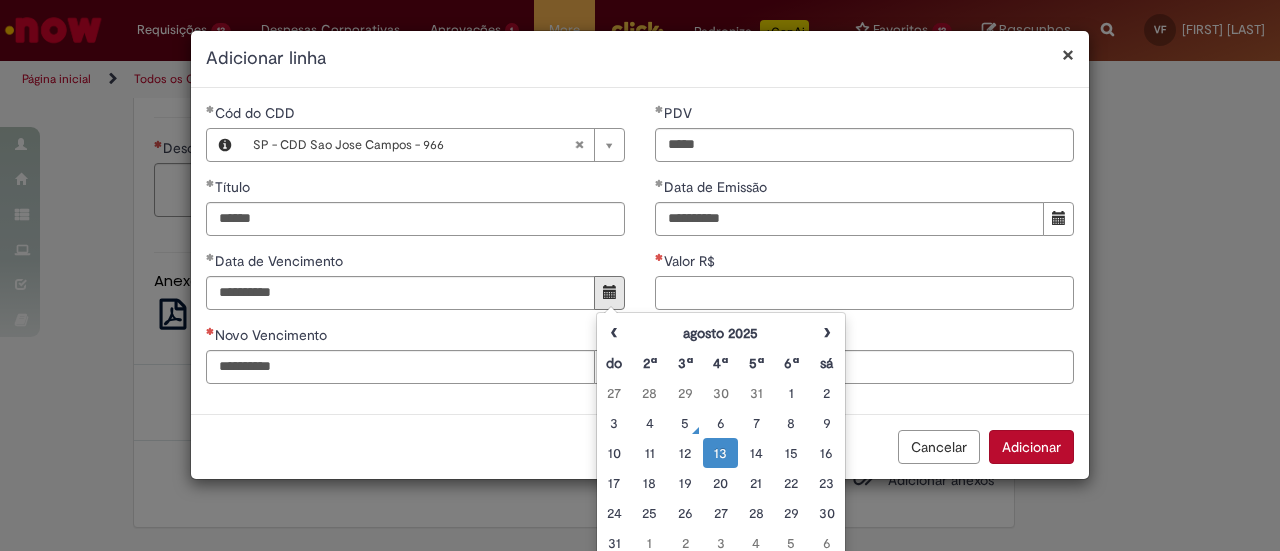 click on "Valor R$" at bounding box center (864, 293) 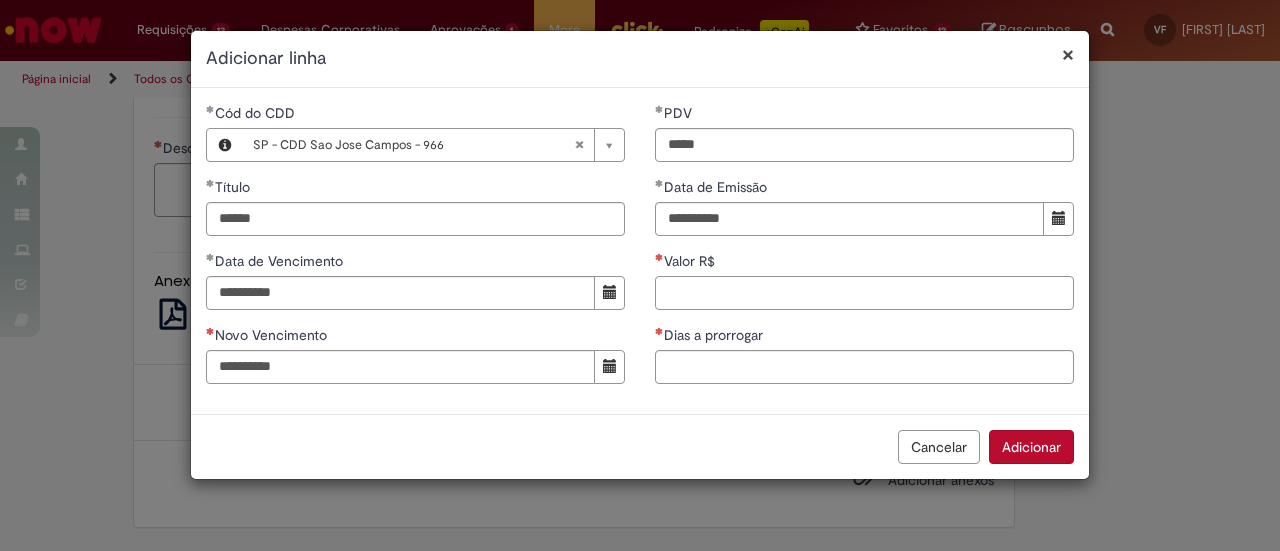 paste on "*******" 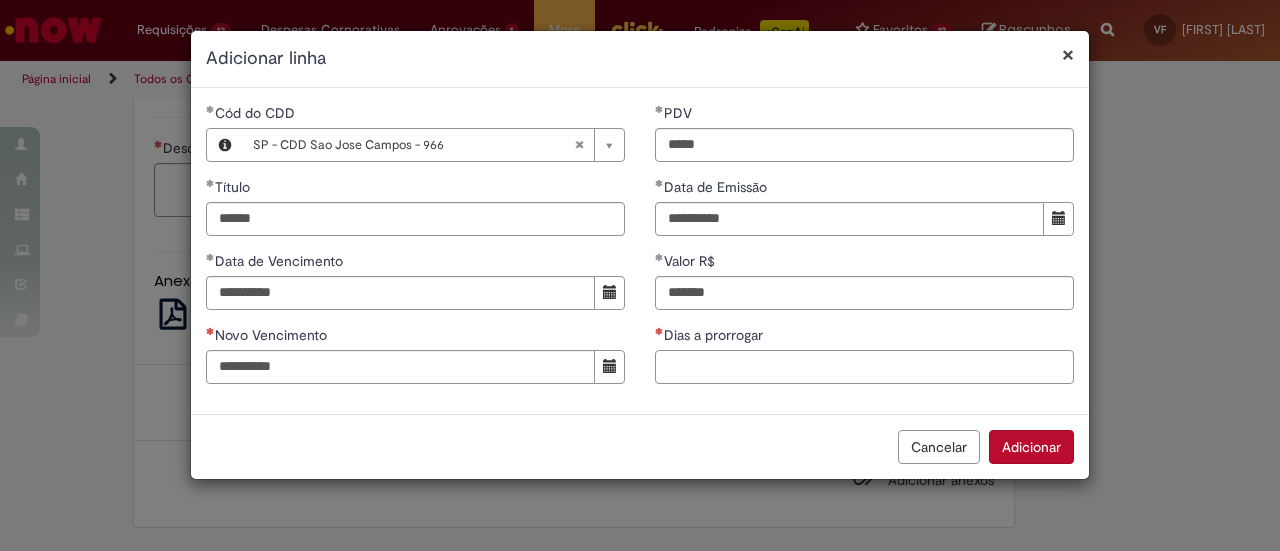 type on "**********" 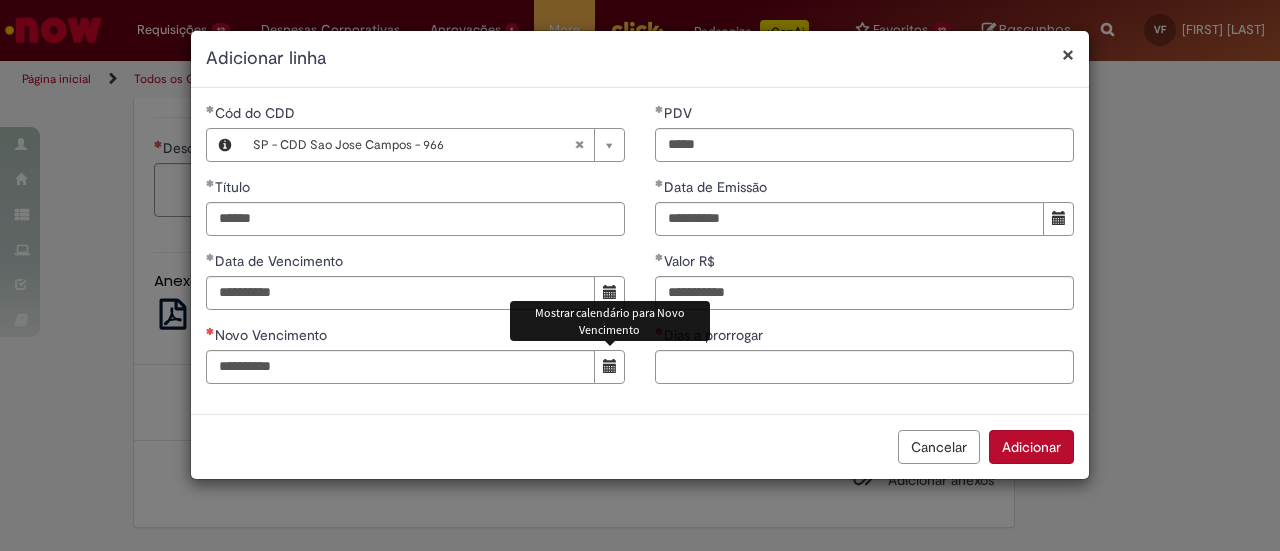 click at bounding box center [609, 367] 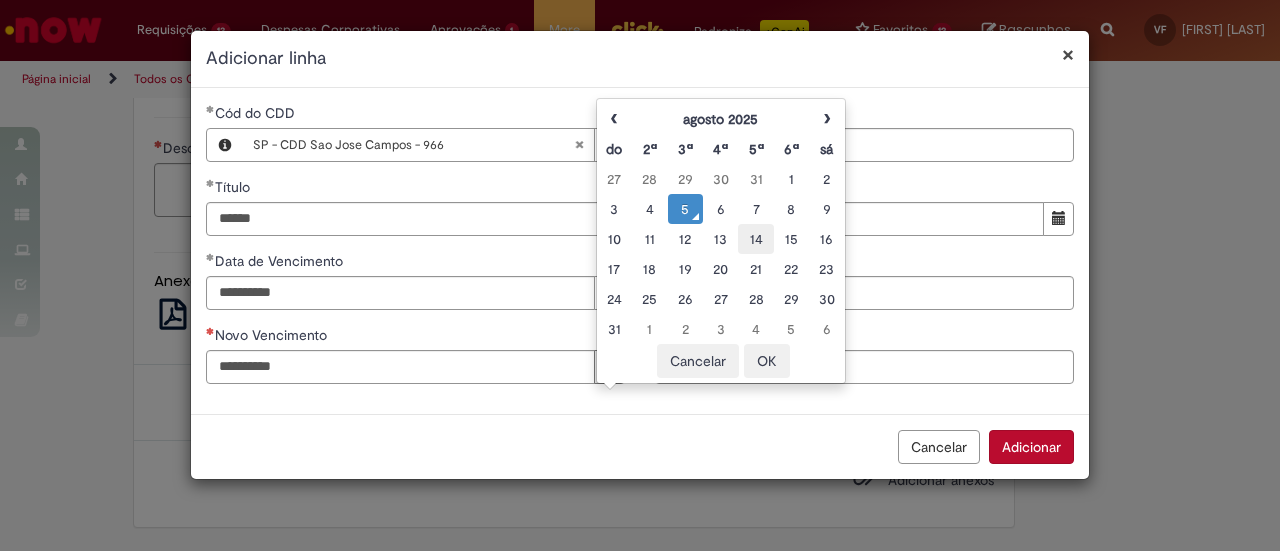 click on "14" at bounding box center [755, 239] 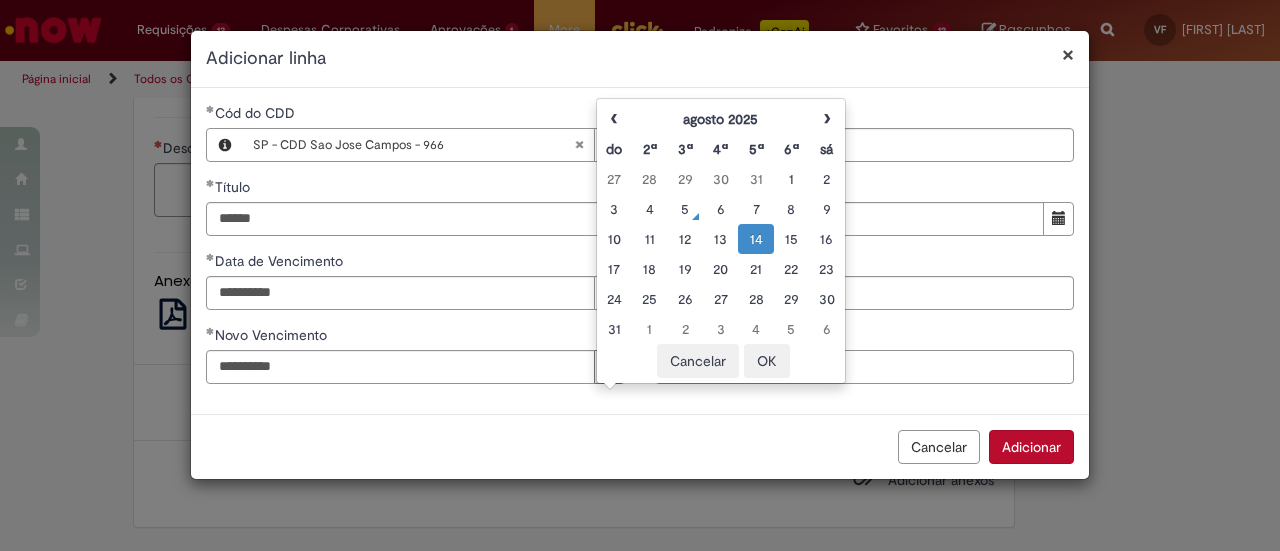 click on "Dias a prorrogar" at bounding box center (864, 367) 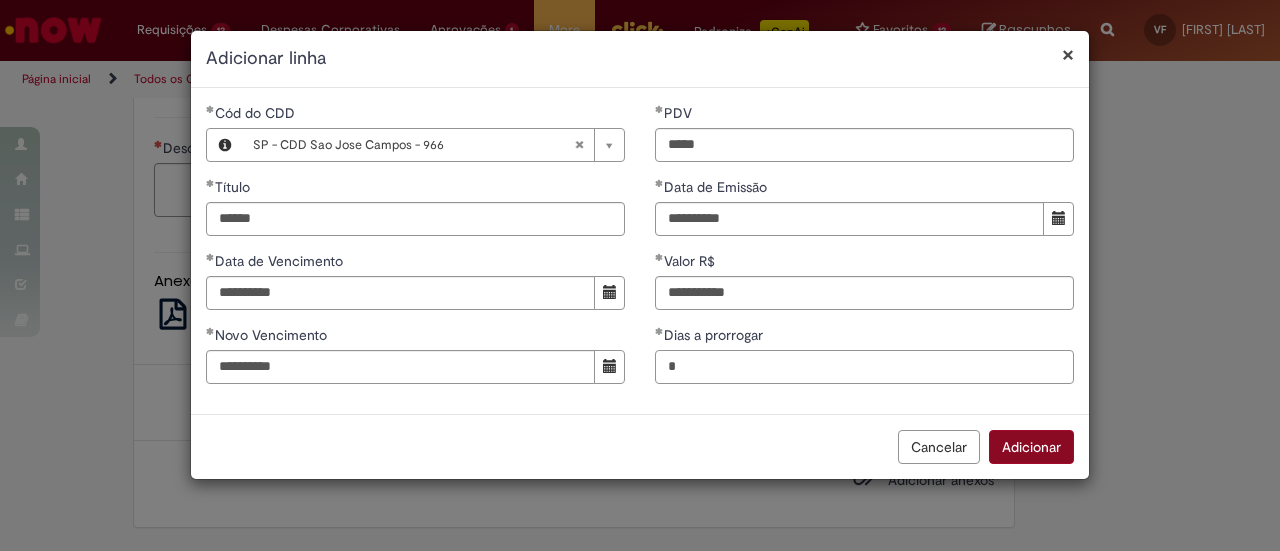 type on "*" 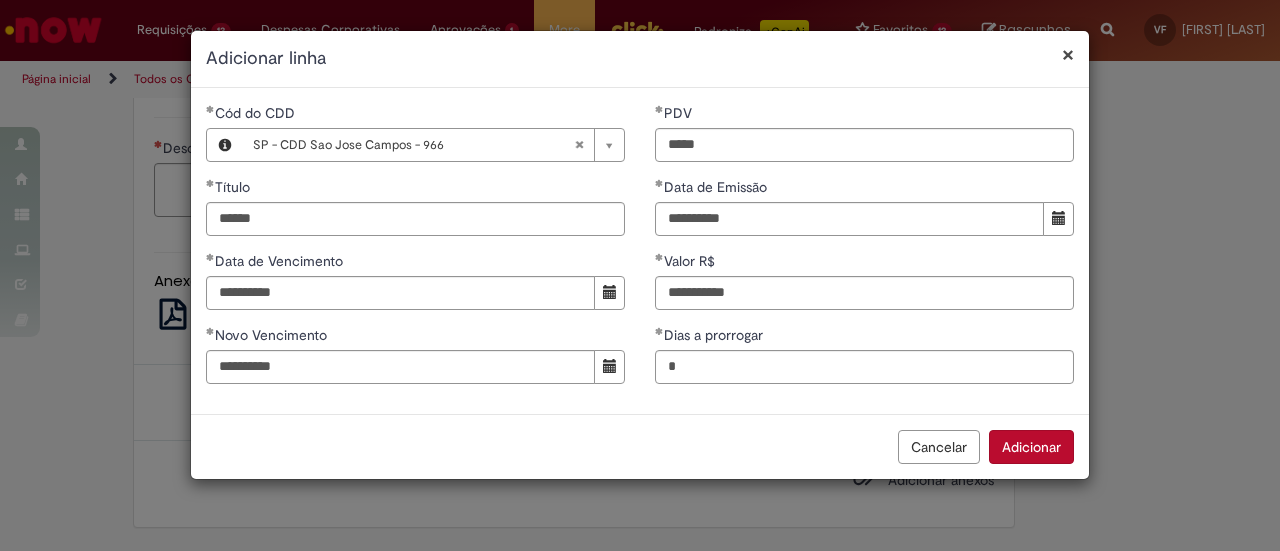 click on "Adicionar" at bounding box center (1031, 447) 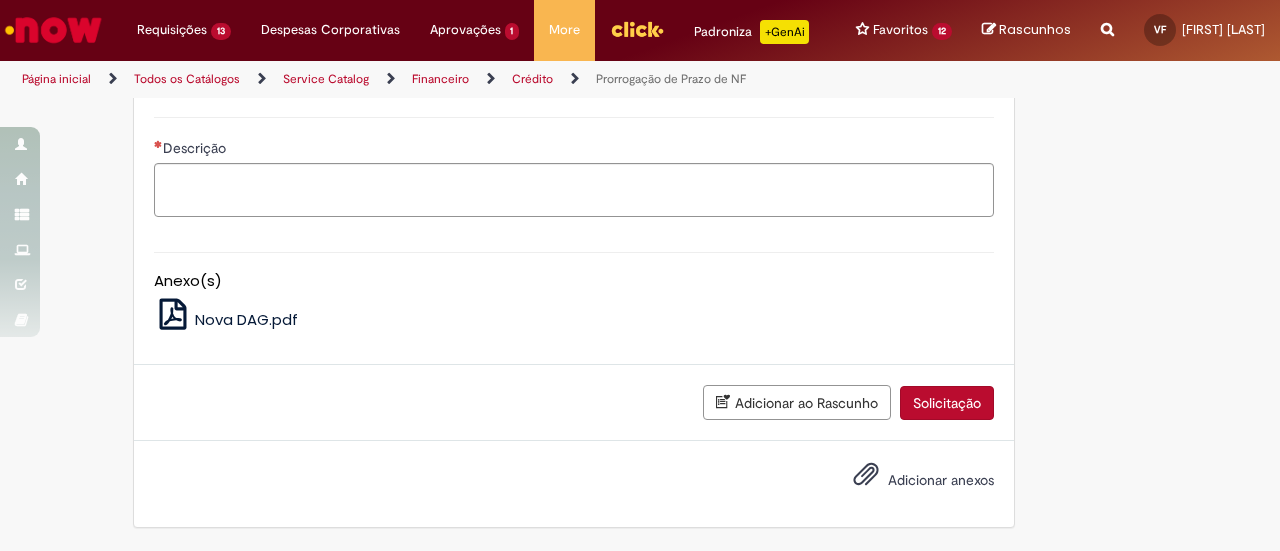 click on "Adicionar" at bounding box center (217, -779) 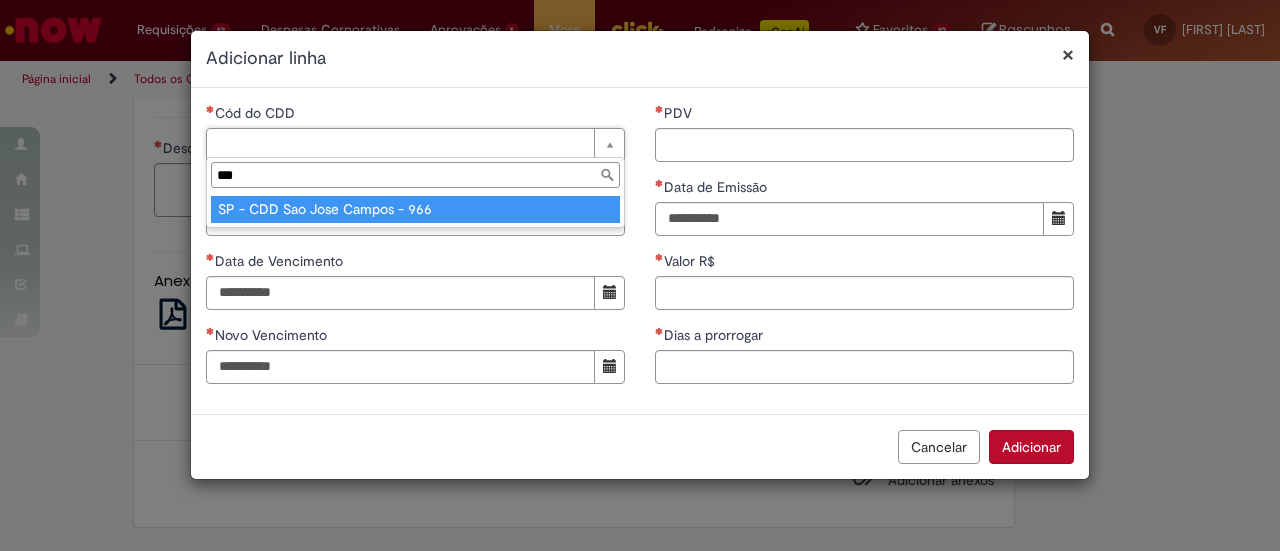 type on "***" 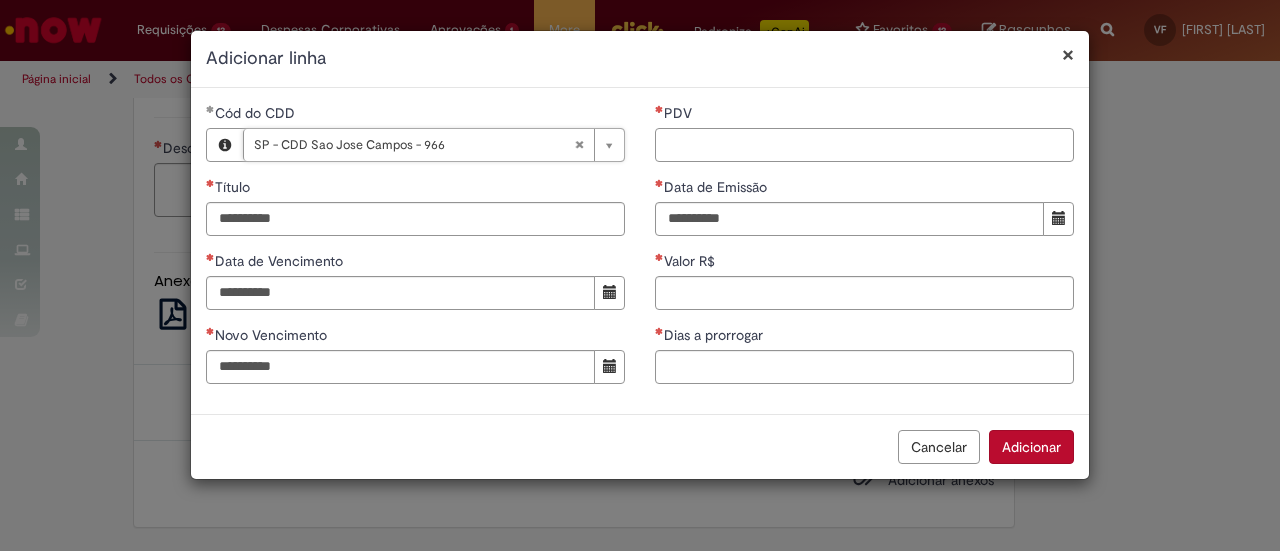 click on "PDV" at bounding box center (864, 145) 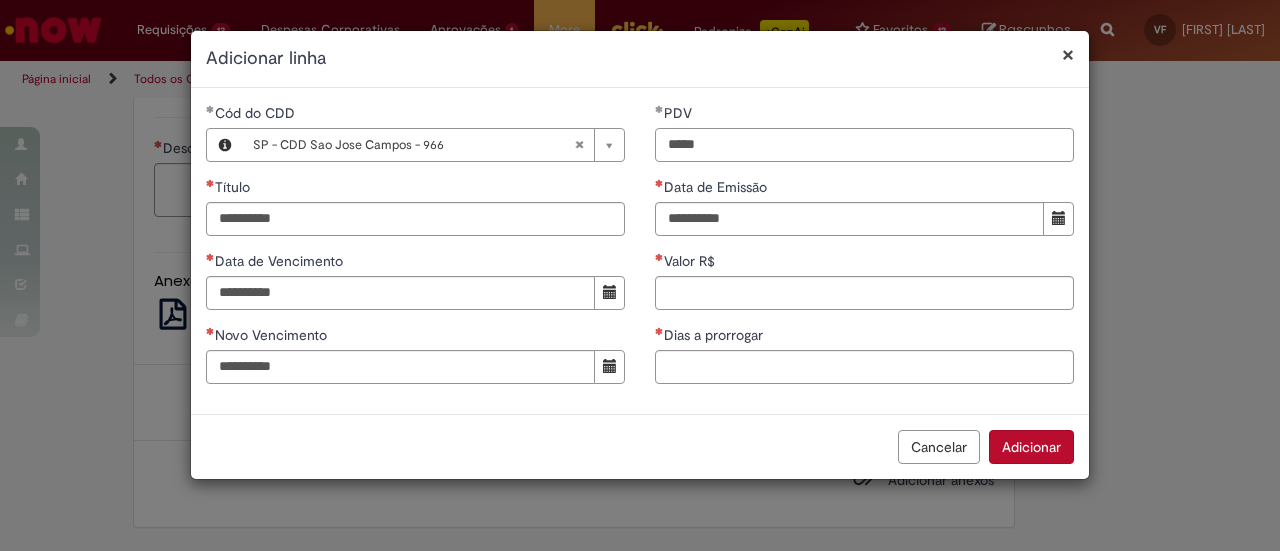type on "*****" 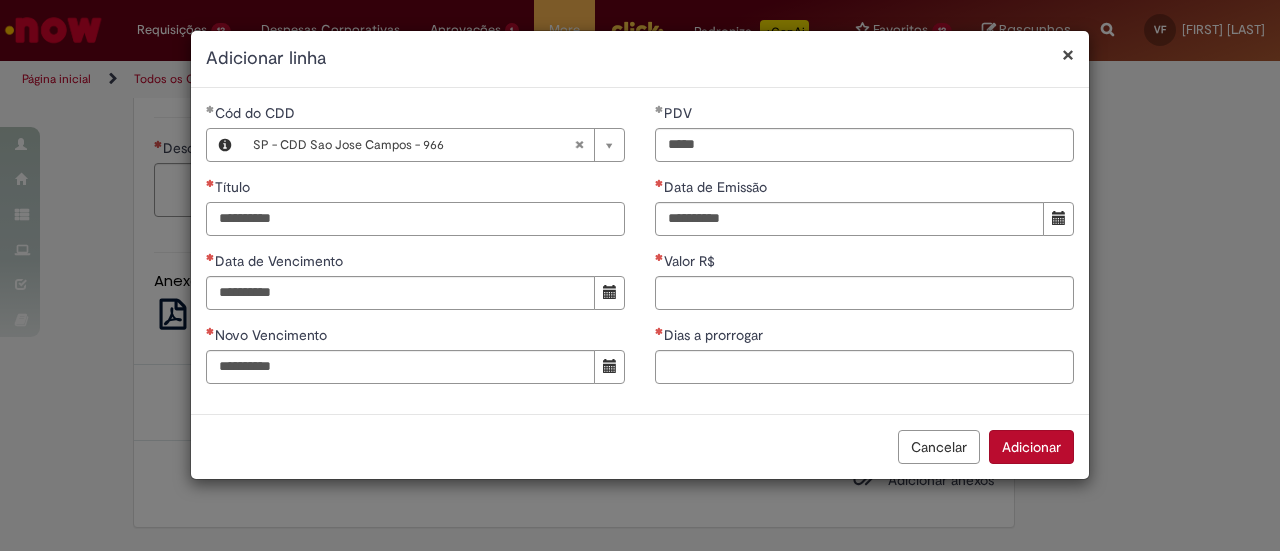 click on "Título" at bounding box center (415, 219) 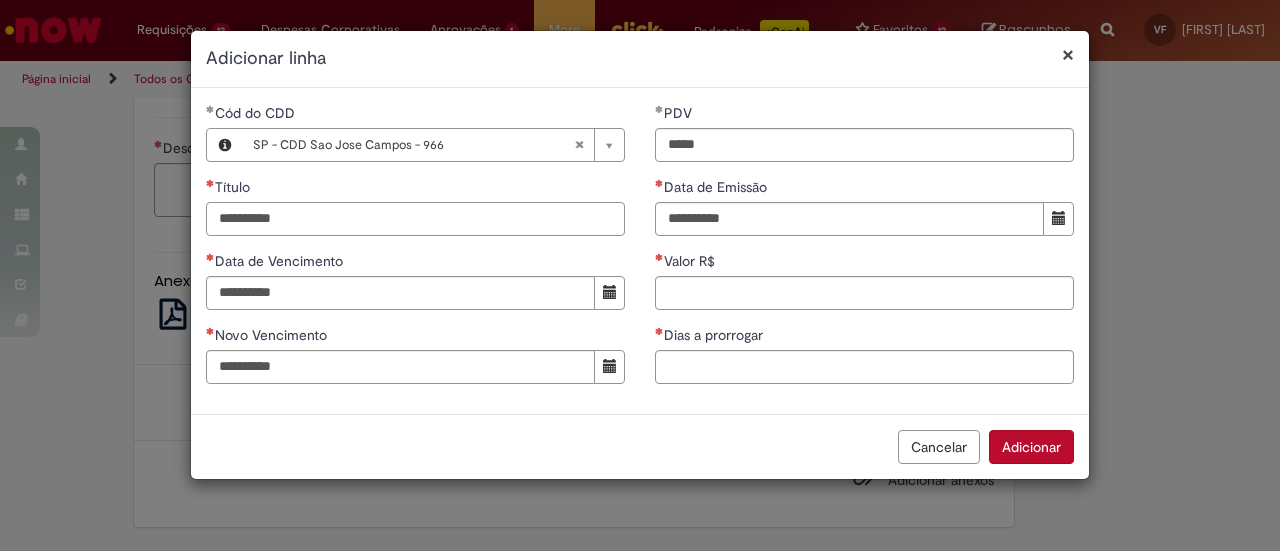paste on "******" 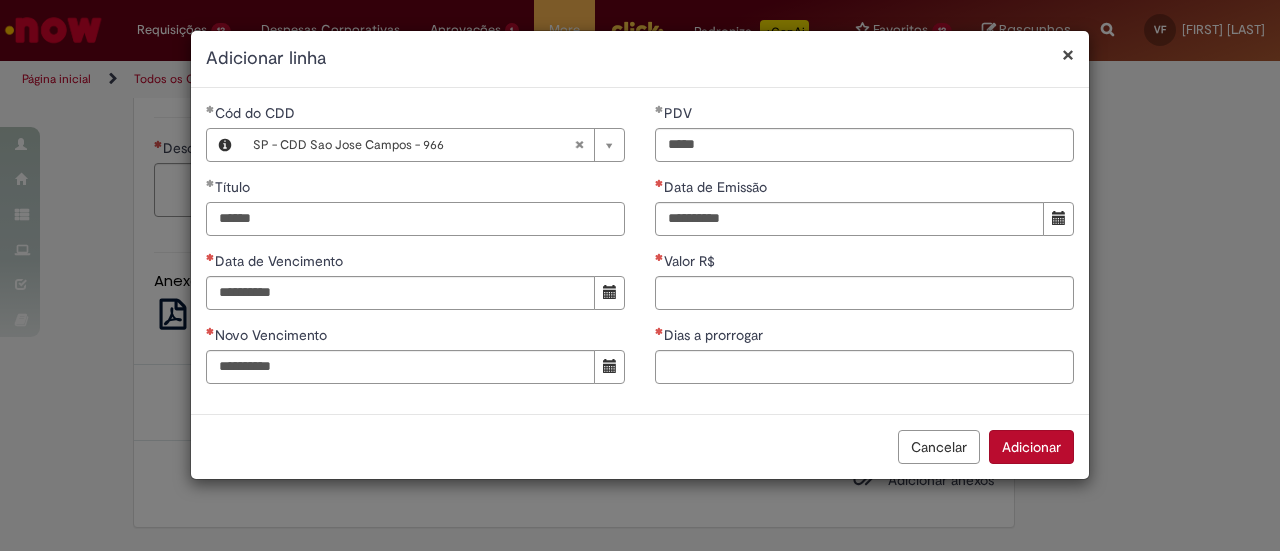 type on "******" 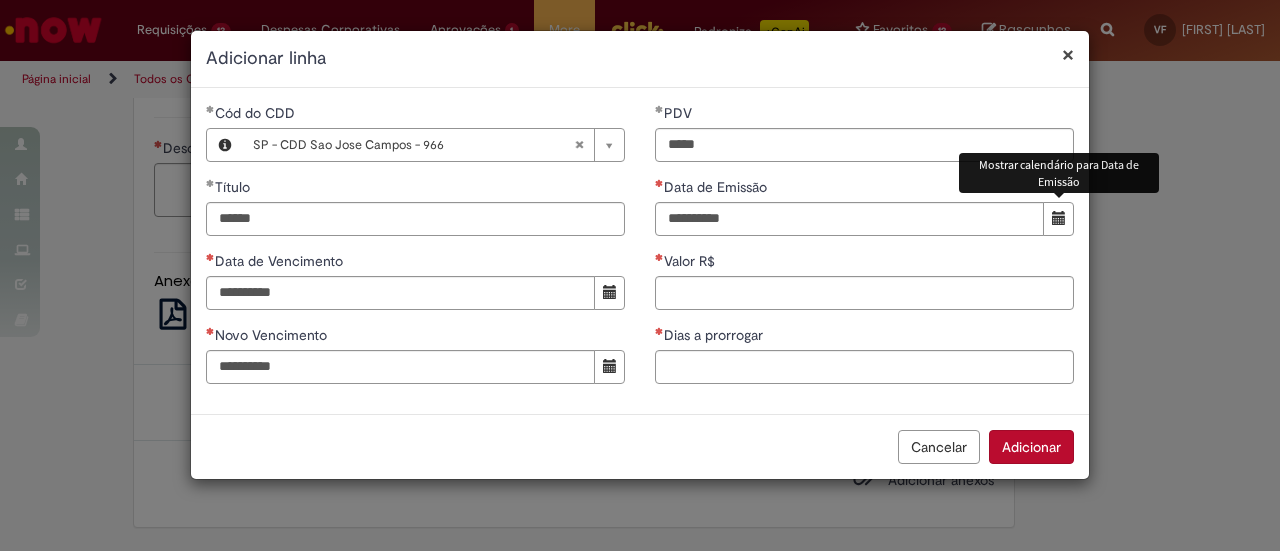 click at bounding box center (1059, 218) 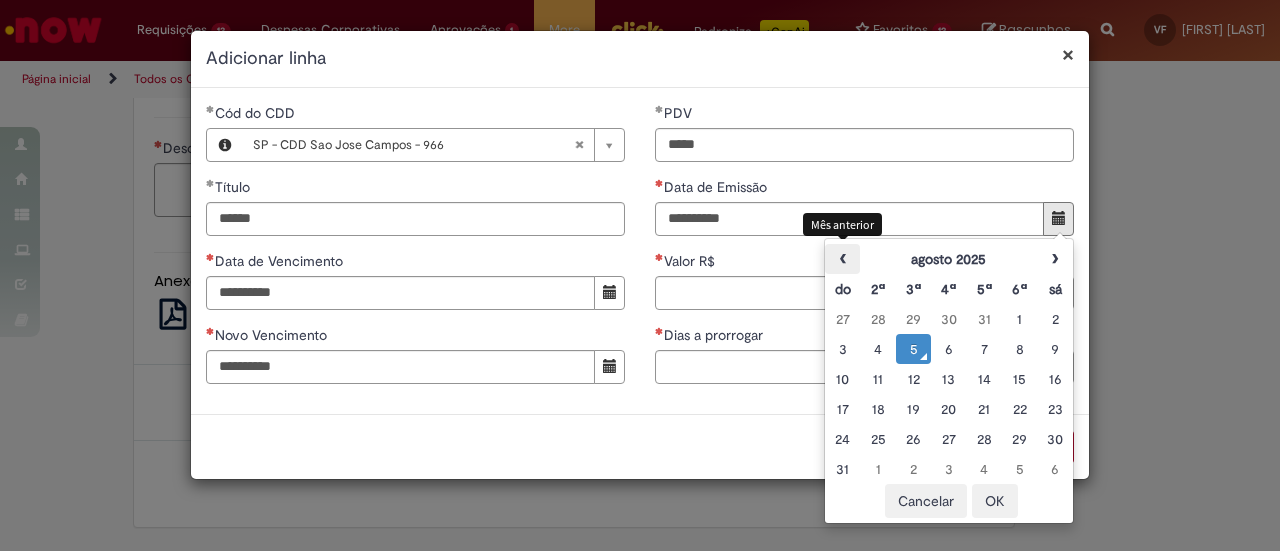 click on "‹" at bounding box center (842, 259) 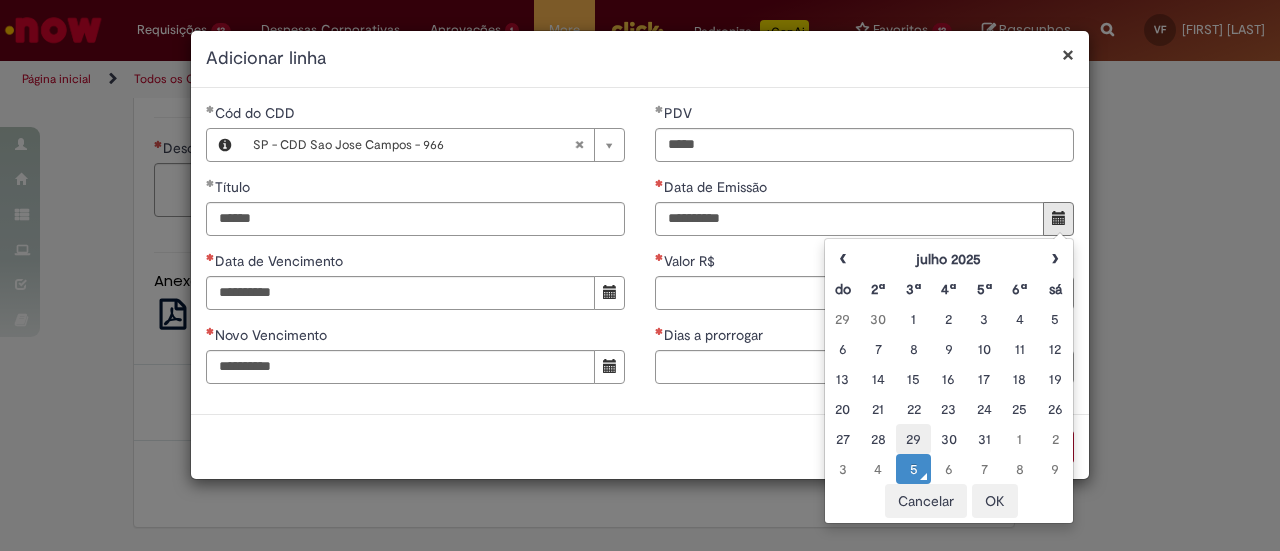 click on "29" at bounding box center (913, 439) 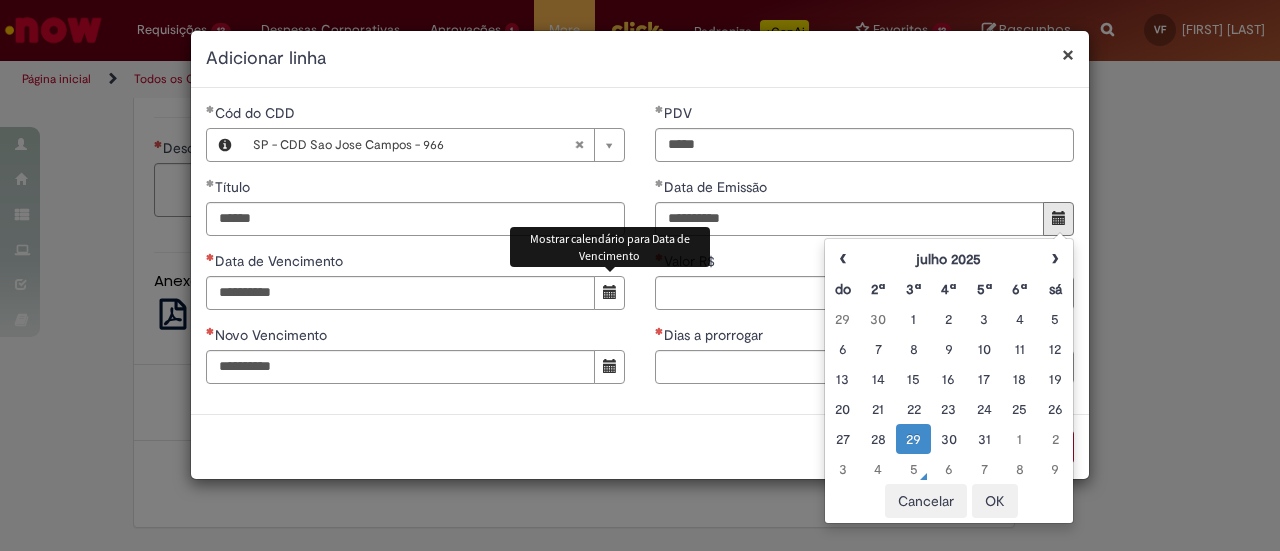 click at bounding box center [610, 292] 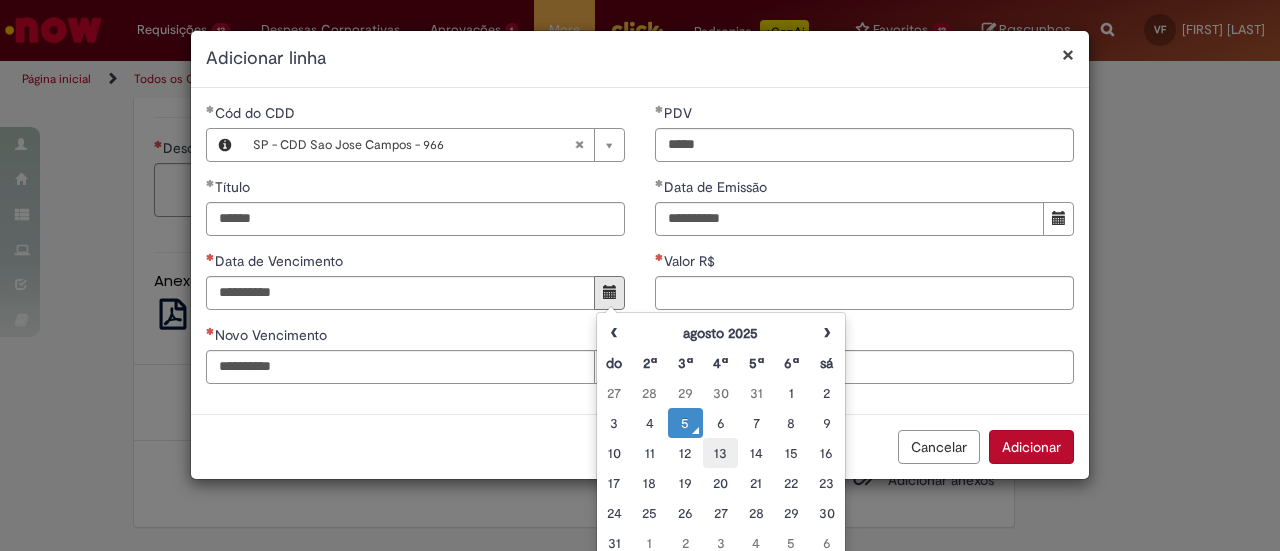 click on "13" at bounding box center [720, 453] 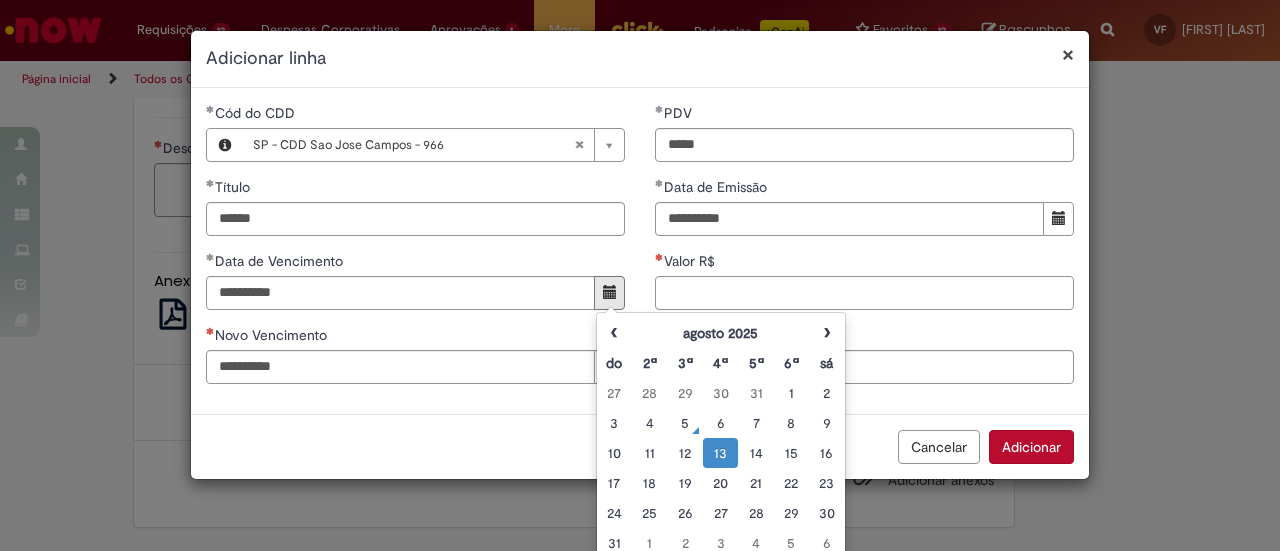 click on "Valor R$" at bounding box center (864, 293) 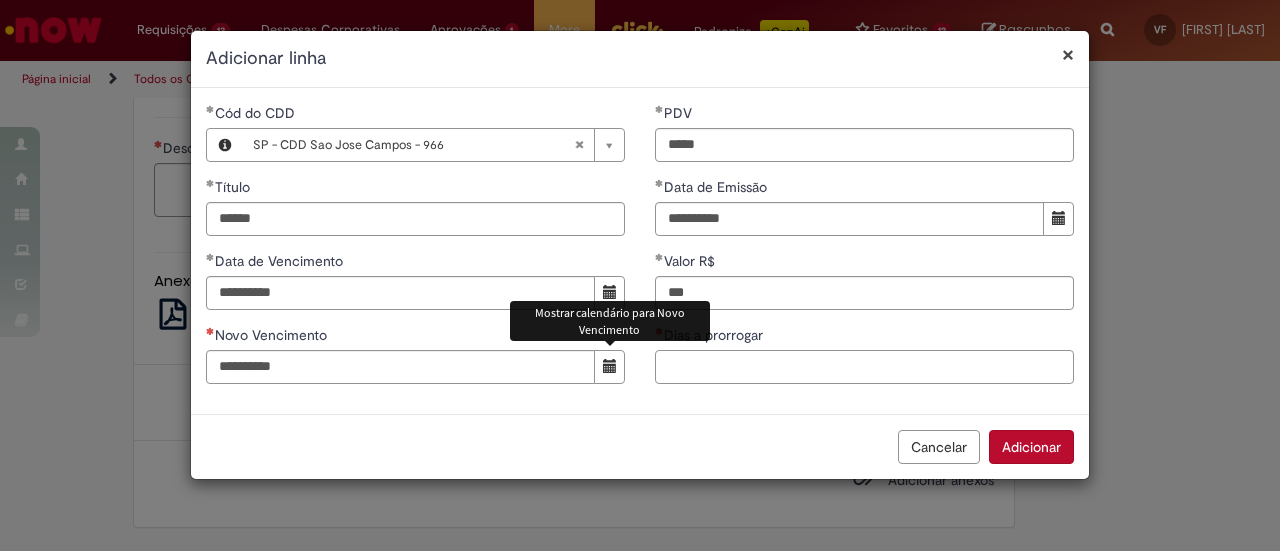 type on "*********" 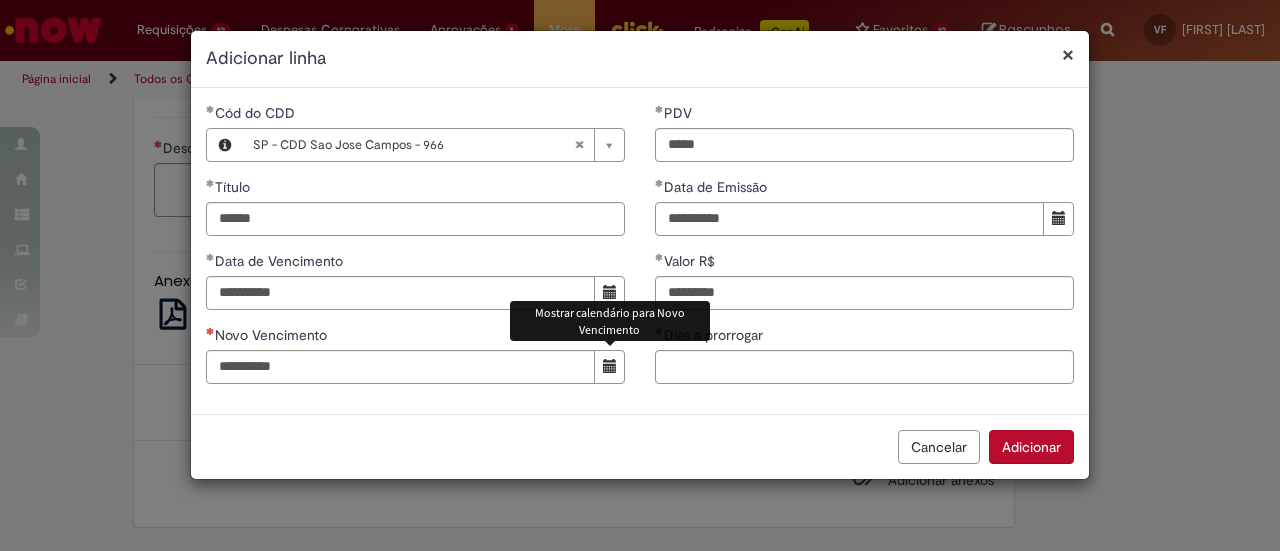 click at bounding box center (610, 366) 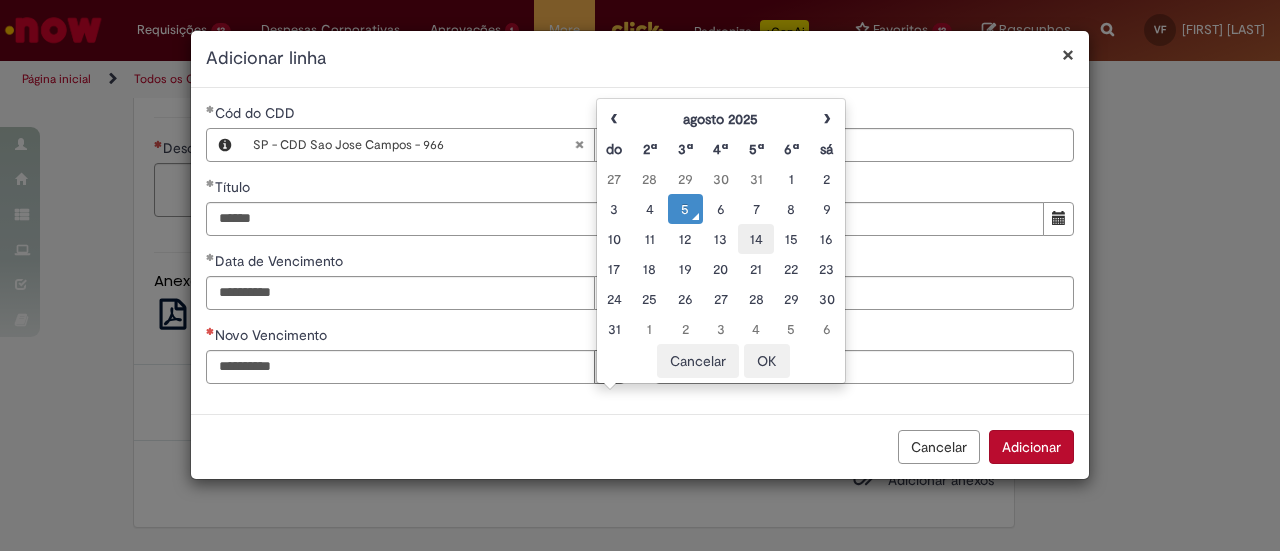 click on "14" at bounding box center [755, 239] 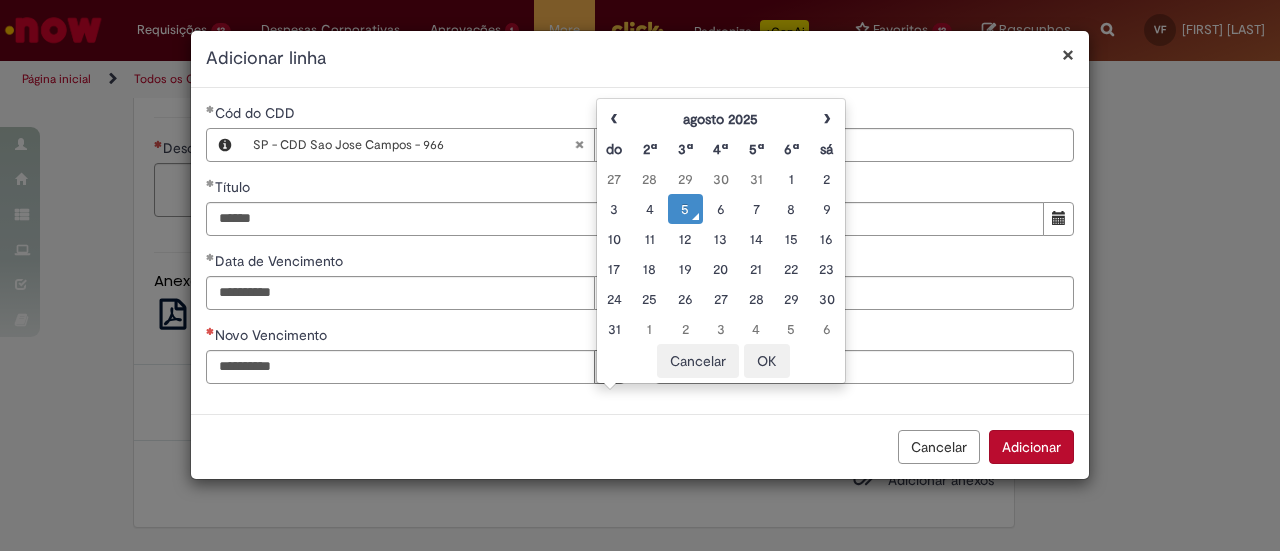 type on "**********" 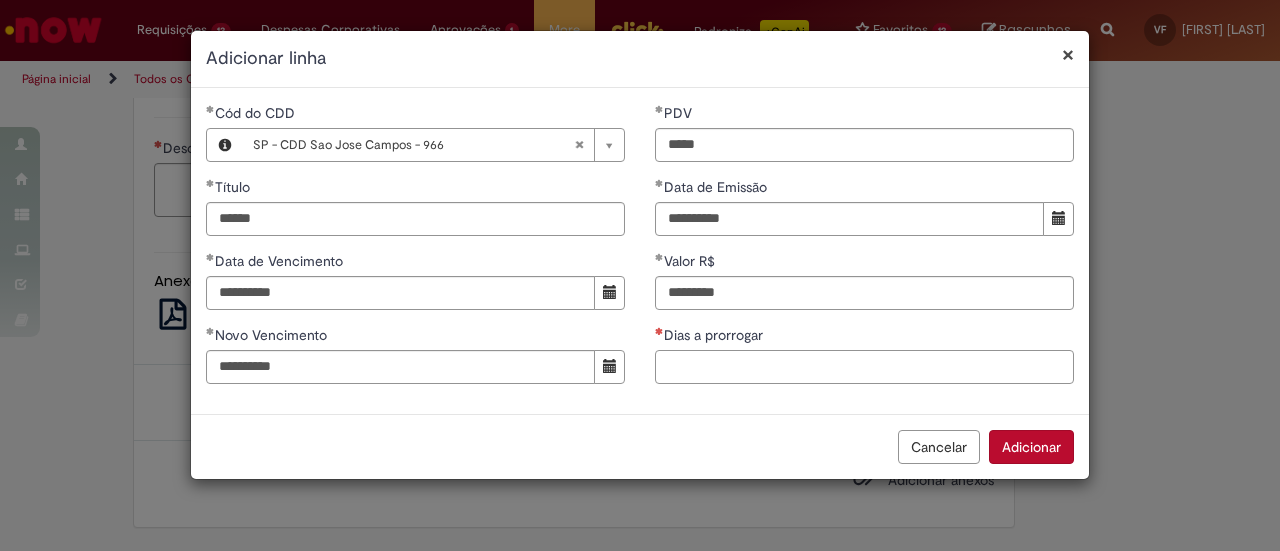 click on "Dias a prorrogar" at bounding box center (864, 367) 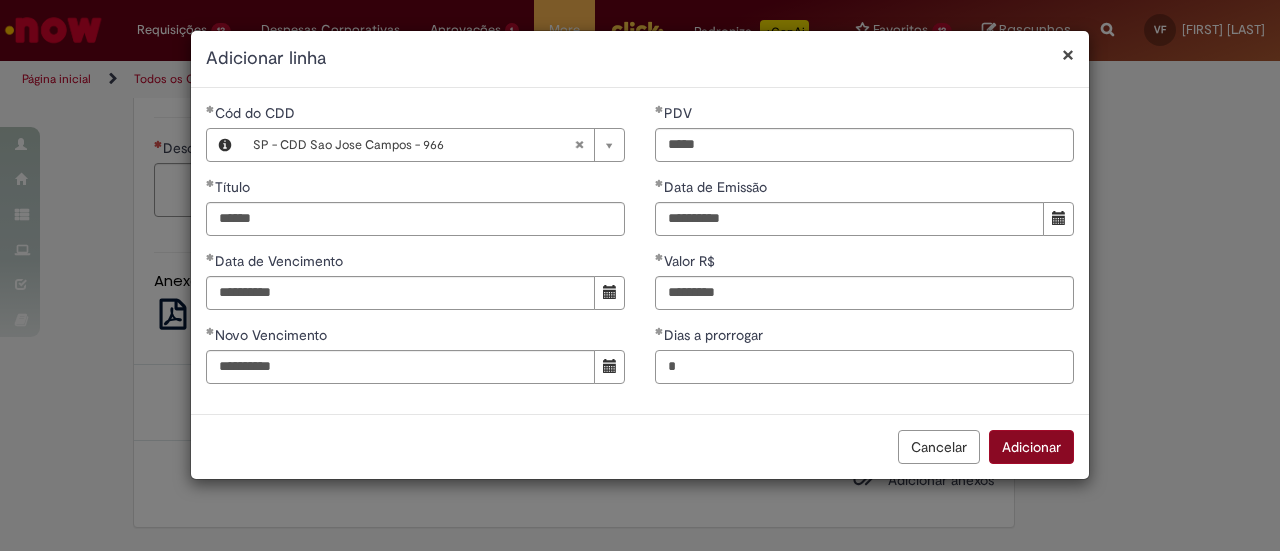 type on "*" 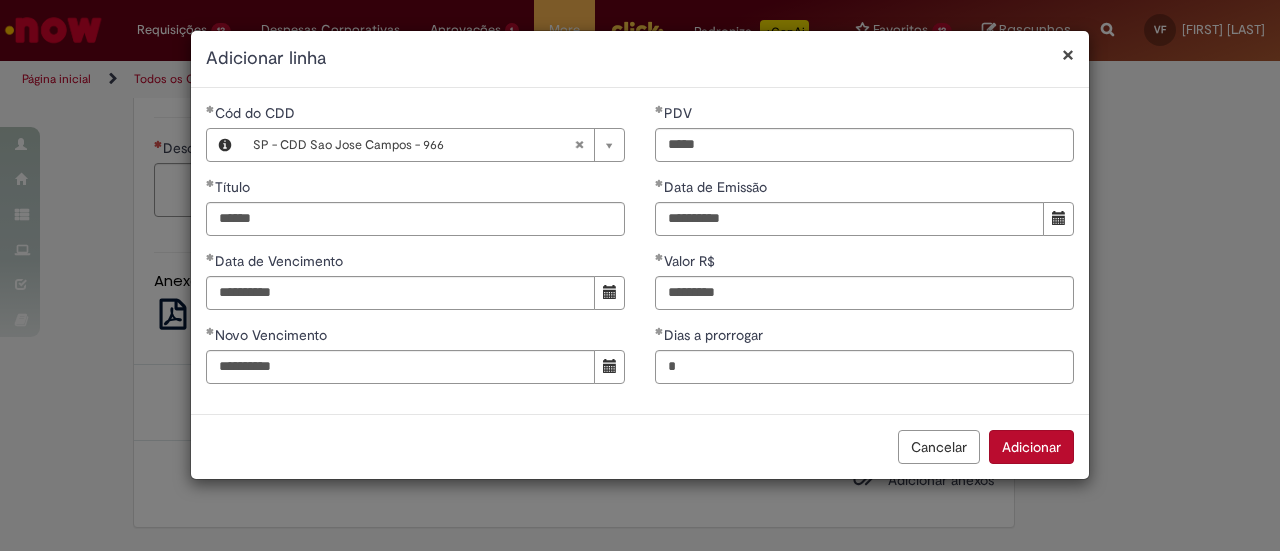 click on "Adicionar" at bounding box center [1031, 447] 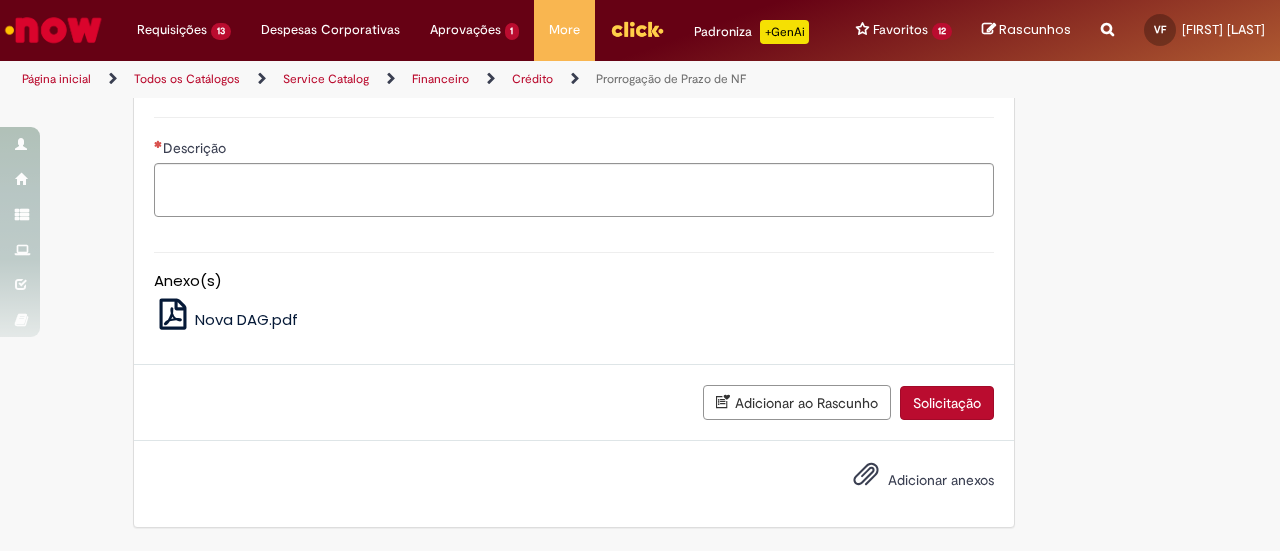 click on "Adicionar" at bounding box center (217, -876) 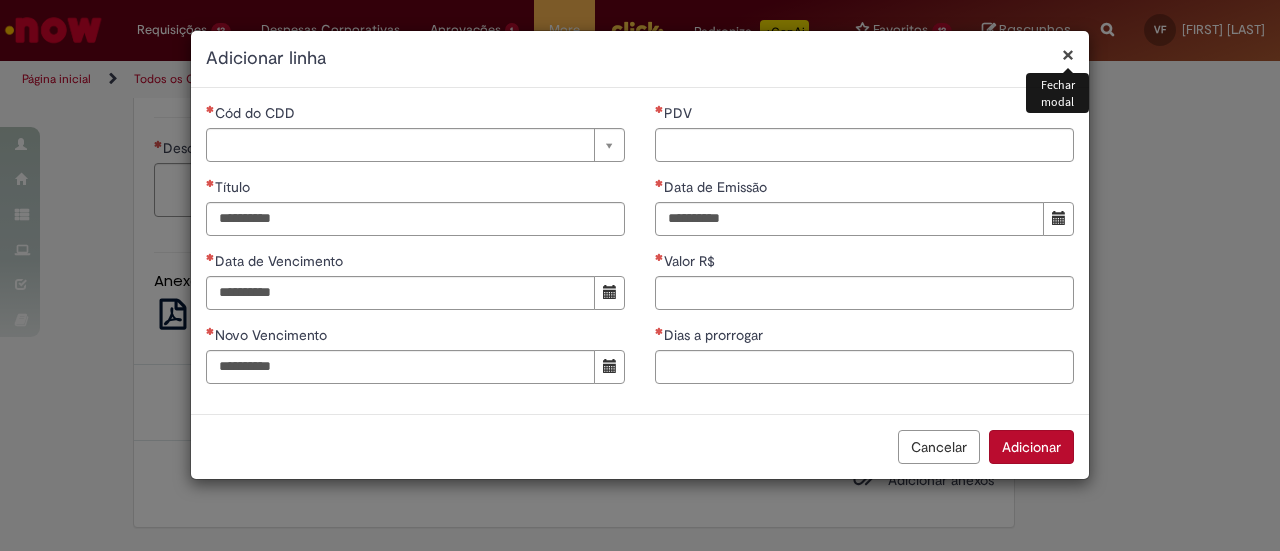 click on "Data de Vencimento" at bounding box center [281, 261] 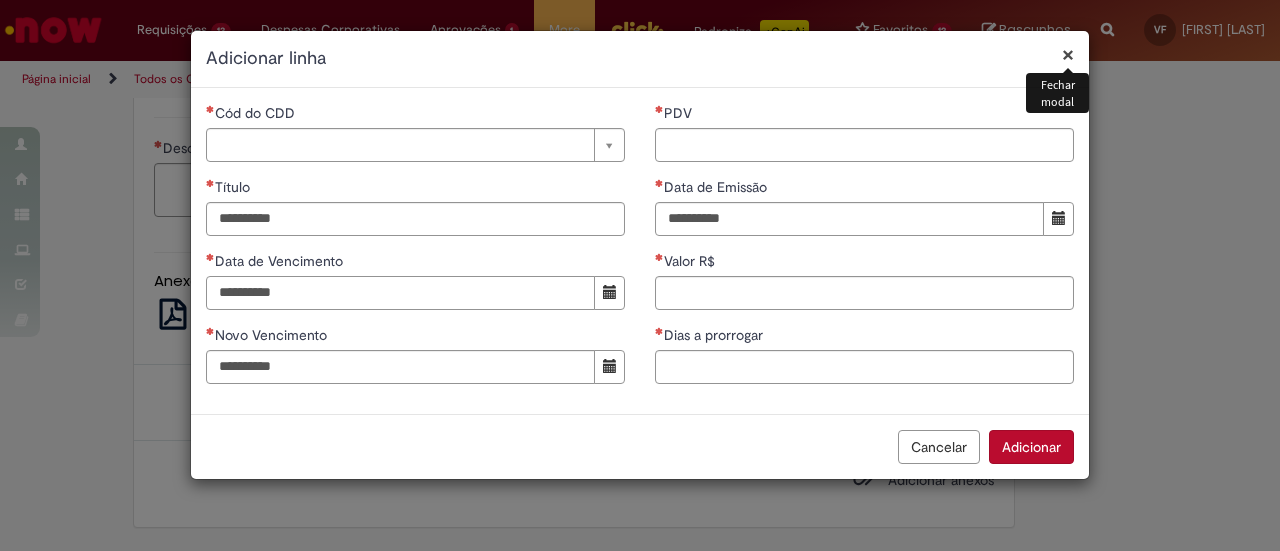 click on "Data de Vencimento" at bounding box center (400, 293) 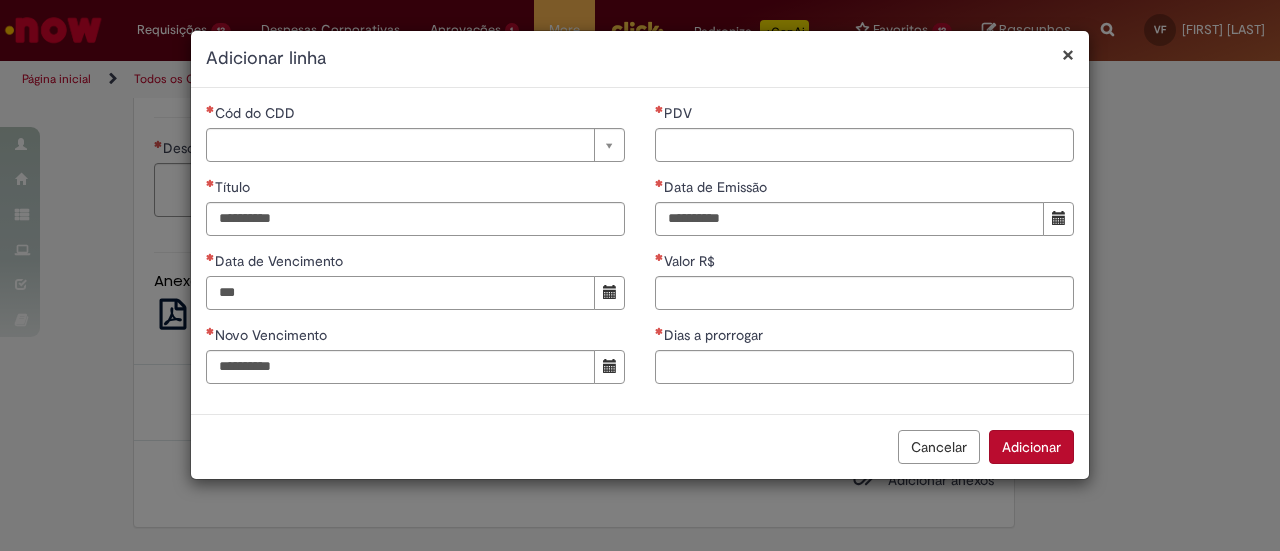 type on "***" 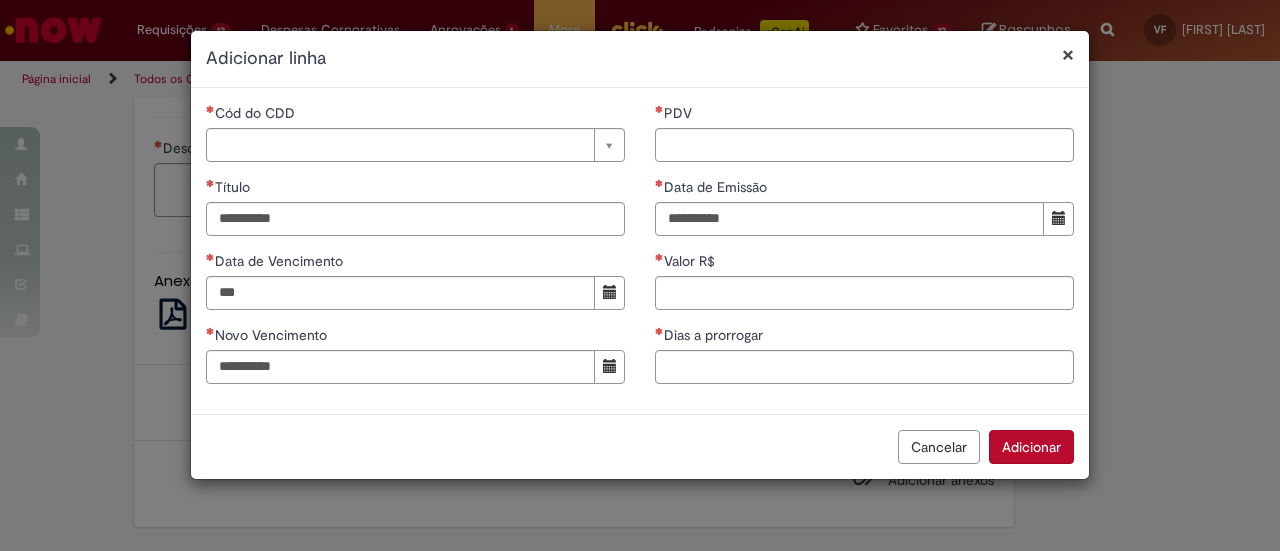 click on "Data de Vencimento" at bounding box center (415, 263) 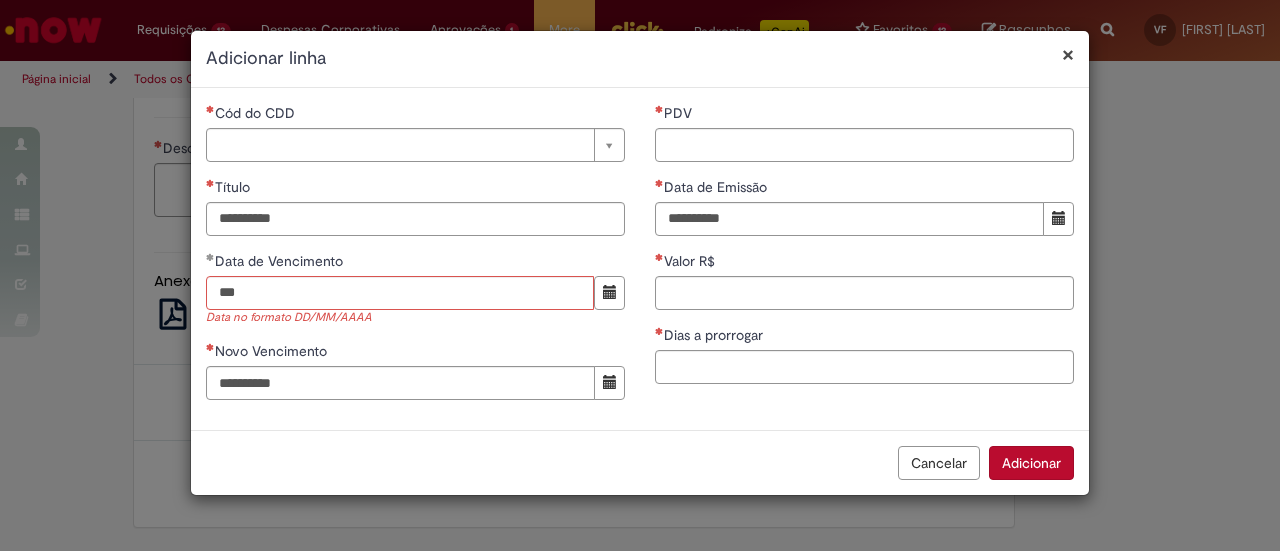 click on "Data de Vencimento" at bounding box center [415, 263] 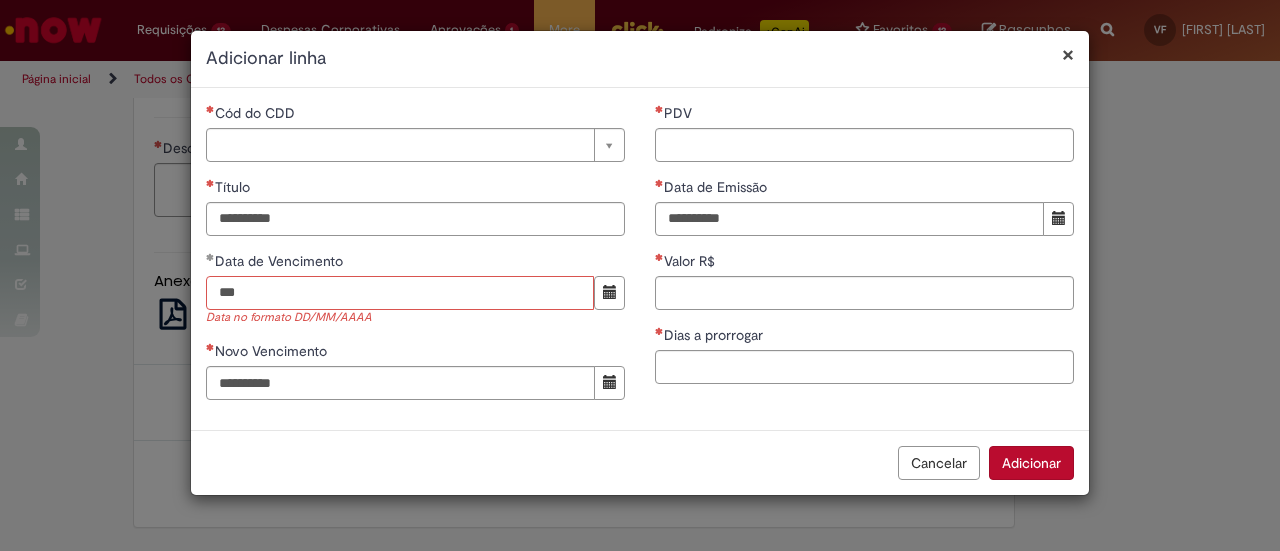 click on "***" at bounding box center (400, 293) 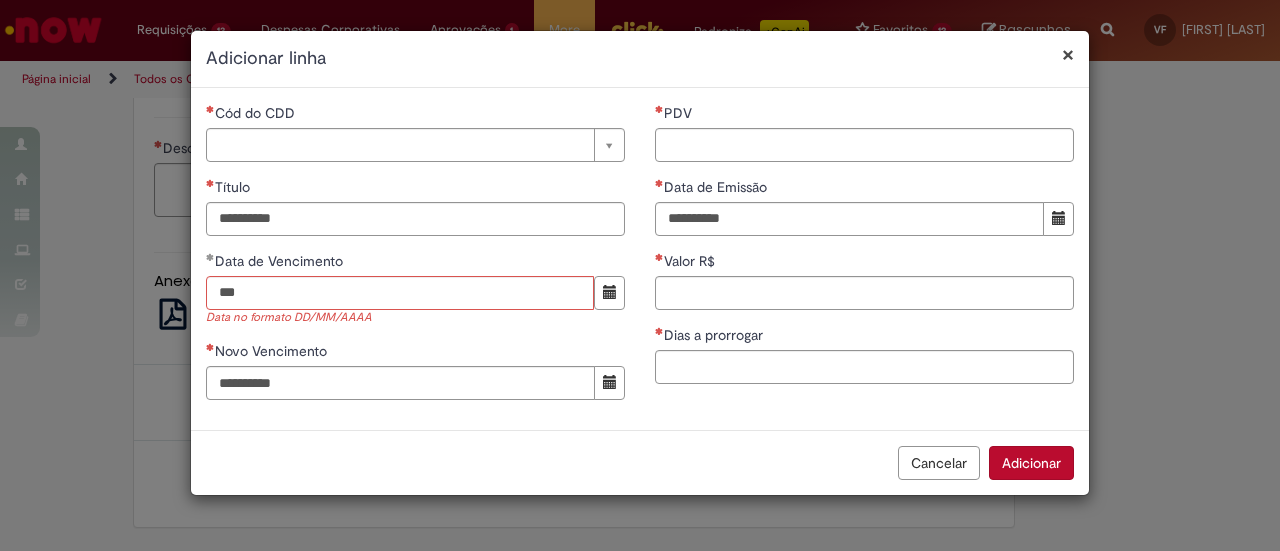 click on "Data de Vencimento" at bounding box center (281, 261) 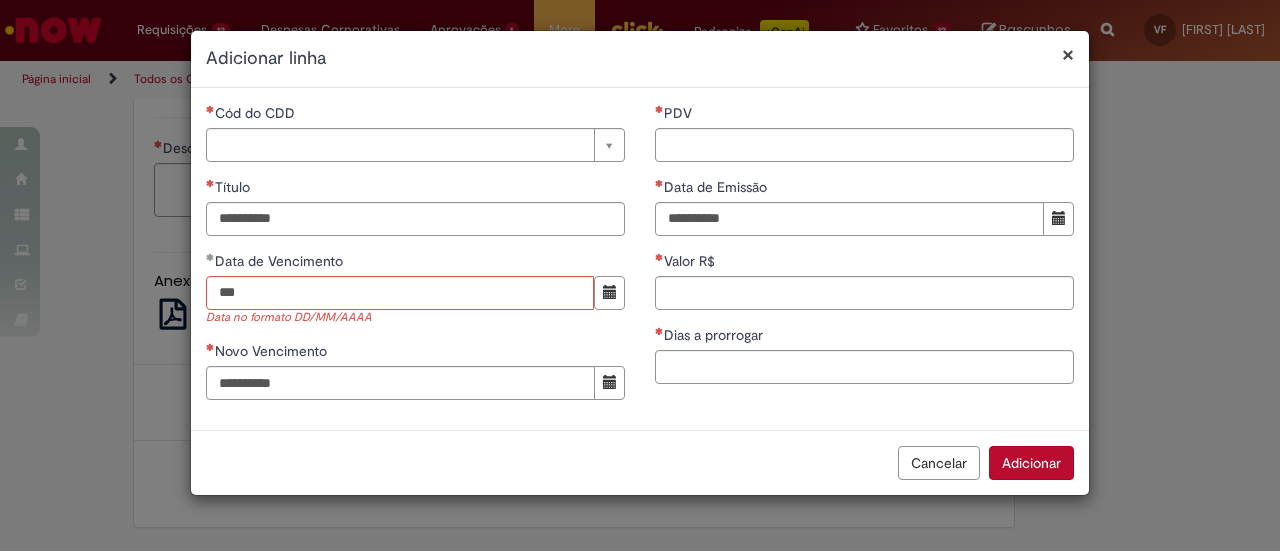 click on "Cód do CDD          Pesquisar usando lista                 Cód do CDD                     Título Data de Vencimento *** Data no formato DD/MM/AAAA Novo Vencimento" at bounding box center [415, 259] 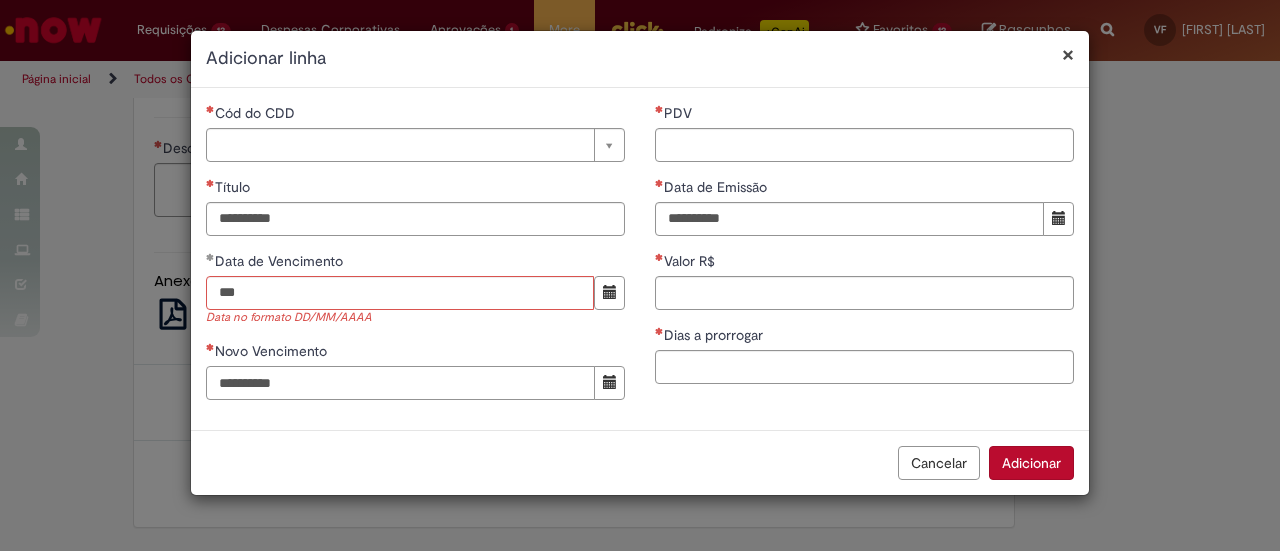 click on "Novo Vencimento" at bounding box center [400, 383] 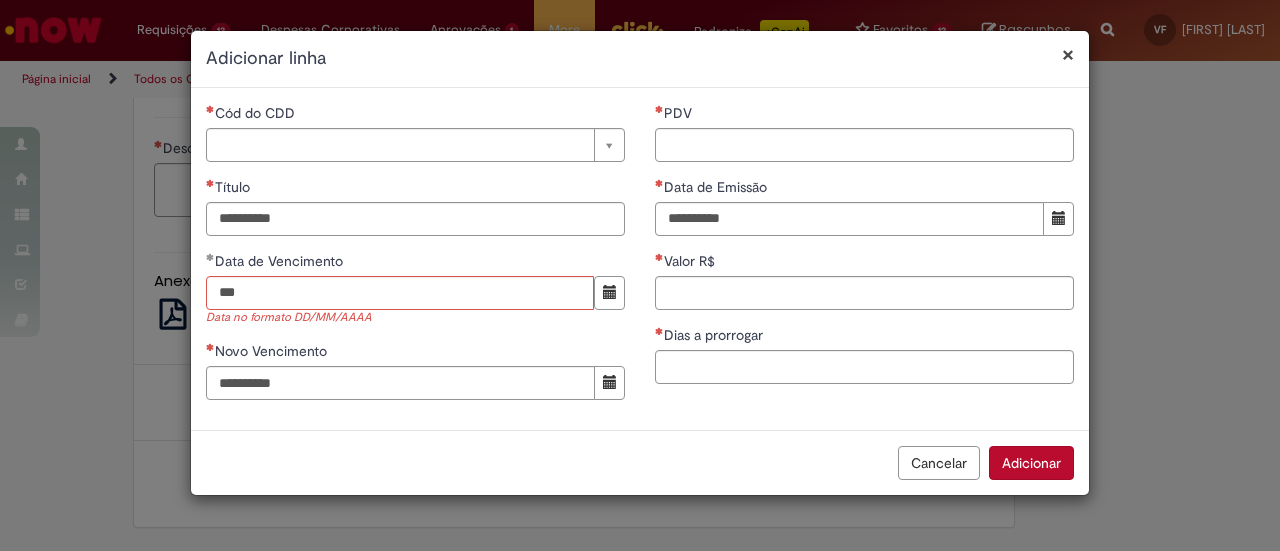 click on "Cód do CDD          Pesquisar usando lista                 Cód do CDD                     Título Data de Vencimento *** Data no formato DD/MM/AAAA Novo Vencimento" at bounding box center [415, 259] 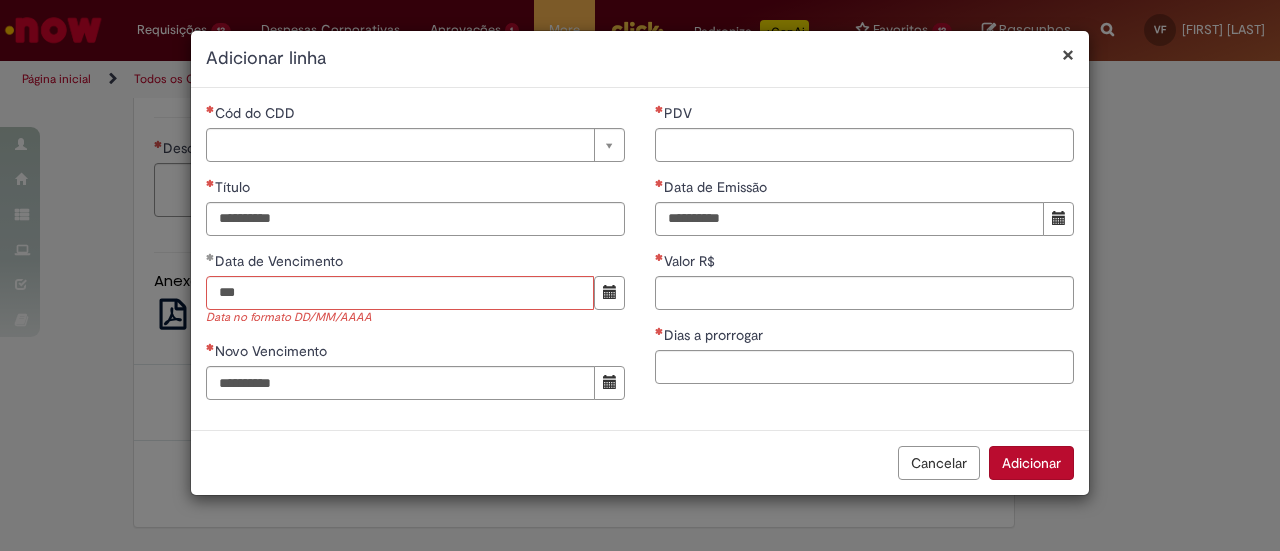 click on "PDV Data de Emissão Valor R$ Dias a prorrogar" at bounding box center [864, 251] 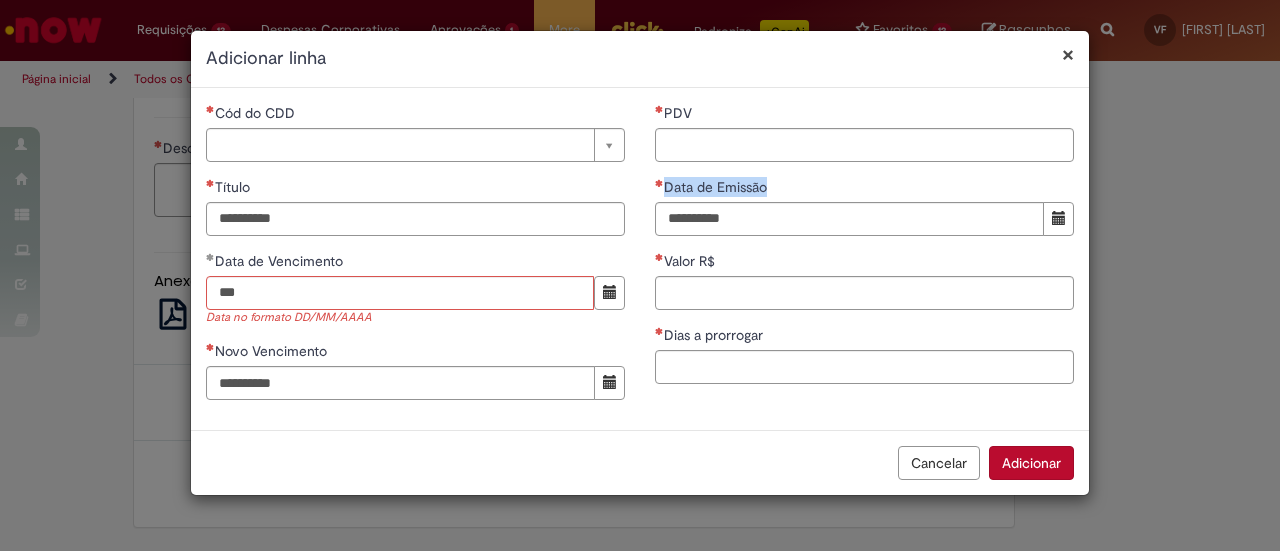 click on "PDV Data de Emissão Valor R$ Dias a prorrogar" at bounding box center [864, 251] 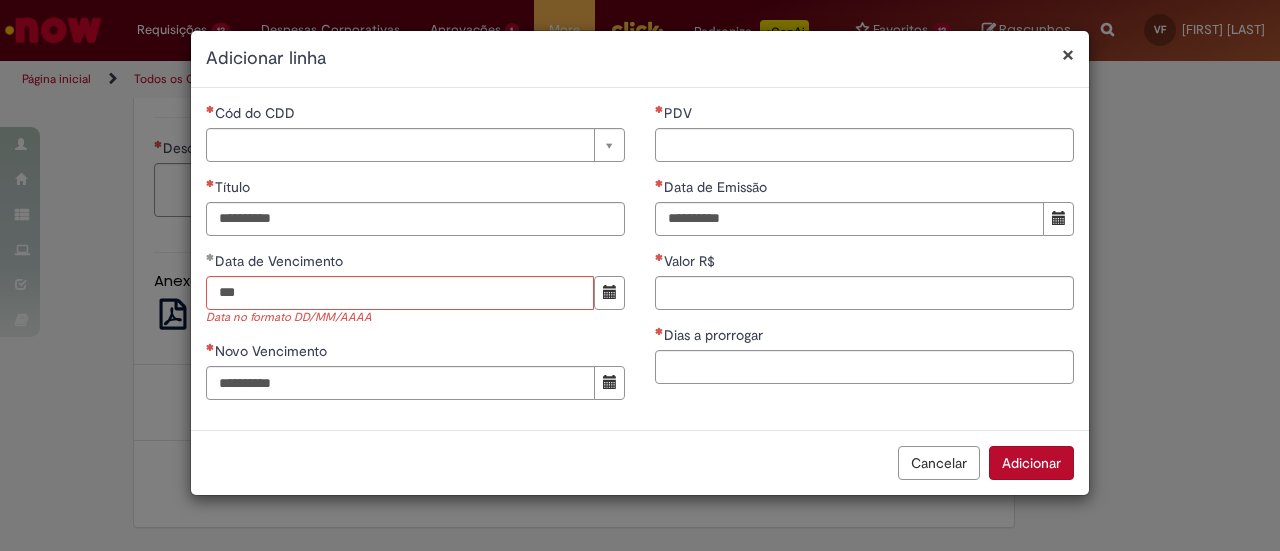 click on "Dias a prorrogar" at bounding box center [864, 337] 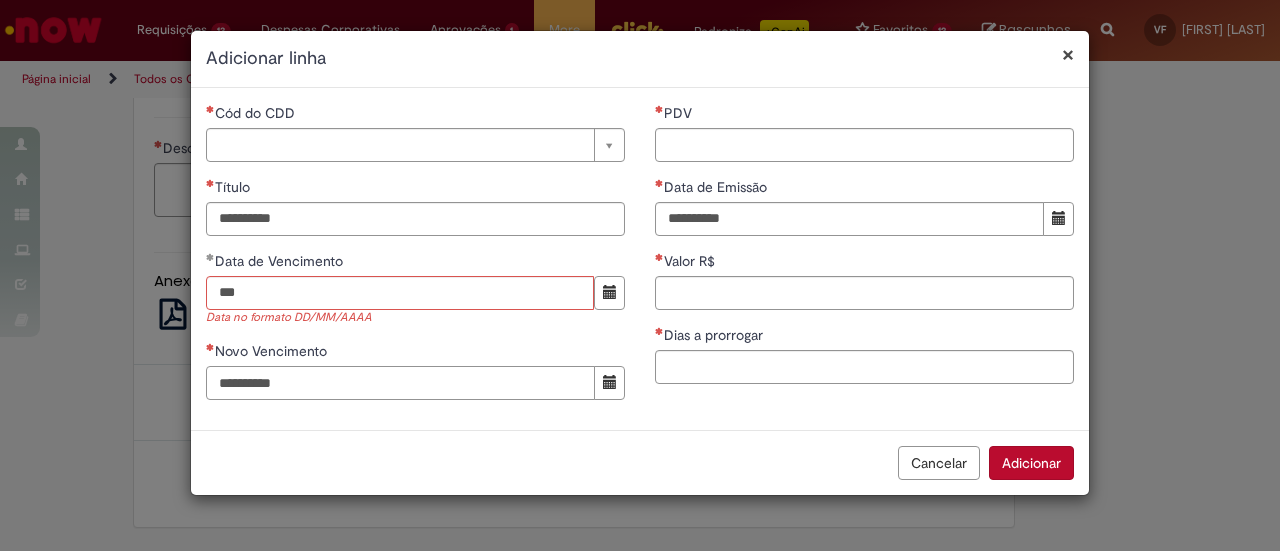 click on "Novo Vencimento" at bounding box center [400, 383] 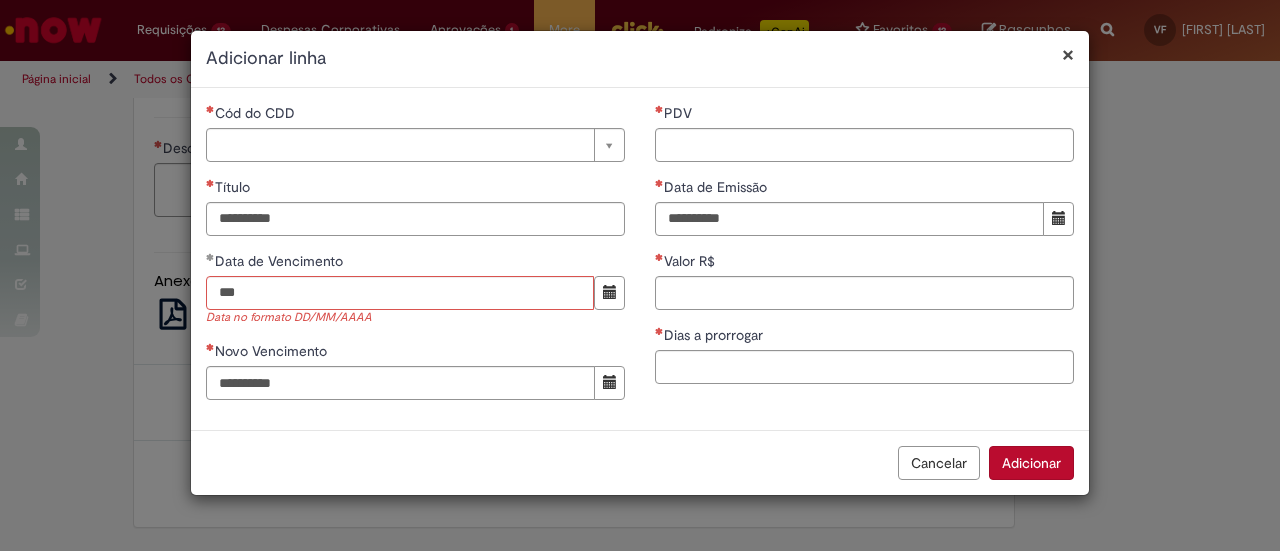 click on "Cód do CDD          Pesquisar usando lista                 Cód do CDD                     Título Data de Vencimento *** Data no formato DD/MM/AAAA Novo Vencimento" at bounding box center (415, 259) 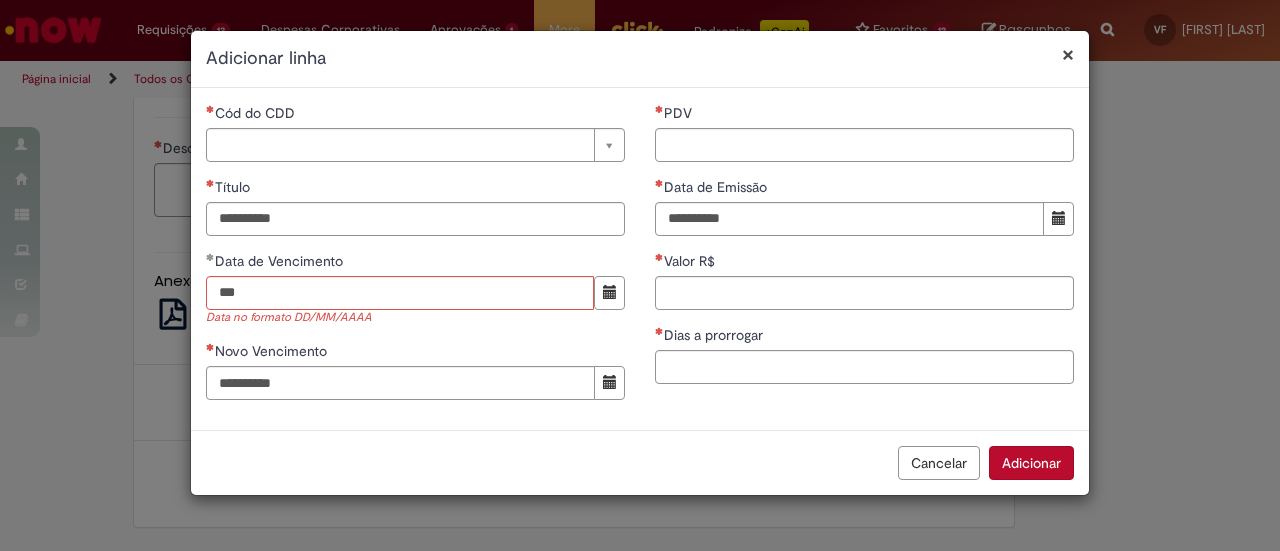 click on "Cód do CDD          Pesquisar usando lista                 Cód do CDD                     Título Data de Vencimento *** Data no formato DD/MM/AAAA Novo Vencimento" at bounding box center [415, 259] 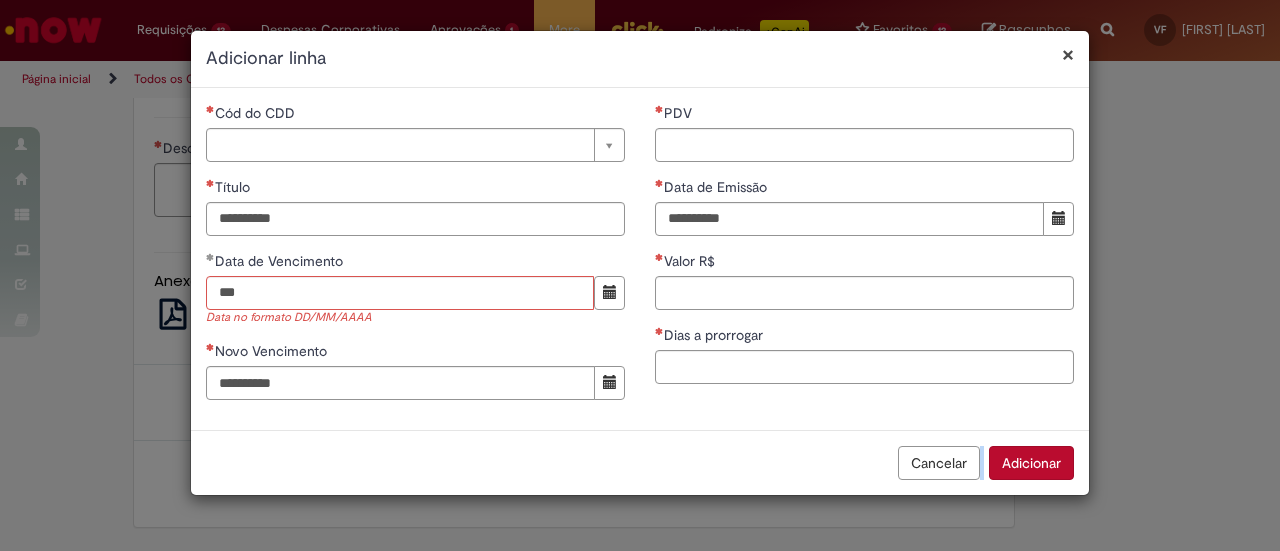 click on "×
Adicionar linha
Cód do CDD          Pesquisar usando lista                 Cód do CDD                     Título Data de Vencimento *** Data no formato DD/MM/AAAA Novo Vencimento PDV Data de Emissão Valor R$ Dias a prorrogar
Cancelar   Adicionar" at bounding box center [640, 275] 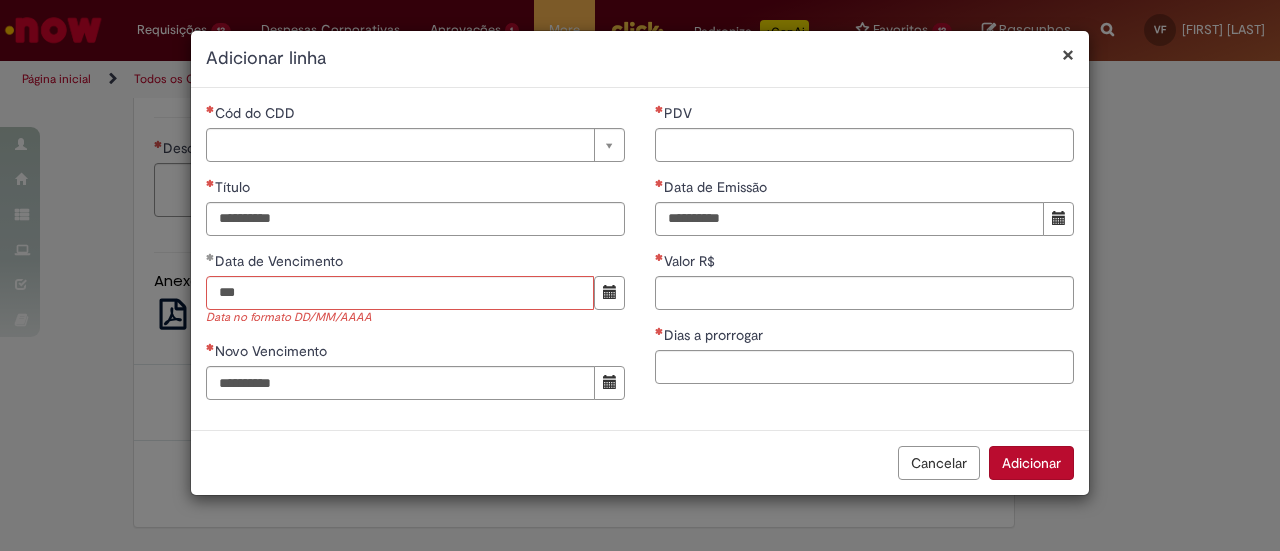 click on "PDV Data de Emissão Valor R$ Dias a prorrogar" at bounding box center (864, 251) 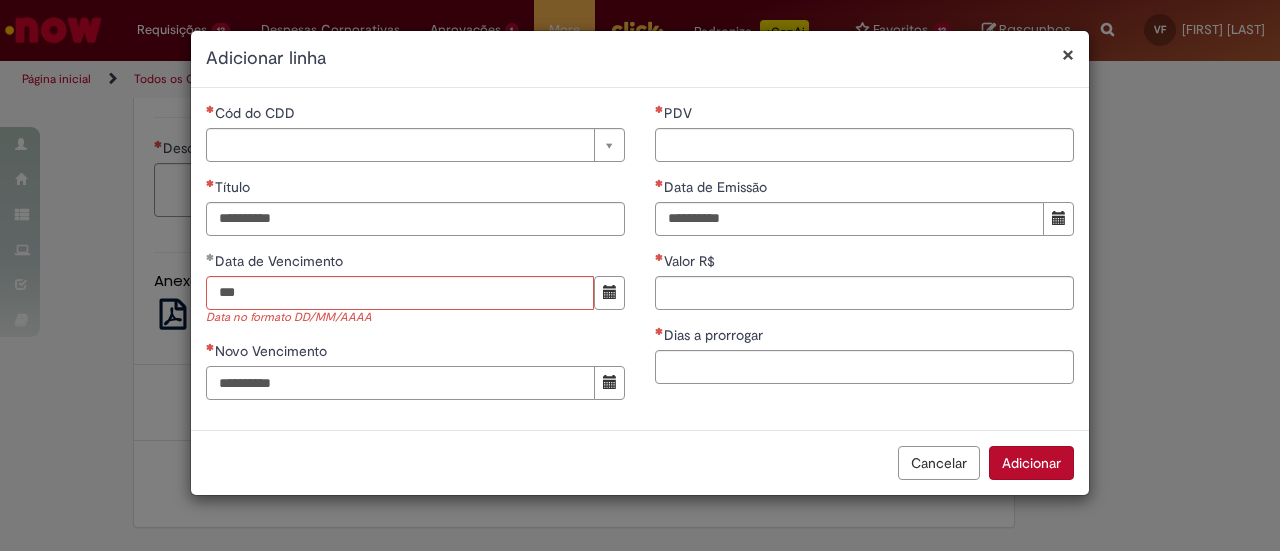 click on "Cód do CDD          Pesquisar usando lista                 Cód do CDD                     Título Data de Vencimento *** Data no formato DD/MM/AAAA Novo Vencimento" at bounding box center [415, 259] 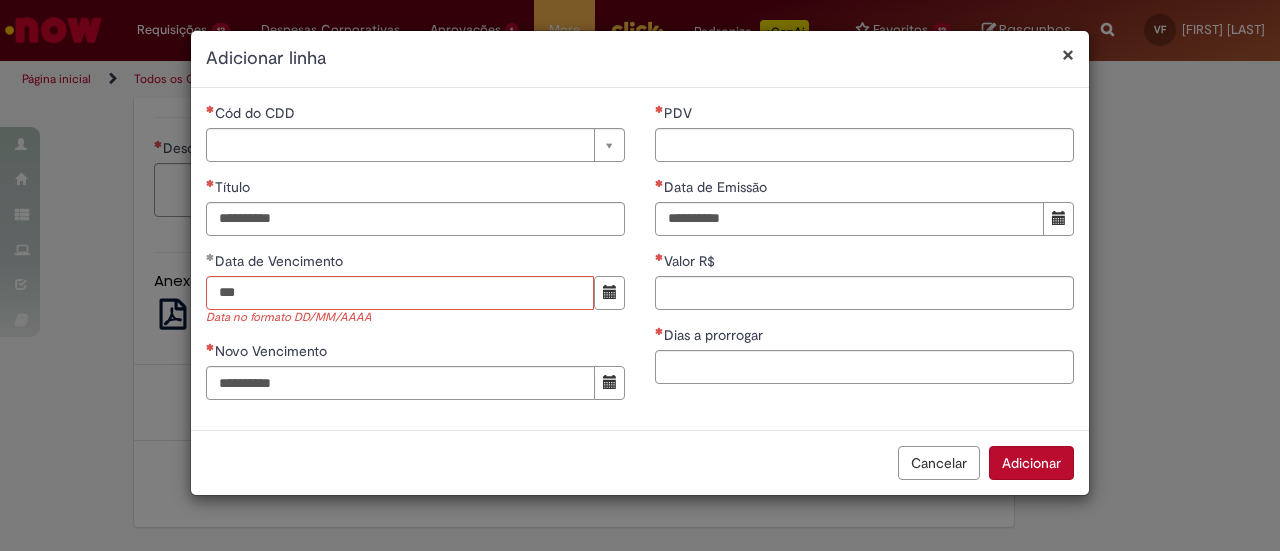 click on "Cód do CDD          Pesquisar usando lista                 Cód do CDD                     Título Data de Vencimento *** Data no formato DD/MM/AAAA Novo Vencimento" at bounding box center [415, 259] 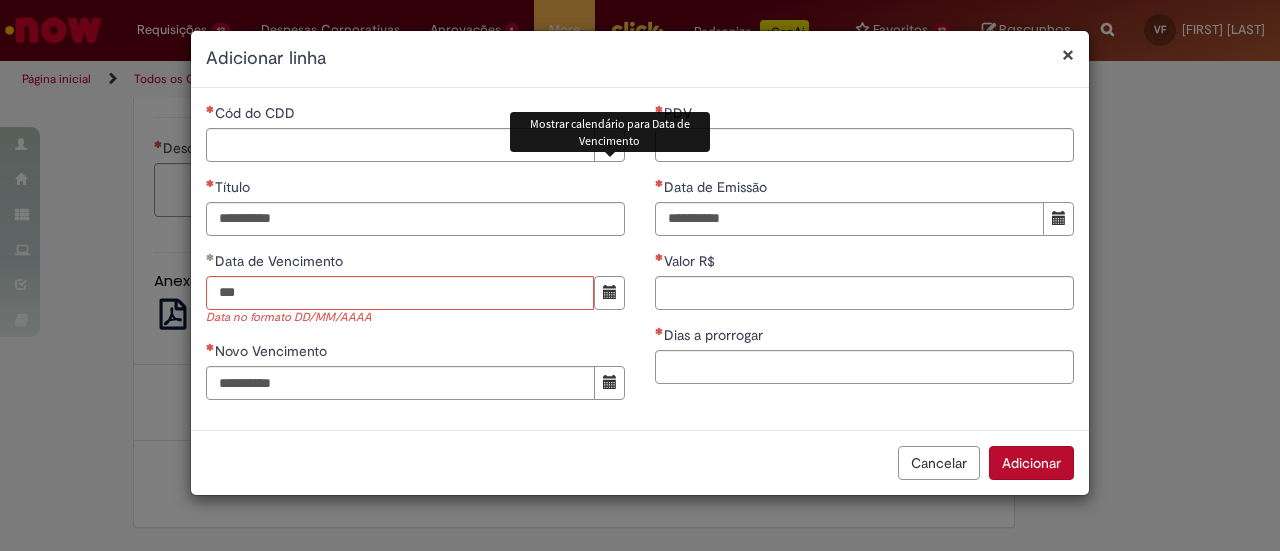 click on "Mostrar calendário para Data de Vencimento" at bounding box center (610, 132) 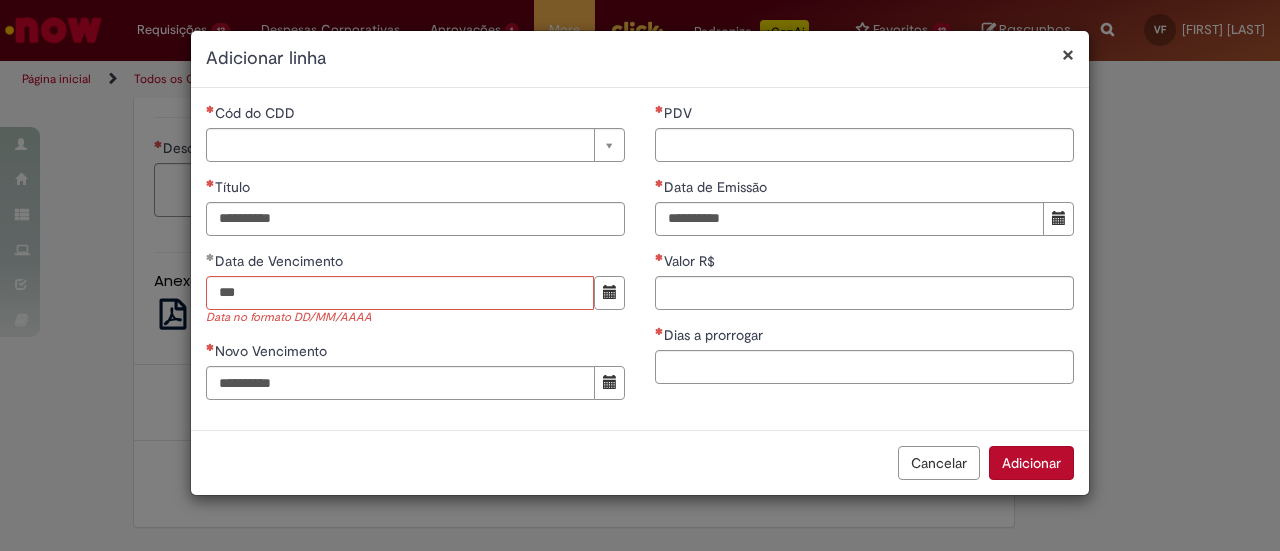 click on "Data de Vencimento" at bounding box center [415, 263] 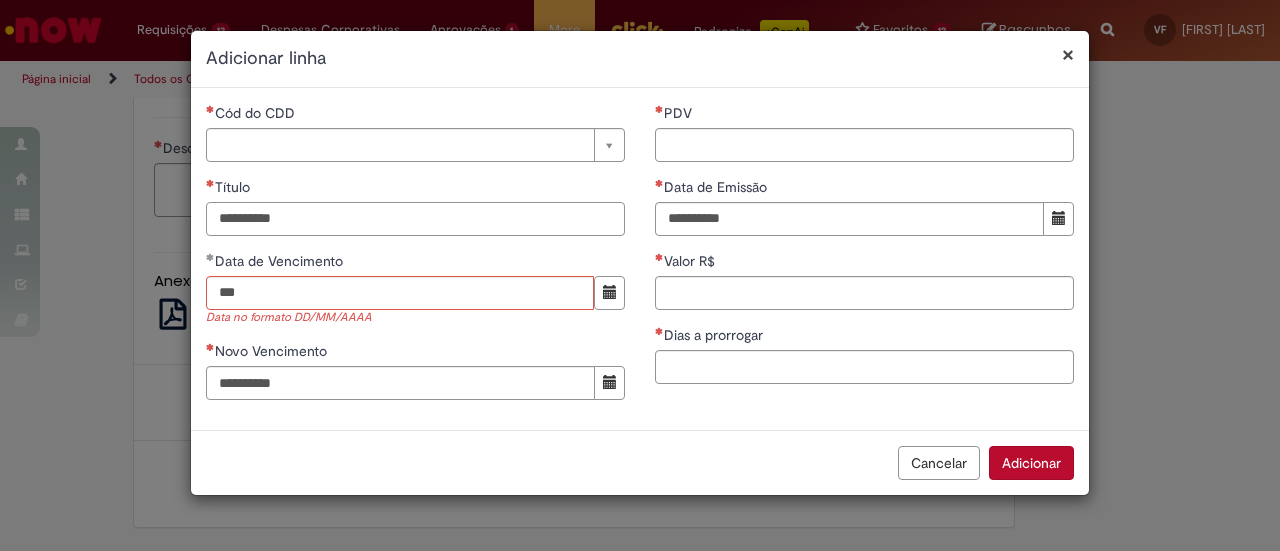 click on "Título" at bounding box center (415, 219) 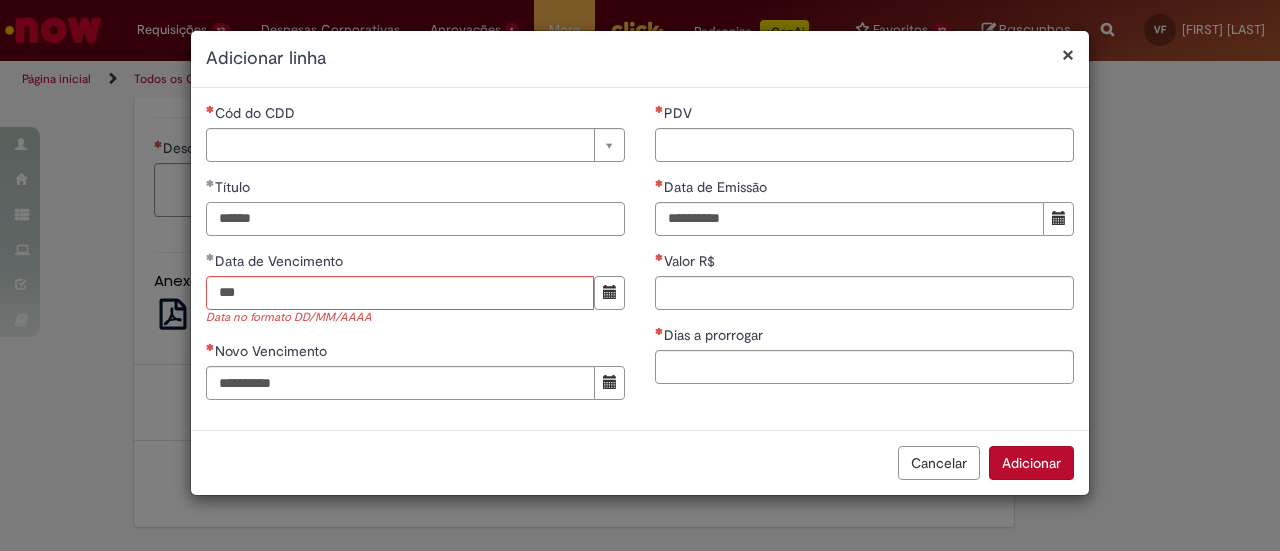 type on "******" 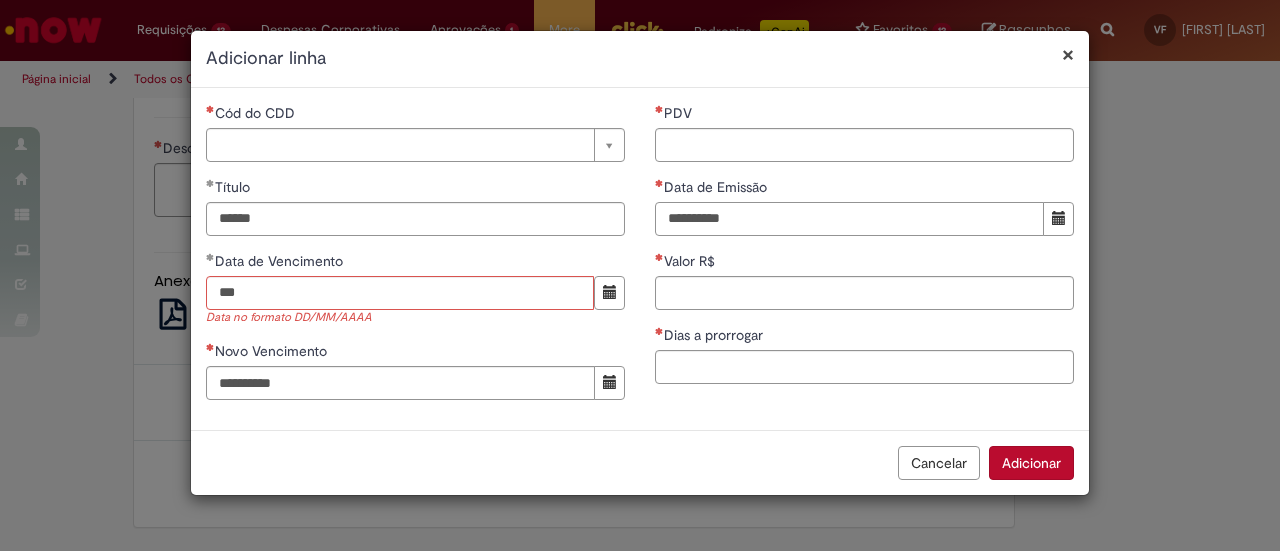 click on "Data de Emissão" at bounding box center (849, 219) 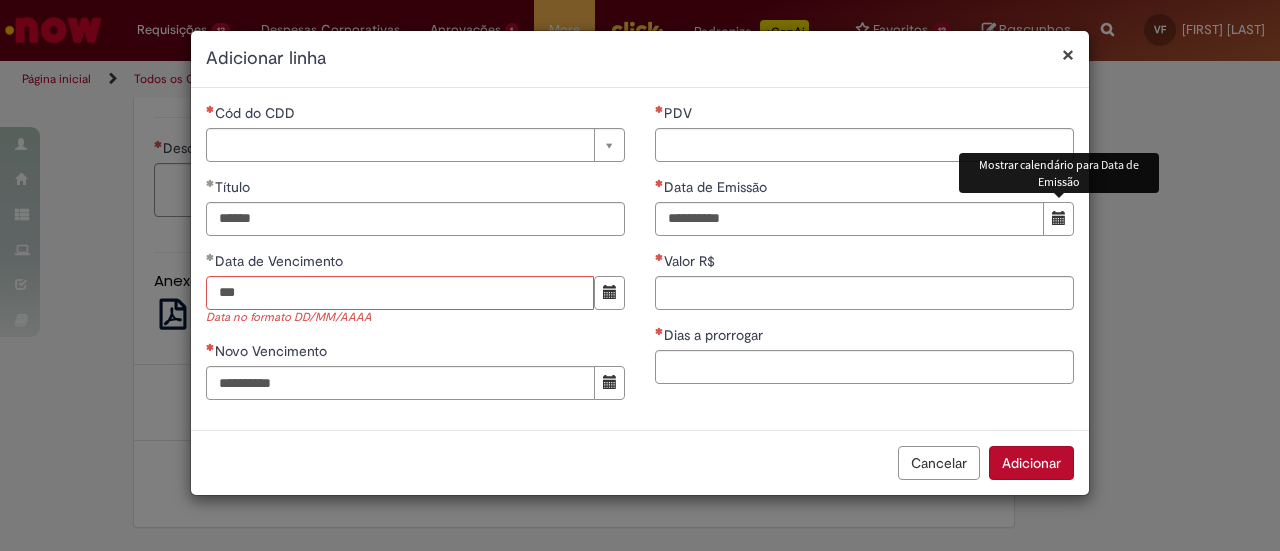 click at bounding box center (1058, 219) 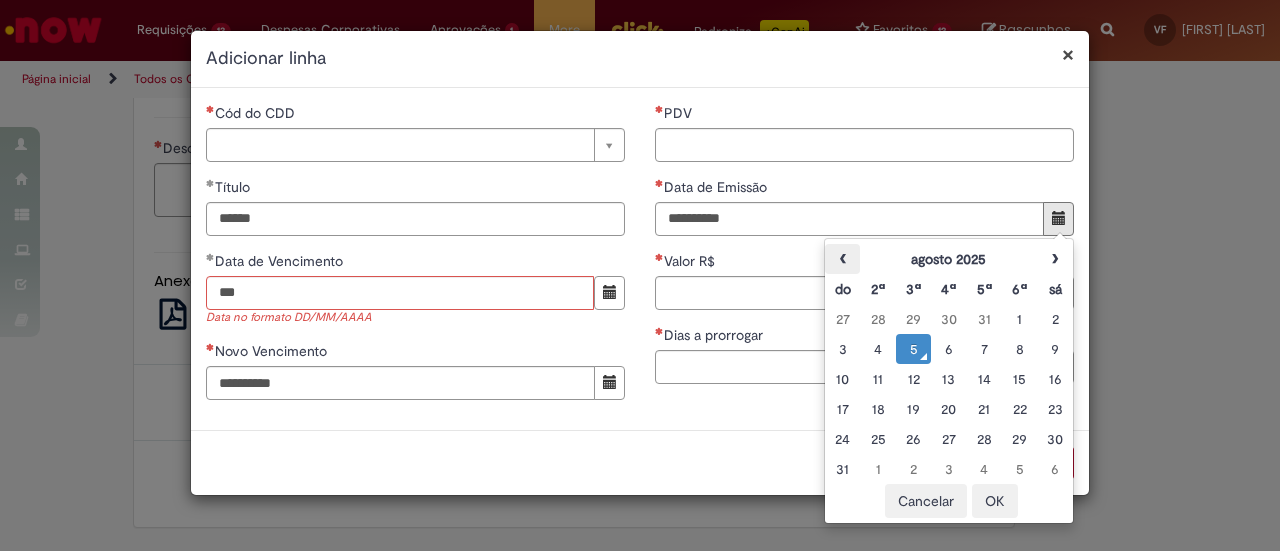 click on "‹" at bounding box center [842, 259] 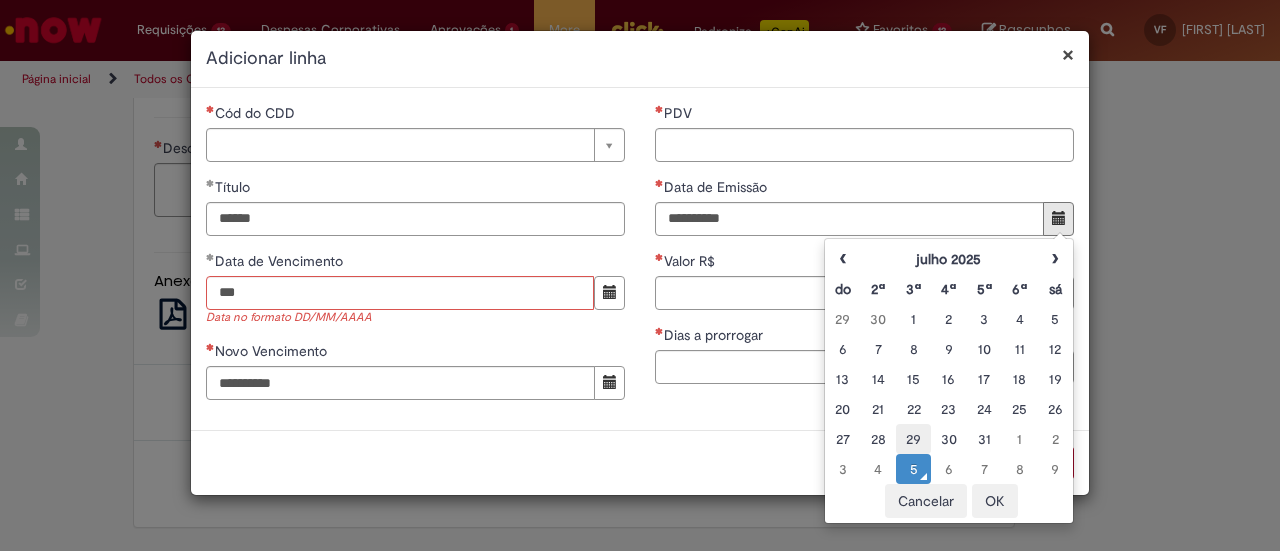 click on "29" at bounding box center [913, 439] 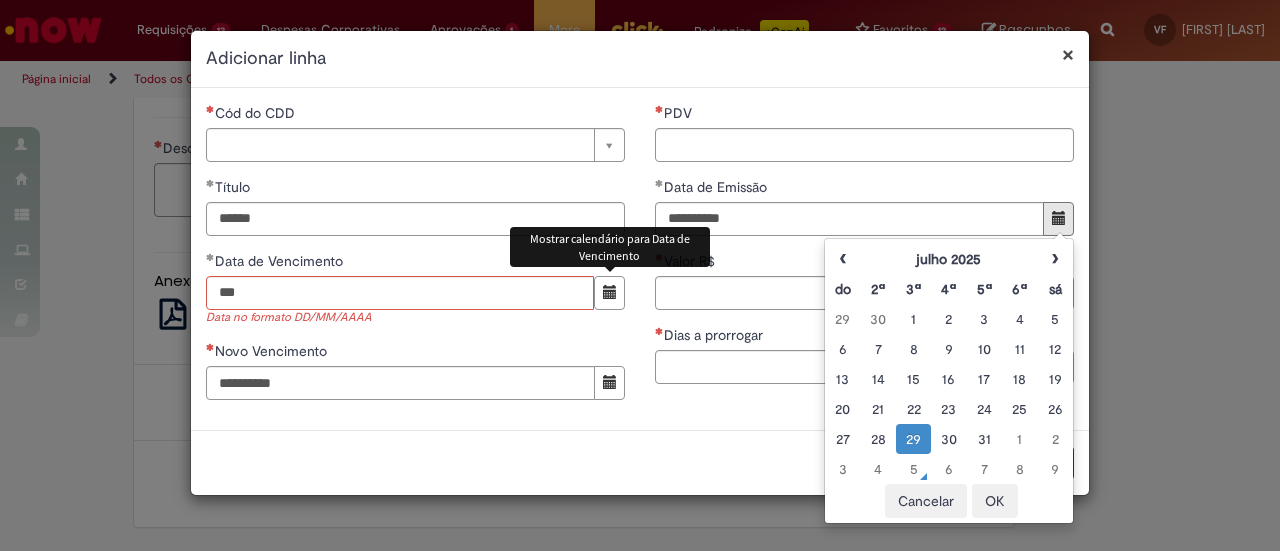 click at bounding box center (609, 293) 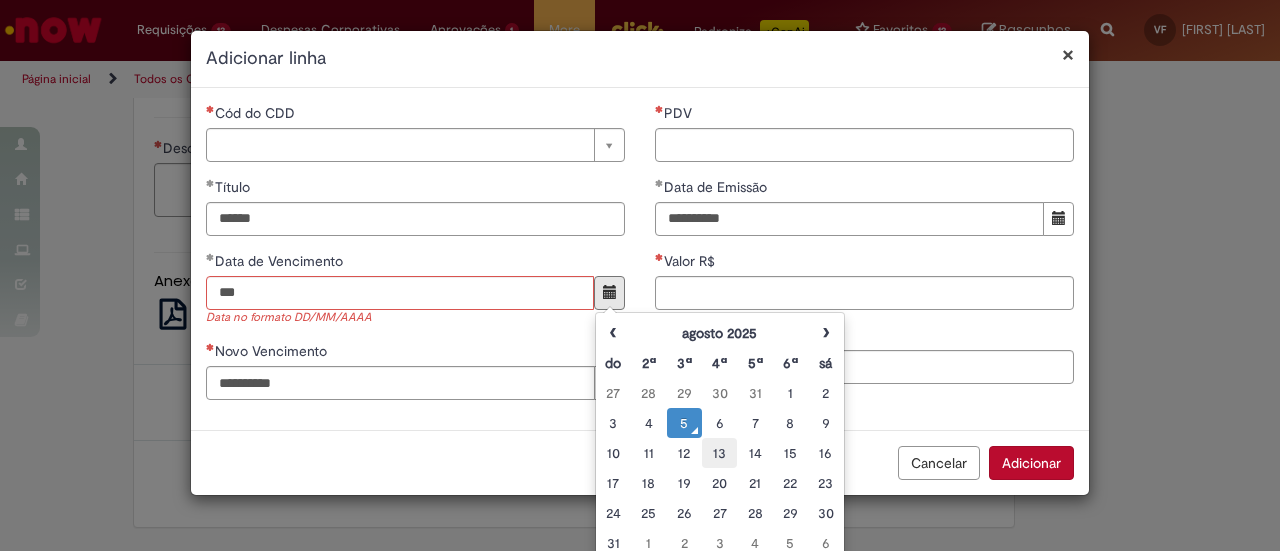 click on "13" at bounding box center [719, 453] 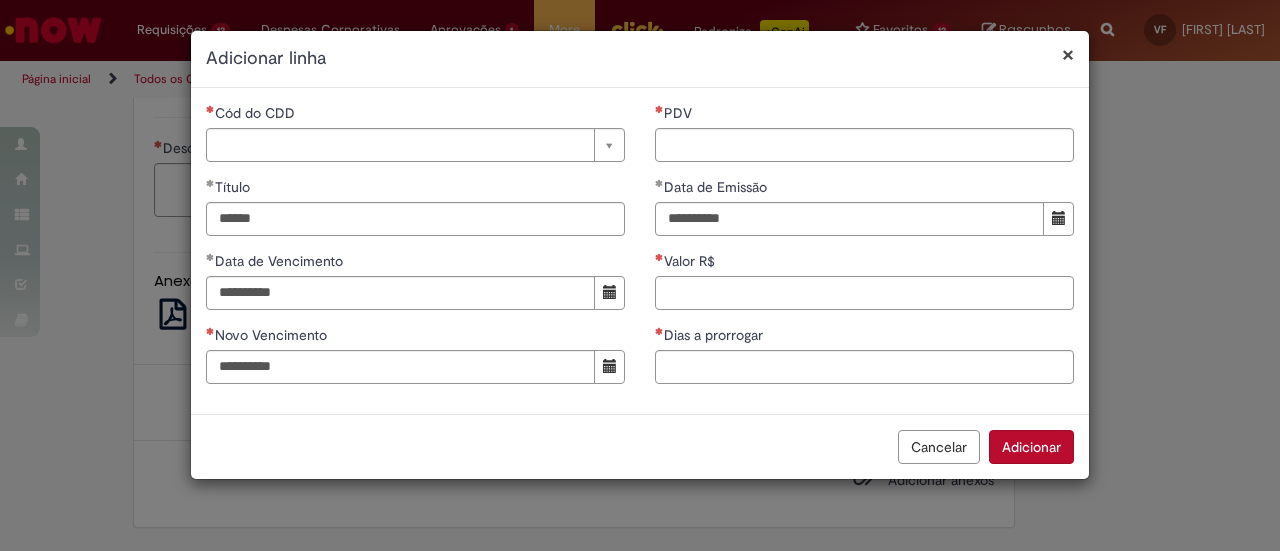 click on "Valor R$" at bounding box center (864, 293) 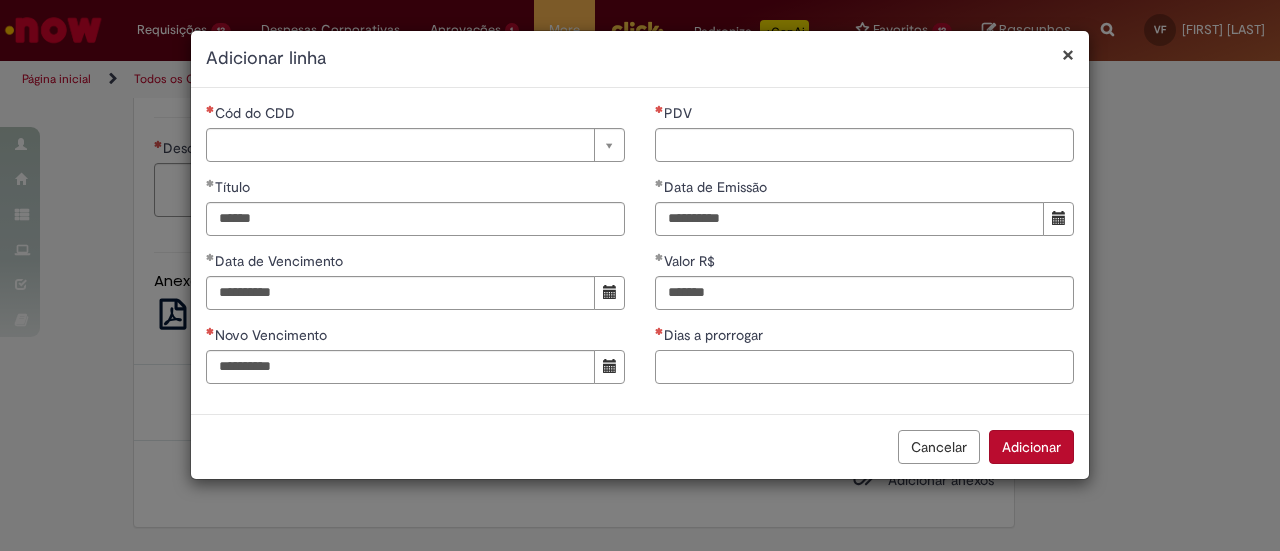 type on "**********" 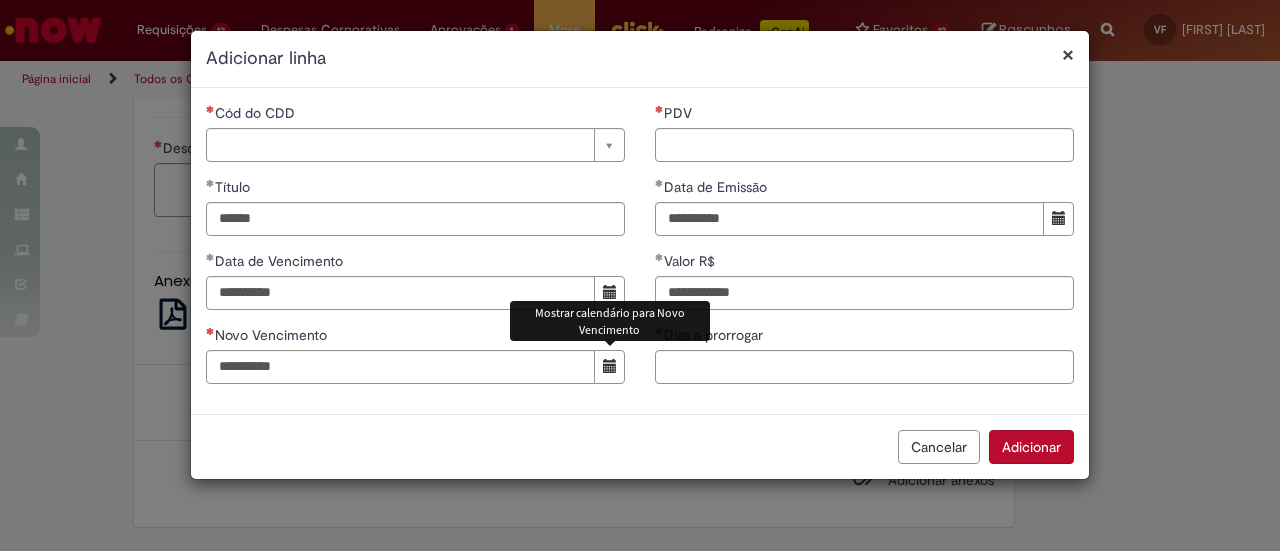 click at bounding box center (609, 367) 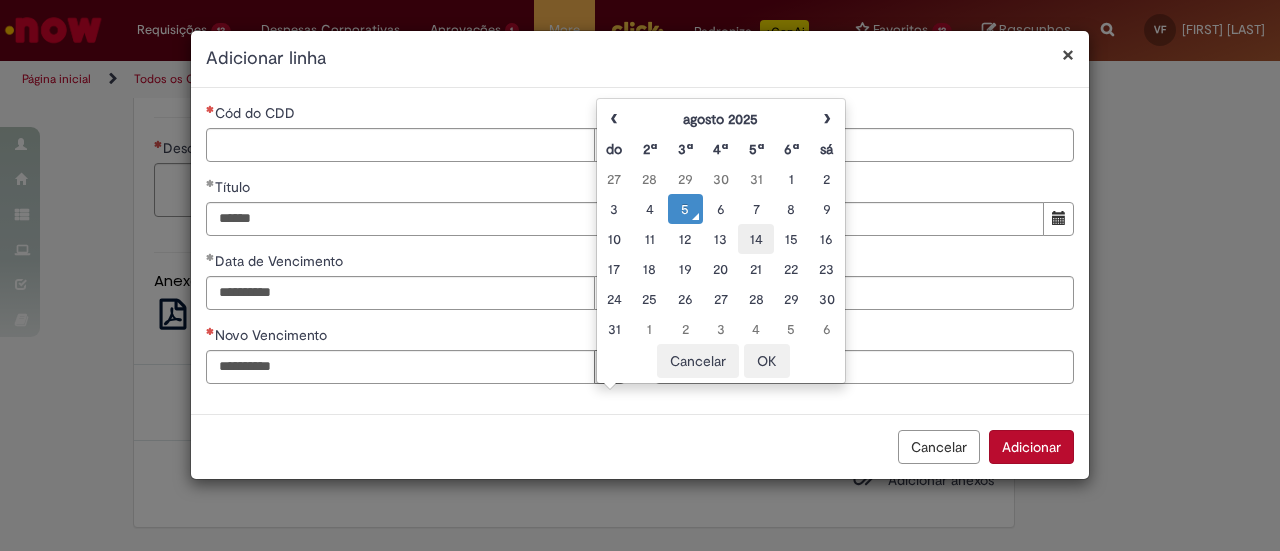 click on "14" at bounding box center [755, 239] 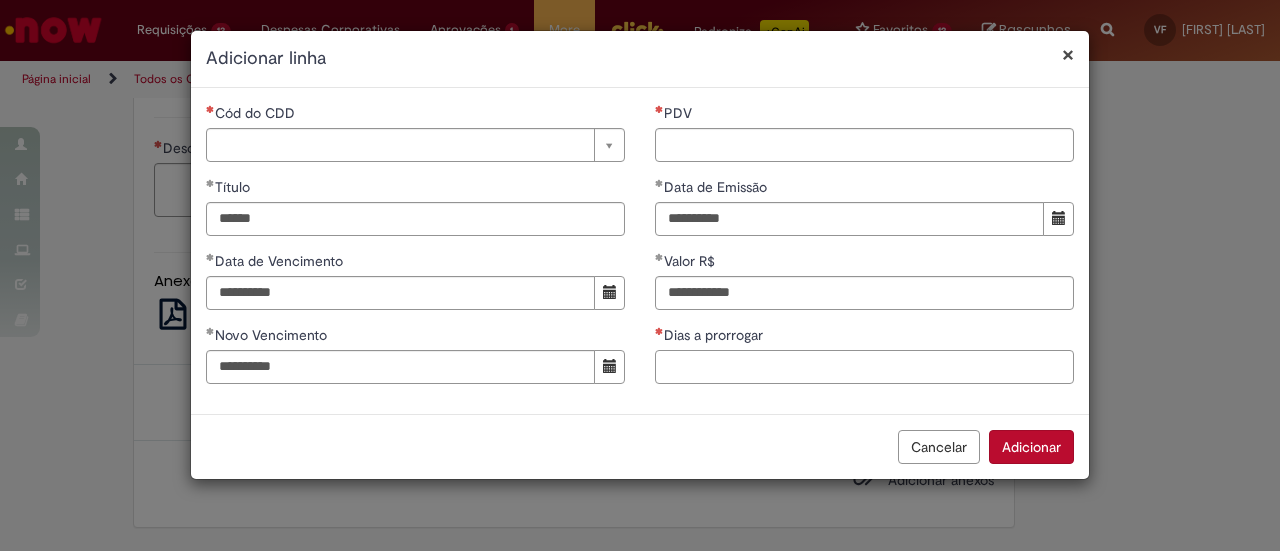click on "Dias a prorrogar" at bounding box center [864, 367] 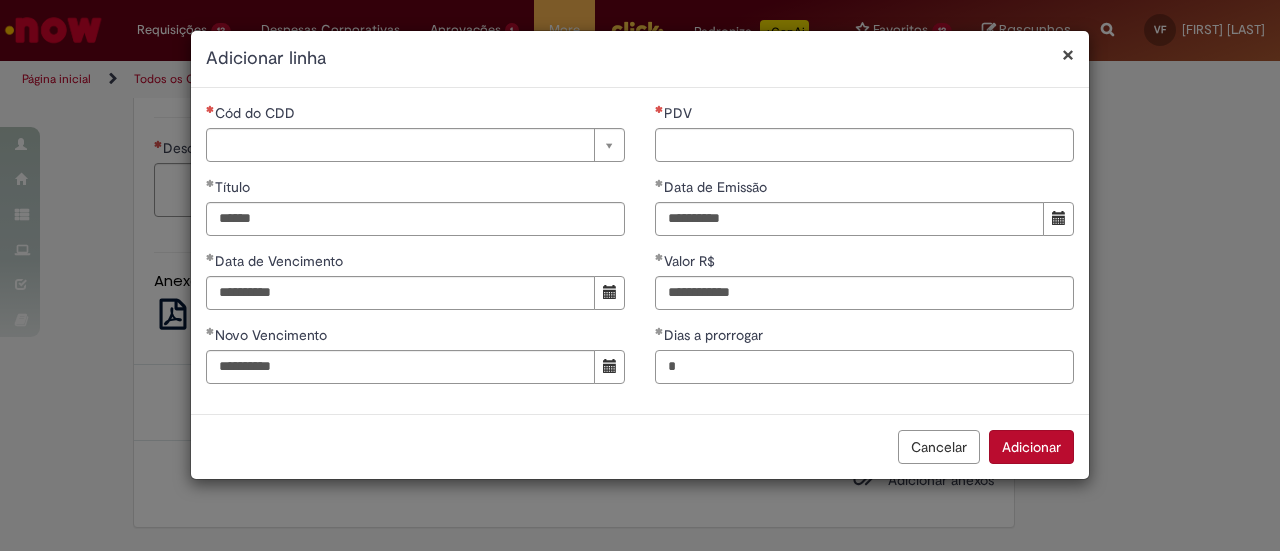 type on "*" 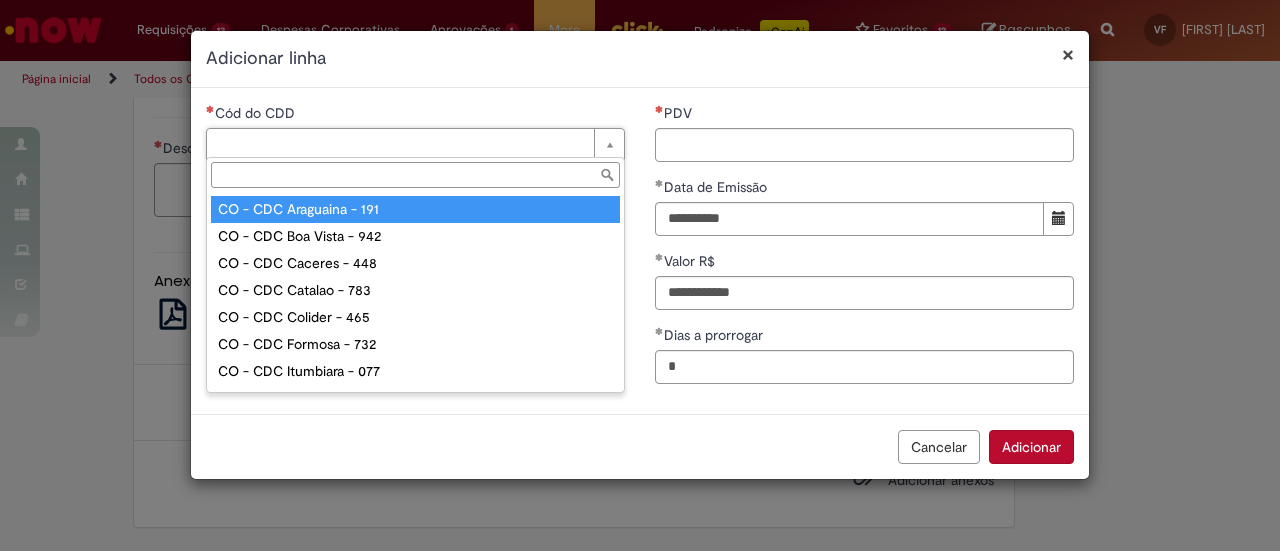type on "*" 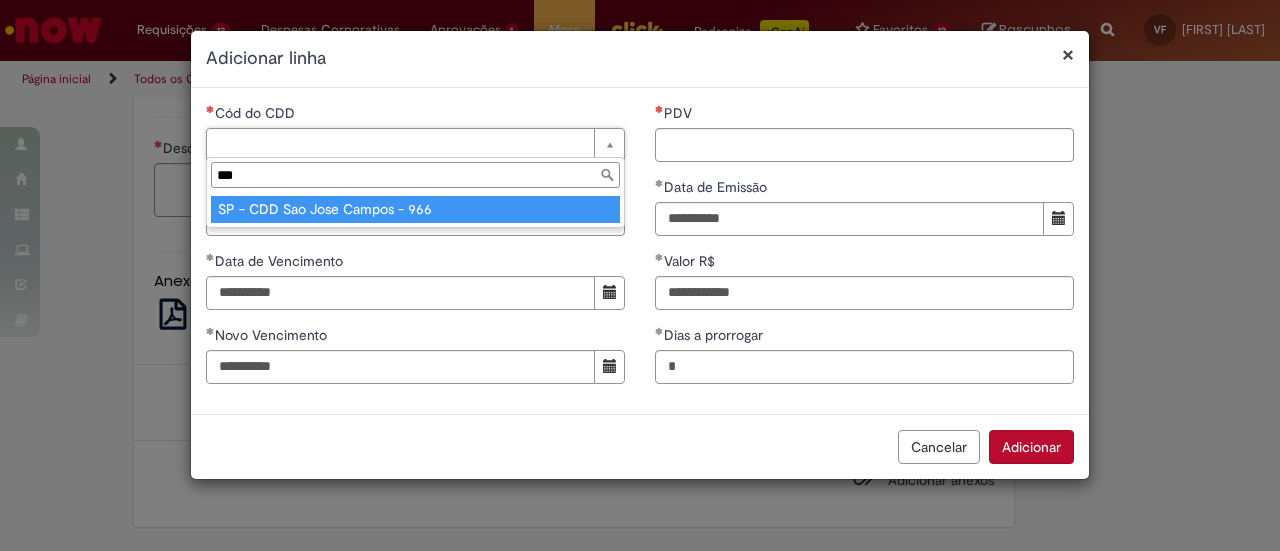 type on "***" 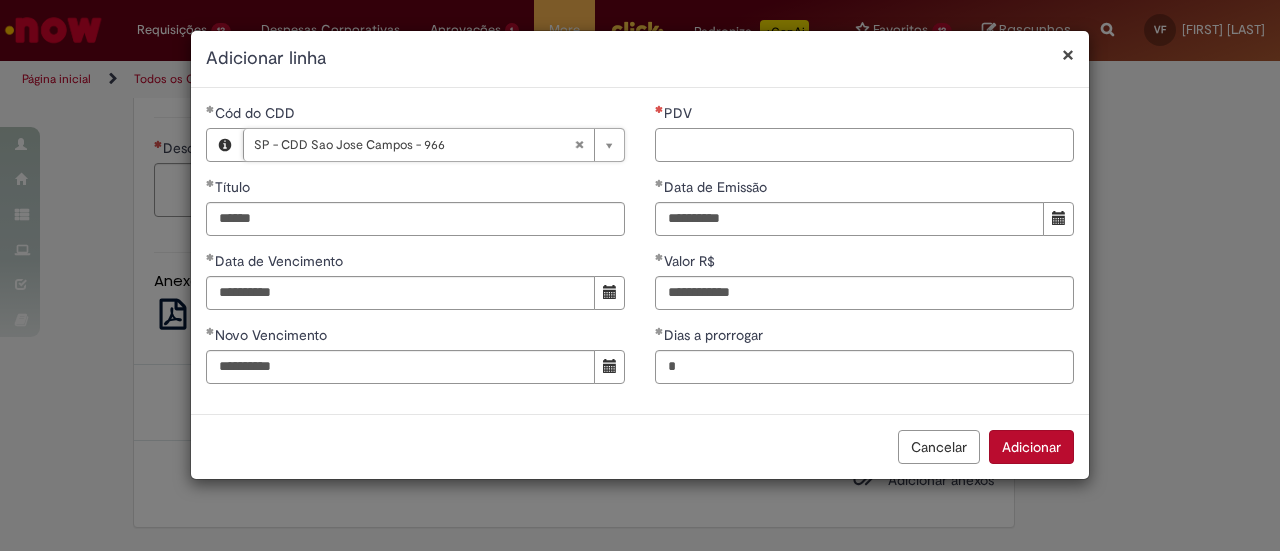 click on "PDV" at bounding box center [864, 145] 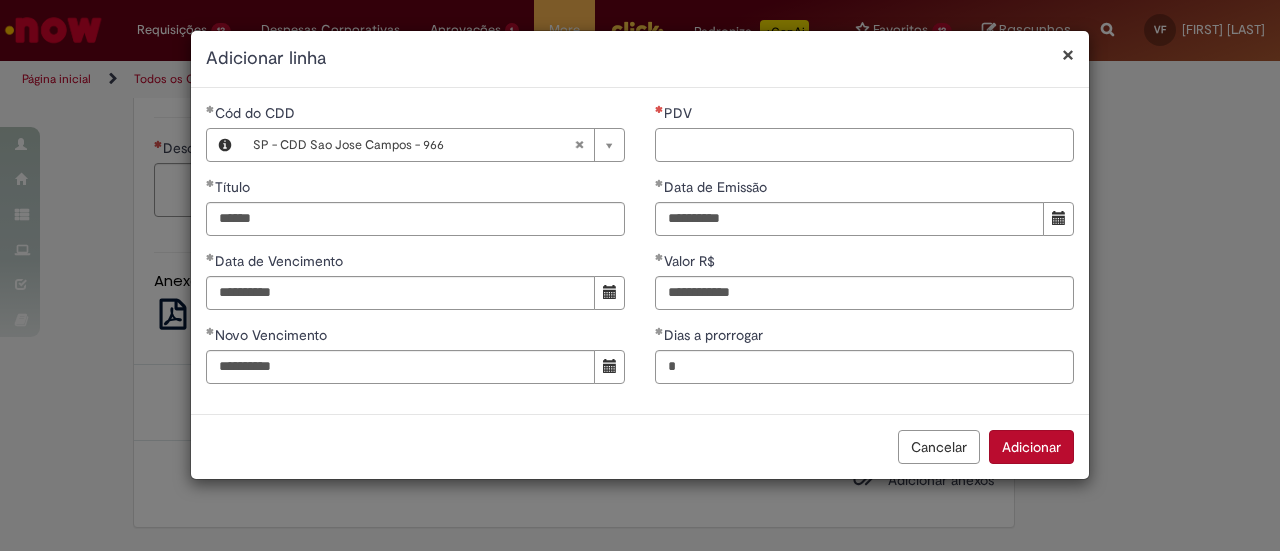 paste on "*****" 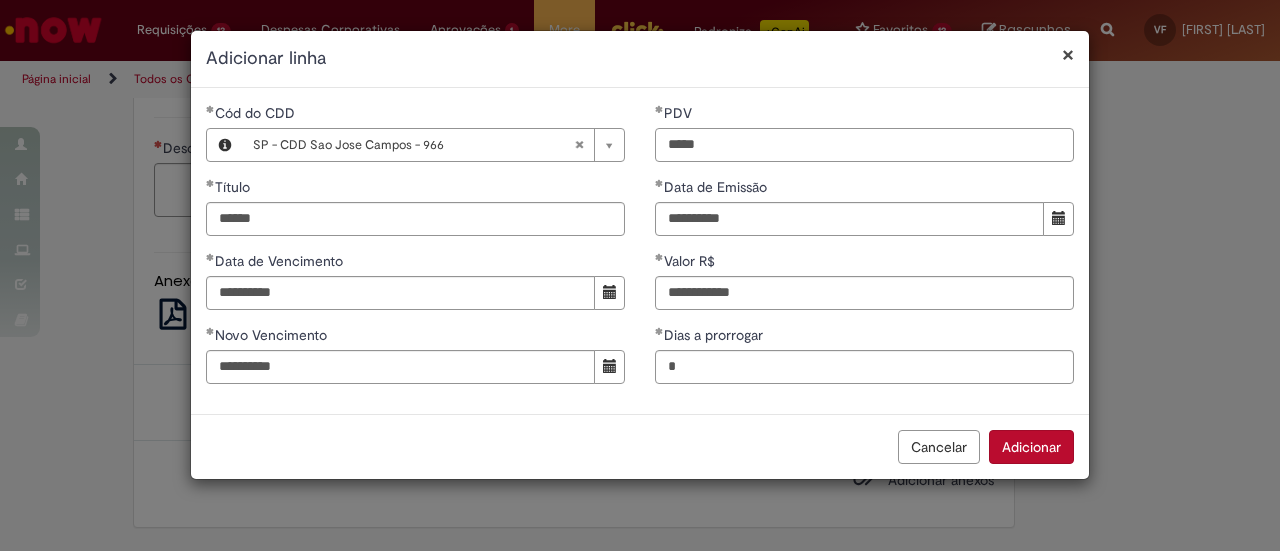 type on "*****" 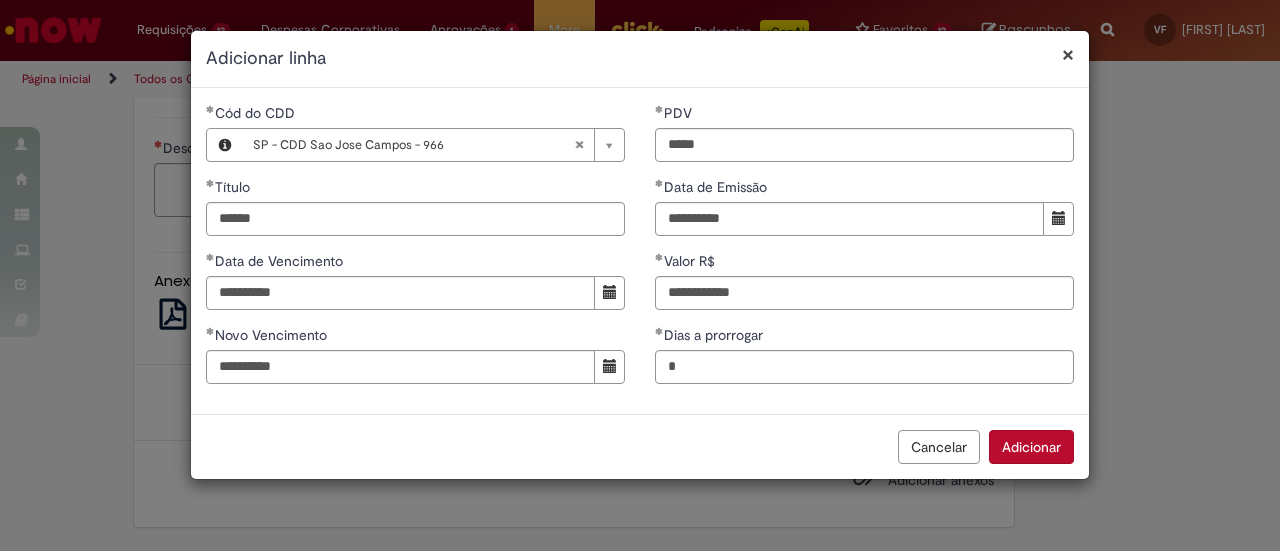 click on "Adicionar" at bounding box center [1031, 447] 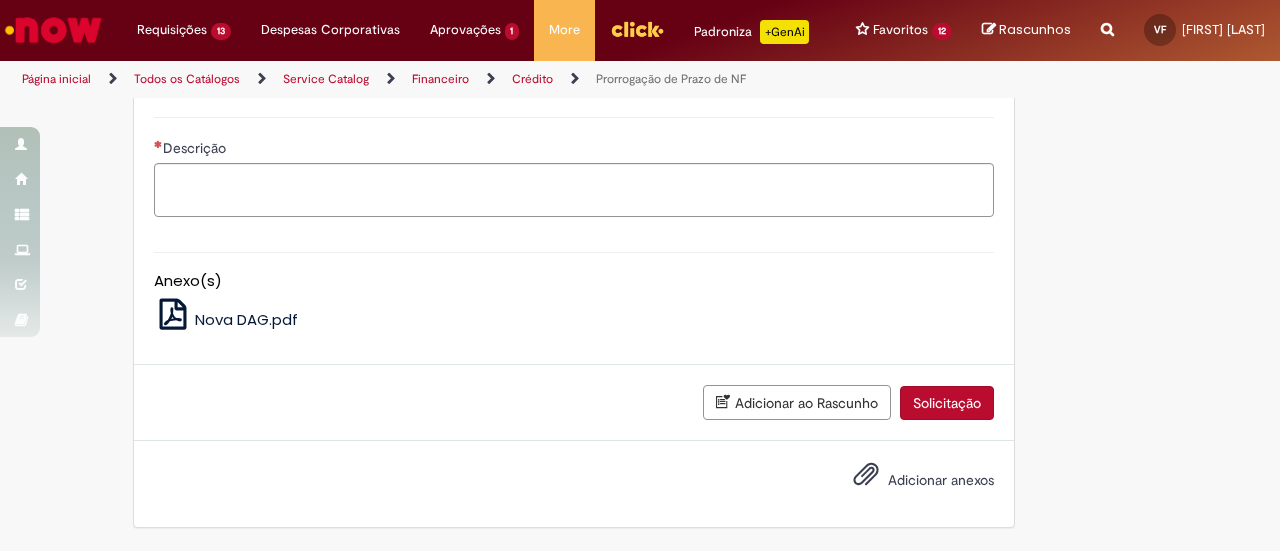click on "Adicionar" at bounding box center [217, -973] 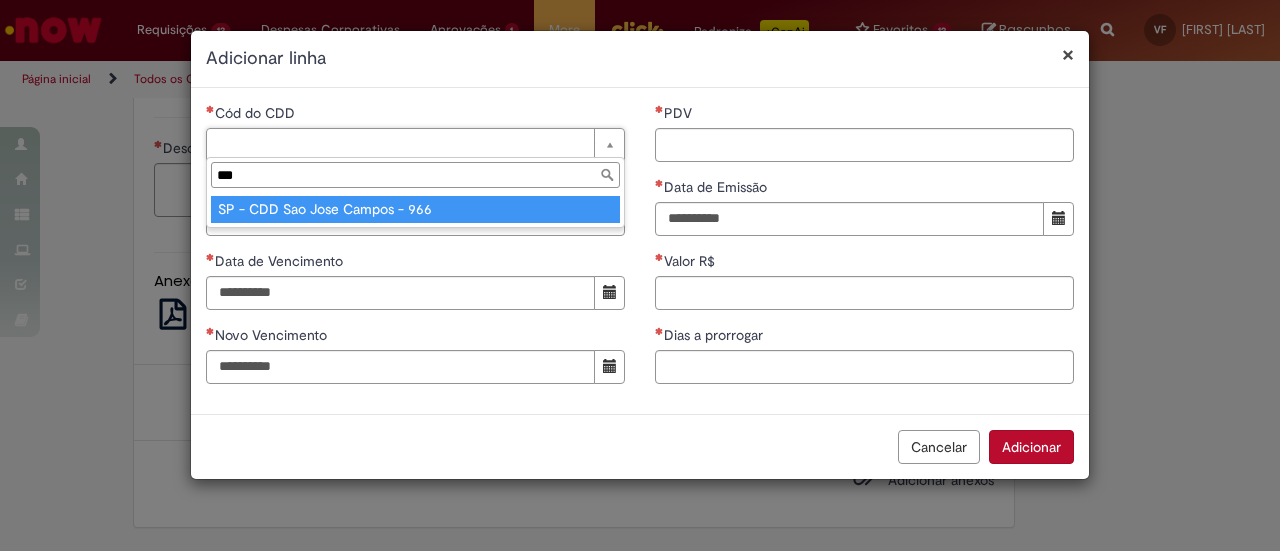 type on "***" 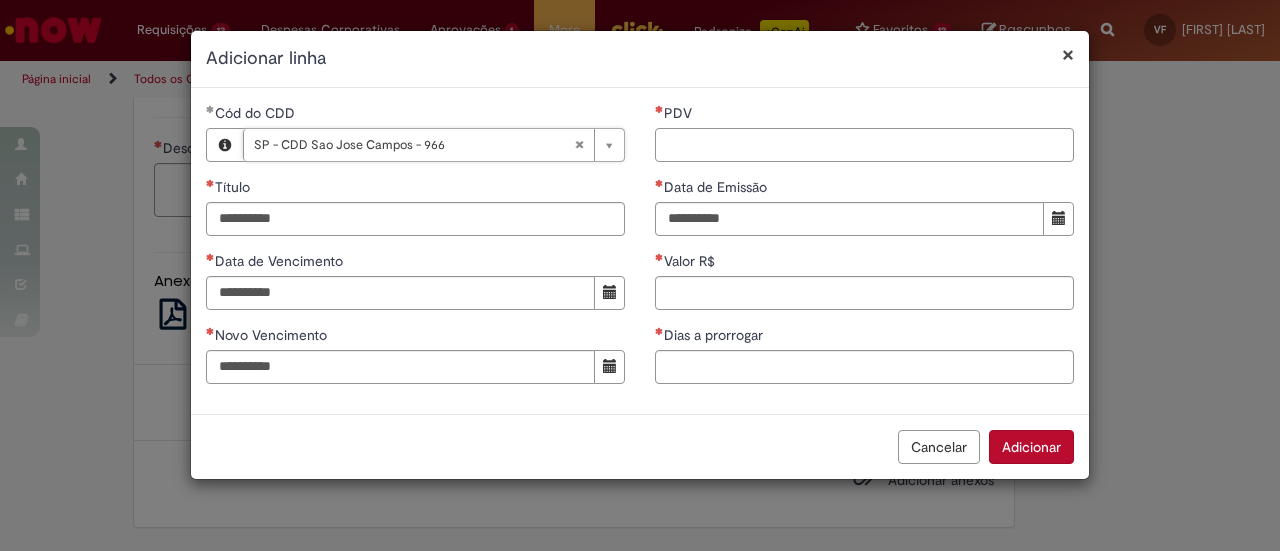 click on "PDV" at bounding box center (864, 145) 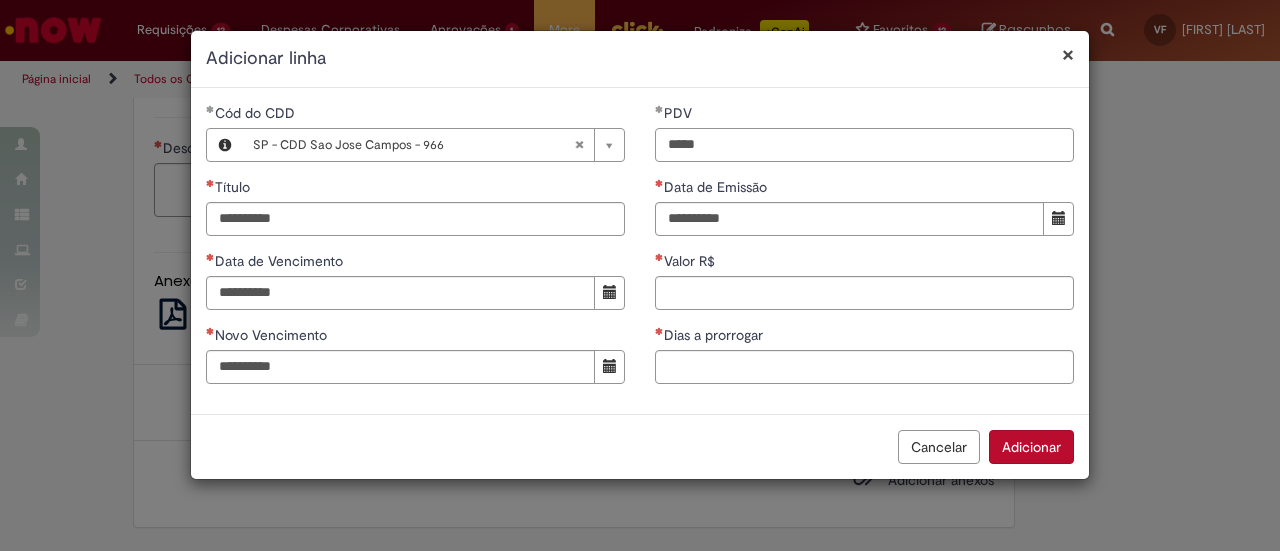 type on "*****" 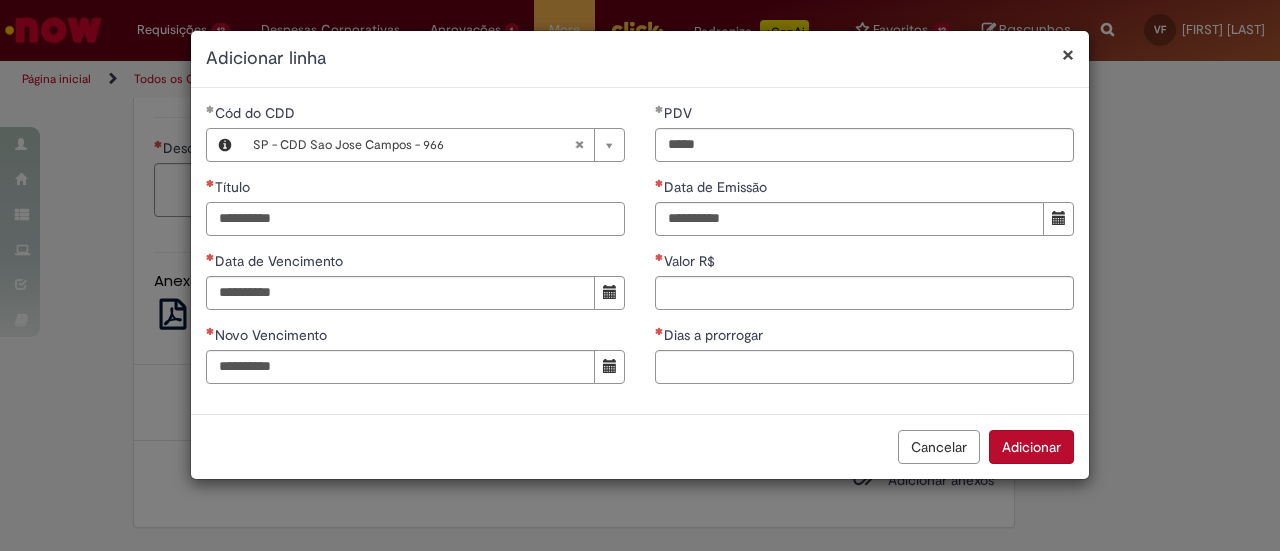 click on "Título" at bounding box center [415, 219] 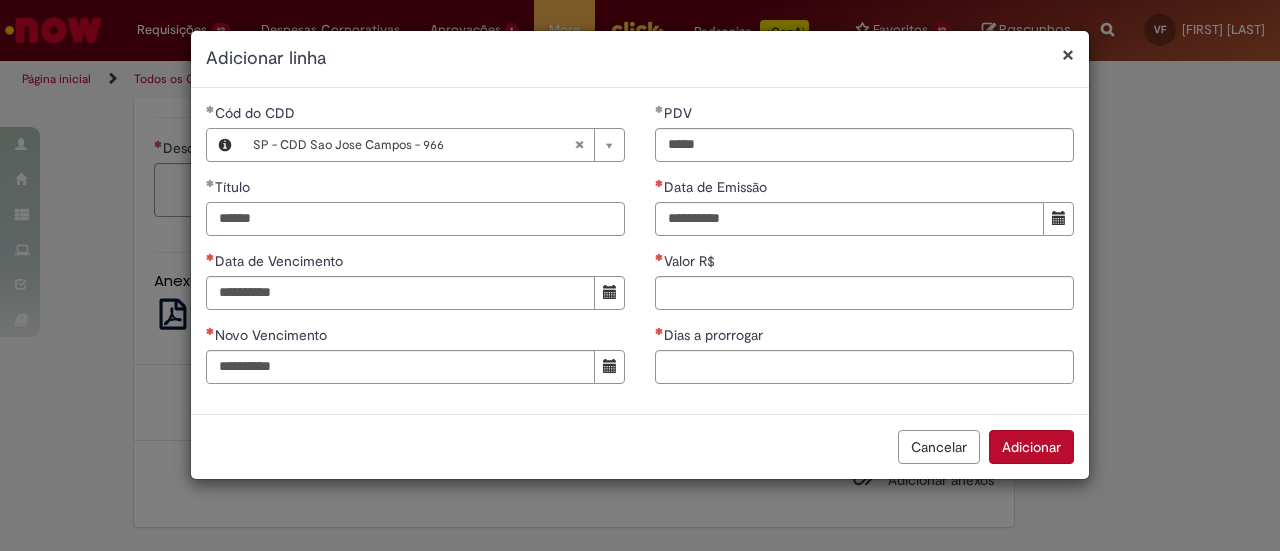 type on "******" 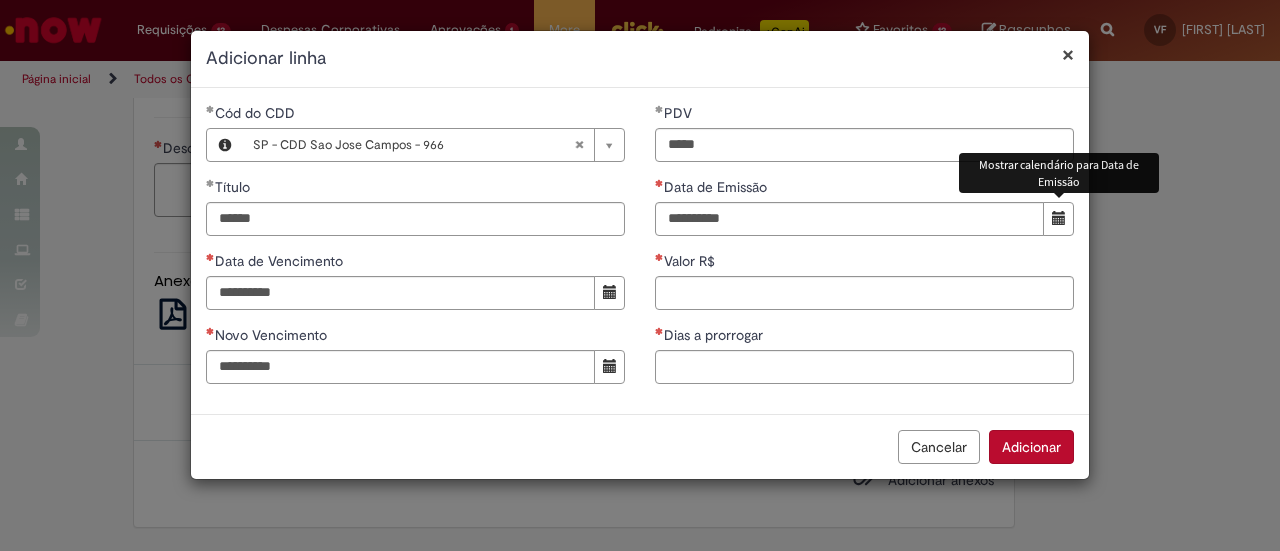 click at bounding box center (1059, 218) 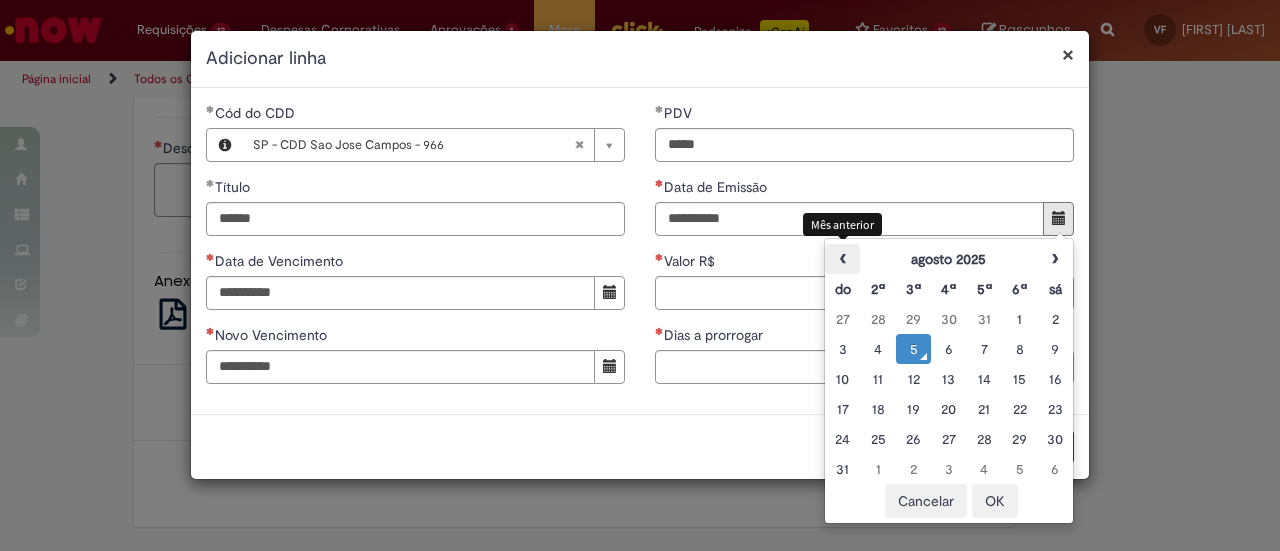 click on "‹" at bounding box center (842, 259) 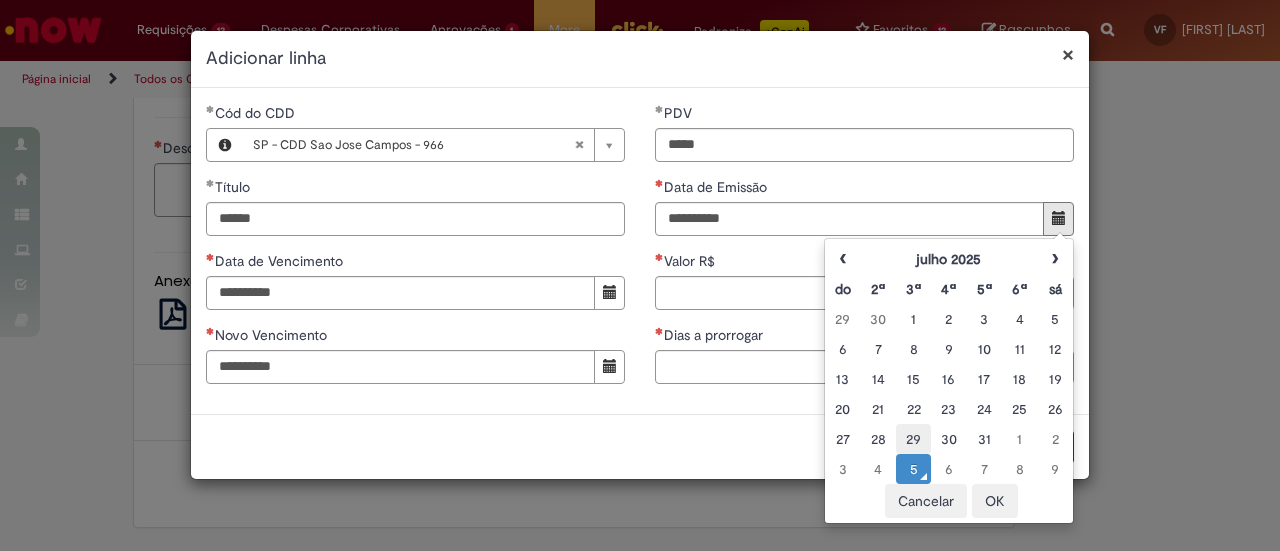 click on "29" at bounding box center (913, 439) 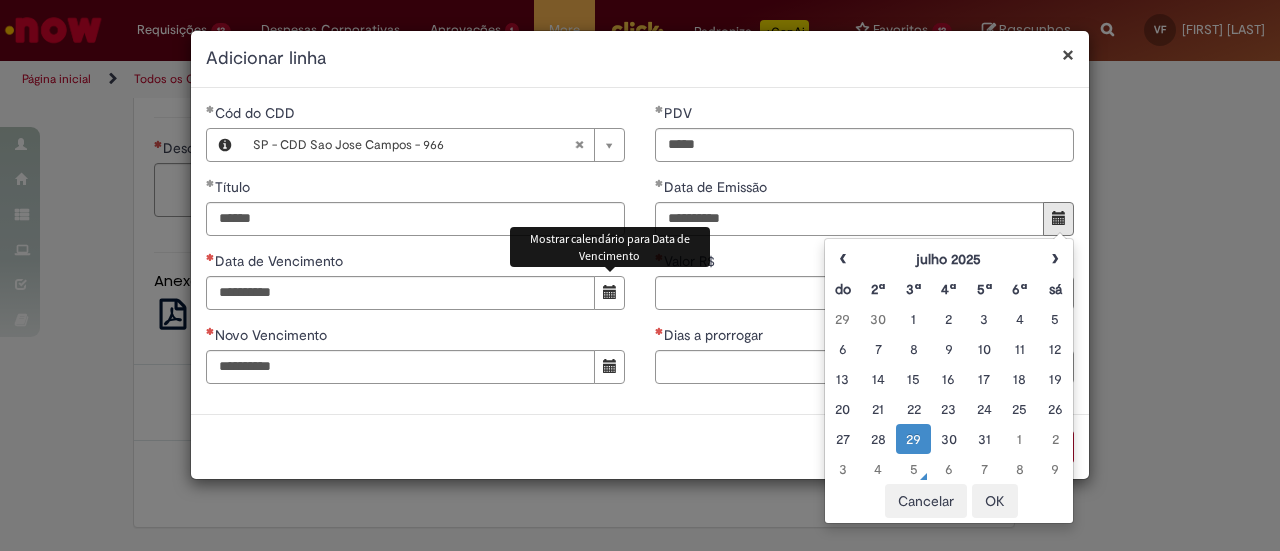 click at bounding box center (610, 292) 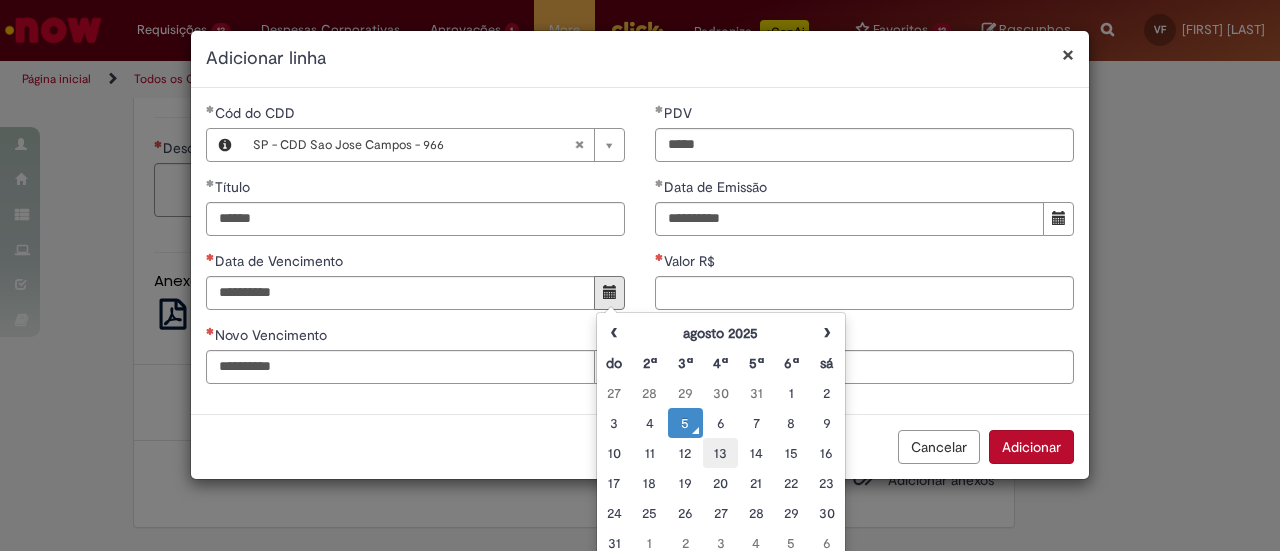 click on "13" at bounding box center (720, 453) 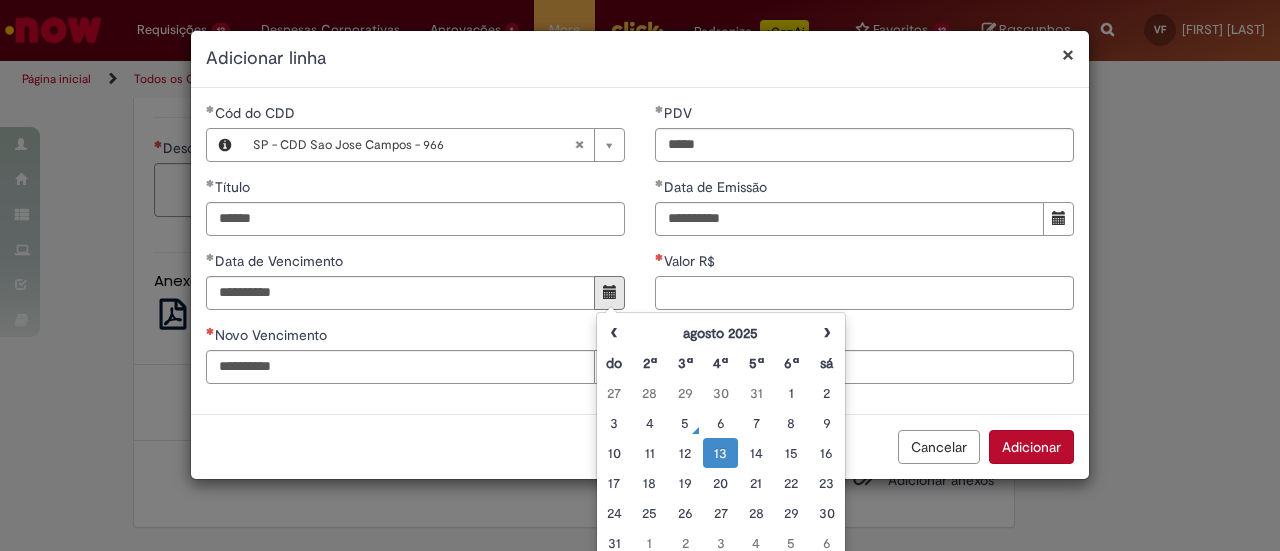 click on "Valor R$" at bounding box center [864, 293] 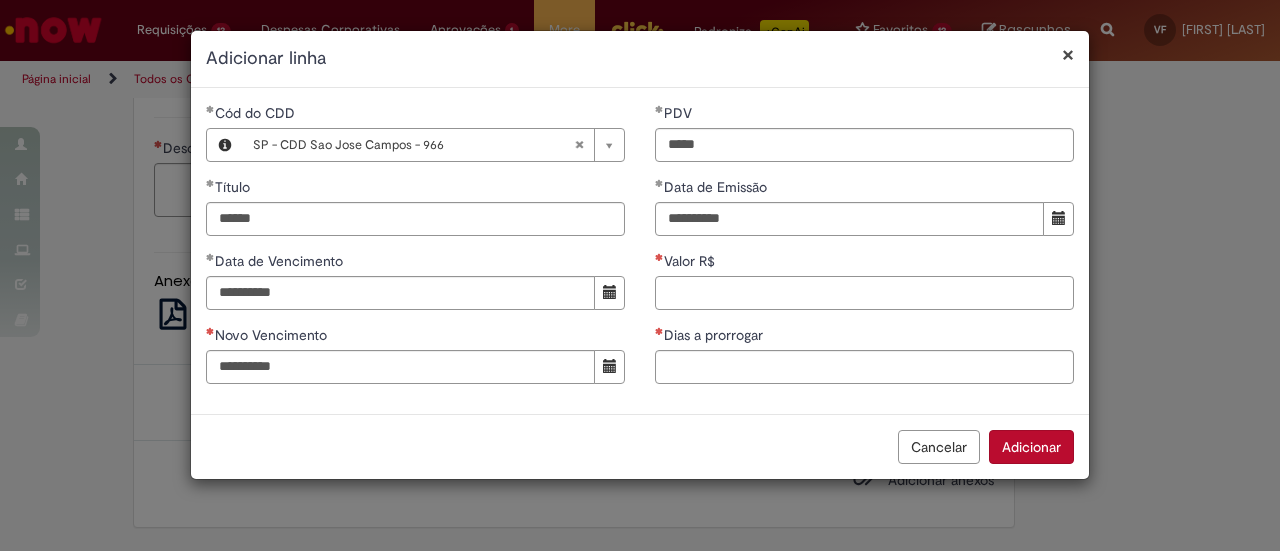paste on "****" 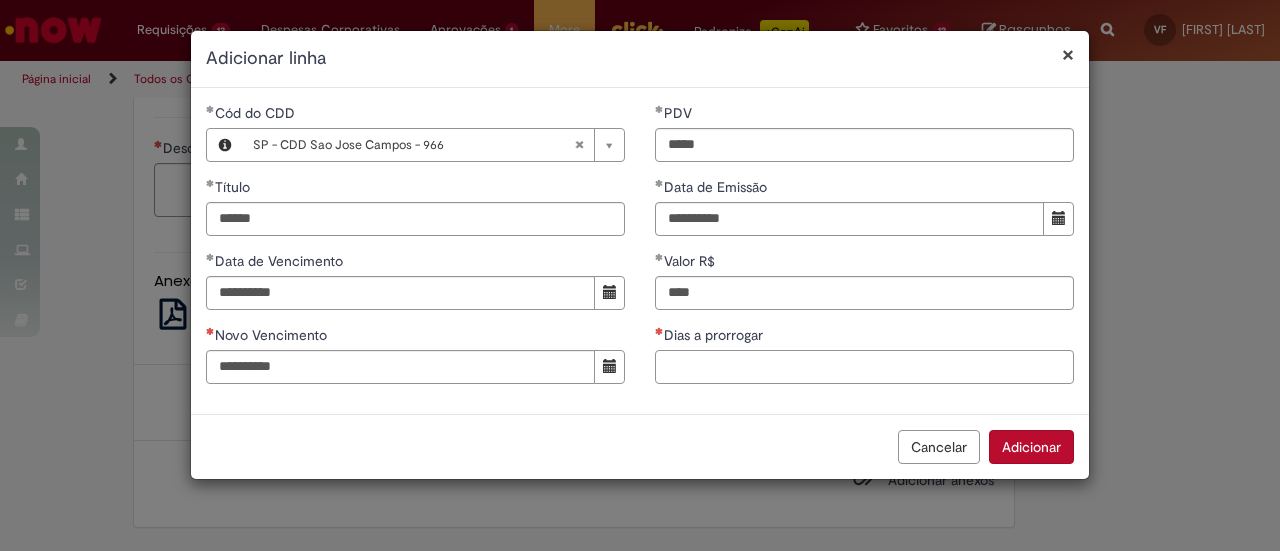 type on "**********" 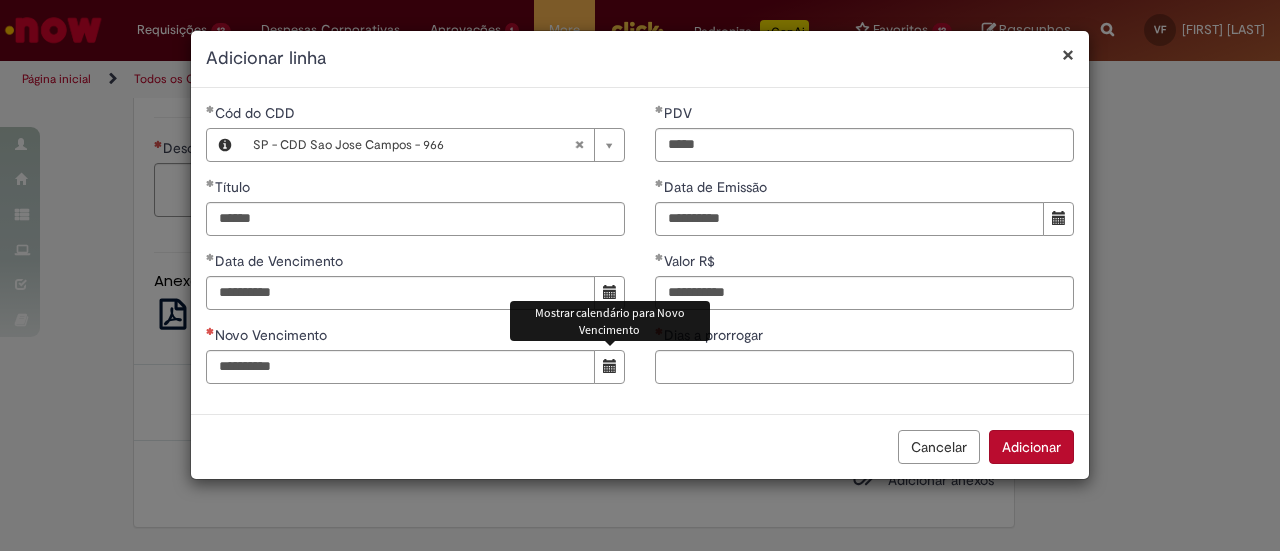 click at bounding box center (609, 367) 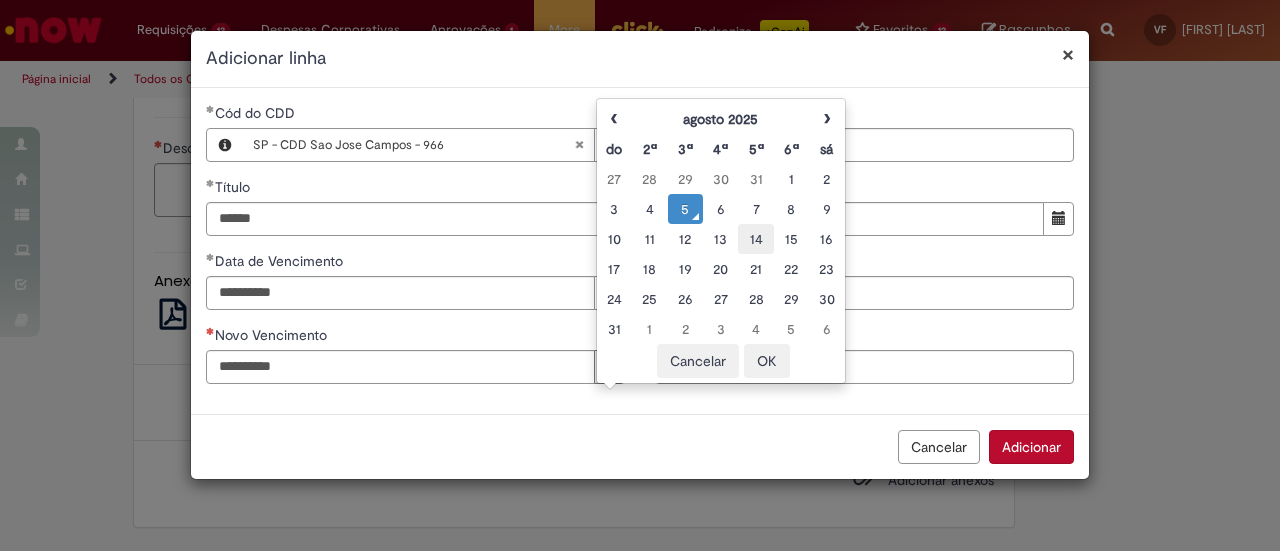 click on "14" at bounding box center [755, 239] 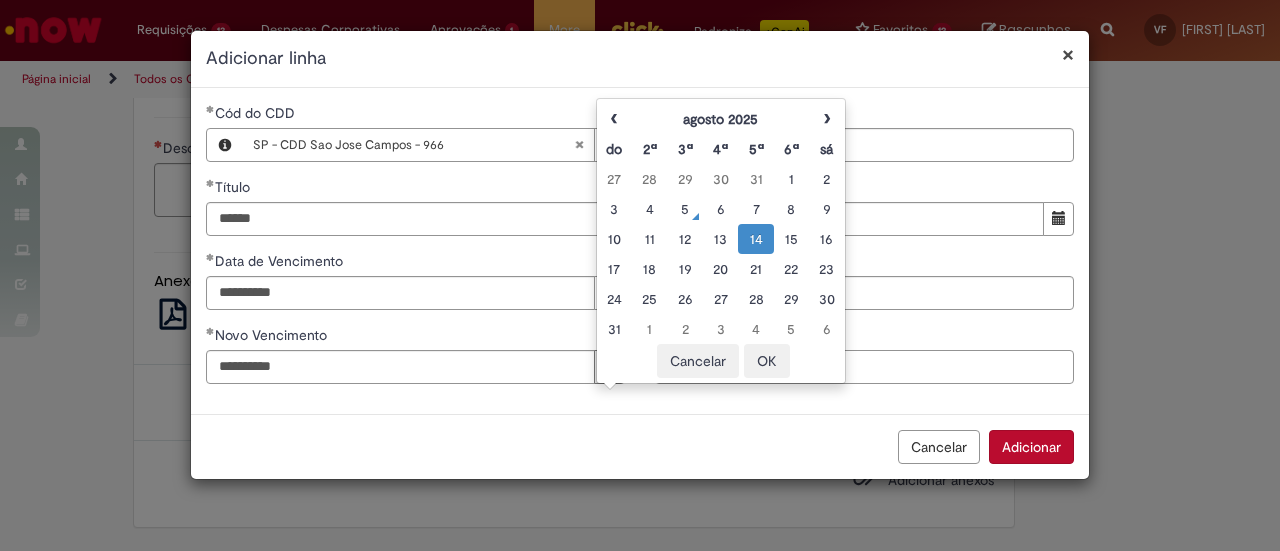 click on "Dias a prorrogar" at bounding box center [864, 367] 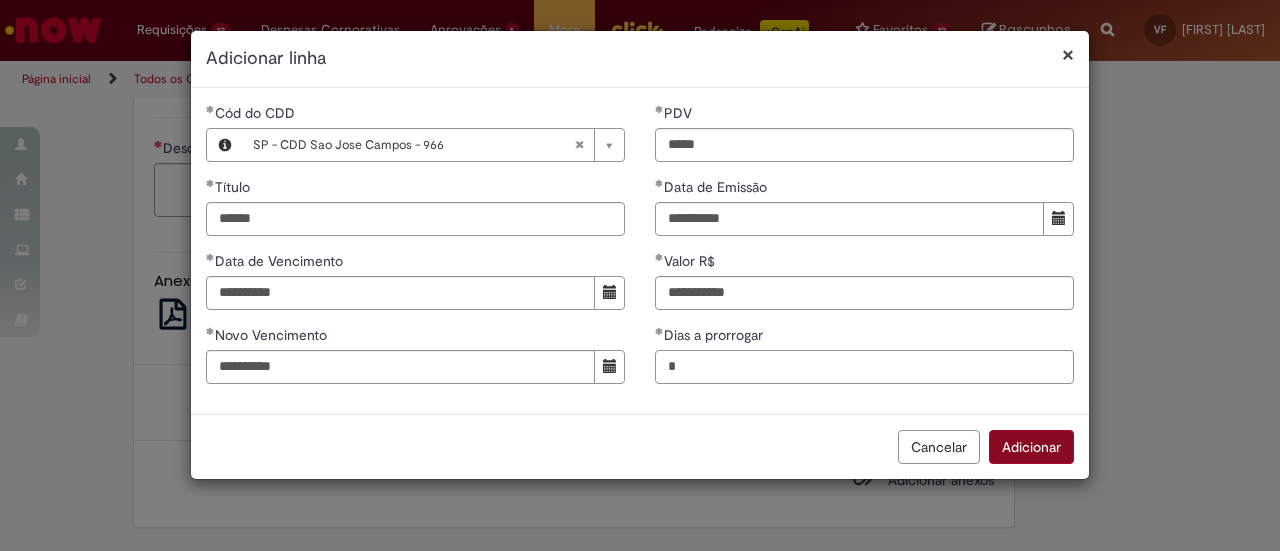 type on "*" 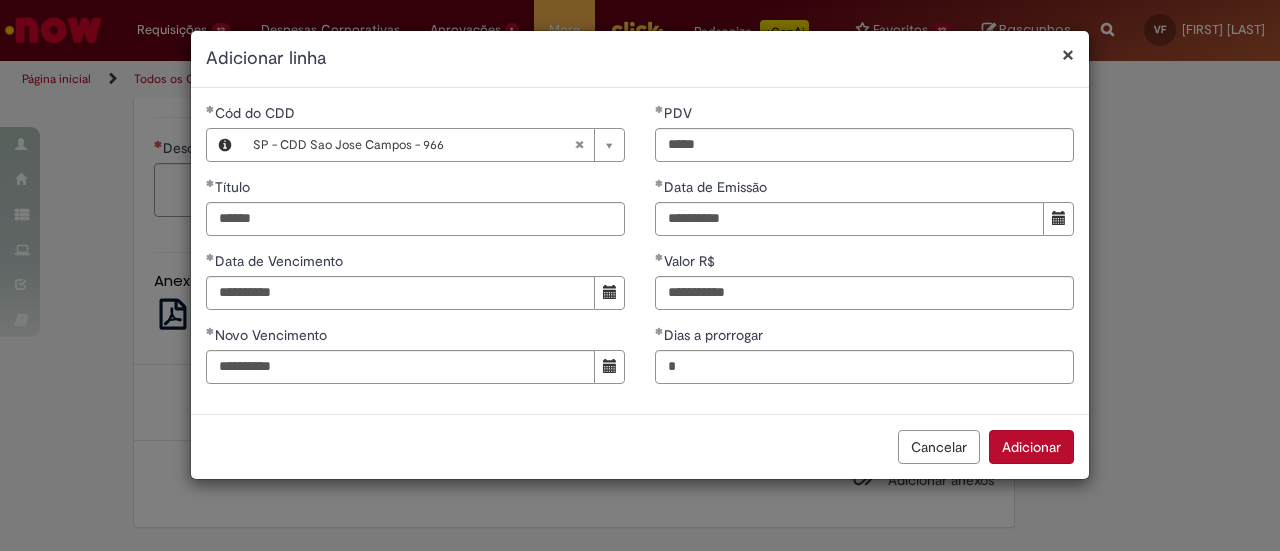 click on "Adicionar" at bounding box center (1031, 447) 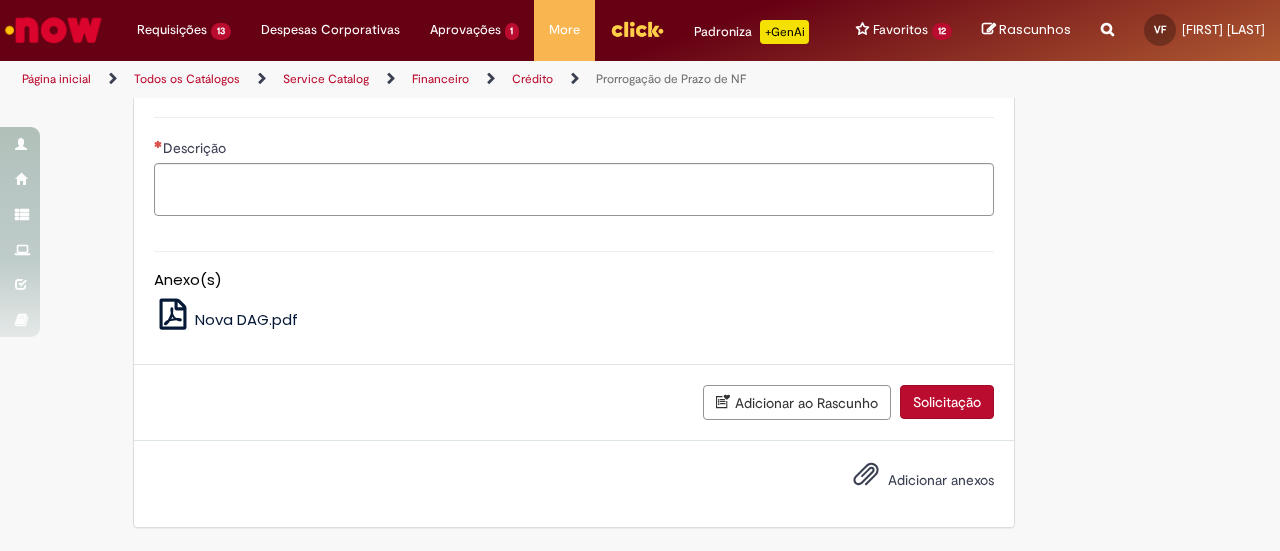 scroll, scrollTop: 2100, scrollLeft: 0, axis: vertical 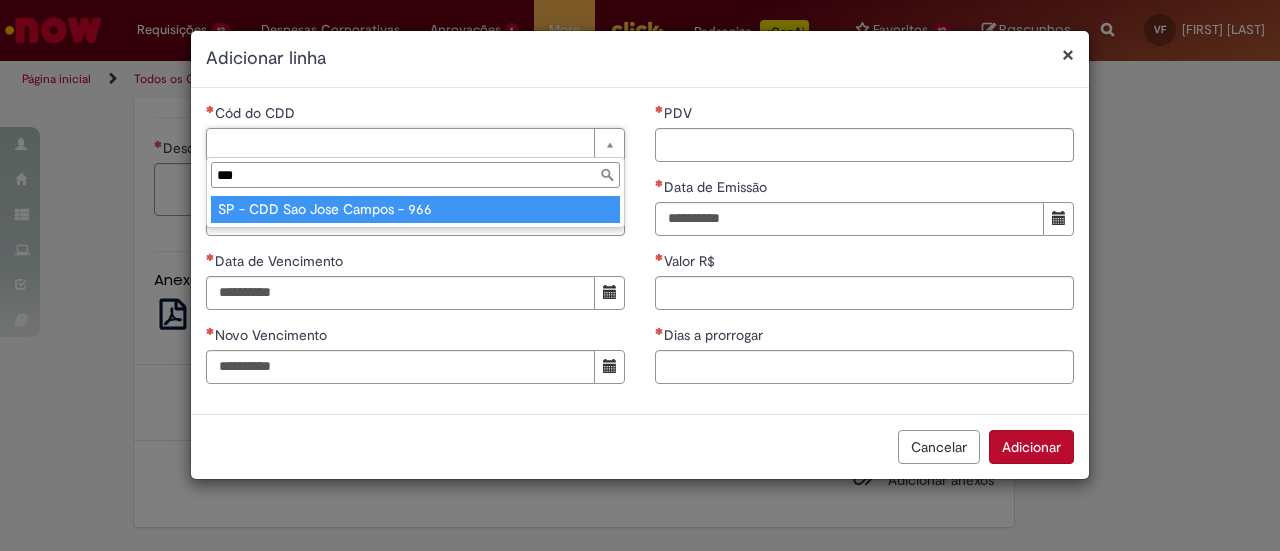type on "***" 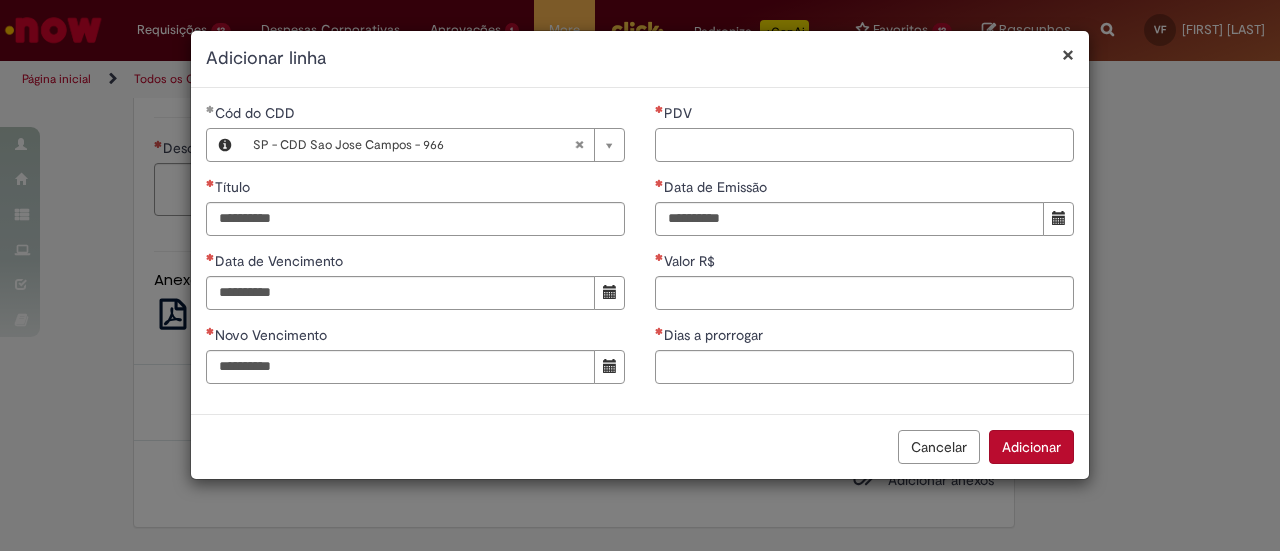 click on "PDV" at bounding box center (864, 145) 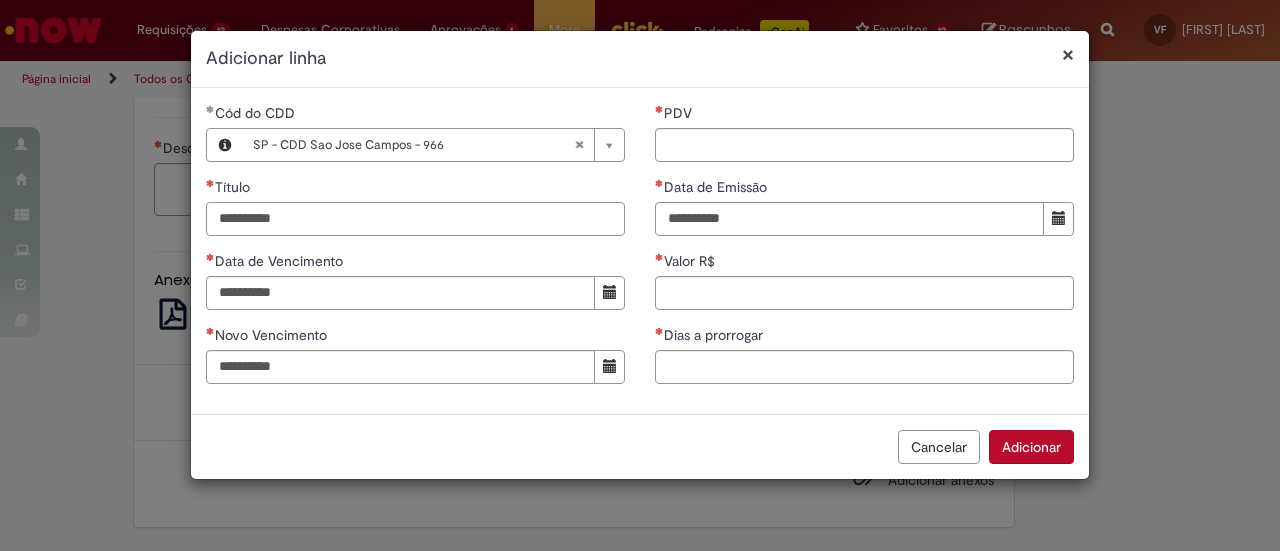 click on "Título" at bounding box center [415, 219] 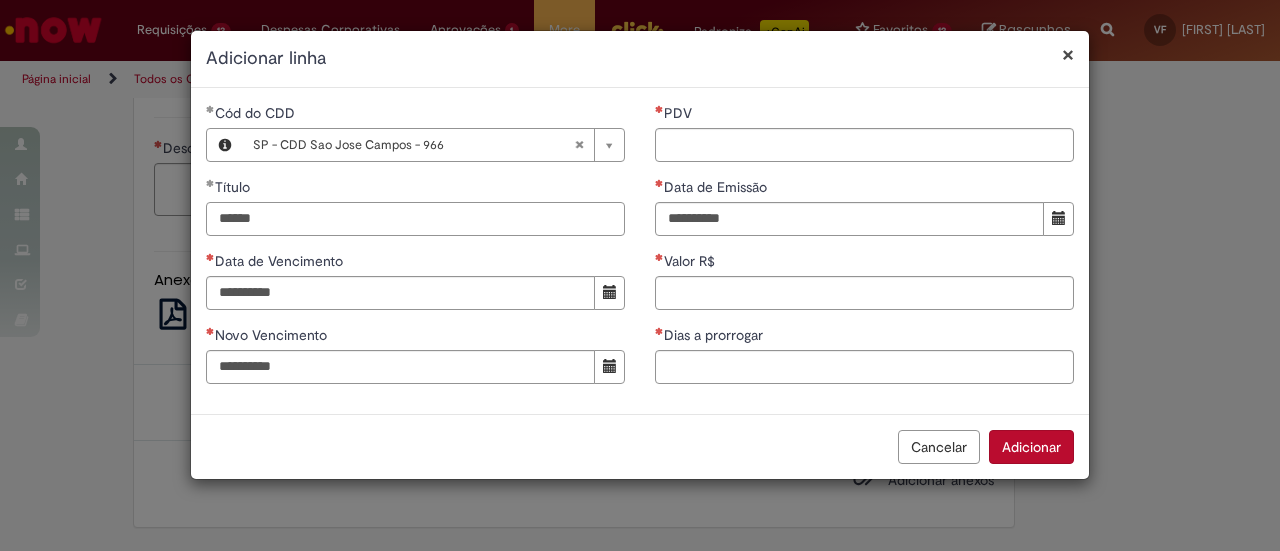type on "******" 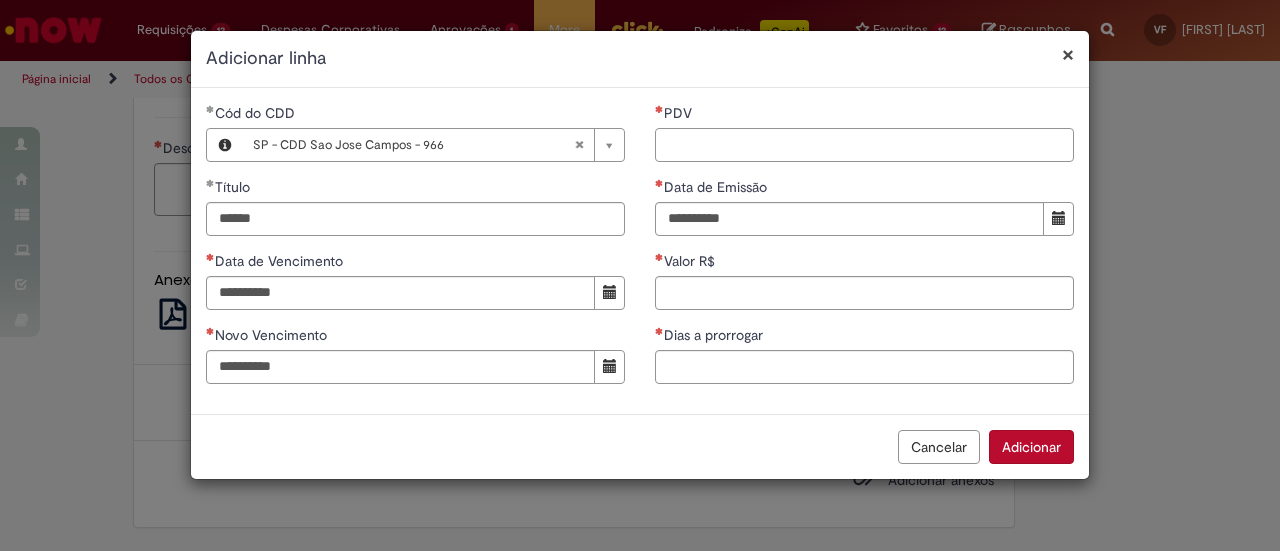 click on "PDV" at bounding box center (864, 145) 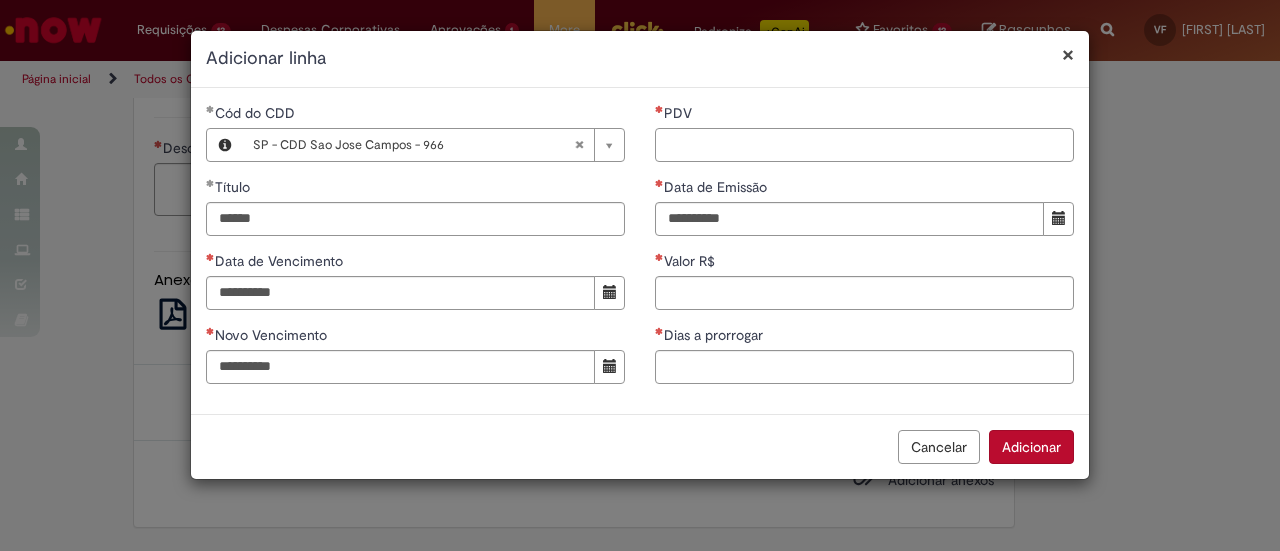 paste on "*****" 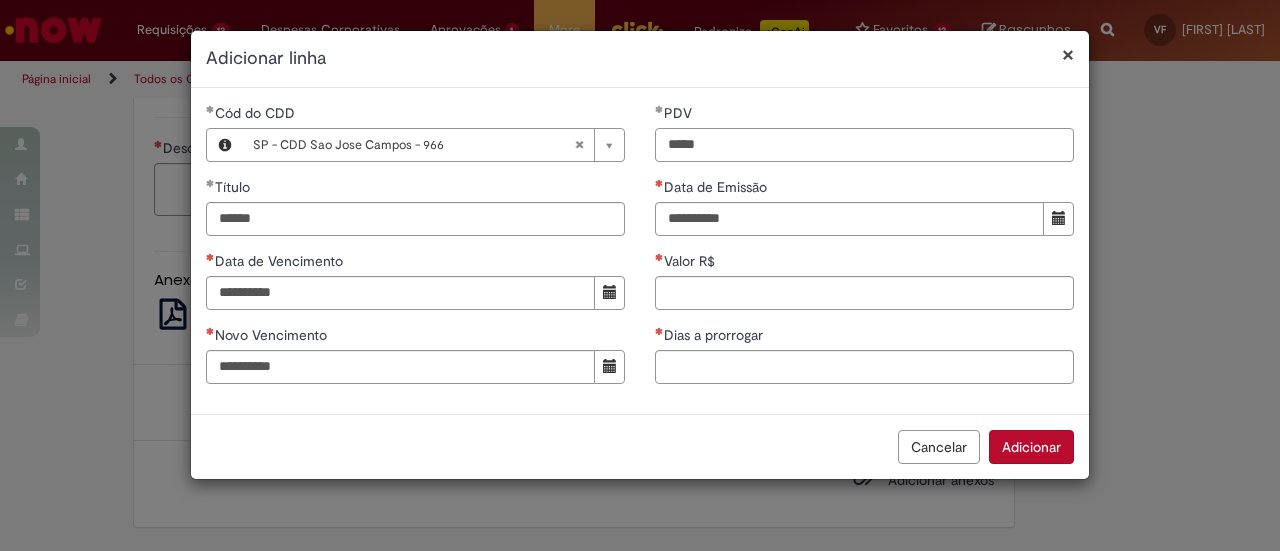 type on "*****" 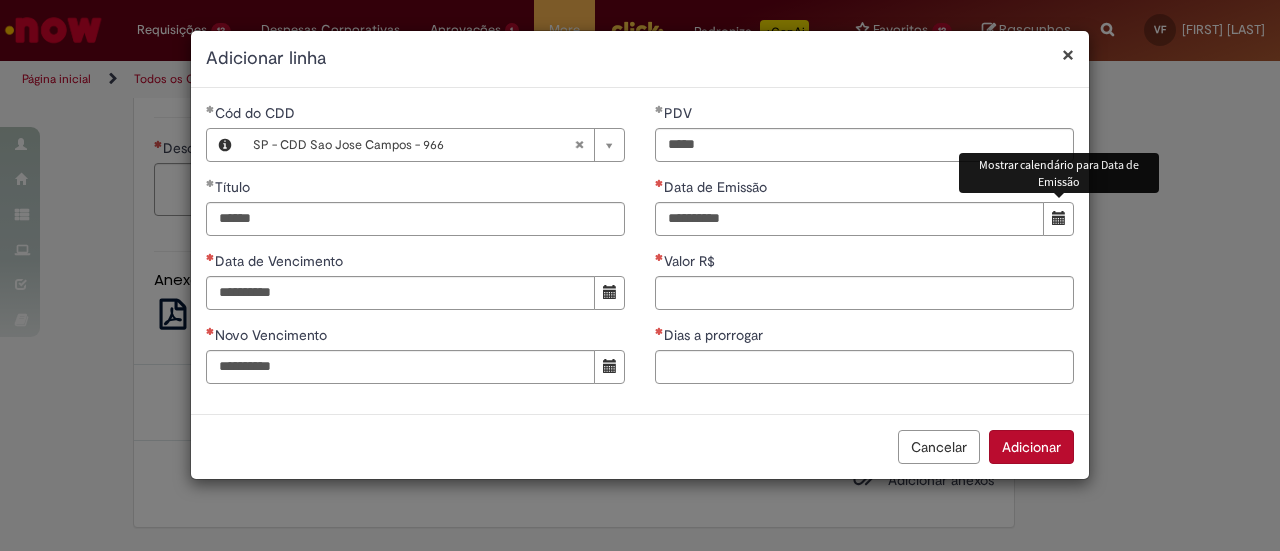 type 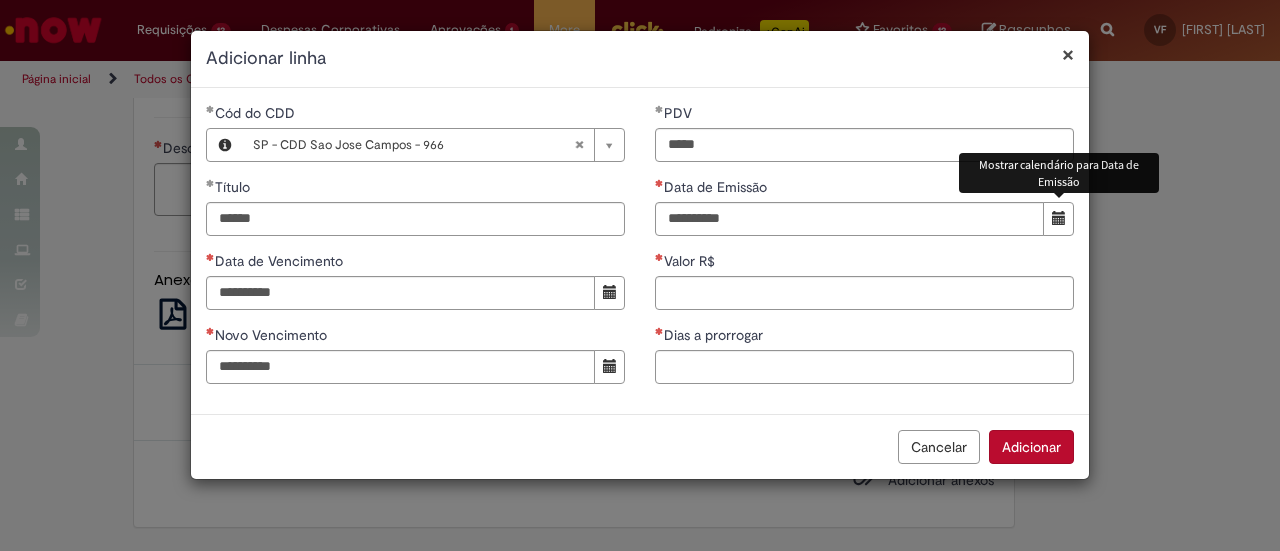 click at bounding box center [1059, 218] 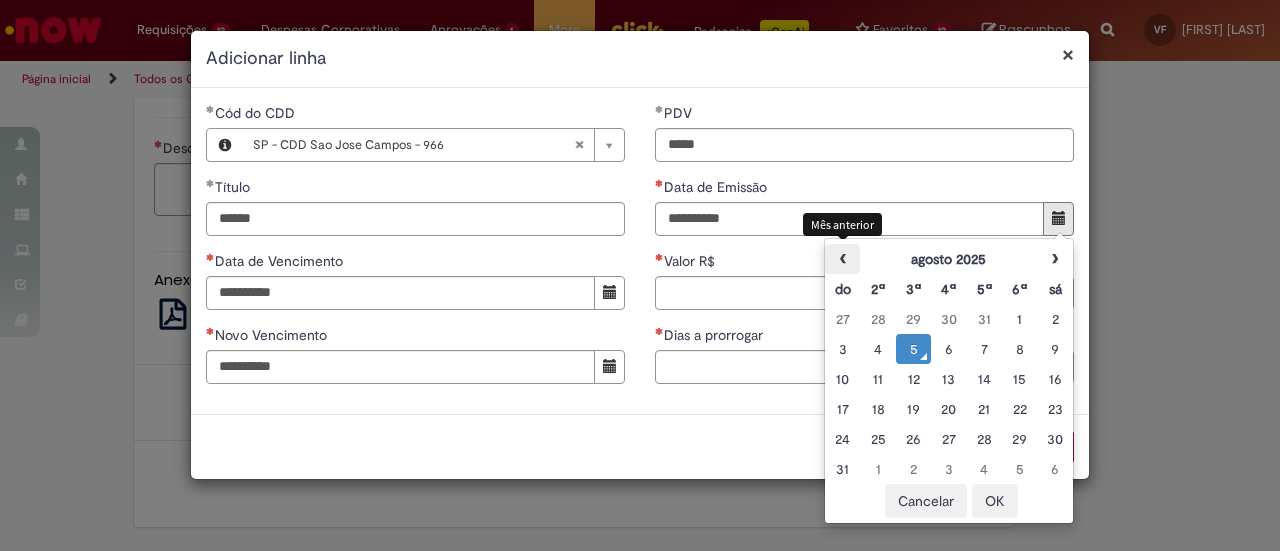 click on "‹" at bounding box center [842, 259] 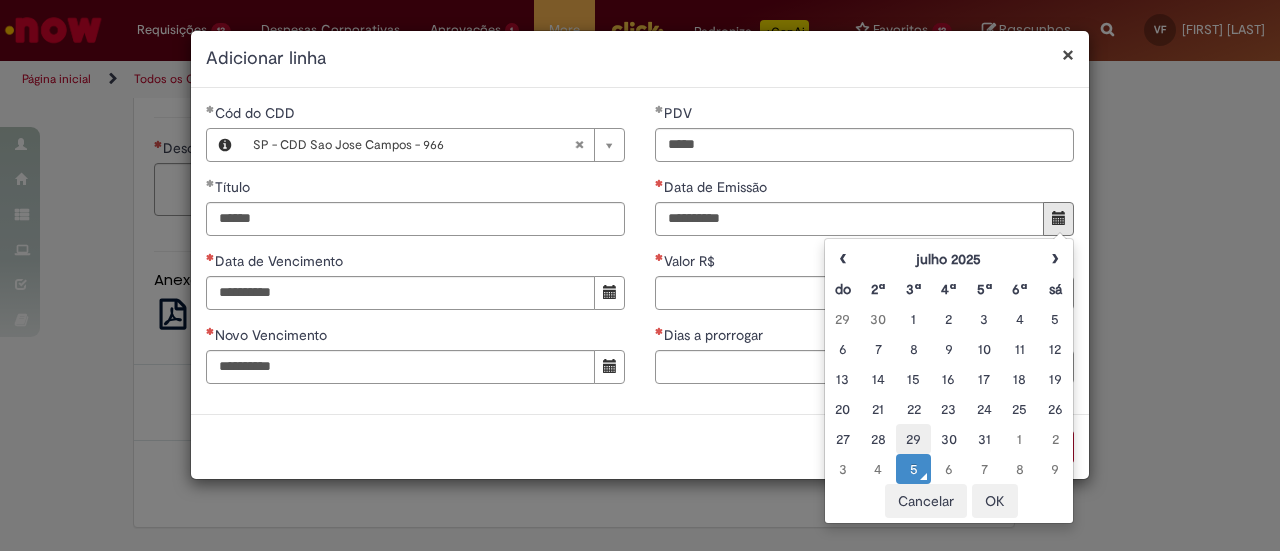 click on "29" at bounding box center [913, 439] 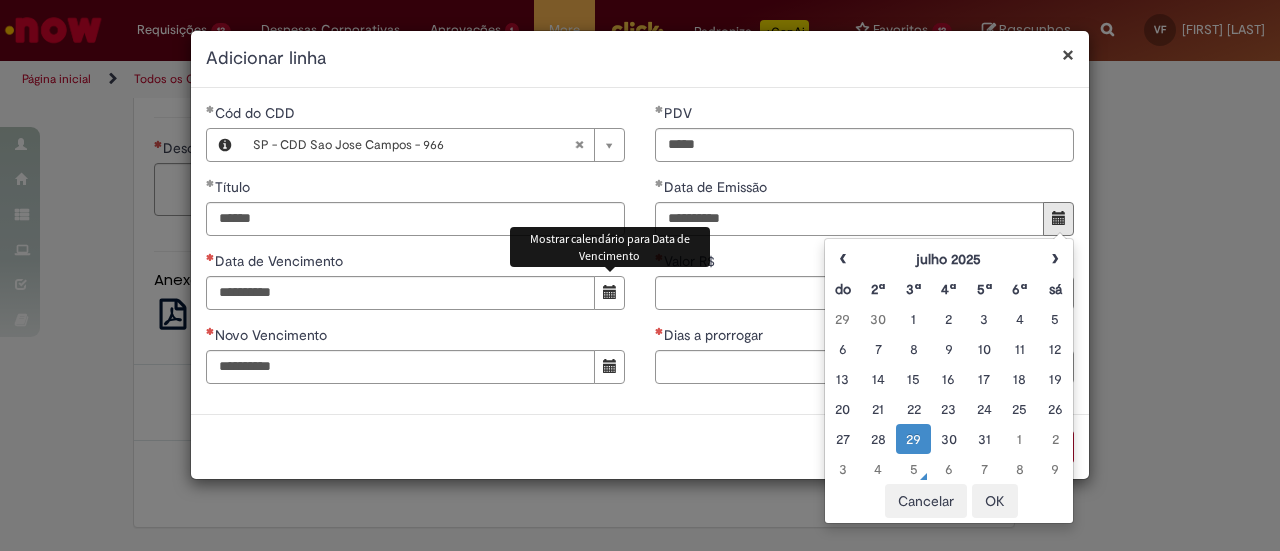 click at bounding box center [609, 293] 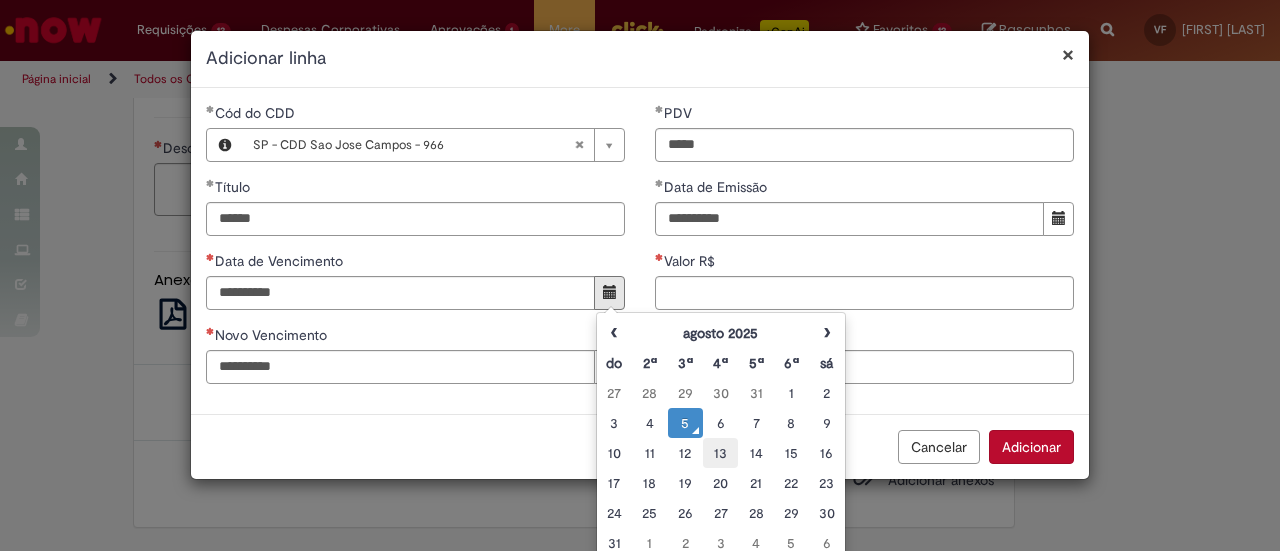 click on "13" at bounding box center (720, 453) 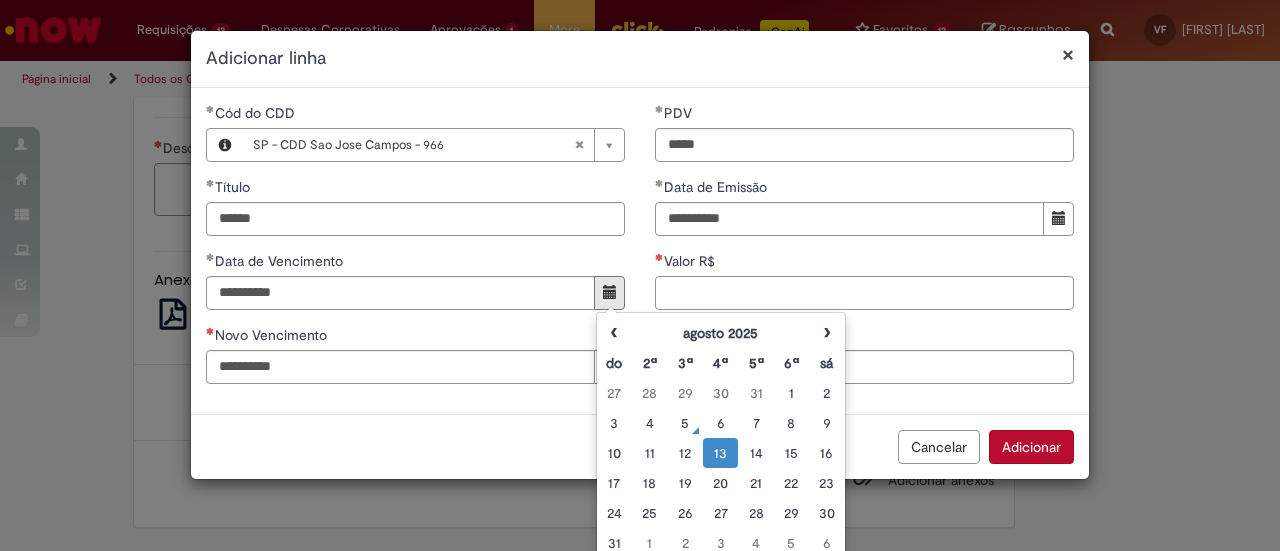 click on "Valor R$" at bounding box center (864, 293) 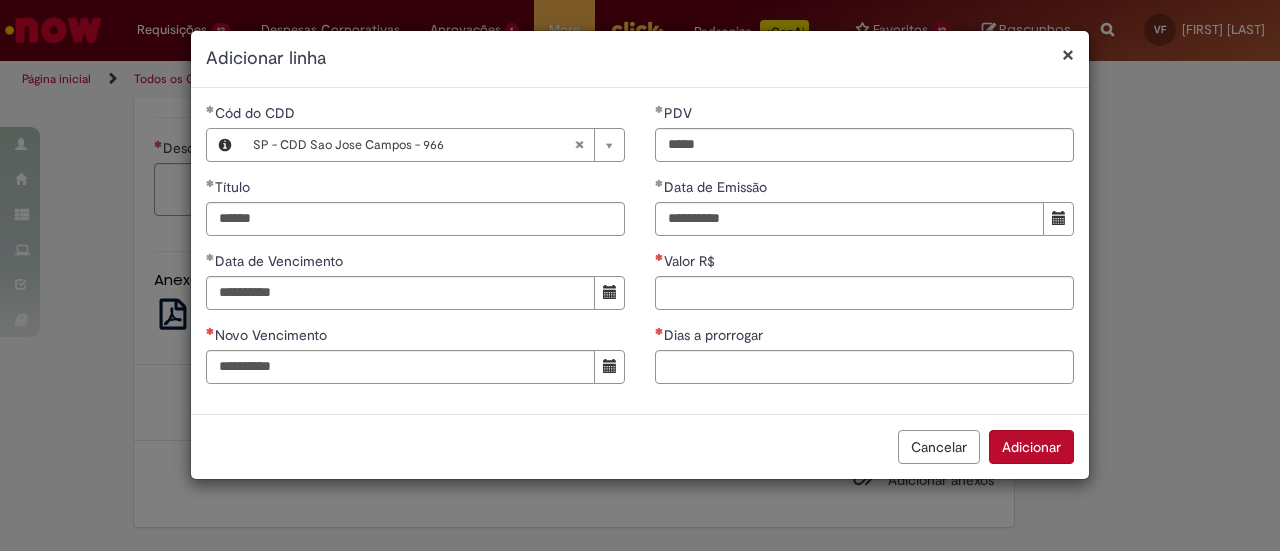 drag, startPoint x: 1116, startPoint y: 343, endPoint x: 983, endPoint y: 301, distance: 139.47401 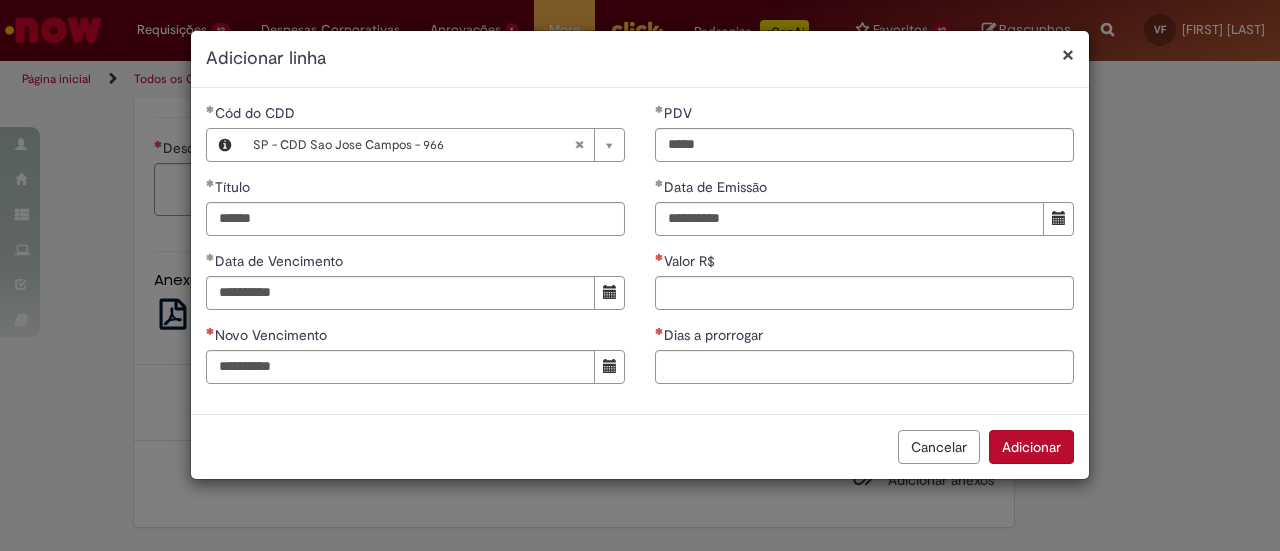 click on "Valor R$" at bounding box center (864, 263) 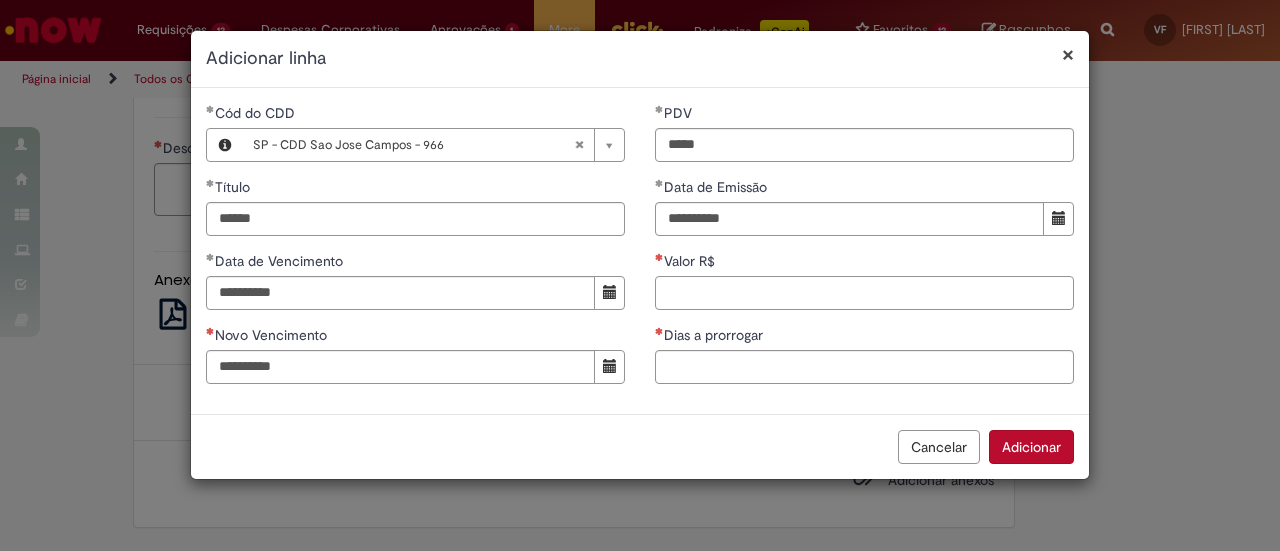 click on "Valor R$" at bounding box center (864, 293) 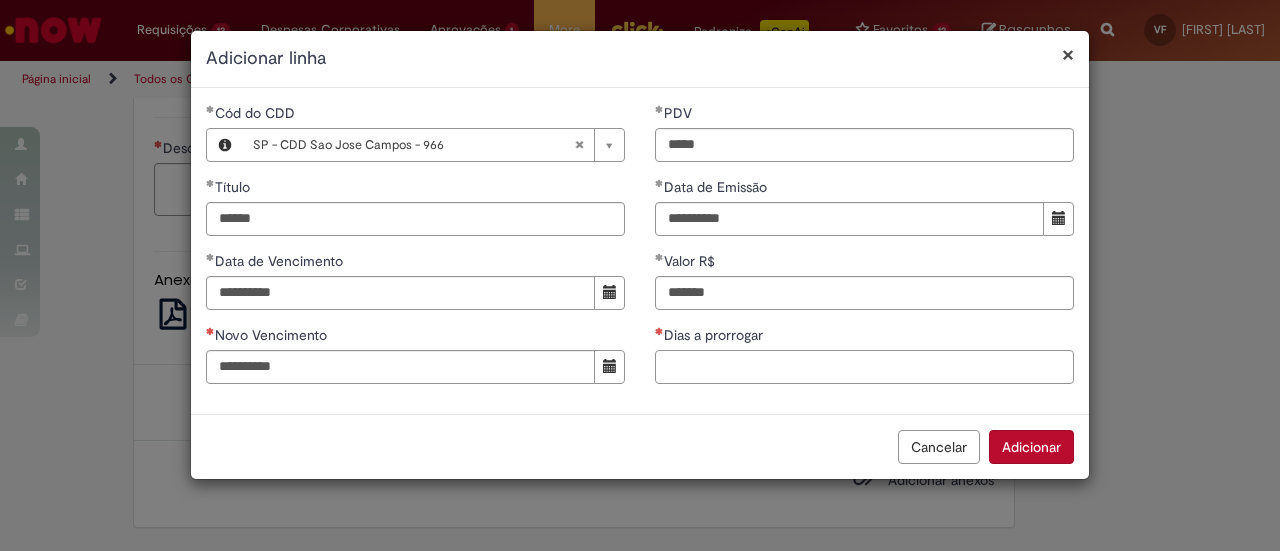 type on "**********" 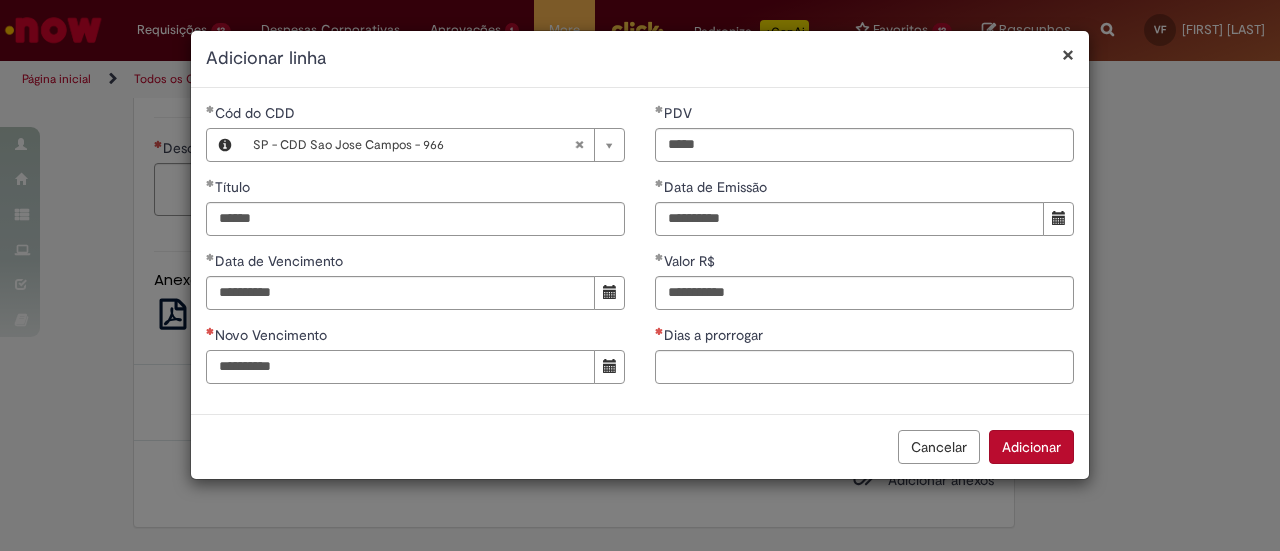 click on "Novo Vencimento" at bounding box center [400, 367] 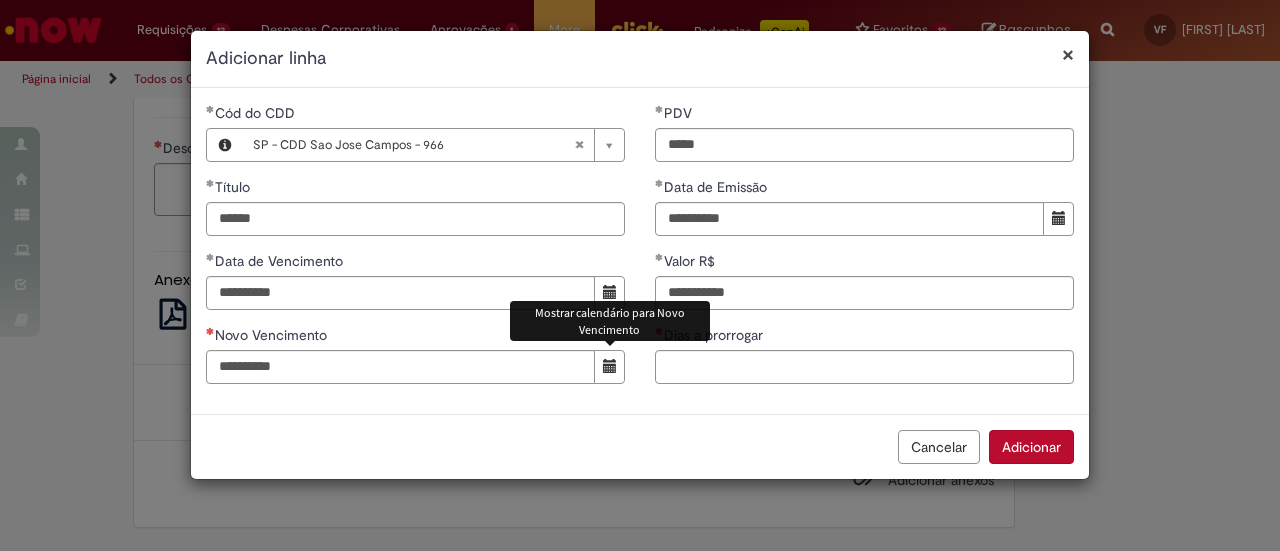 click at bounding box center (610, 366) 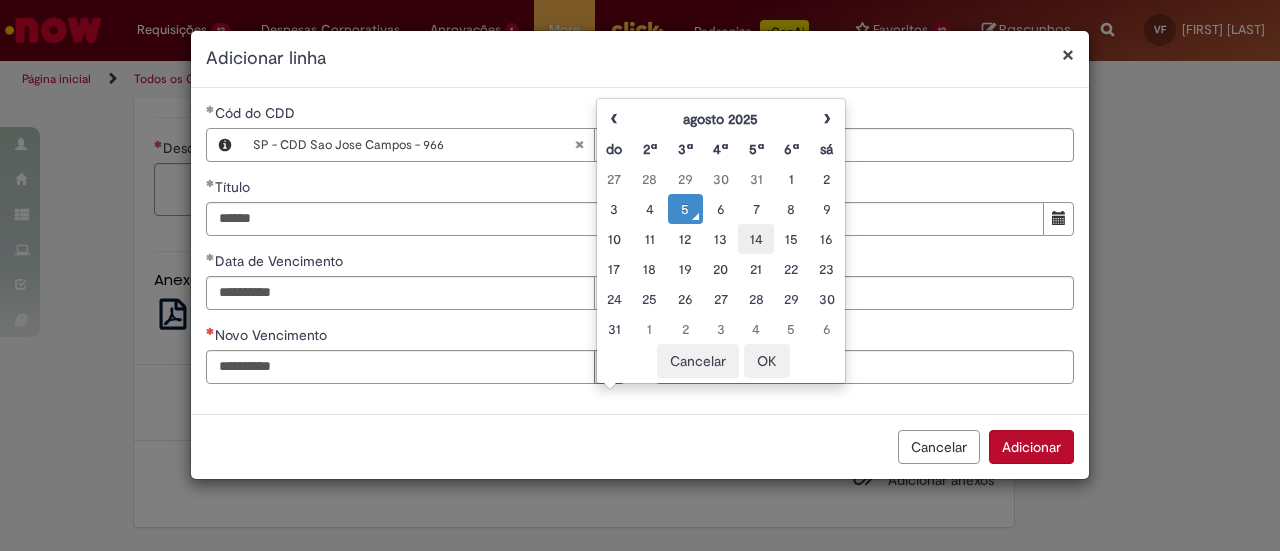 click on "14" at bounding box center (755, 239) 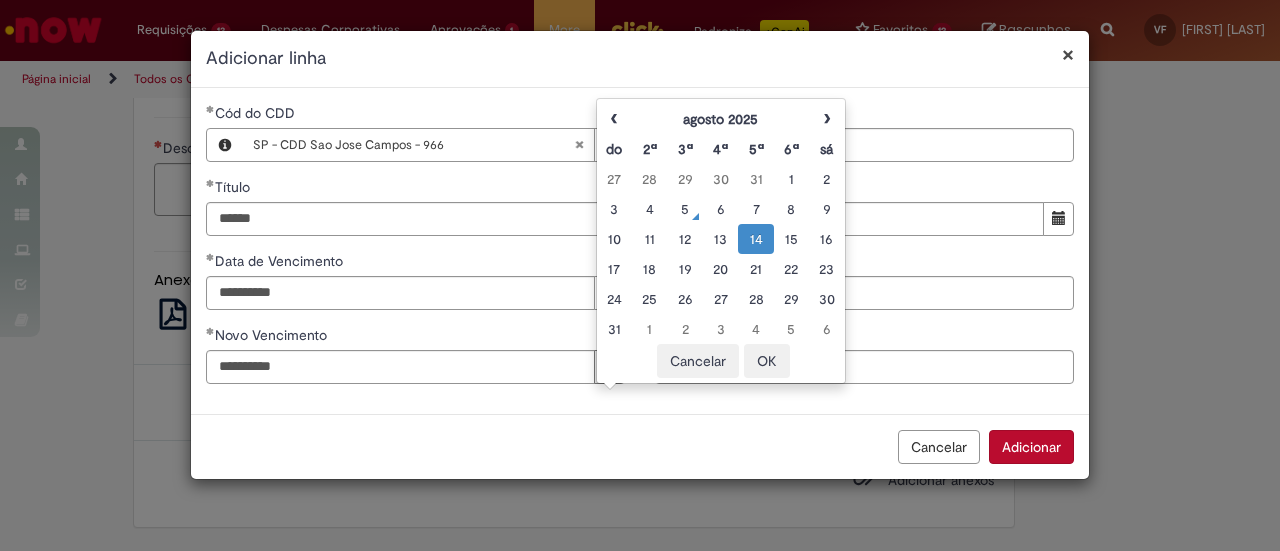 click on "14" at bounding box center [755, 239] 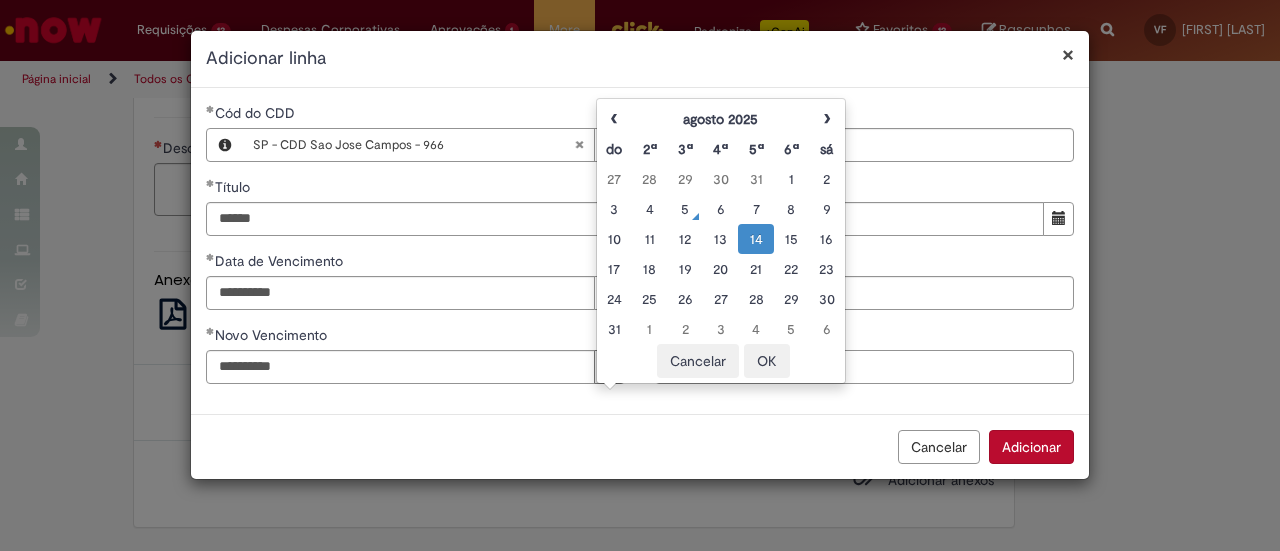 click on "Dias a prorrogar" at bounding box center (864, 367) 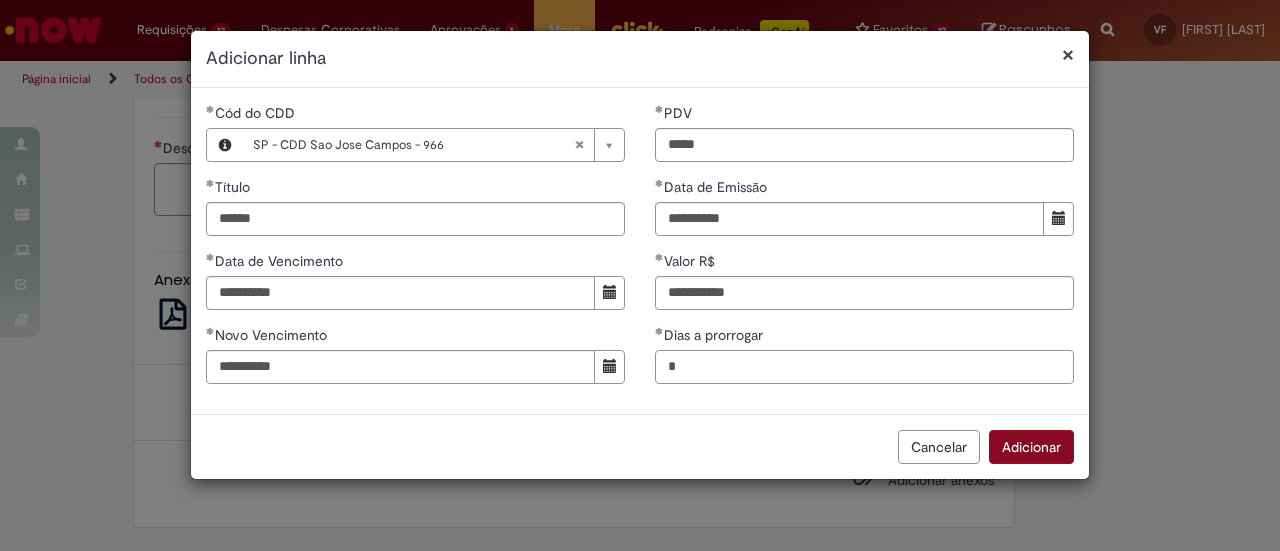 type on "*" 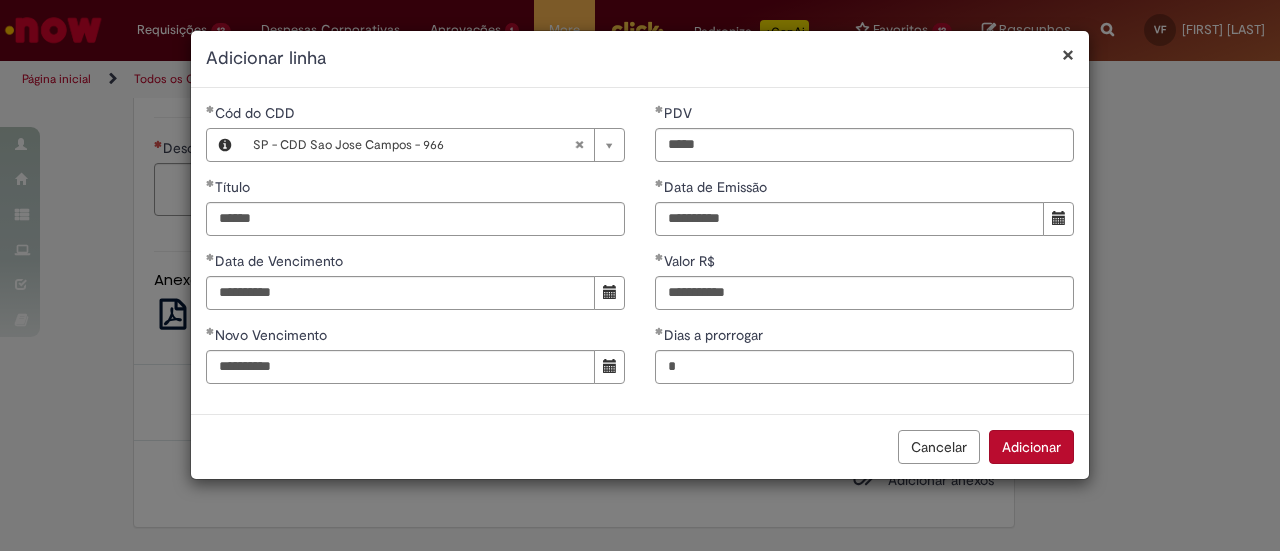 click on "Adicionar" at bounding box center (1031, 447) 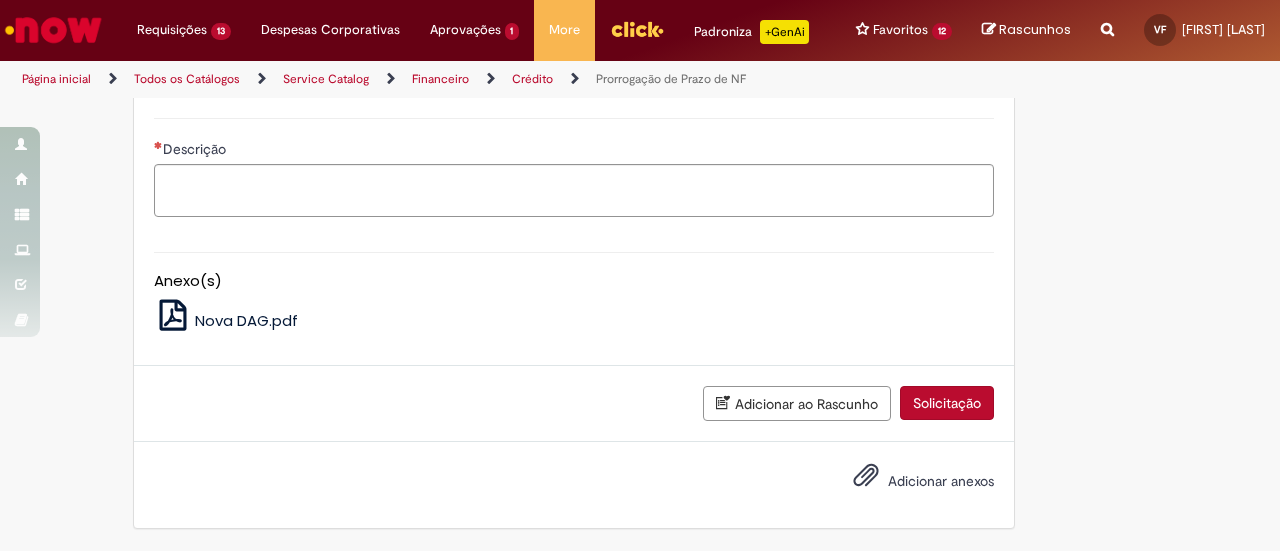 scroll, scrollTop: 2600, scrollLeft: 0, axis: vertical 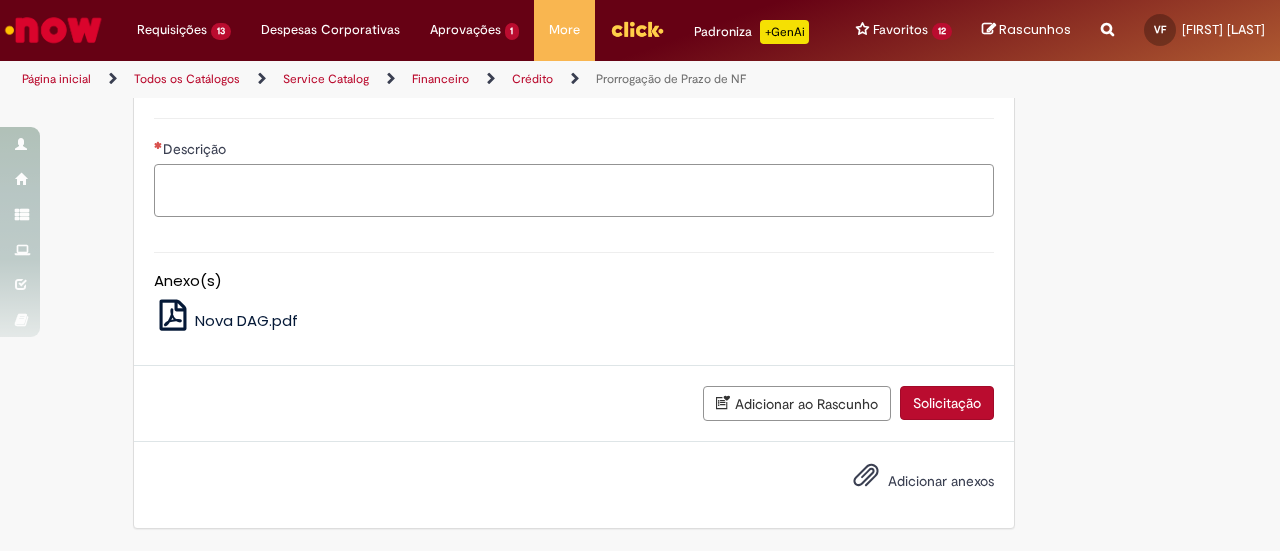 click on "Descrição" at bounding box center [574, 190] 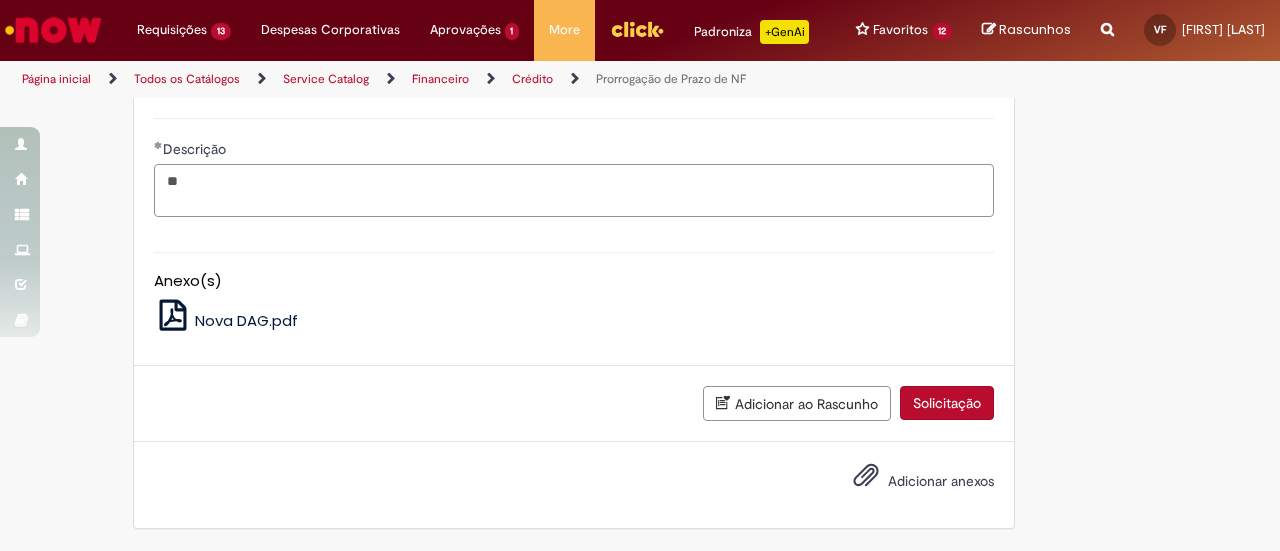 type on "*" 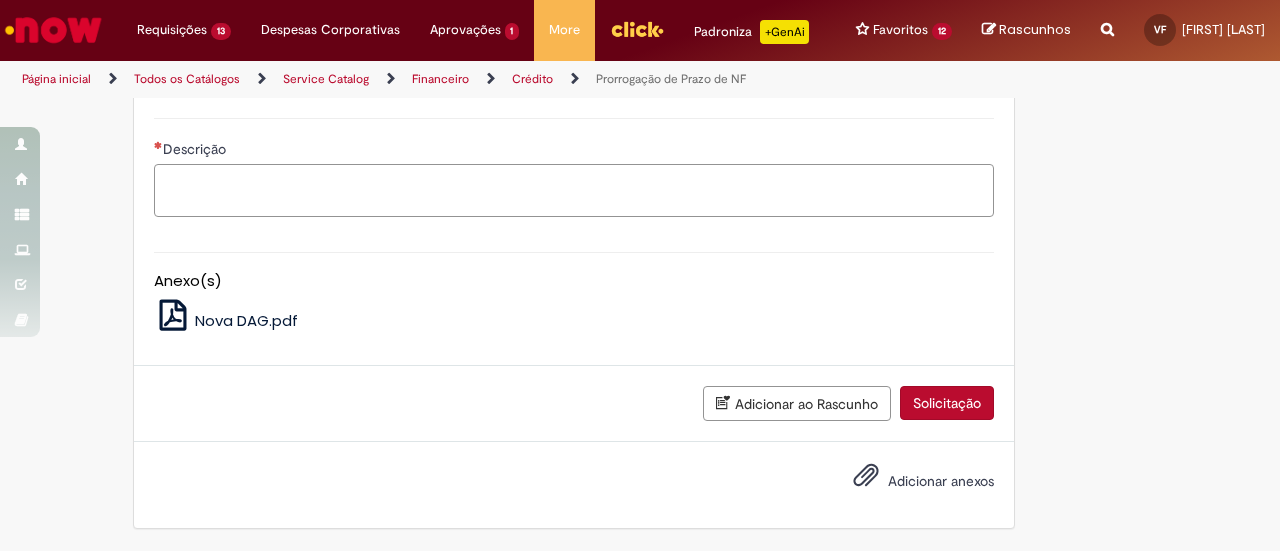 type on "*" 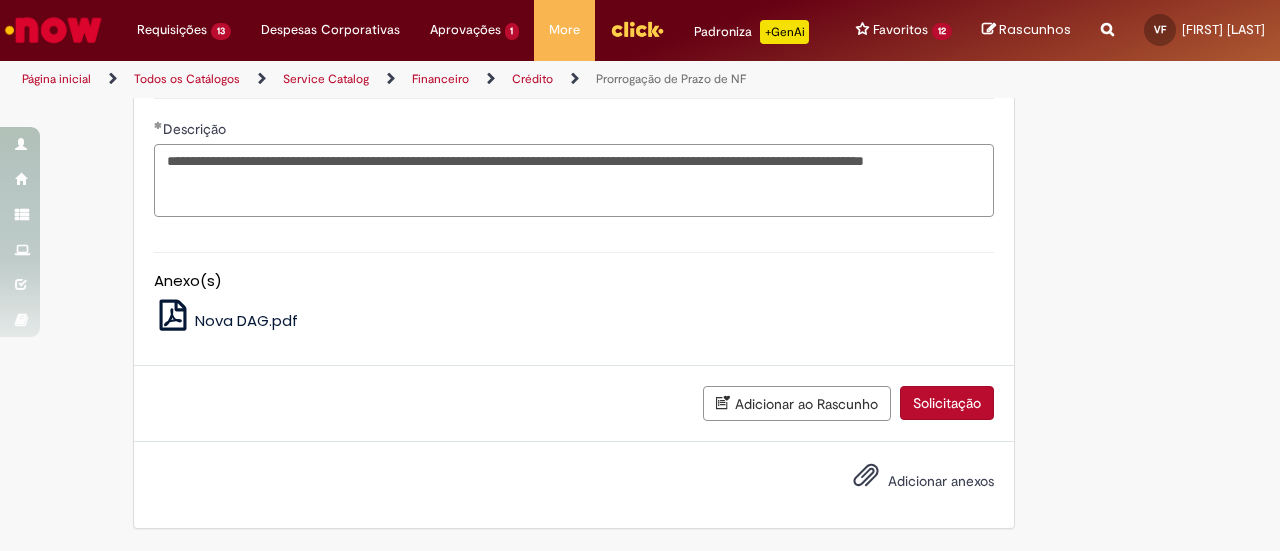 scroll, scrollTop: 3515, scrollLeft: 0, axis: vertical 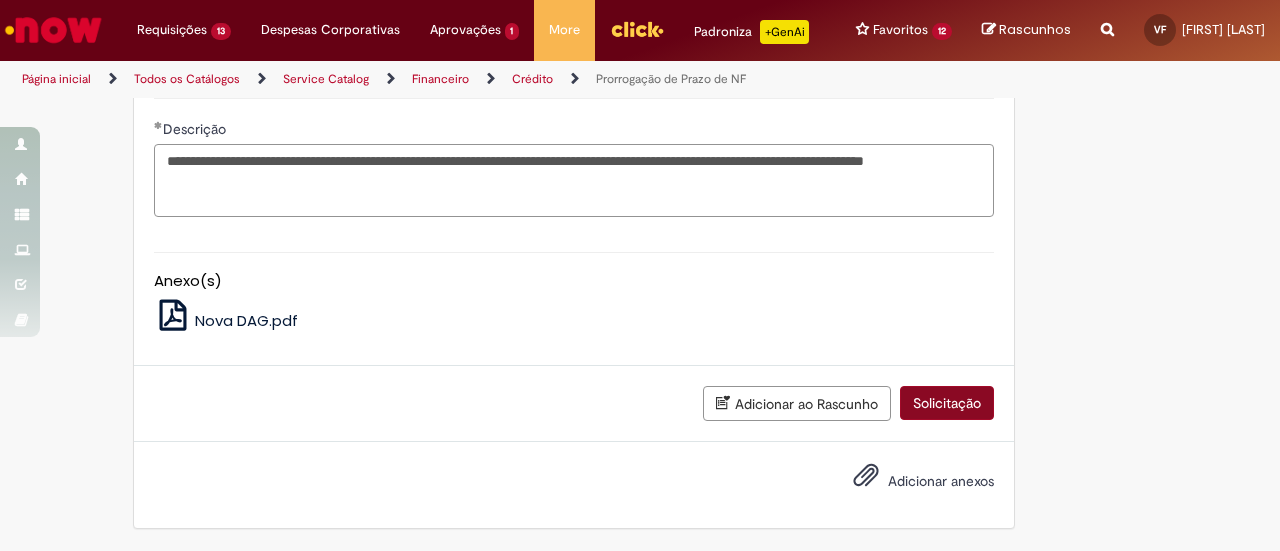 type on "**********" 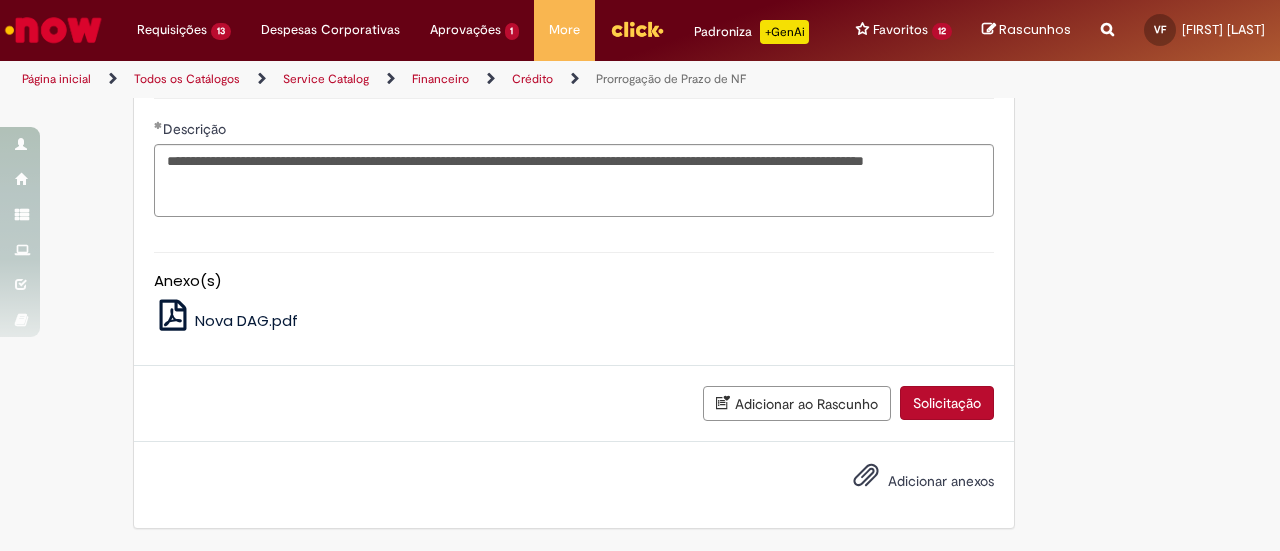click on "Solicitação" at bounding box center (947, 403) 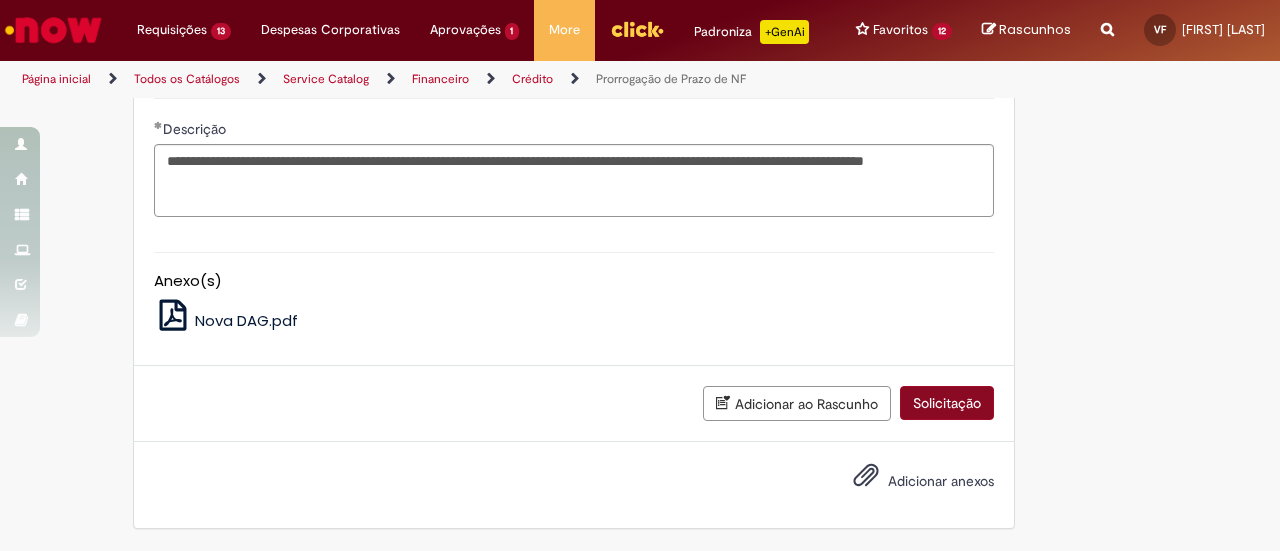 scroll, scrollTop: 3470, scrollLeft: 0, axis: vertical 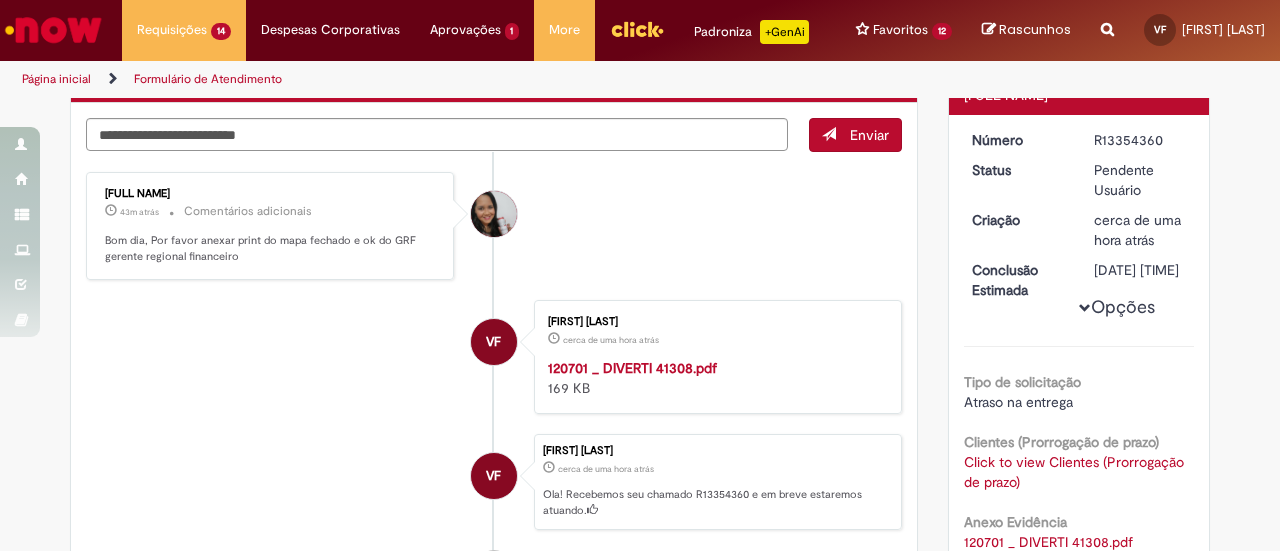 click at bounding box center [53, 30] 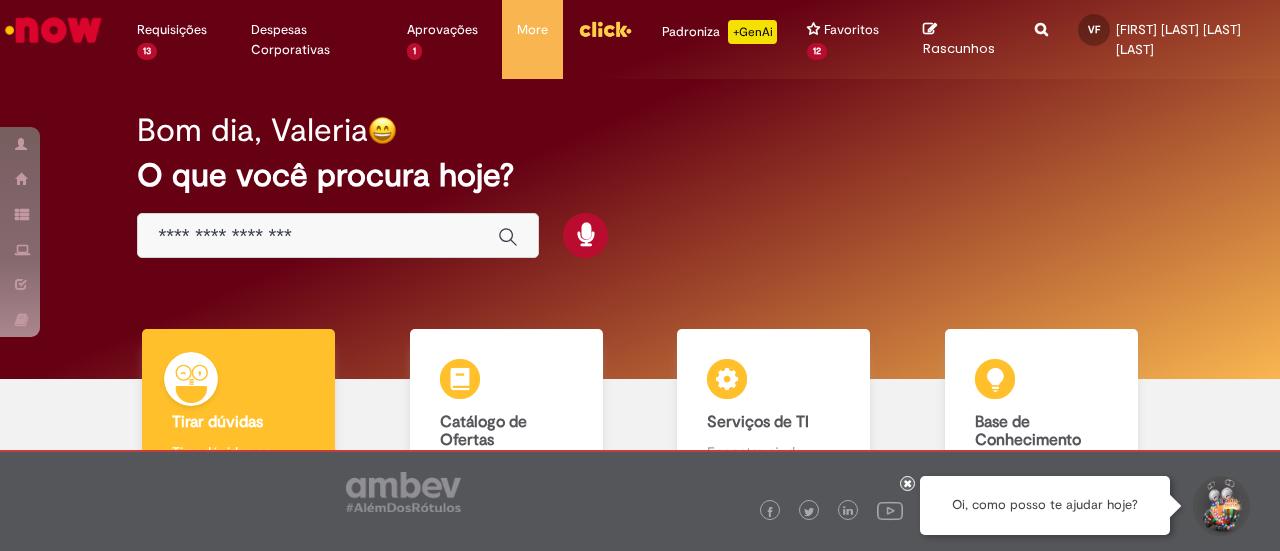 scroll, scrollTop: 0, scrollLeft: 0, axis: both 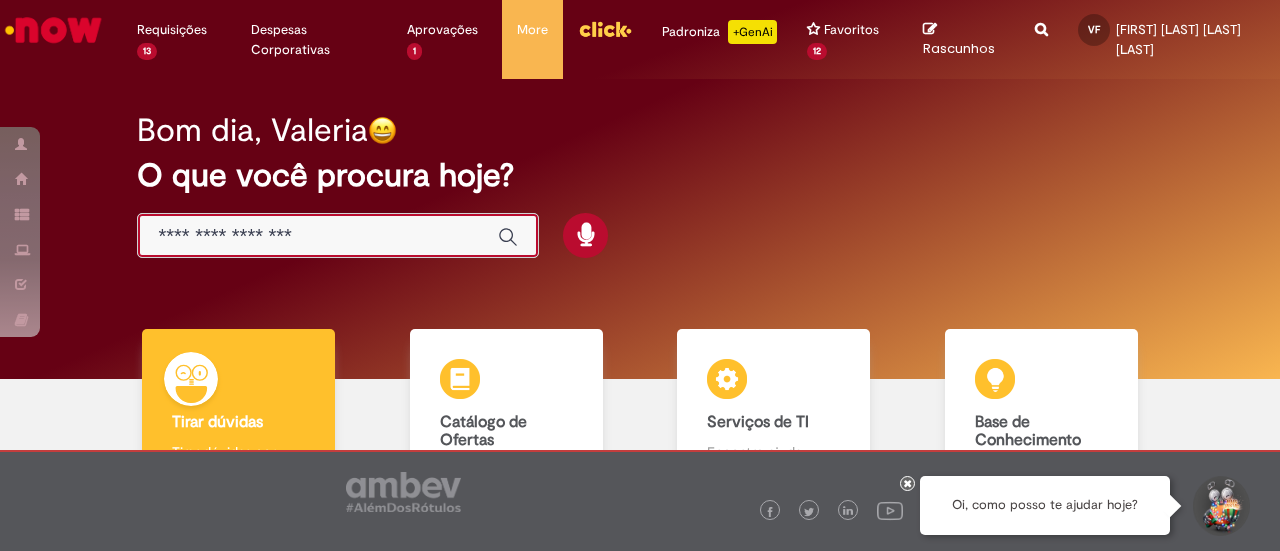 click at bounding box center [318, 236] 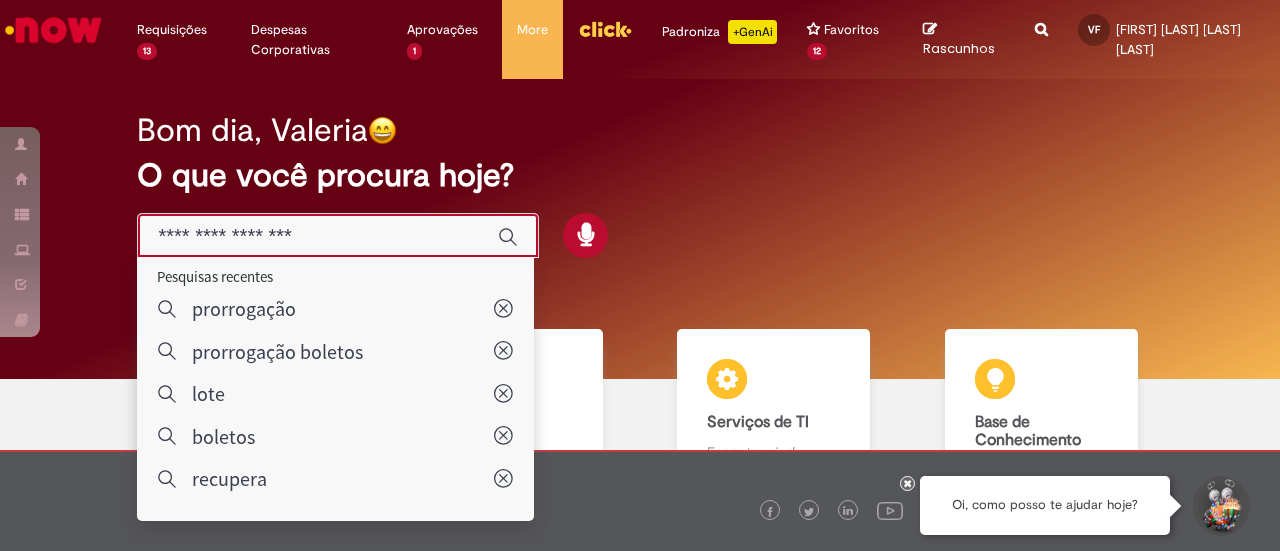 click on "O que você procura hoje?" at bounding box center (639, 175) 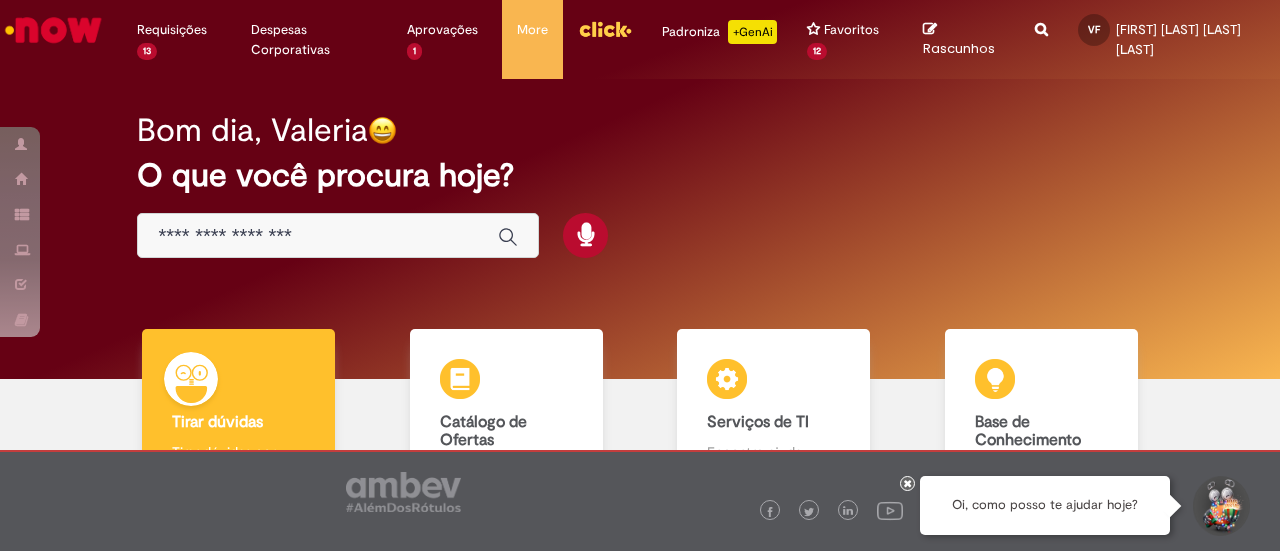 click at bounding box center (605, 29) 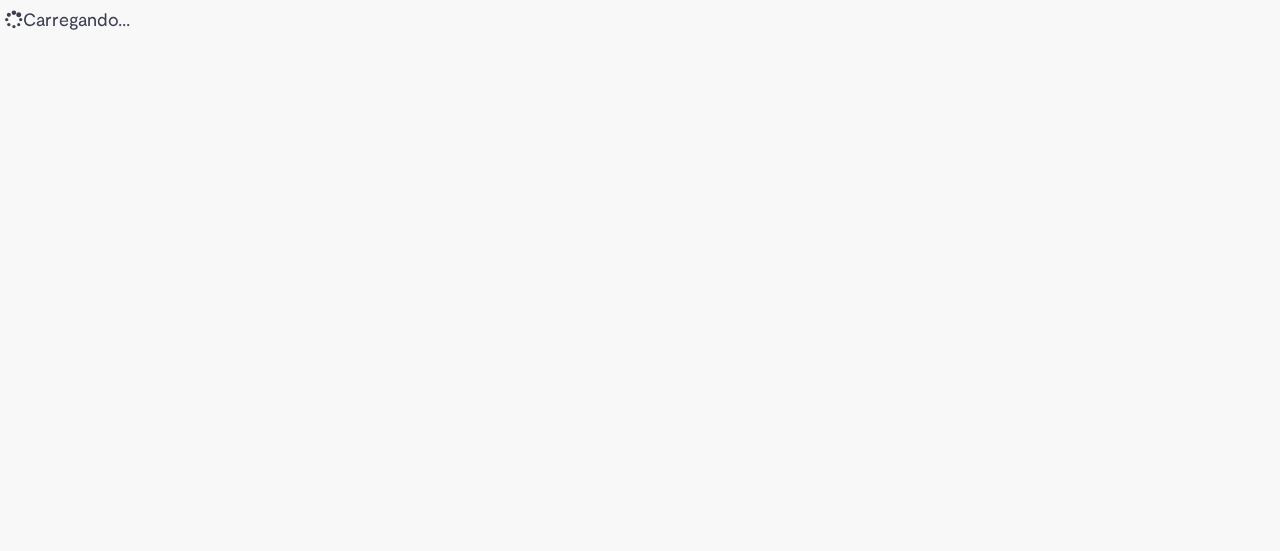 scroll, scrollTop: 0, scrollLeft: 0, axis: both 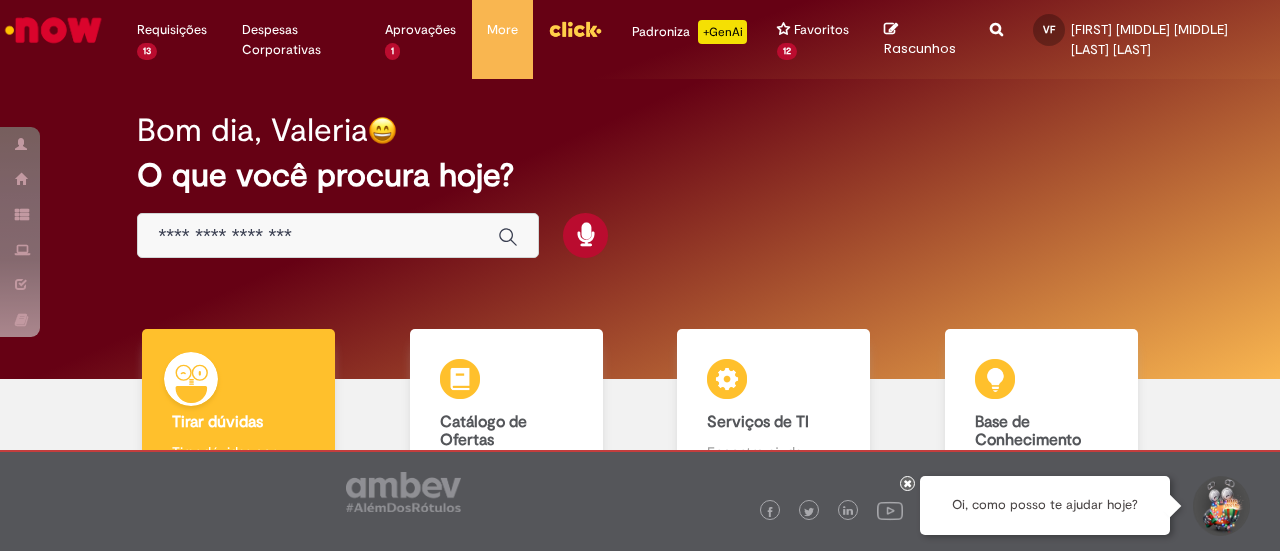 click at bounding box center (318, 236) 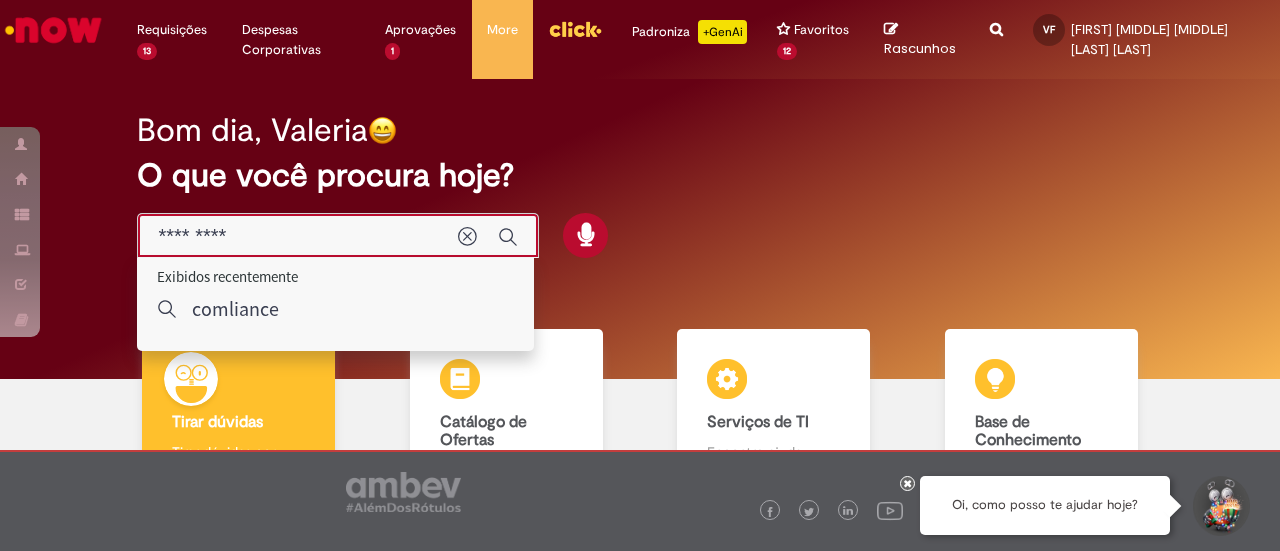 type on "**********" 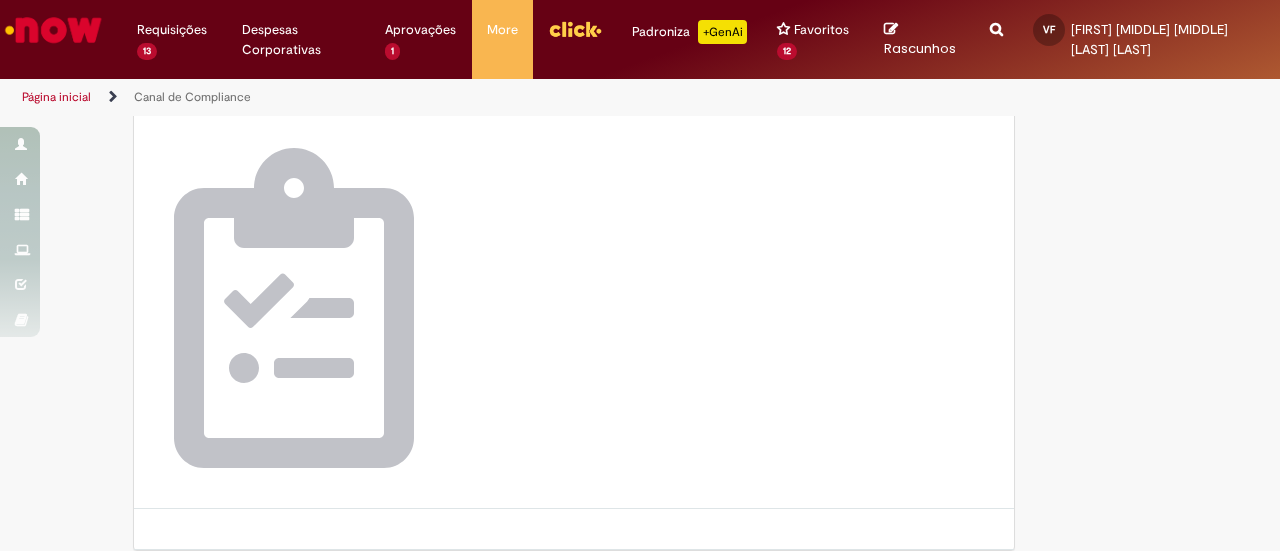 scroll, scrollTop: 217, scrollLeft: 0, axis: vertical 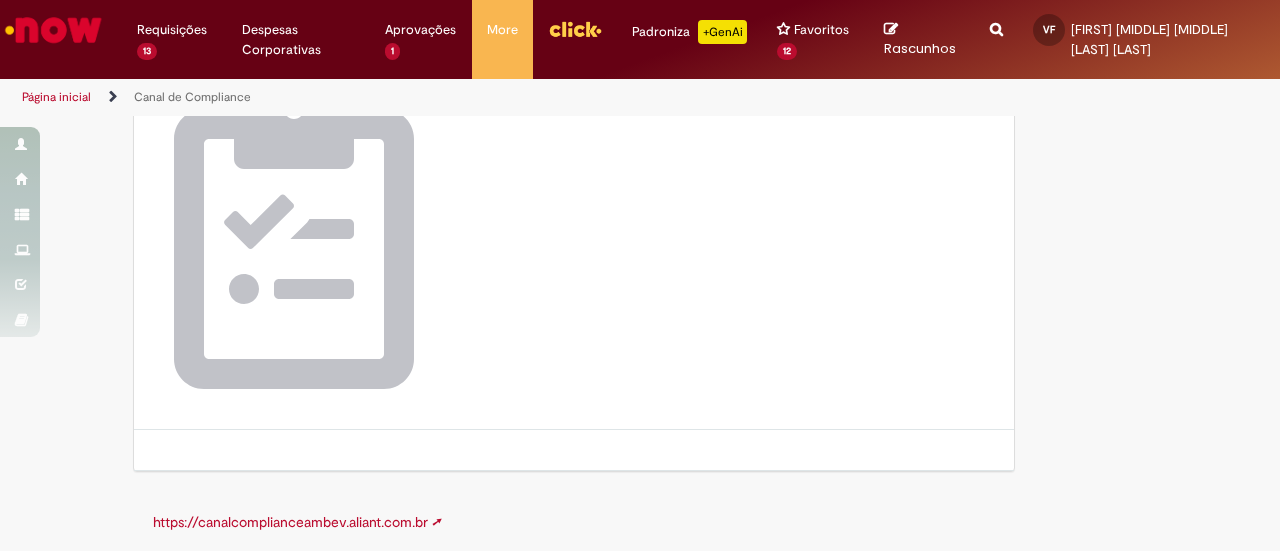 click on "https://canalcomplianceambev.aliant.com.br ➚" at bounding box center [297, 522] 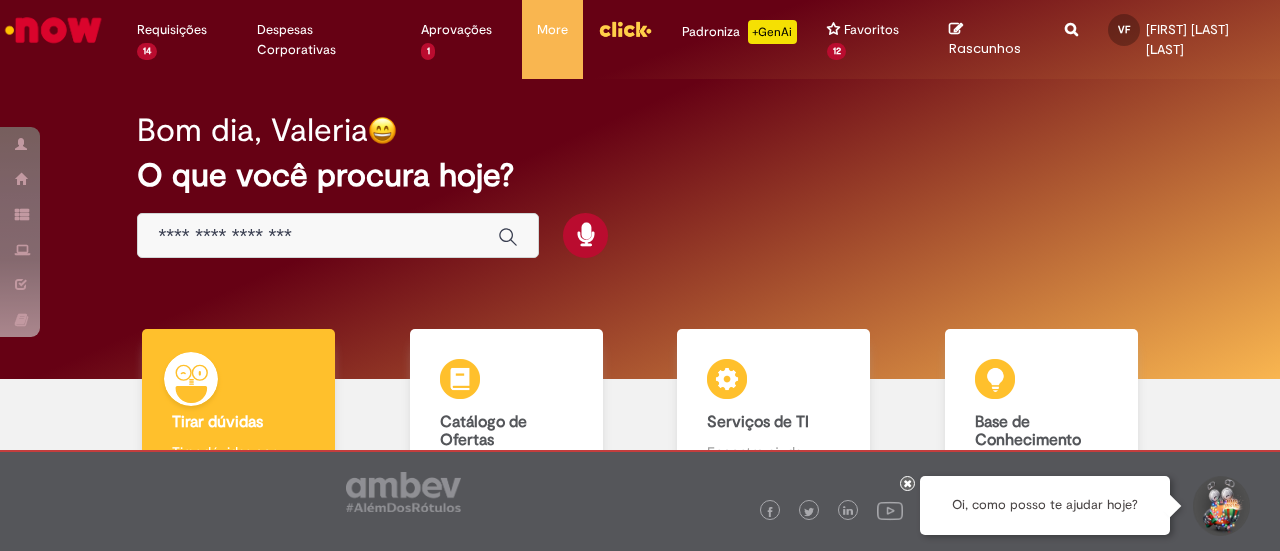 scroll, scrollTop: 0, scrollLeft: 0, axis: both 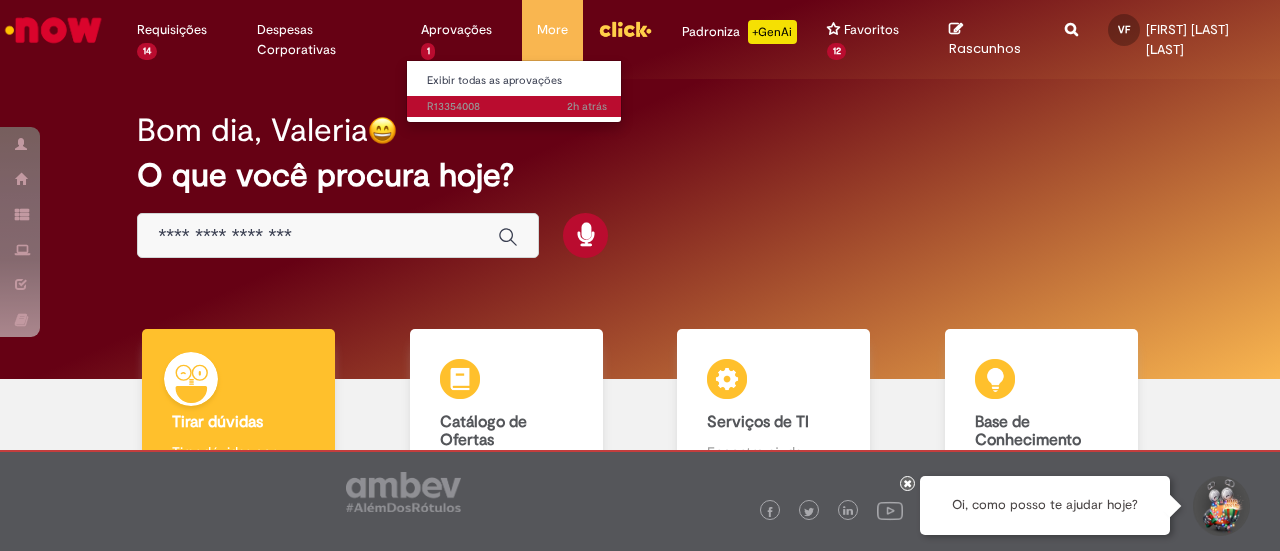 click on "[TIME] [TIME] [NUMBER]" at bounding box center (517, 107) 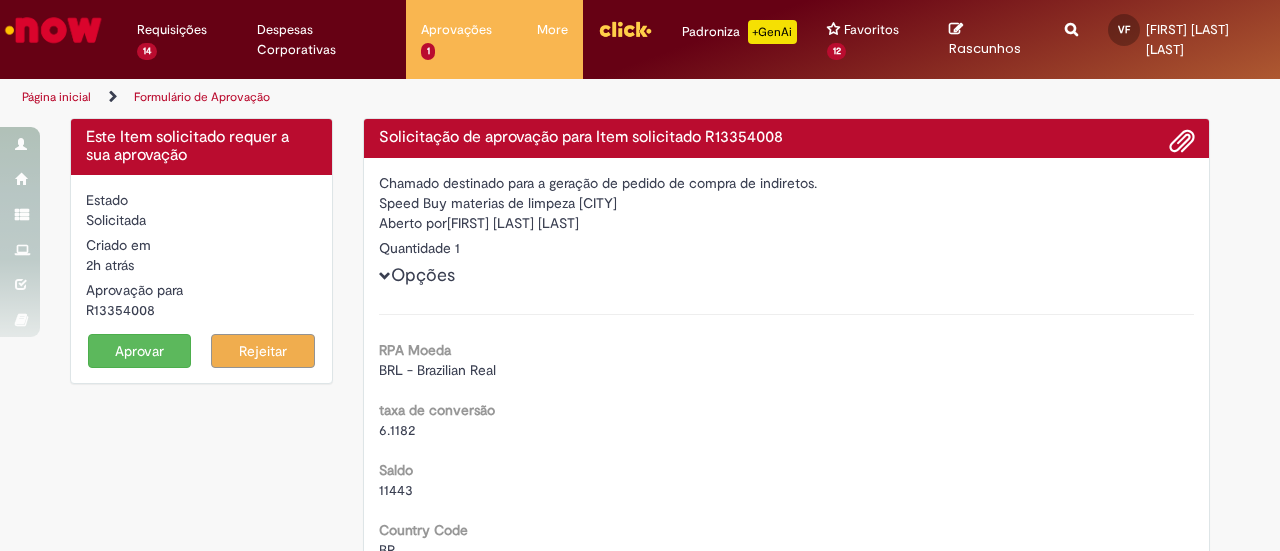click at bounding box center [53, 30] 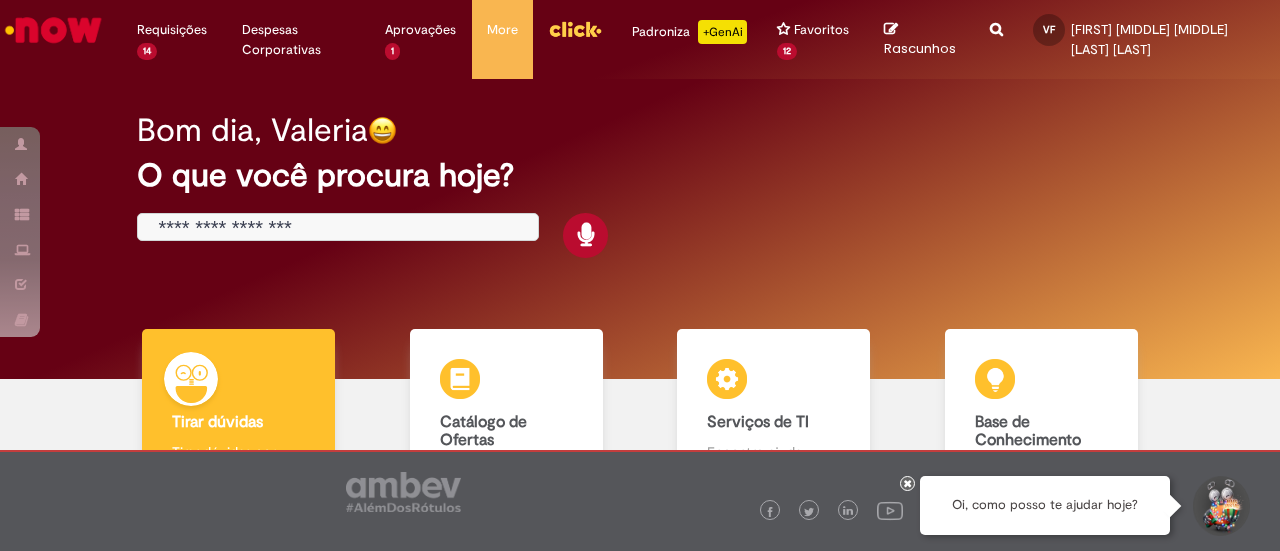 scroll, scrollTop: 0, scrollLeft: 0, axis: both 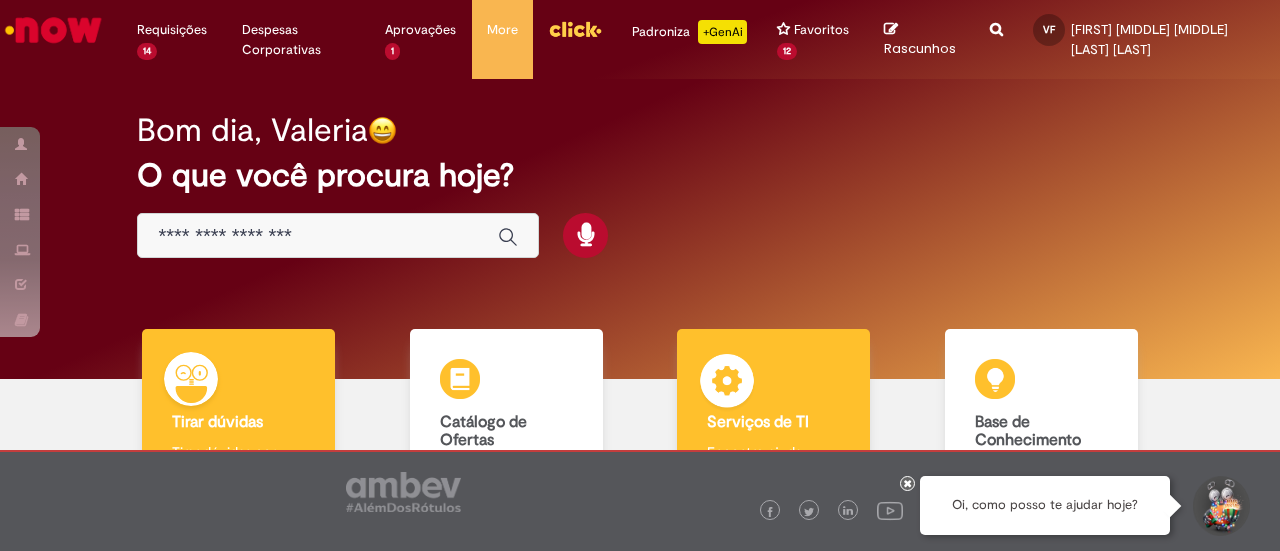 click on "Serviços de TI
Serviços de TI
Encontre ajuda" at bounding box center [773, 415] 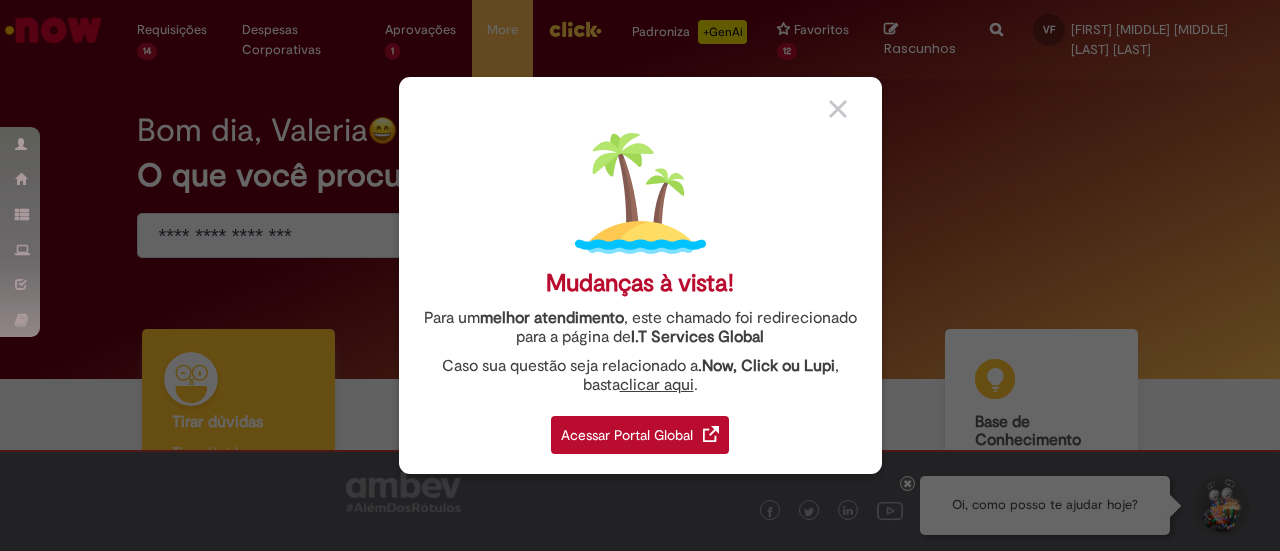 click on "Acessar Portal Global" at bounding box center [640, 435] 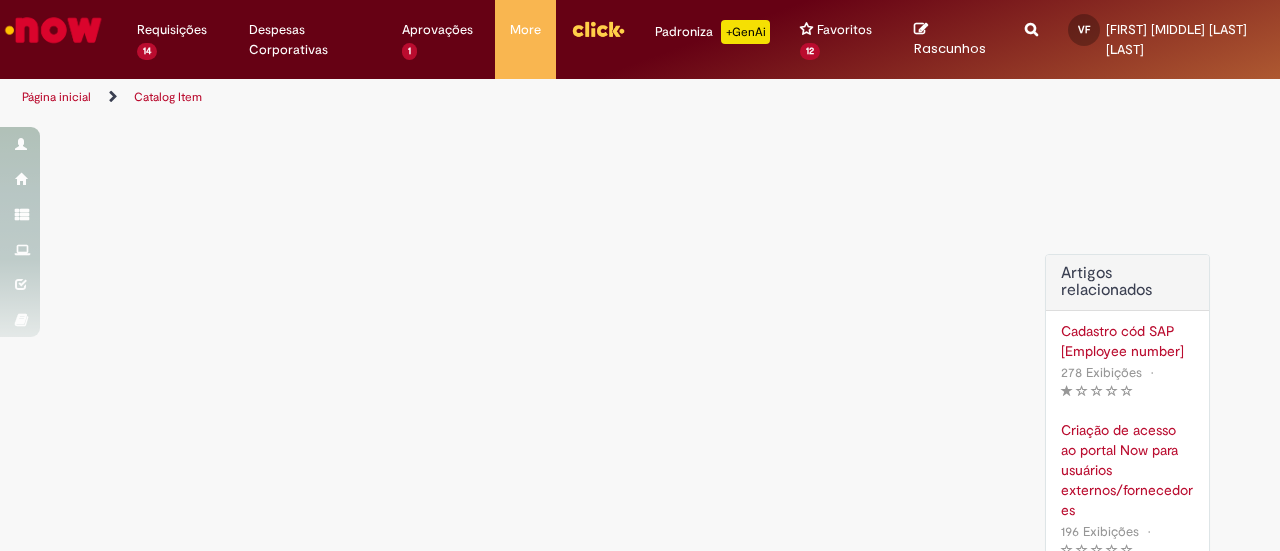 scroll, scrollTop: 0, scrollLeft: 0, axis: both 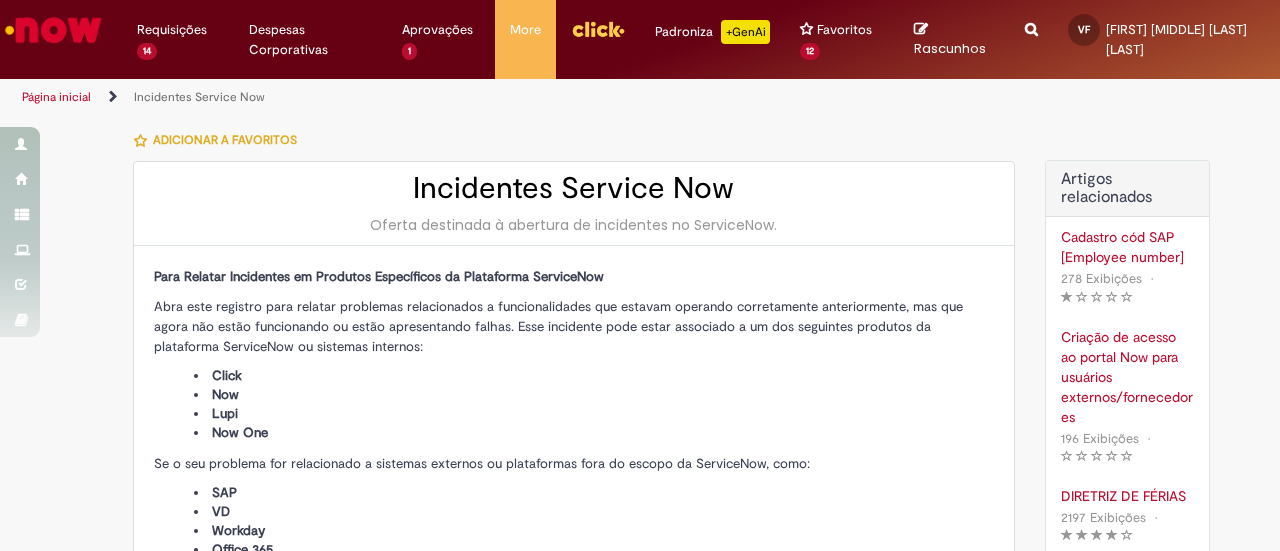 type on "**********" 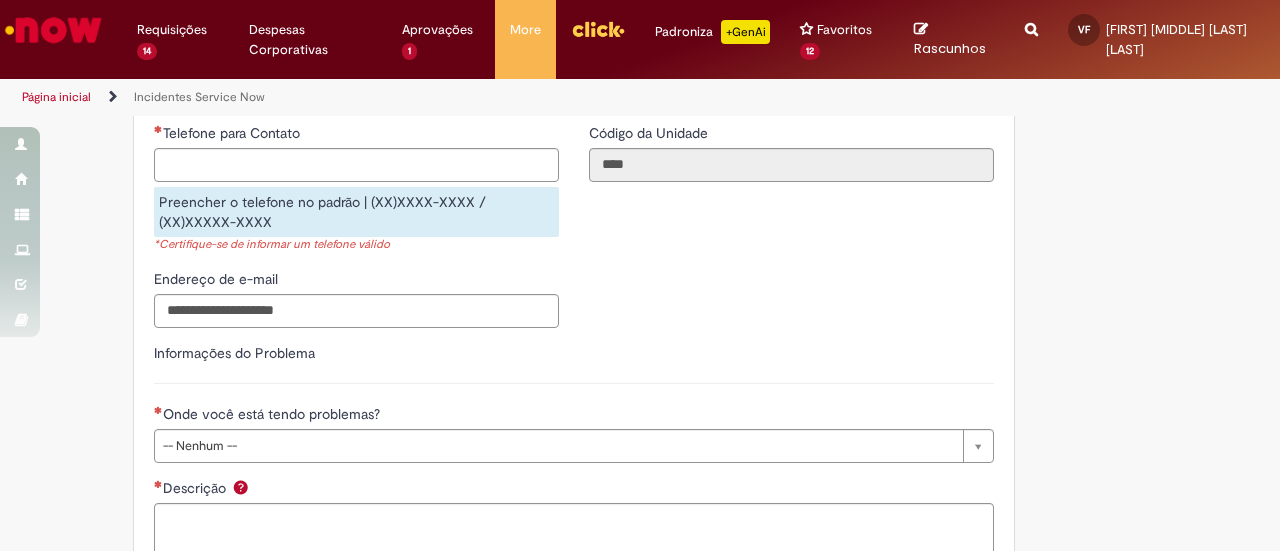 scroll, scrollTop: 800, scrollLeft: 0, axis: vertical 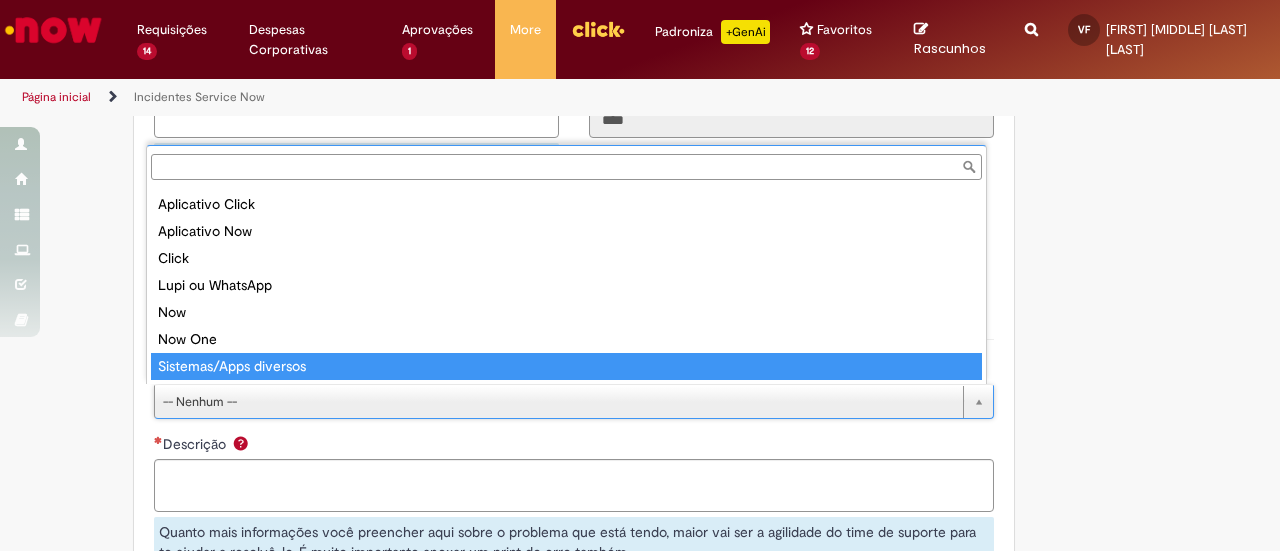 type on "**********" 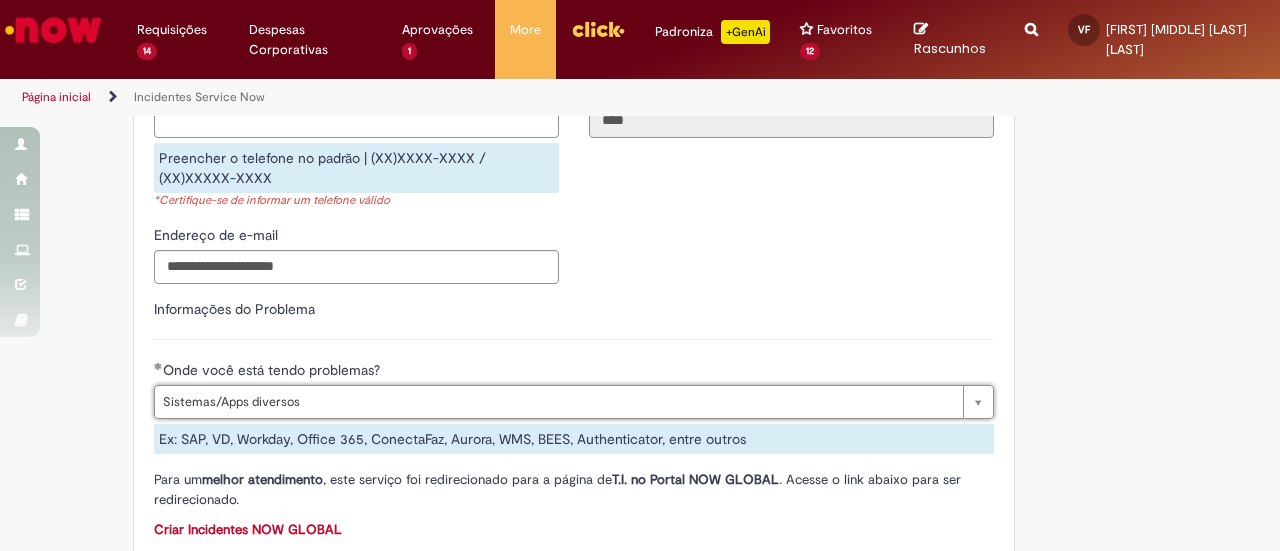 drag, startPoint x: 314, startPoint y: 395, endPoint x: 311, endPoint y: 407, distance: 12.369317 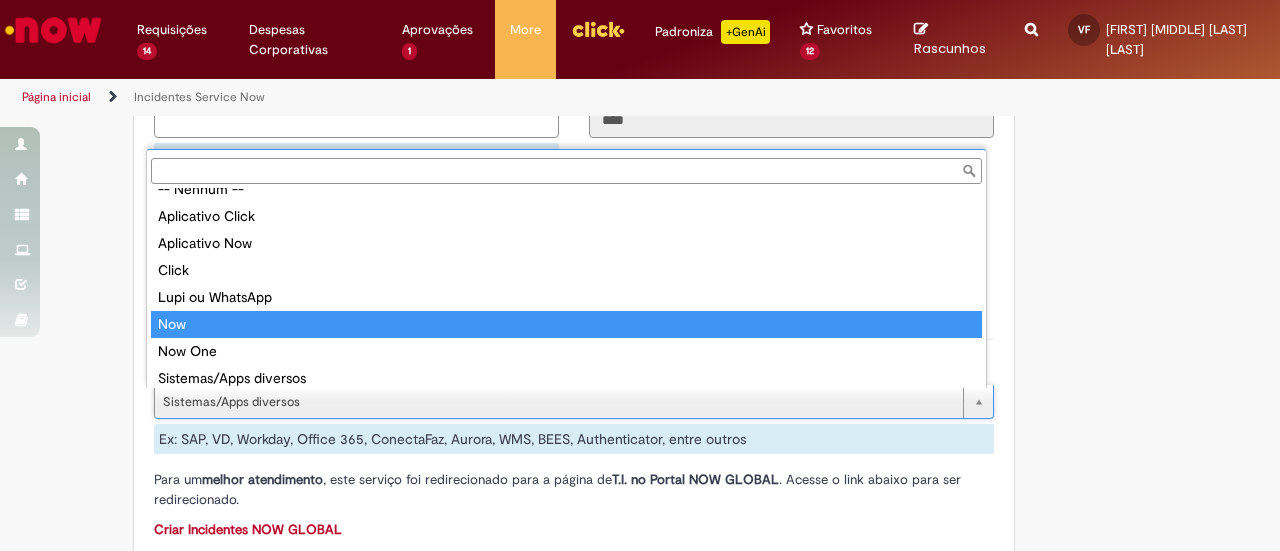 type on "***" 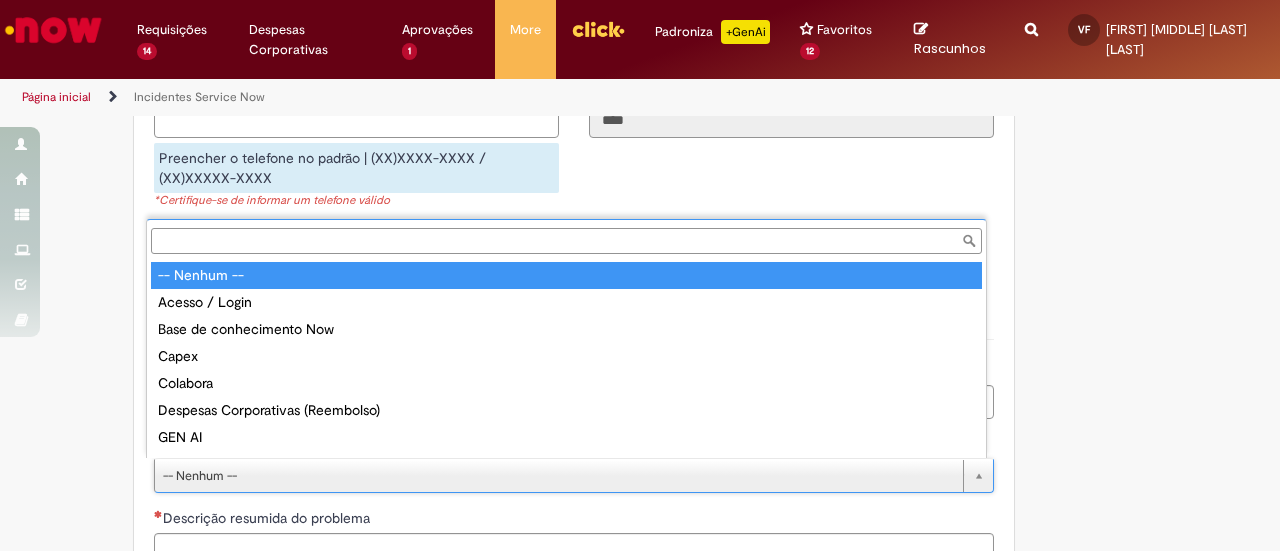 scroll, scrollTop: 0, scrollLeft: 0, axis: both 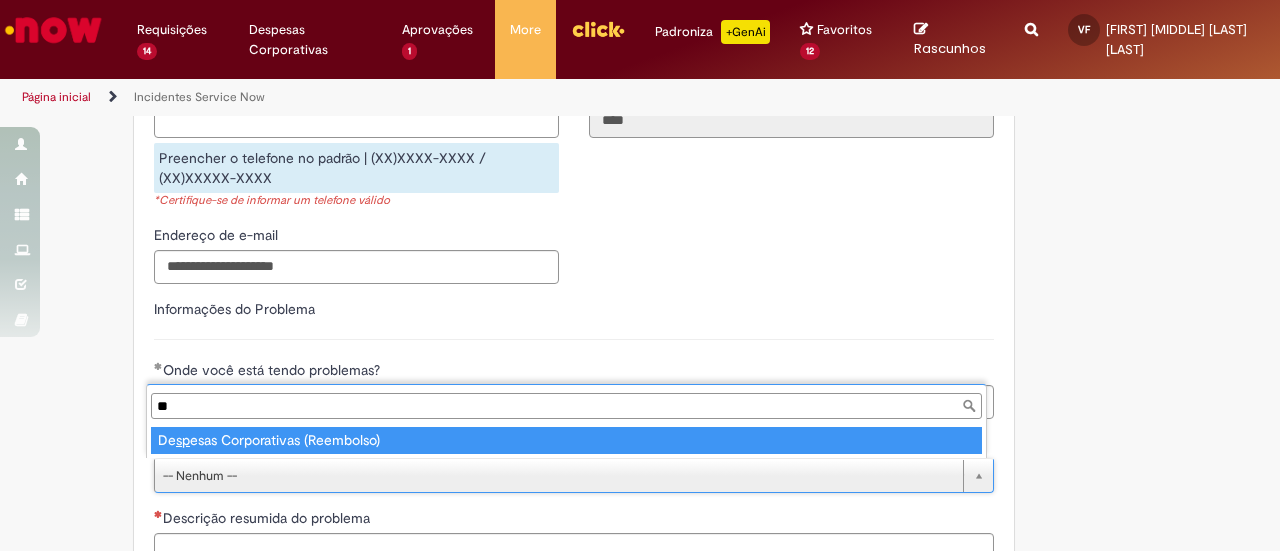 type on "*" 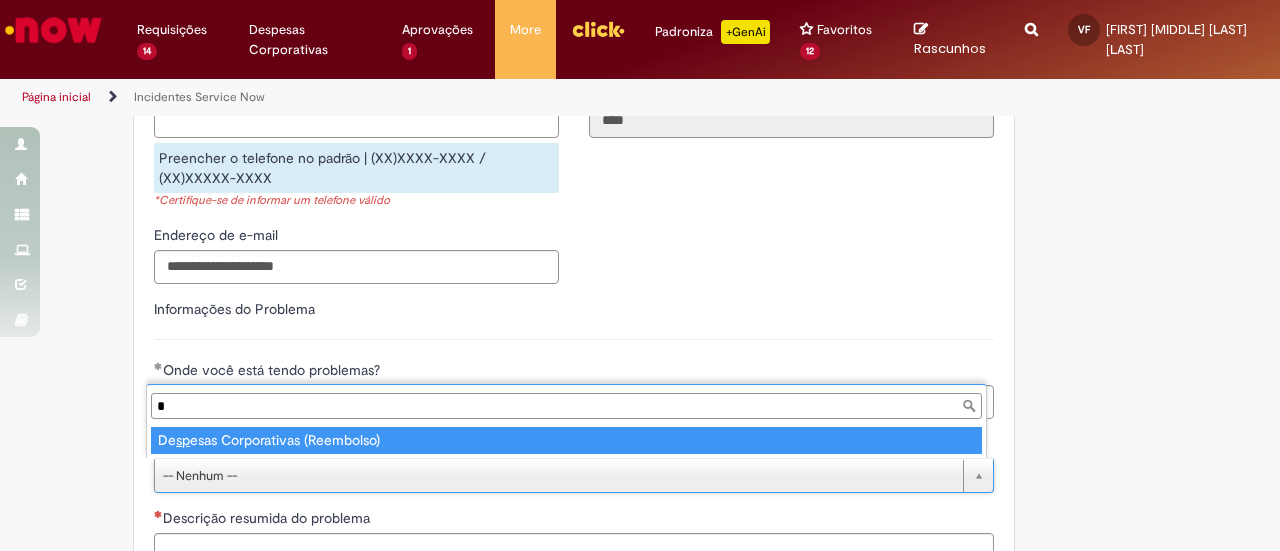 type 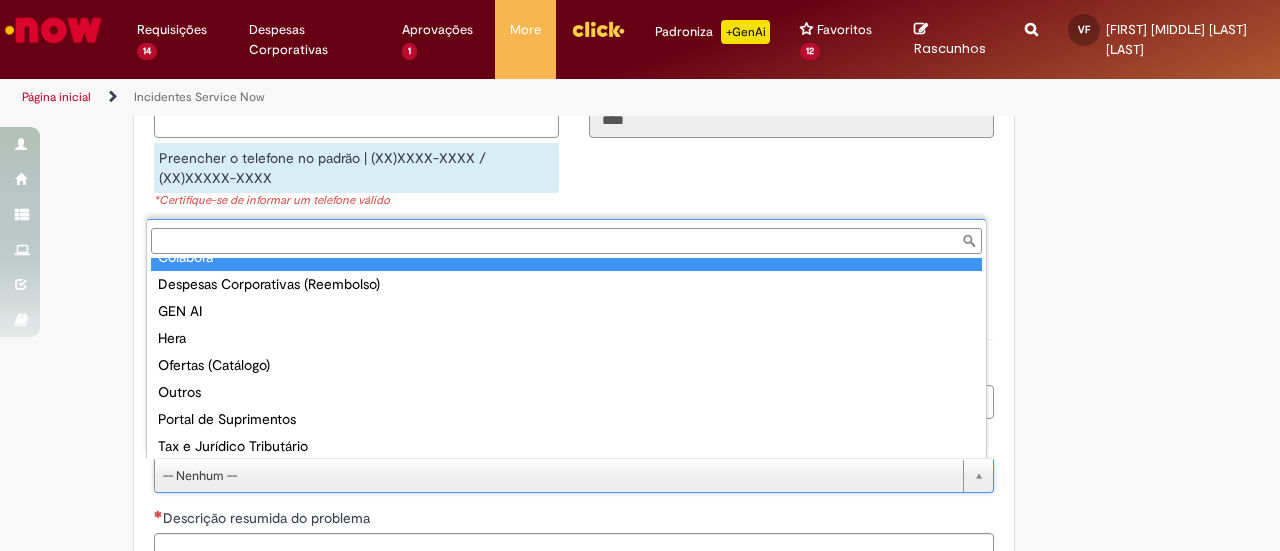 scroll, scrollTop: 132, scrollLeft: 0, axis: vertical 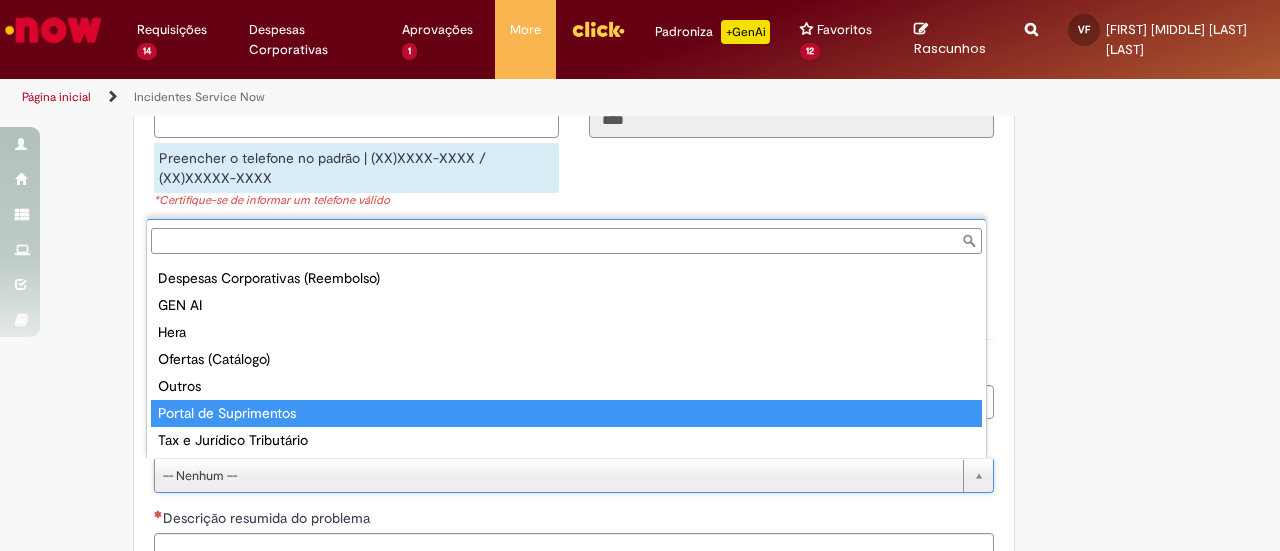 type on "**********" 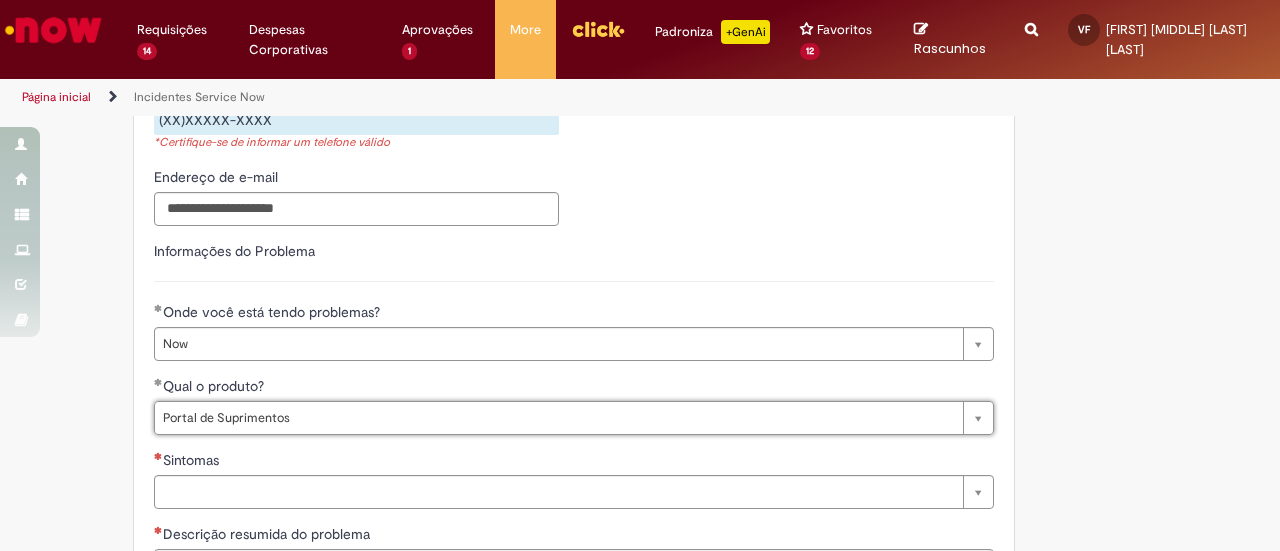 scroll, scrollTop: 900, scrollLeft: 0, axis: vertical 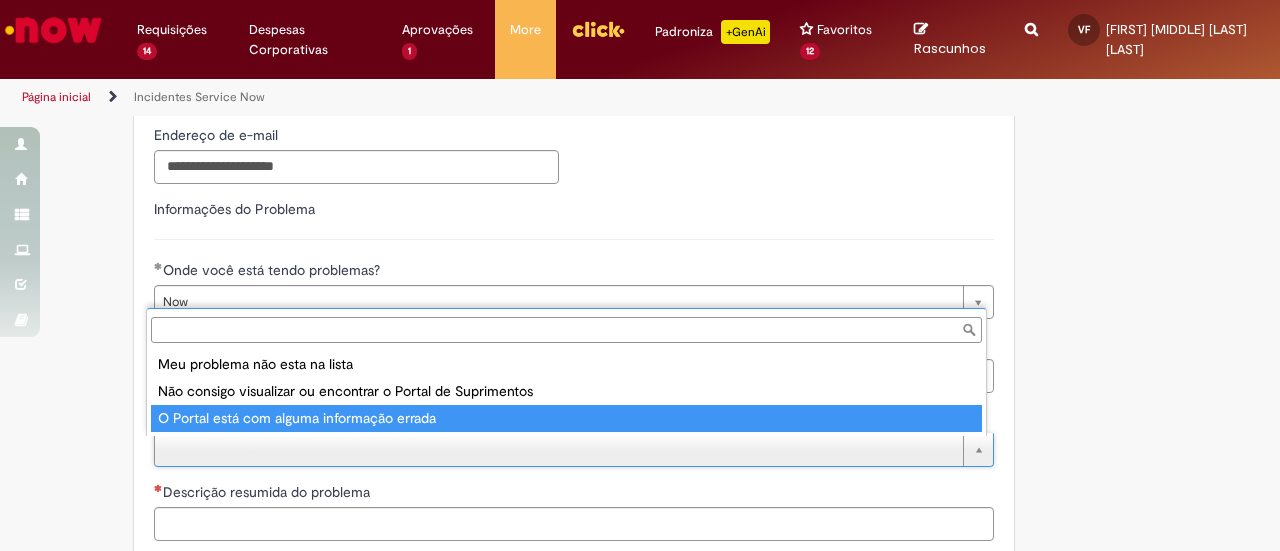 type on "**********" 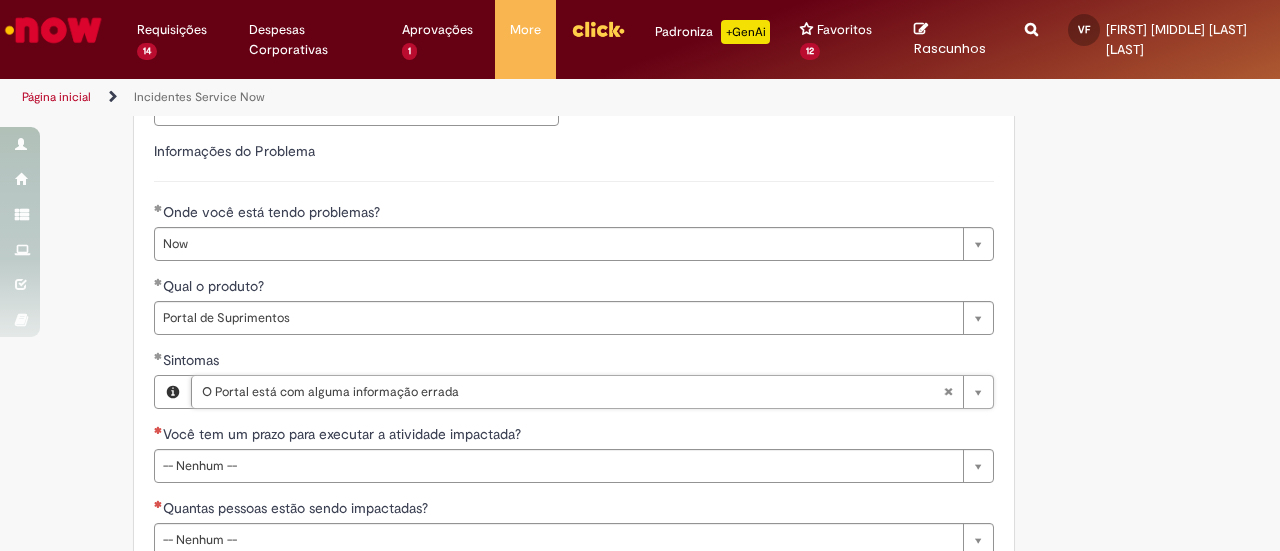 scroll, scrollTop: 1000, scrollLeft: 0, axis: vertical 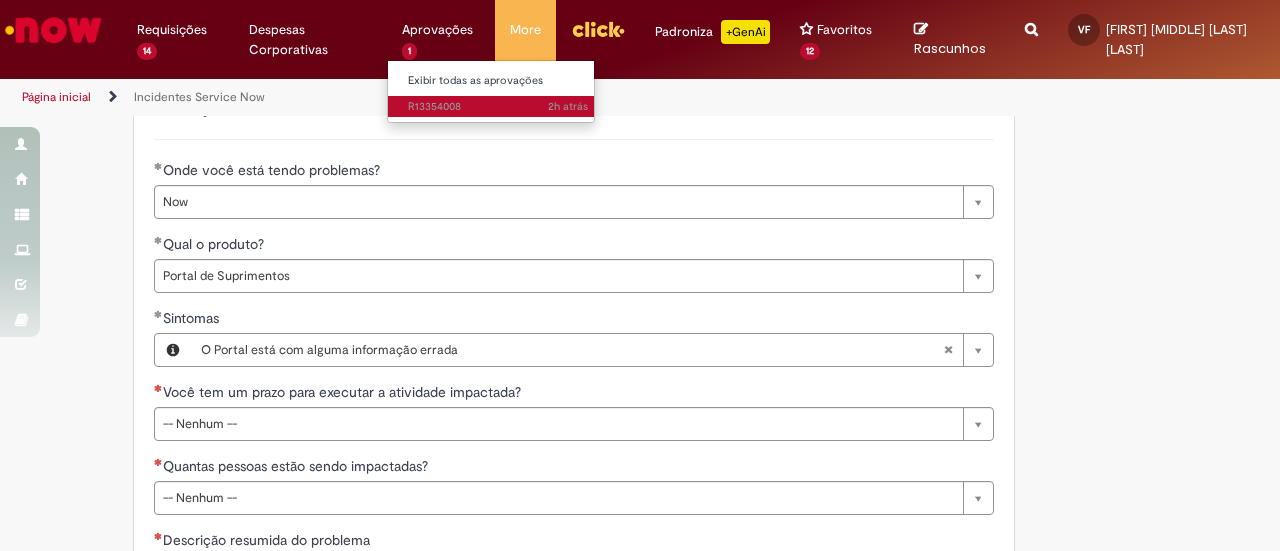 click on "2h atrás 2 horas atrás  R13354008" at bounding box center [498, 107] 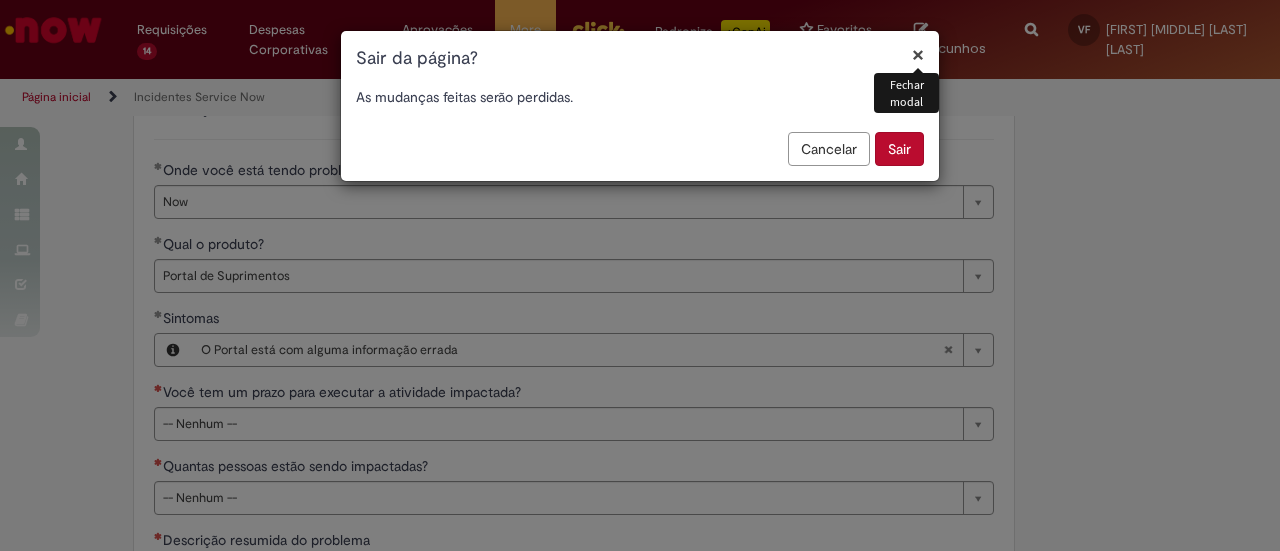 click on "Sair" at bounding box center (899, 149) 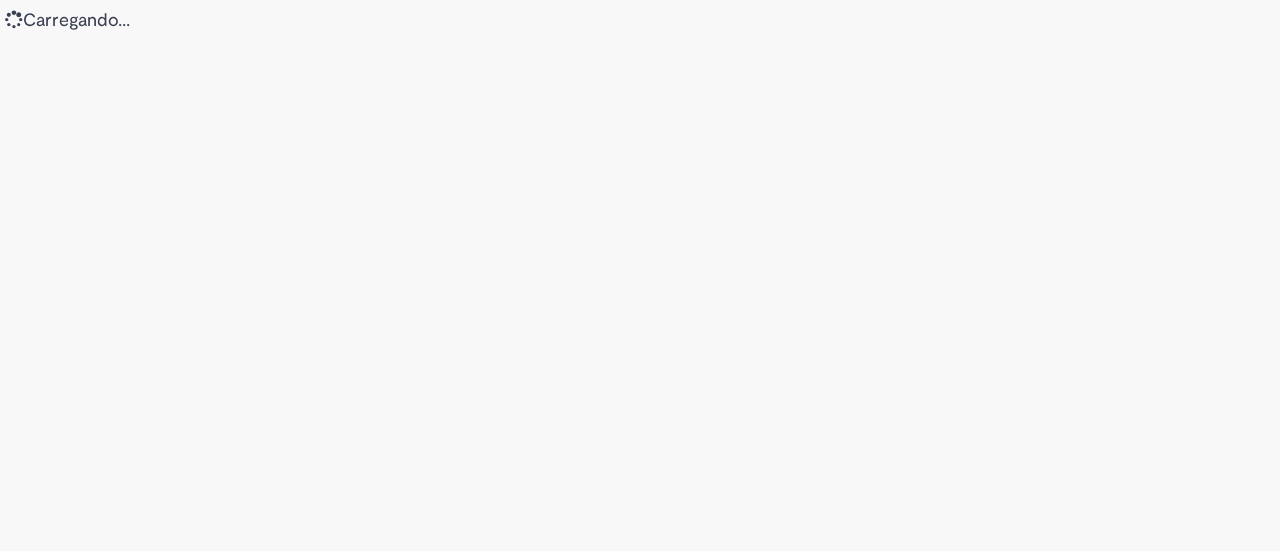 scroll, scrollTop: 0, scrollLeft: 0, axis: both 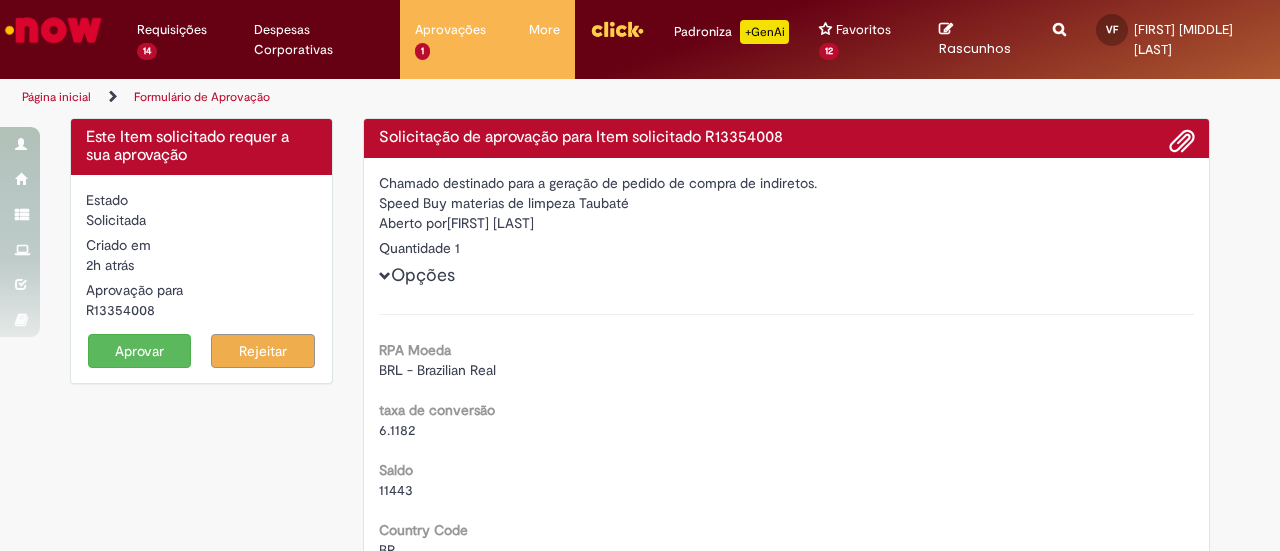 click on "Aprovar" at bounding box center [140, 351] 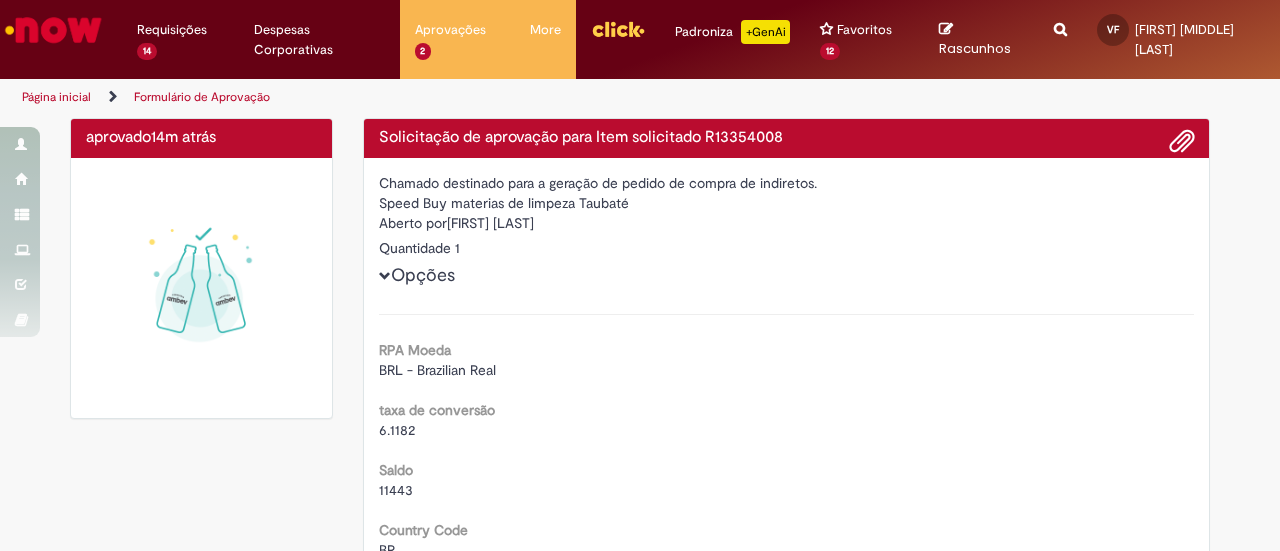 click at bounding box center (53, 30) 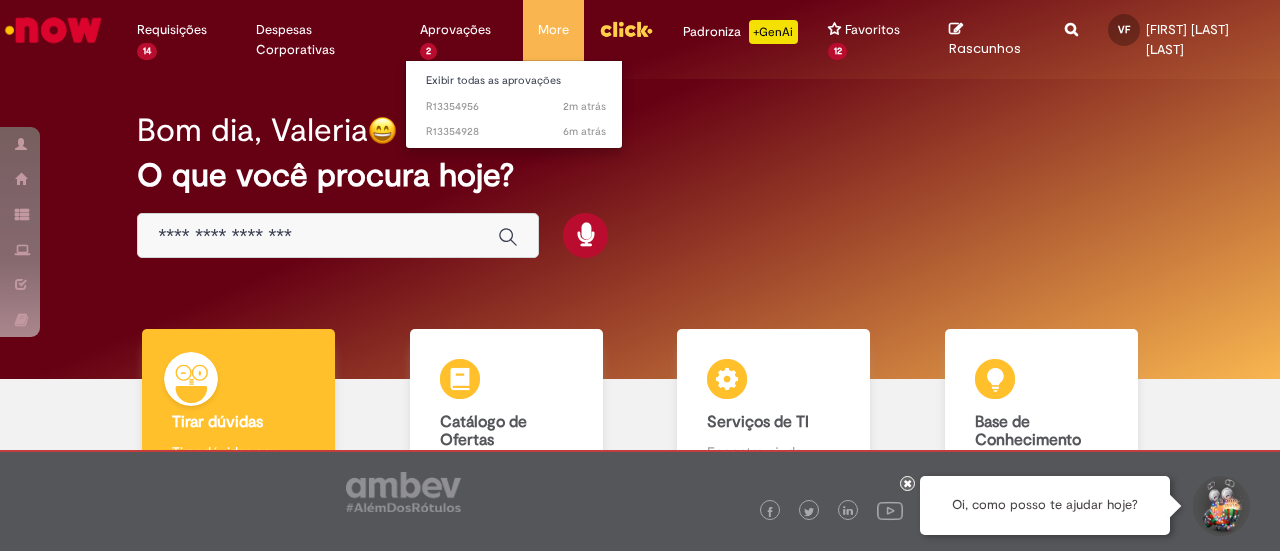 scroll, scrollTop: 0, scrollLeft: 0, axis: both 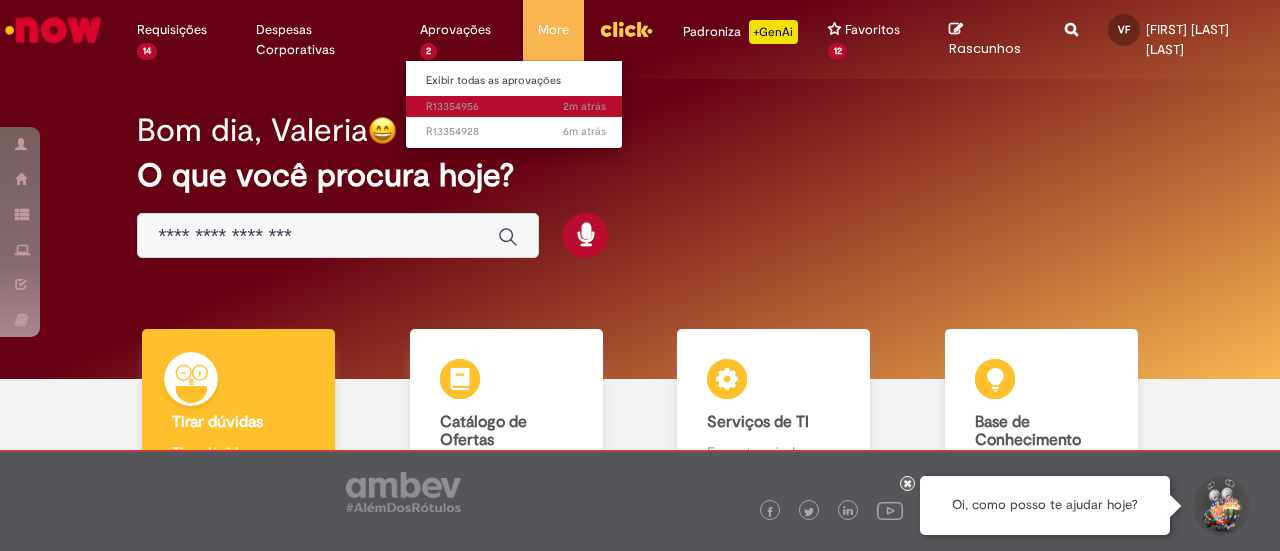 click on "2m atrás 2 minutos atrás R13354956" at bounding box center [516, 107] 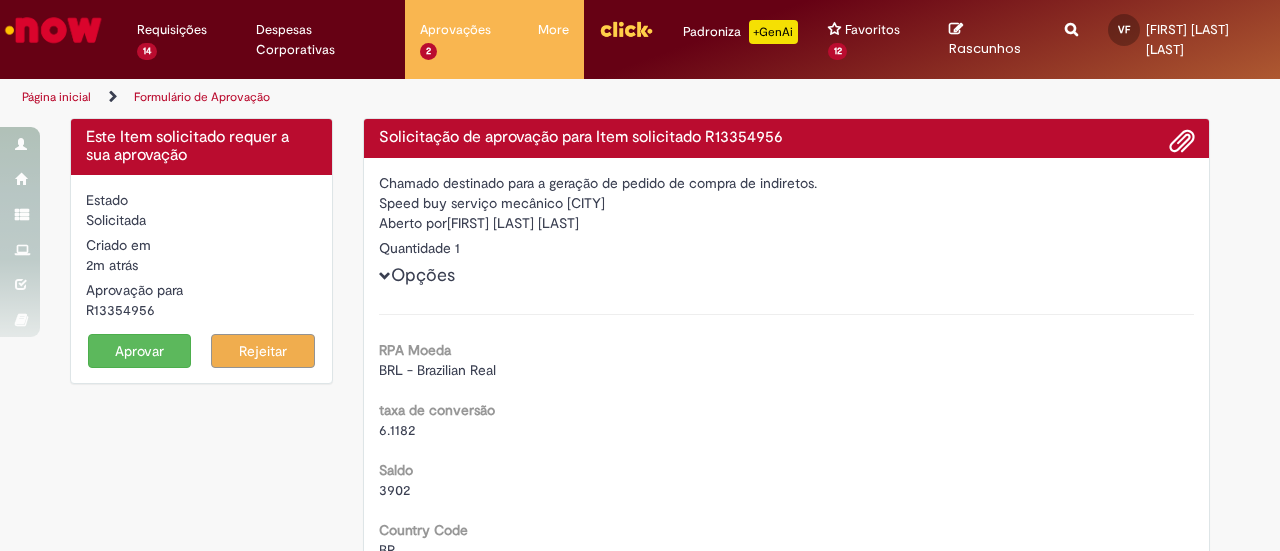 click on "Aprovar" at bounding box center (140, 351) 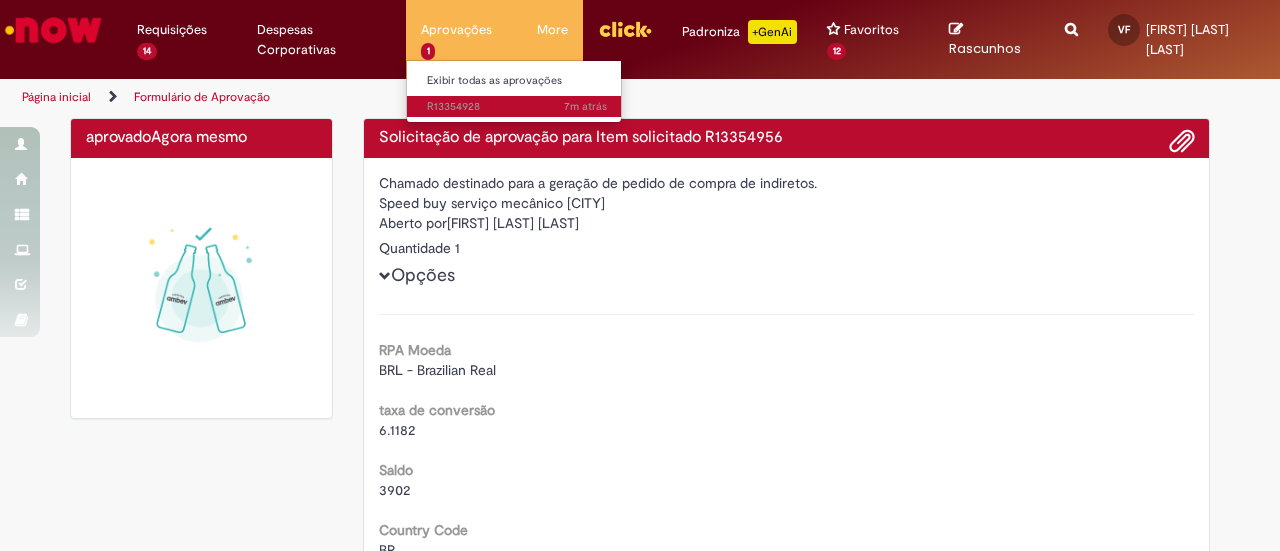 click on "7m atrás 7 minutos atrás R13354928" at bounding box center [517, 107] 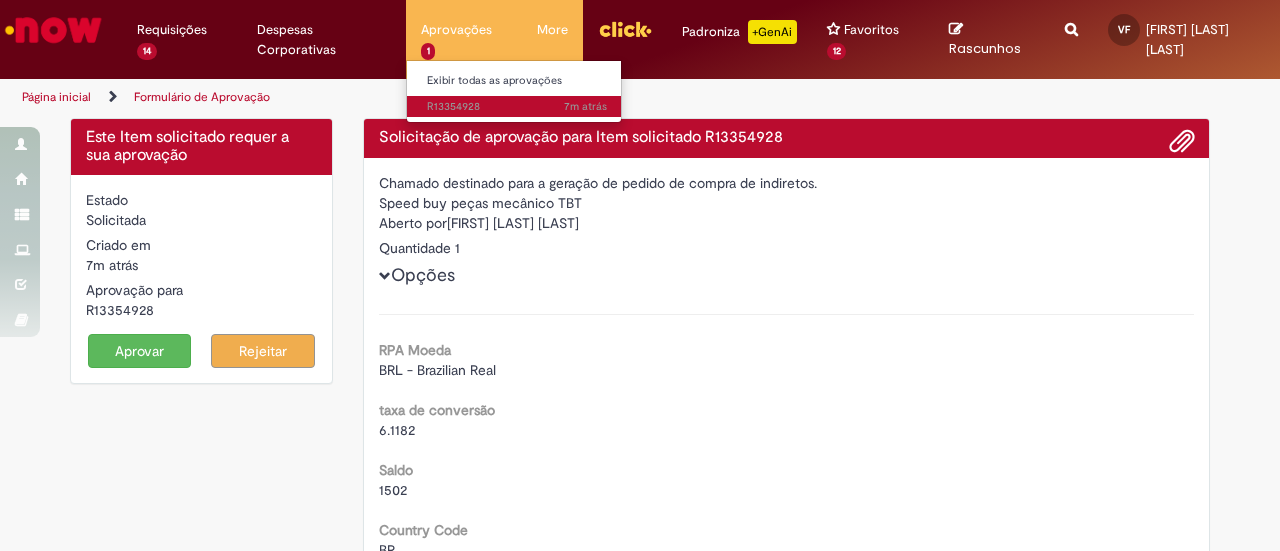 click on "7m atrás 7 minutos atrás R13354928" at bounding box center (517, 107) 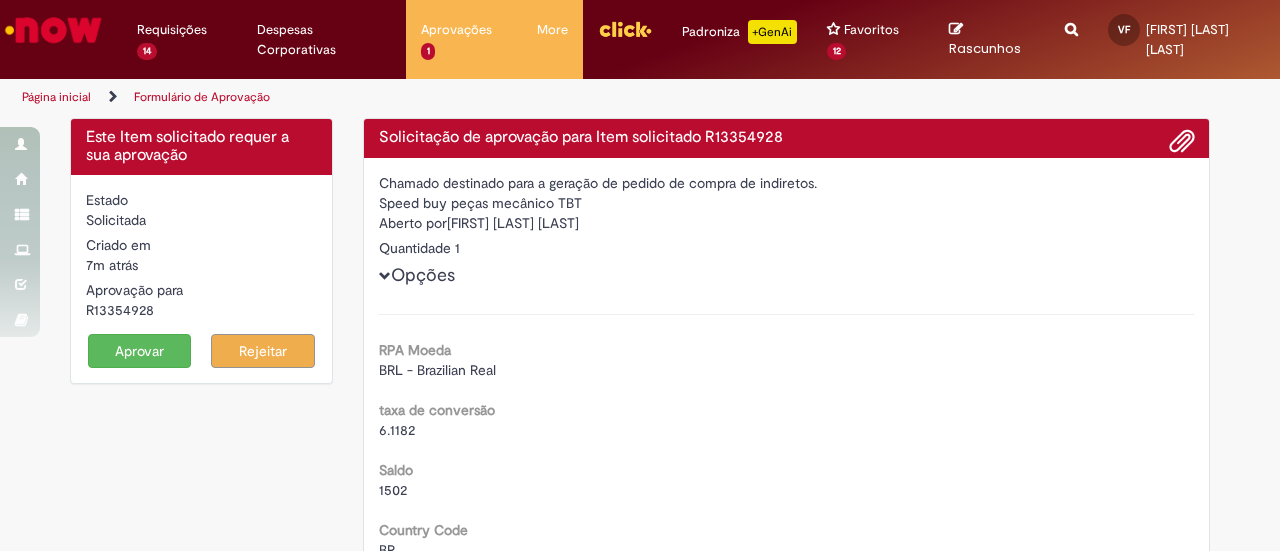 drag, startPoint x: 104, startPoint y: 357, endPoint x: 94, endPoint y: 358, distance: 10.049875 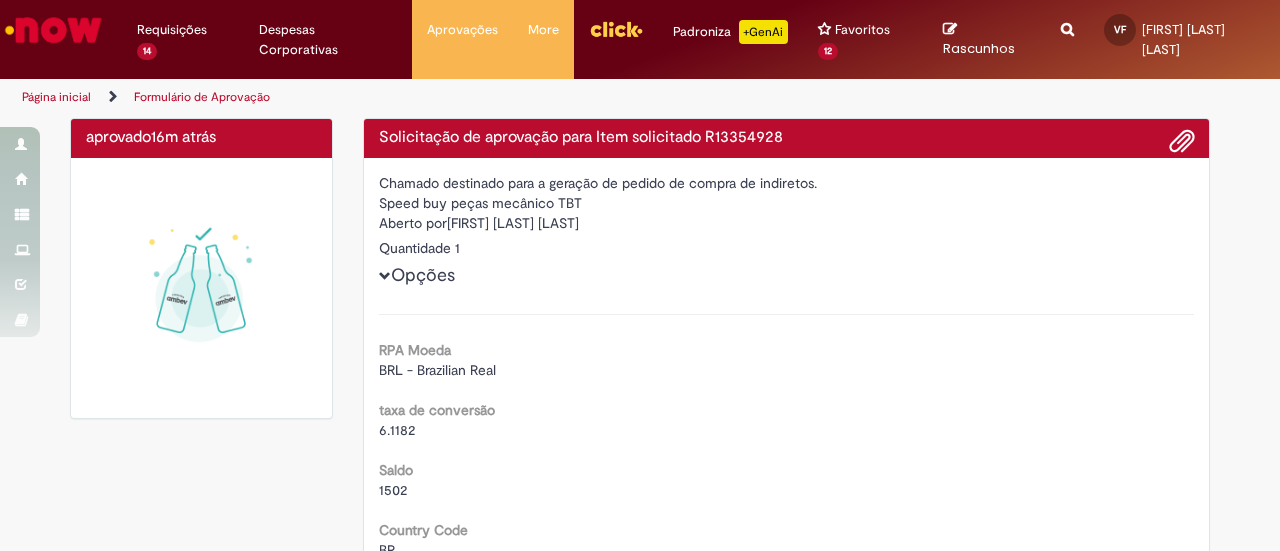 click at bounding box center (53, 30) 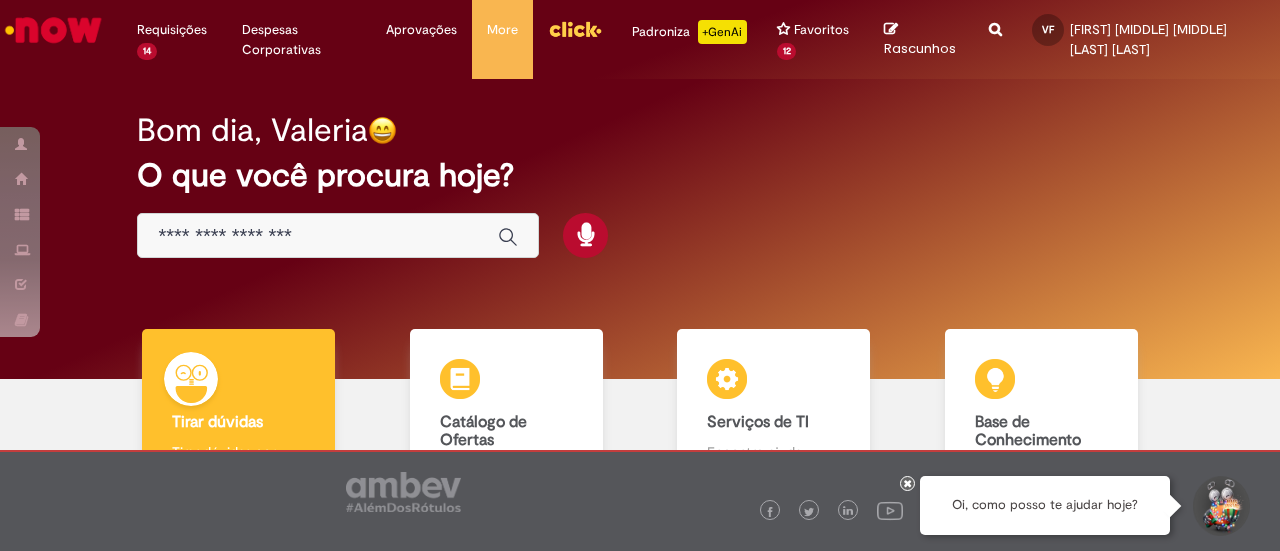 scroll, scrollTop: 0, scrollLeft: 0, axis: both 